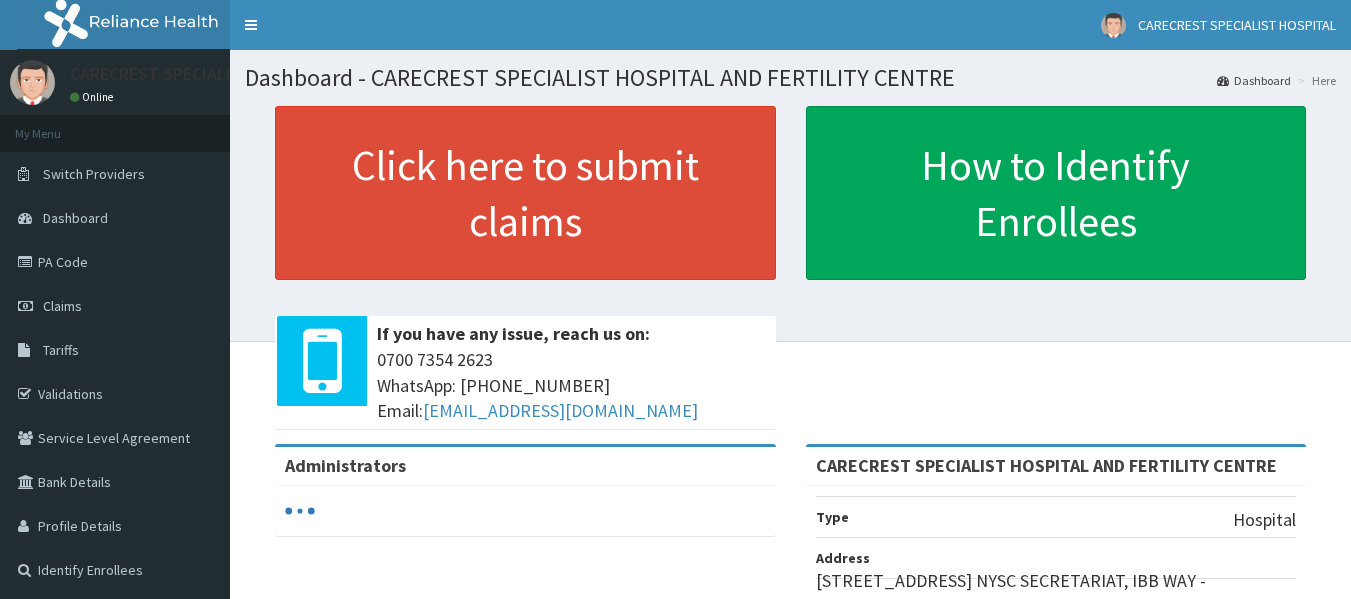 scroll, scrollTop: 290, scrollLeft: 0, axis: vertical 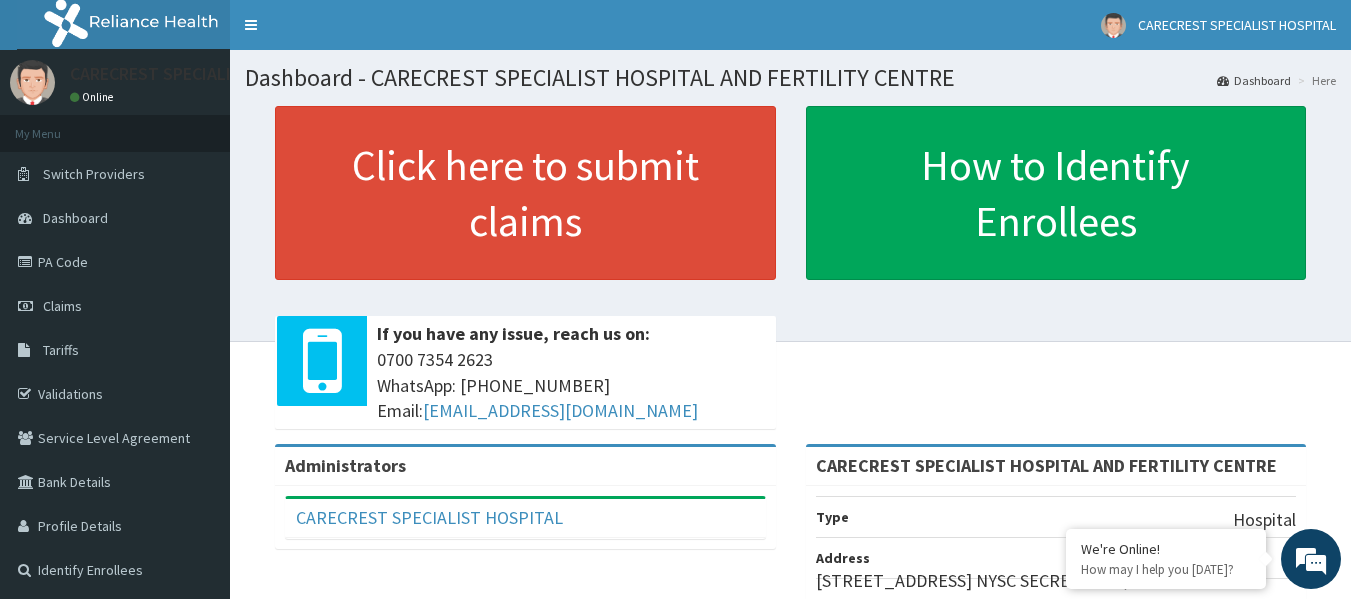 click on "RelianceHMO Provider Portal | Dashboard
R EL
Toggle navigation
CARECREST SPECIALIST HOSPITAL CARECREST SPECIALIST HOSPITAL - carecresthospital@gmail.com Member since  October 24, 2021 at 2:49:47 AM   Profile Sign out
CARECREST SPECIALIST HOSPITAL
Online
My Menu" 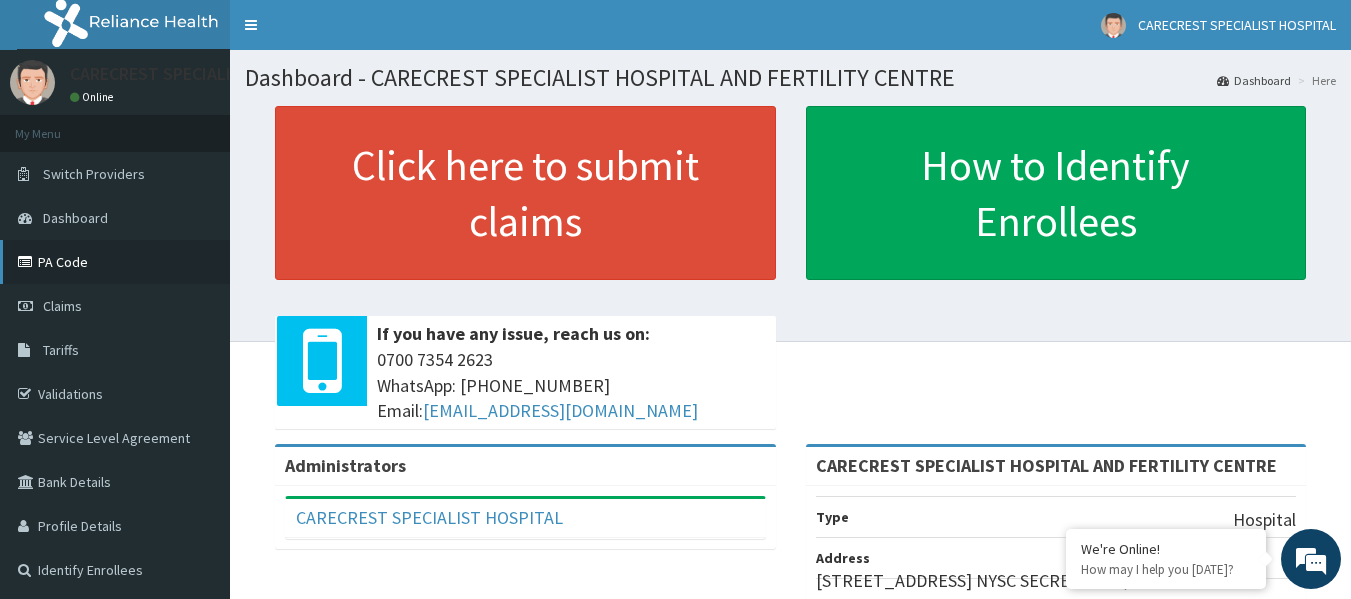 click on "PA Code" at bounding box center [115, 262] 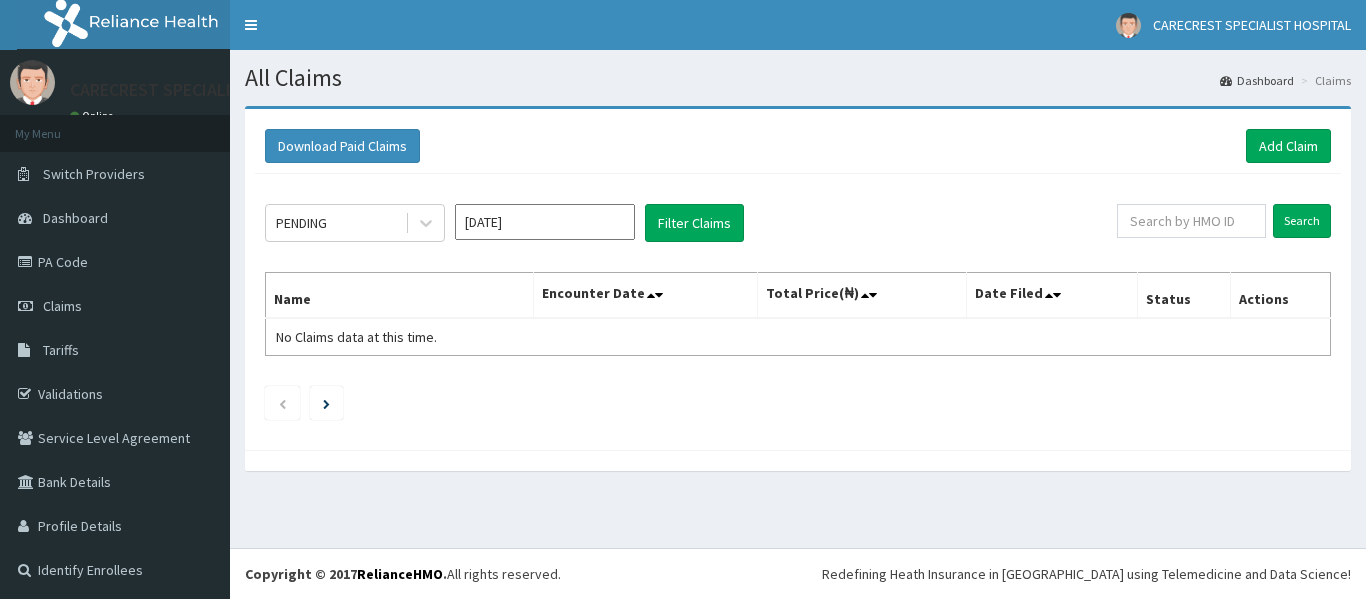 scroll, scrollTop: 0, scrollLeft: 0, axis: both 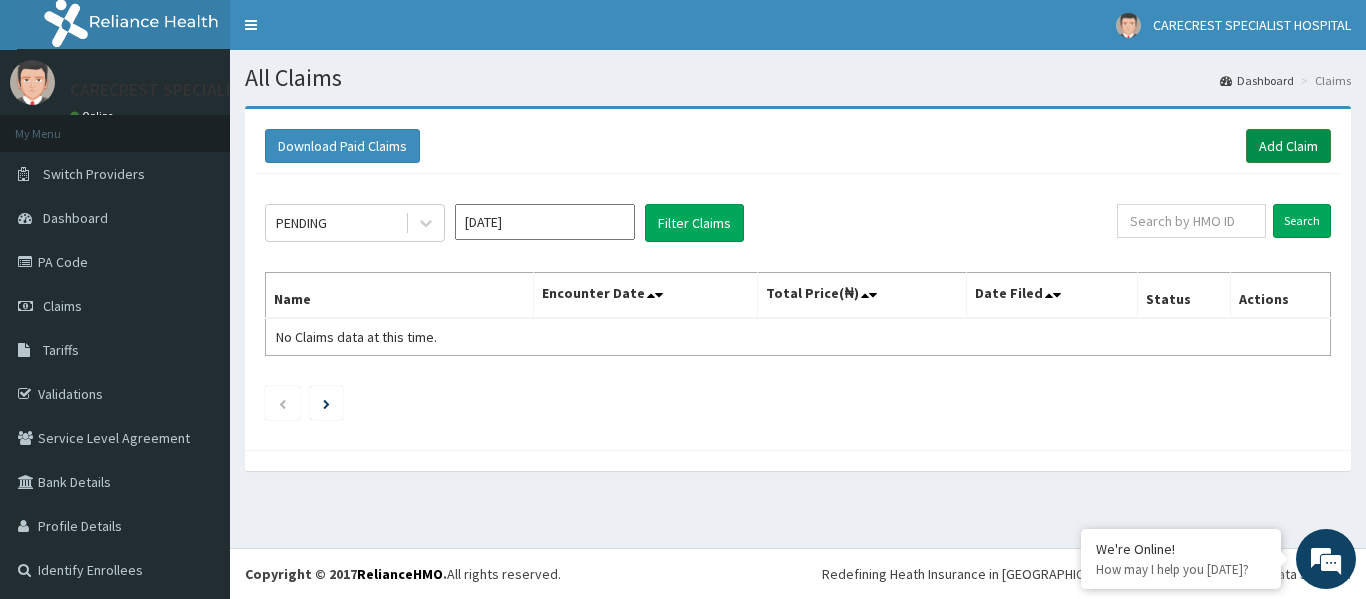 click on "Add Claim" at bounding box center (1288, 146) 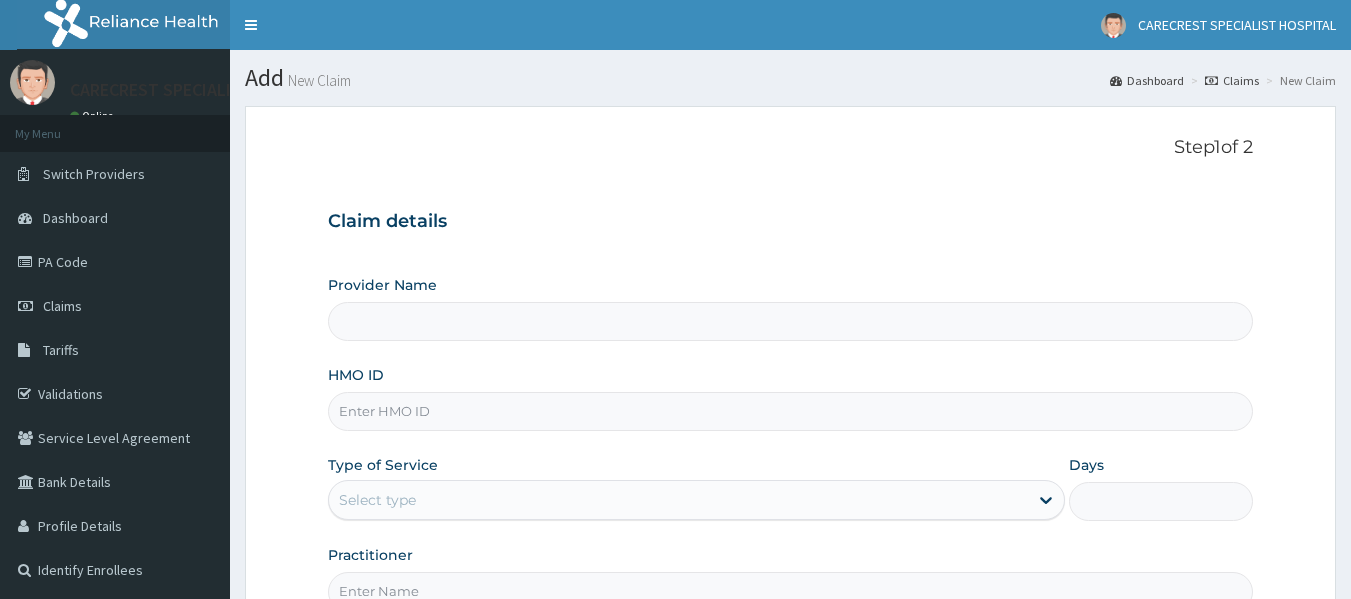 scroll, scrollTop: 0, scrollLeft: 0, axis: both 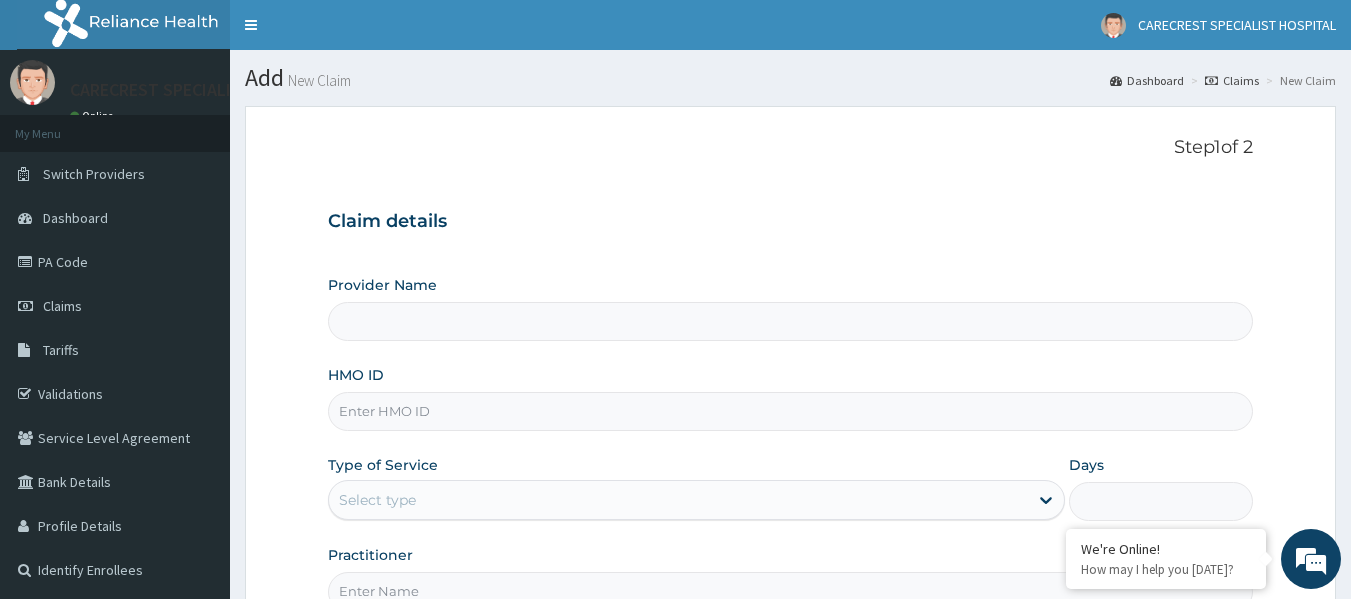 type on "CARECREST SPECIALIST HOSPITAL AND FERTILITY CENTRE" 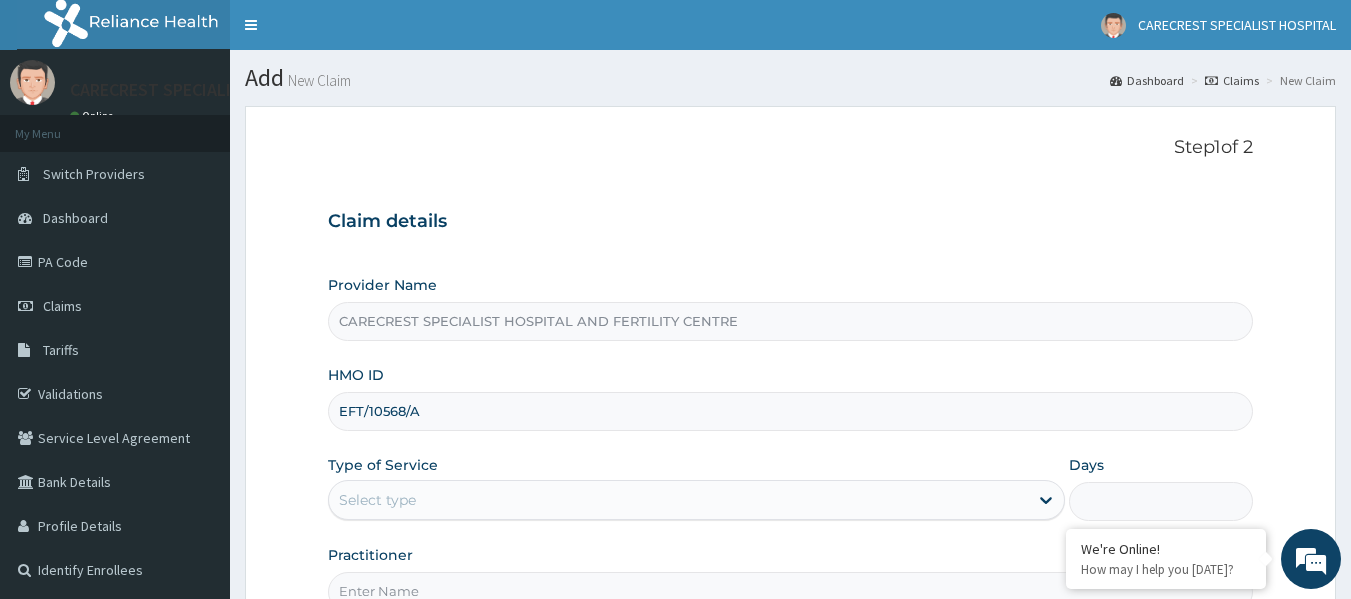 type on "EFT/10568/A" 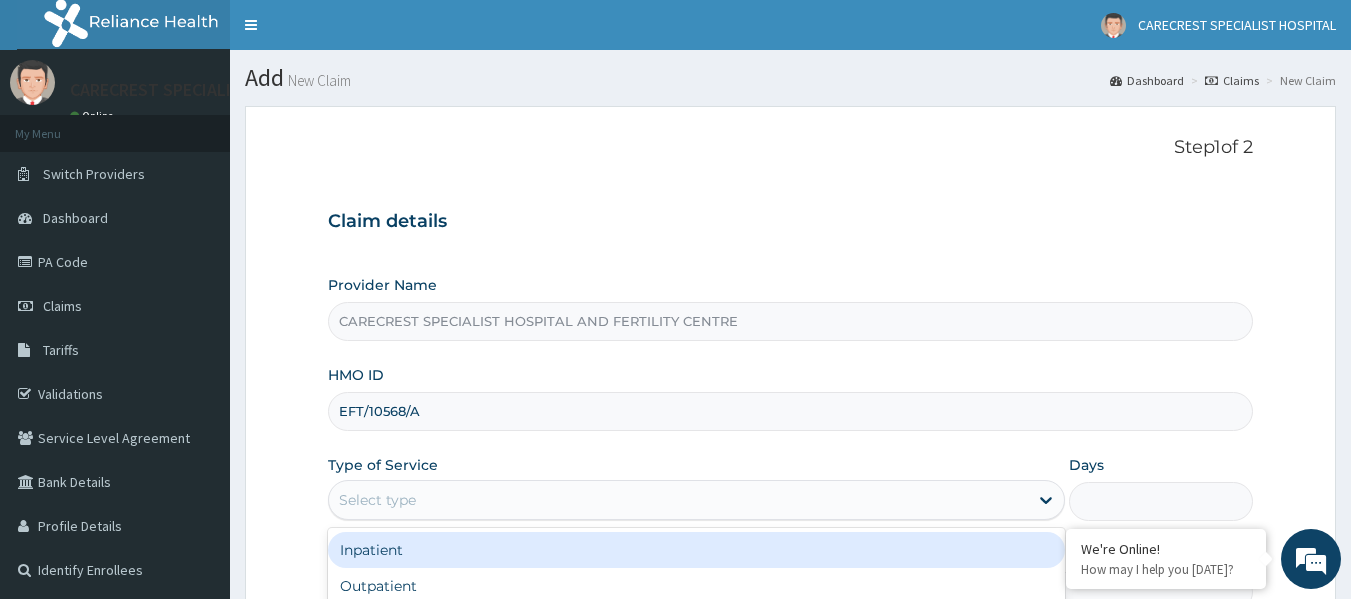 scroll, scrollTop: 0, scrollLeft: 0, axis: both 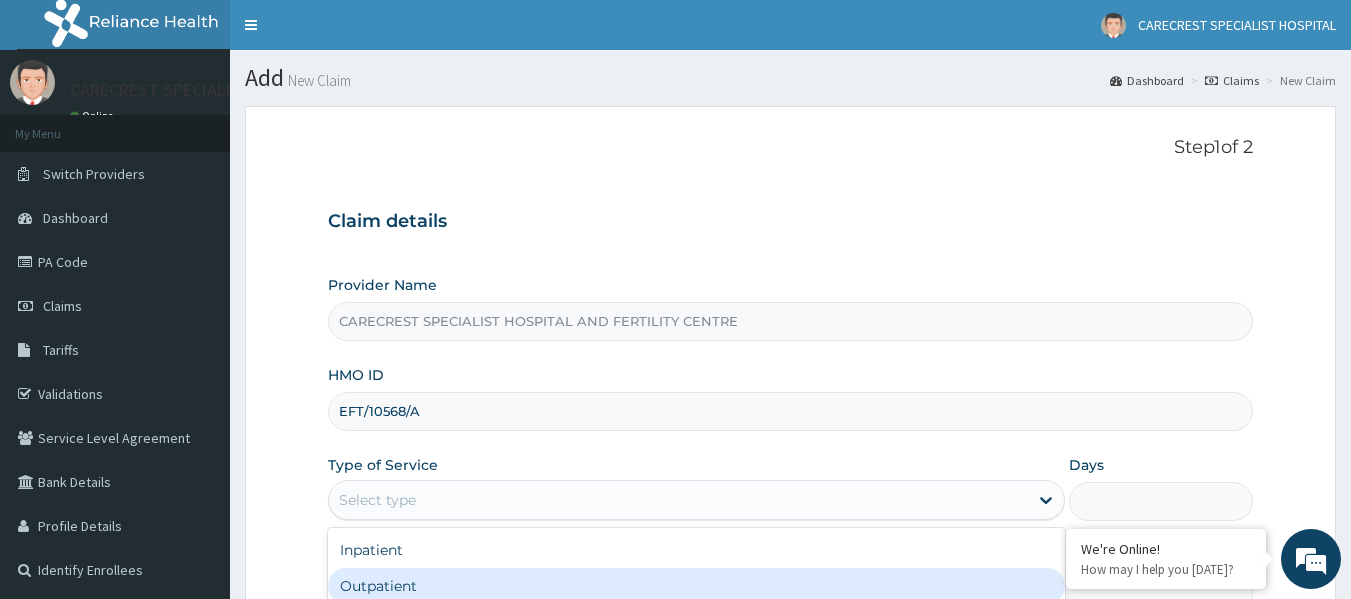 click on "Outpatient" at bounding box center (696, 586) 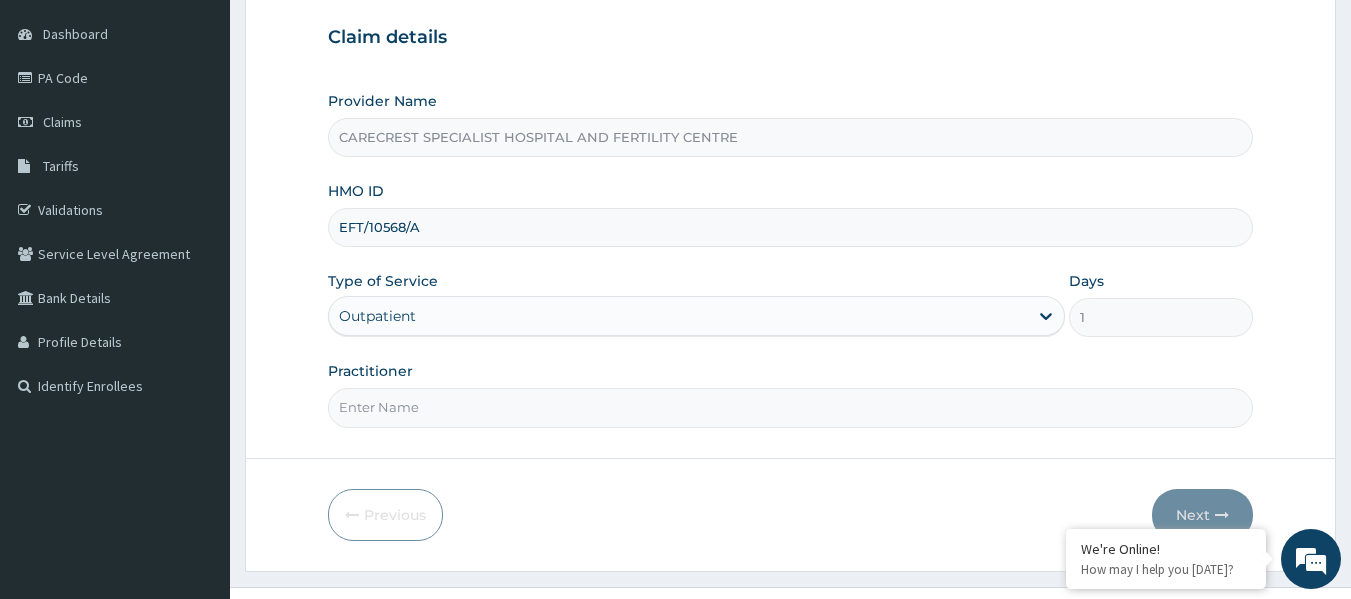 scroll, scrollTop: 223, scrollLeft: 0, axis: vertical 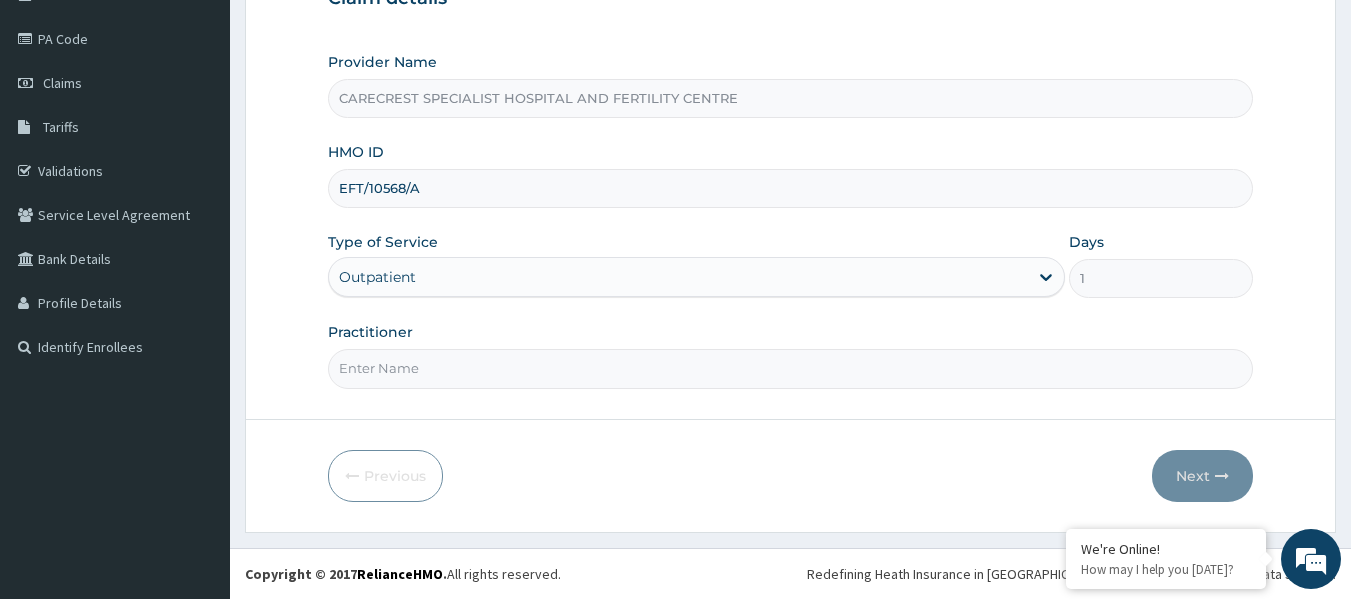 click on "Practitioner" at bounding box center (791, 368) 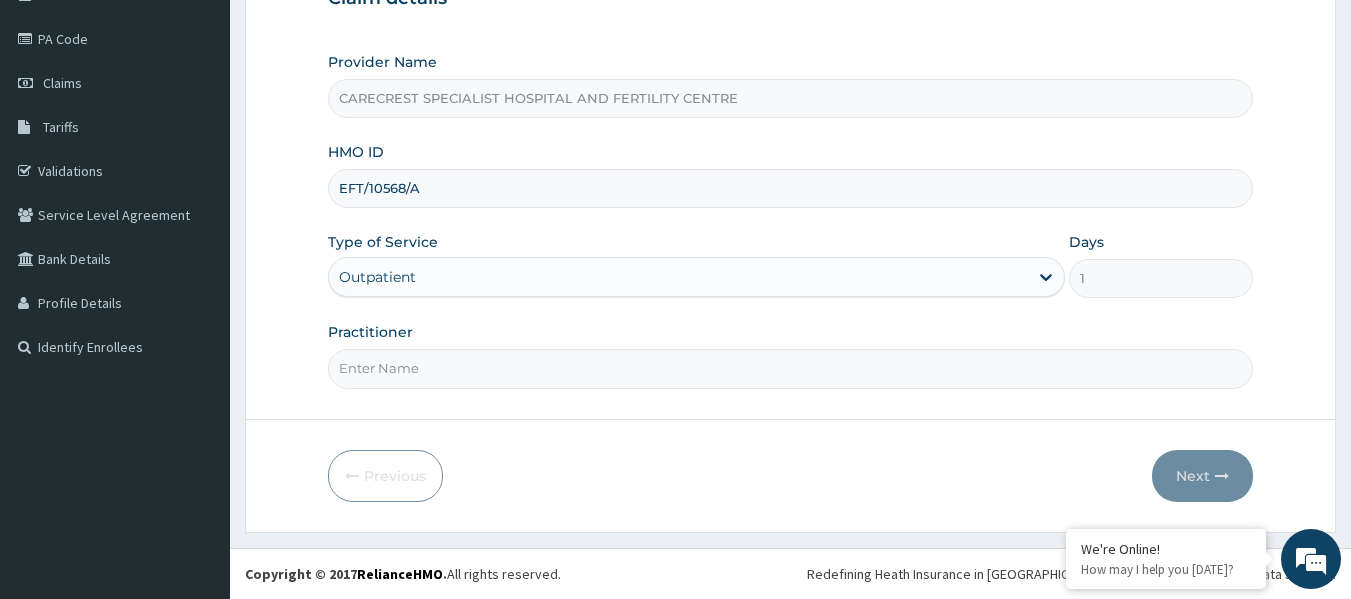 type on "DR. FREEMAN" 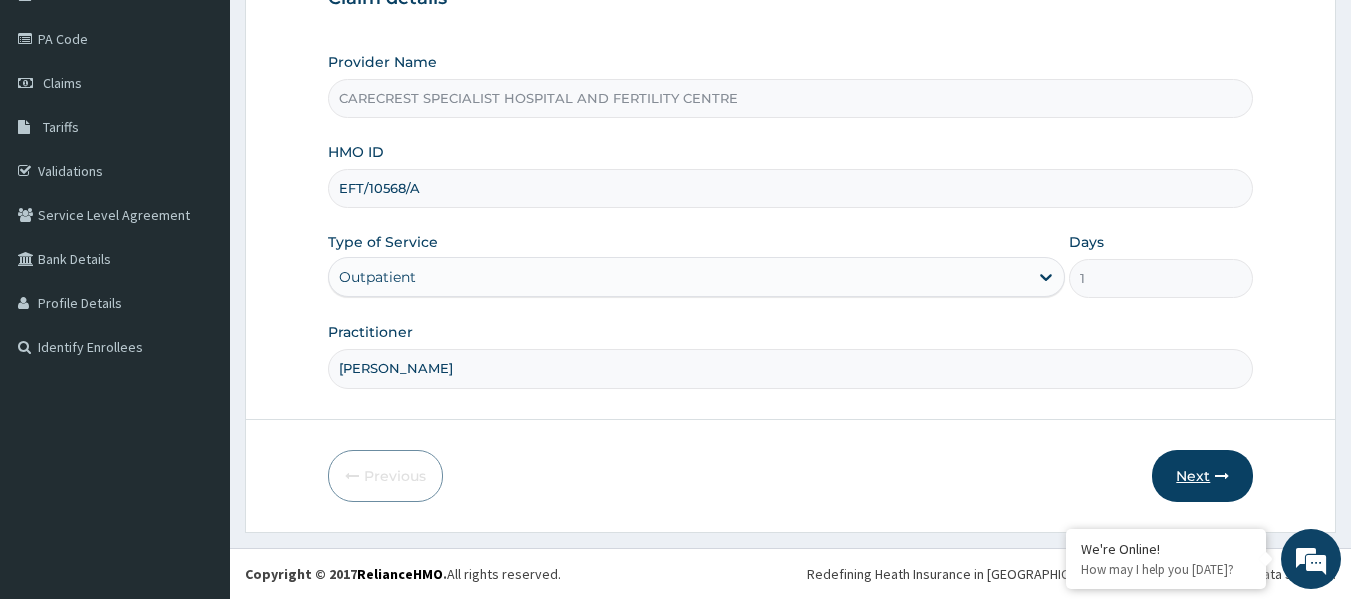 click on "Next" at bounding box center (1202, 476) 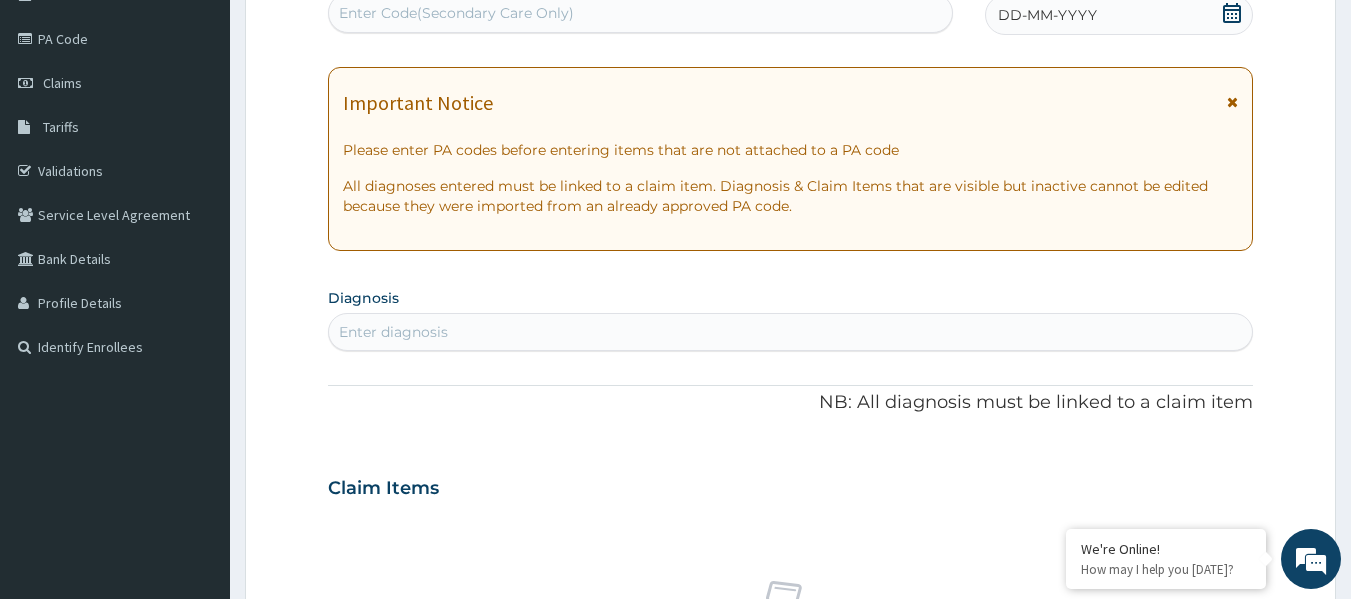 click on "Enter Code(Secondary Care Only)" at bounding box center (641, 13) 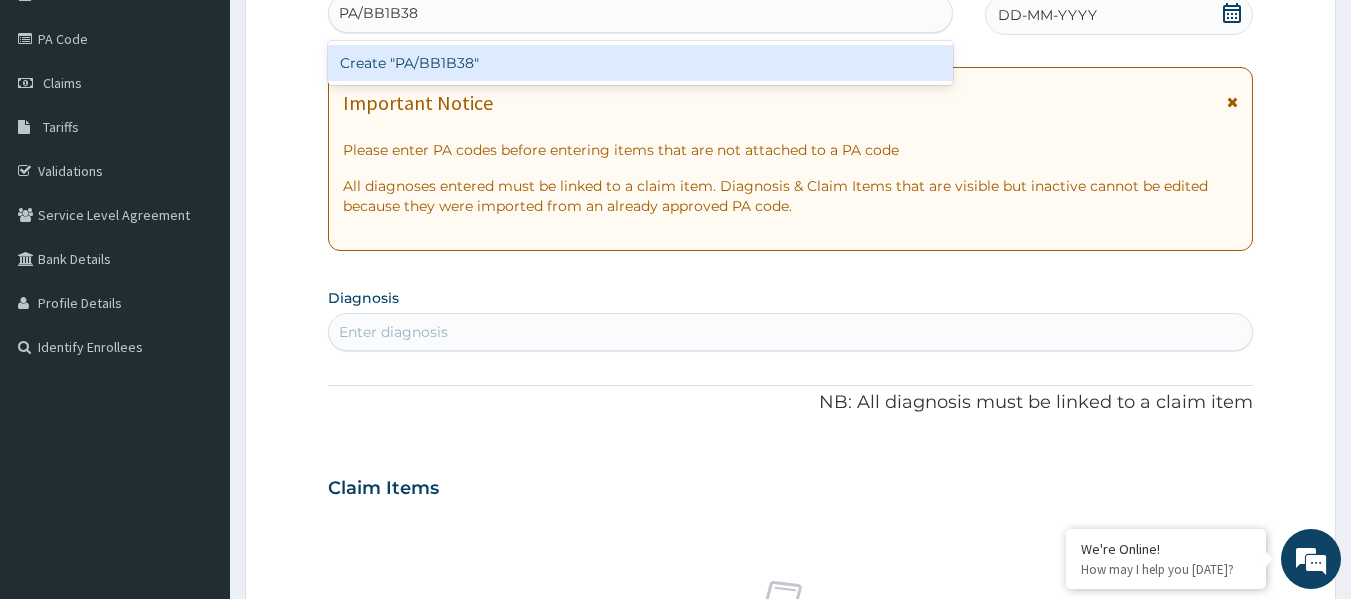 click on "Create "PA/BB1B38"" at bounding box center [641, 63] 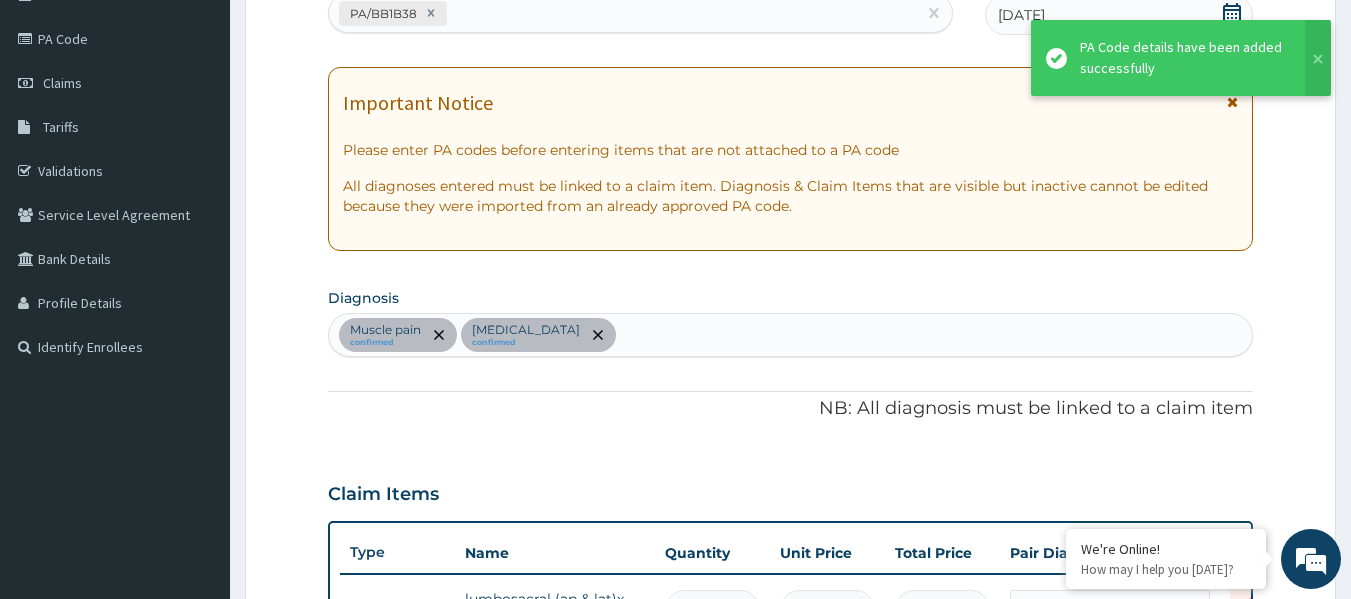 scroll, scrollTop: 253, scrollLeft: 0, axis: vertical 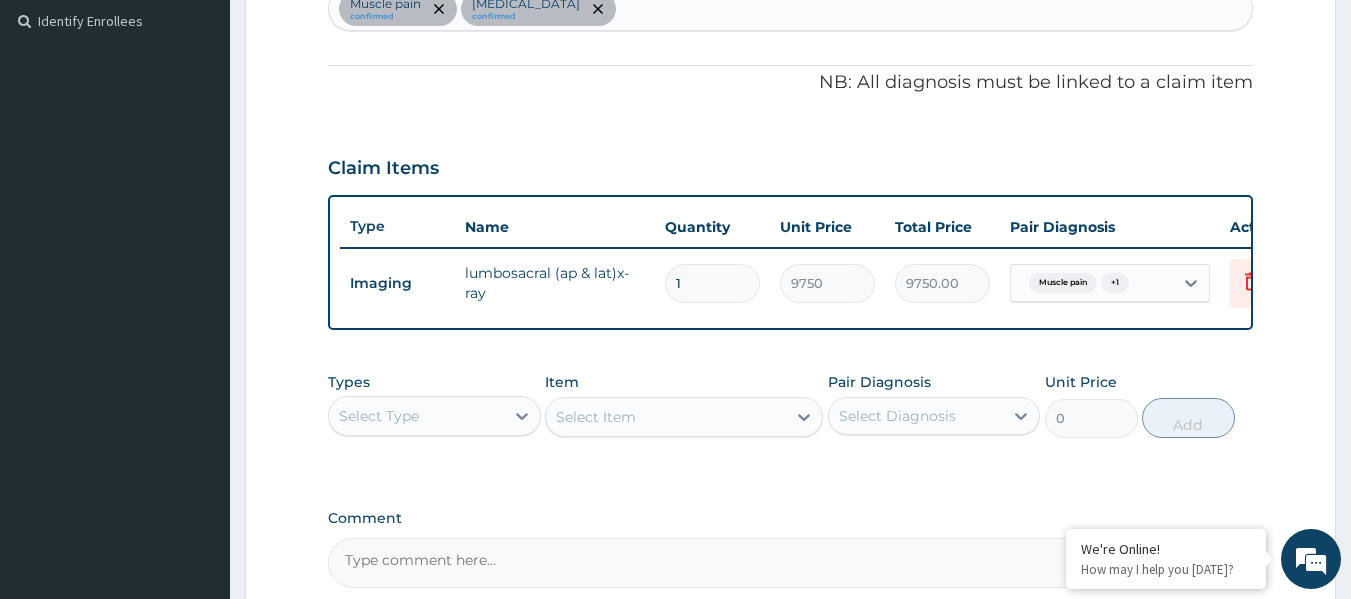 click on "Select Type" at bounding box center [416, 416] 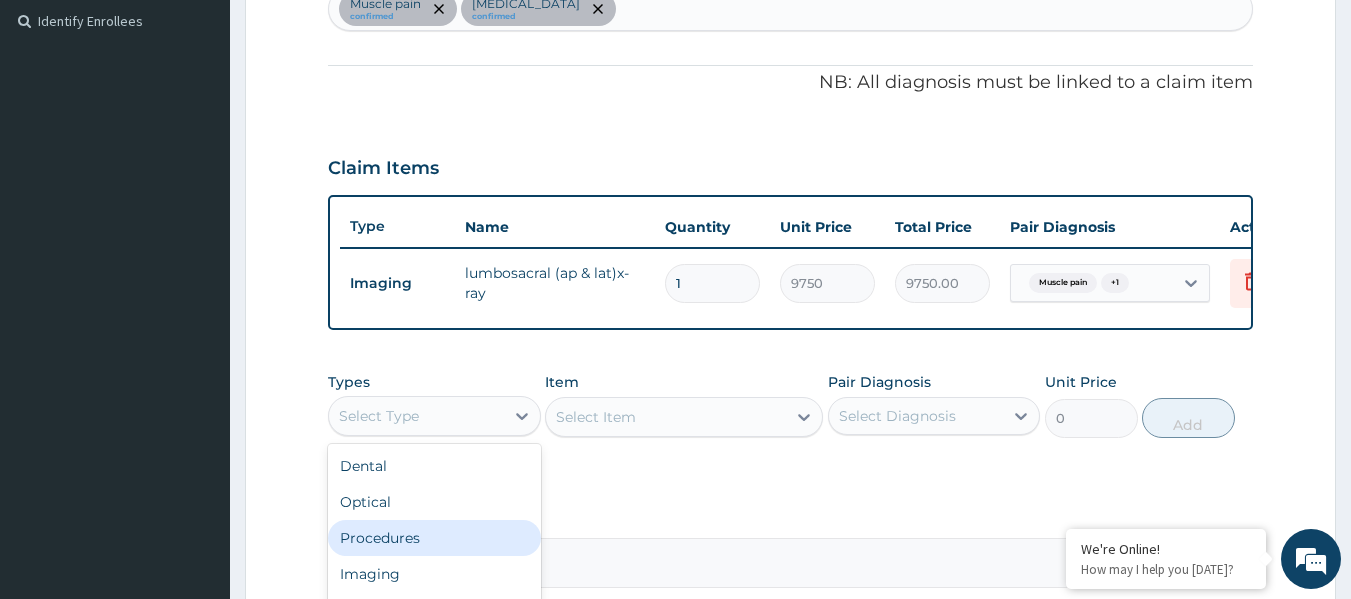 click on "Procedures" at bounding box center [434, 538] 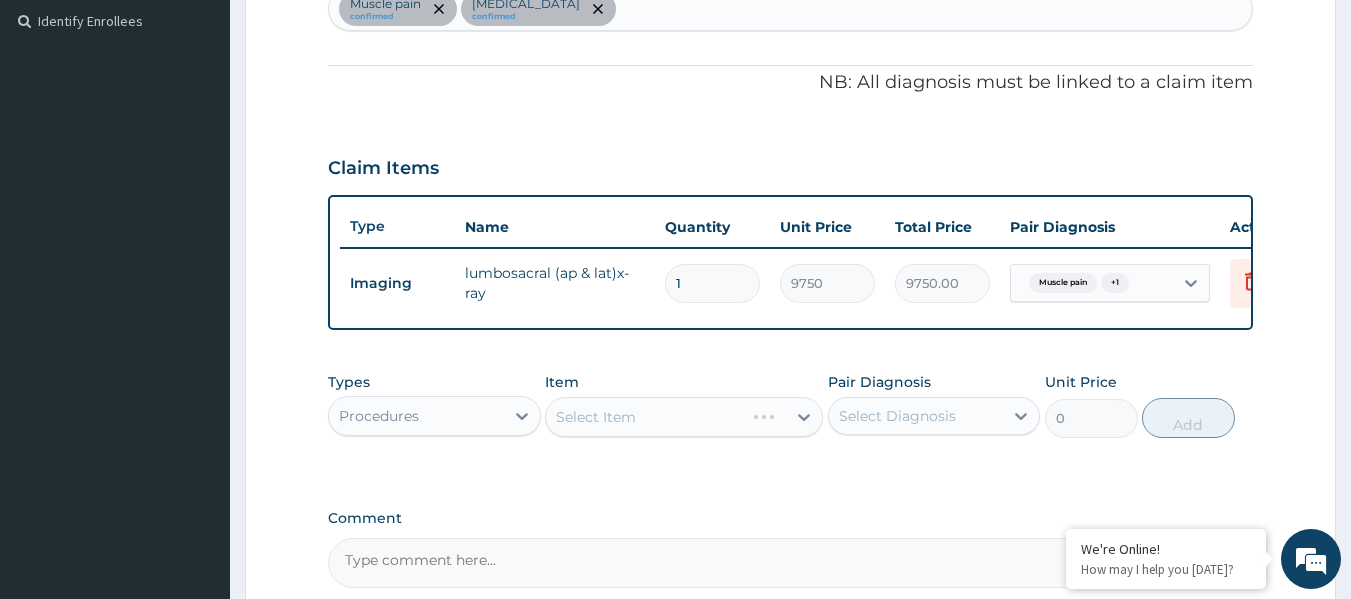 click on "Select Item" at bounding box center (684, 417) 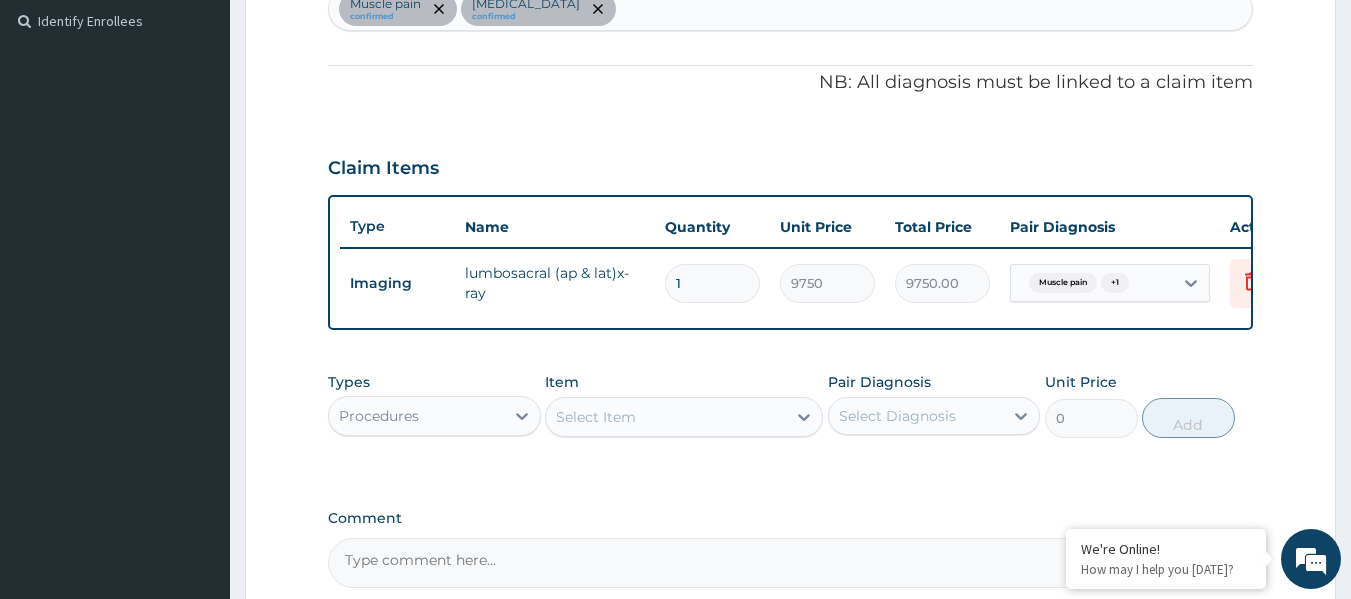 click on "Select Item" at bounding box center (596, 417) 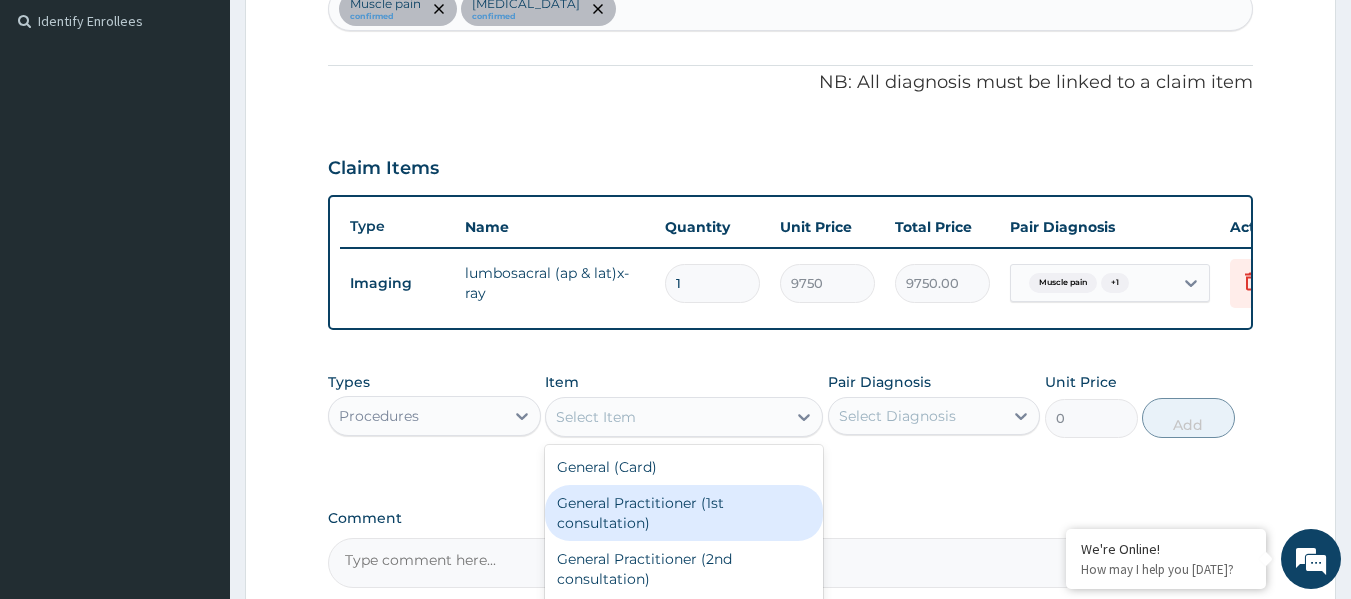 click on "General Practitioner (1st consultation)" at bounding box center (684, 513) 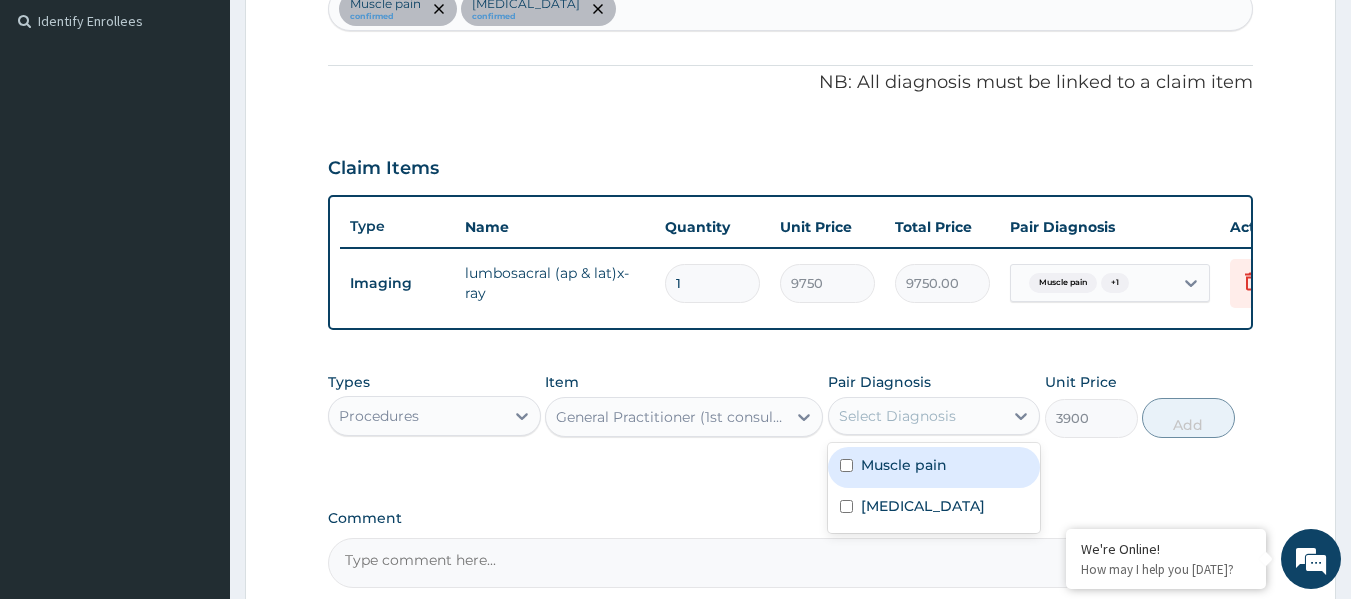 drag, startPoint x: 880, startPoint y: 442, endPoint x: 883, endPoint y: 479, distance: 37.12142 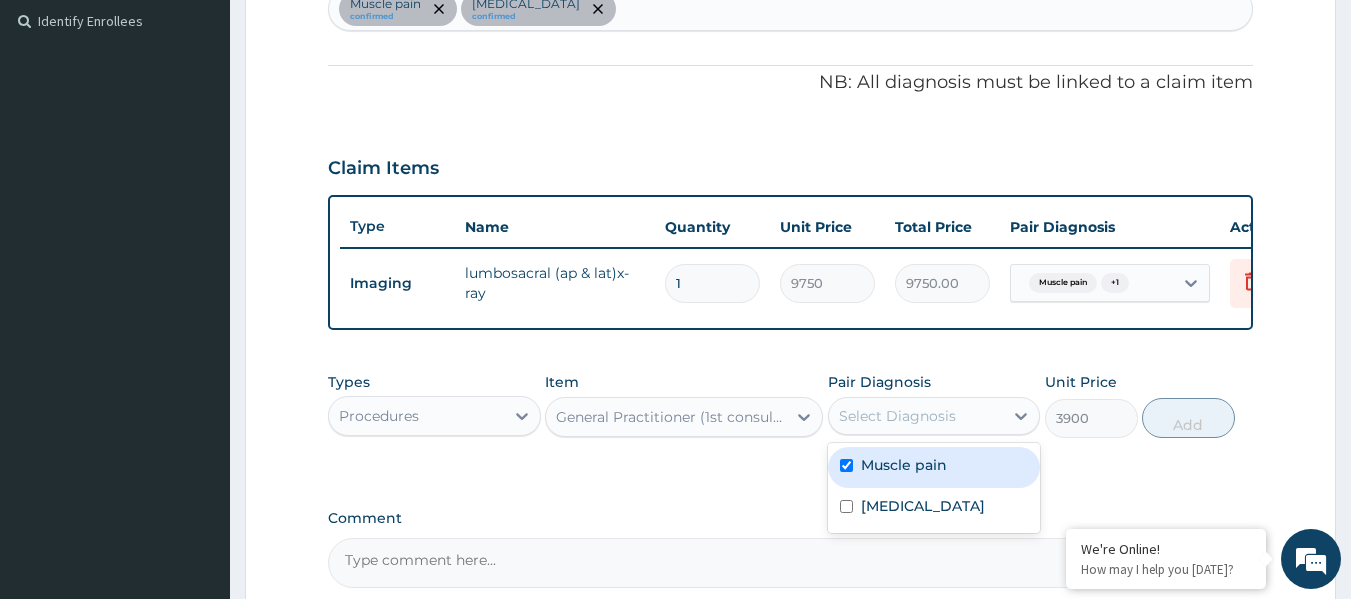 checkbox on "true" 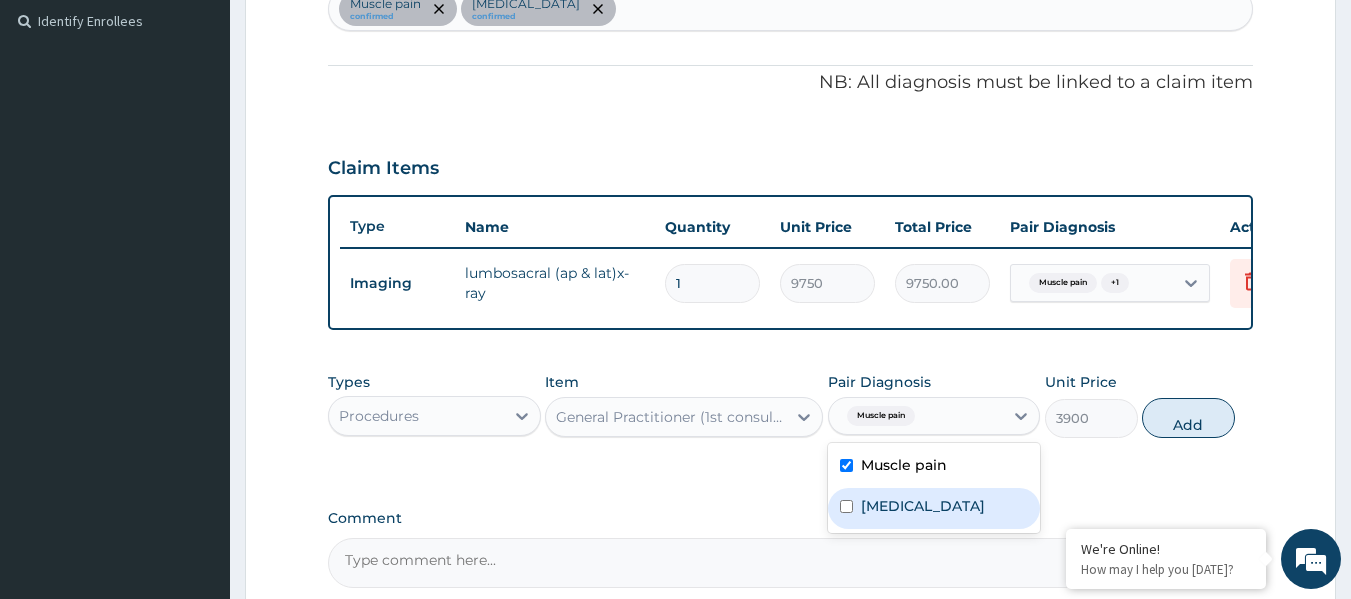 click on "Lumbar spondylosis" at bounding box center (934, 508) 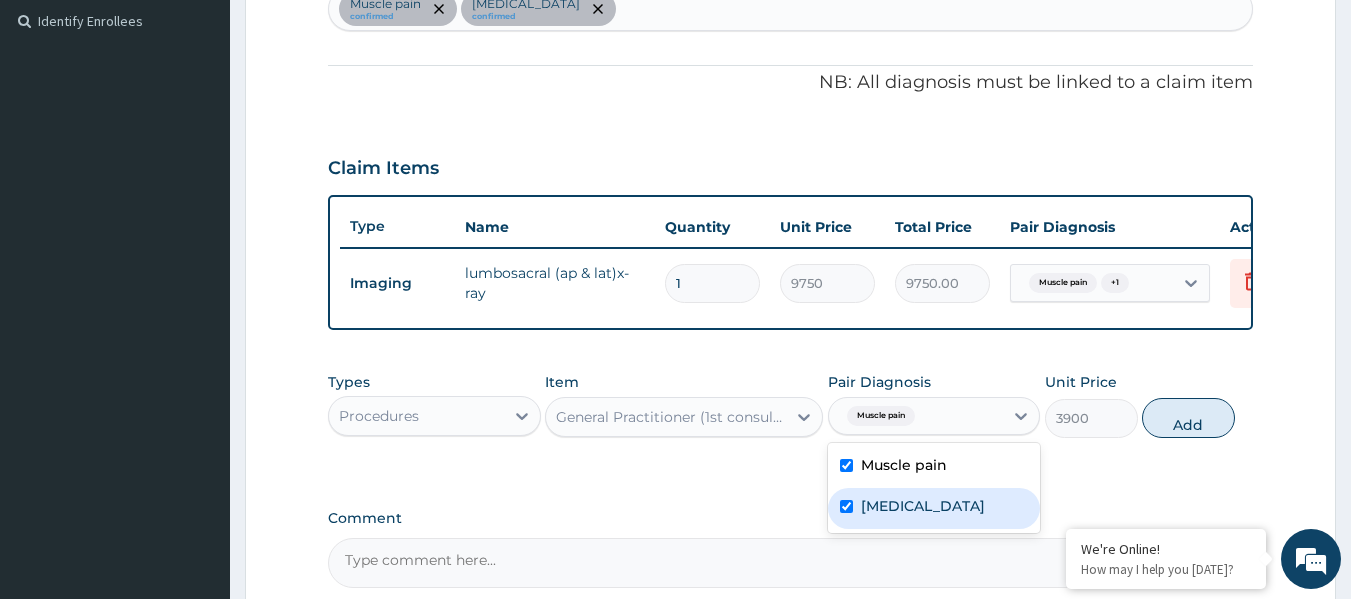 click on "Lumbar spondylosis" at bounding box center [934, 508] 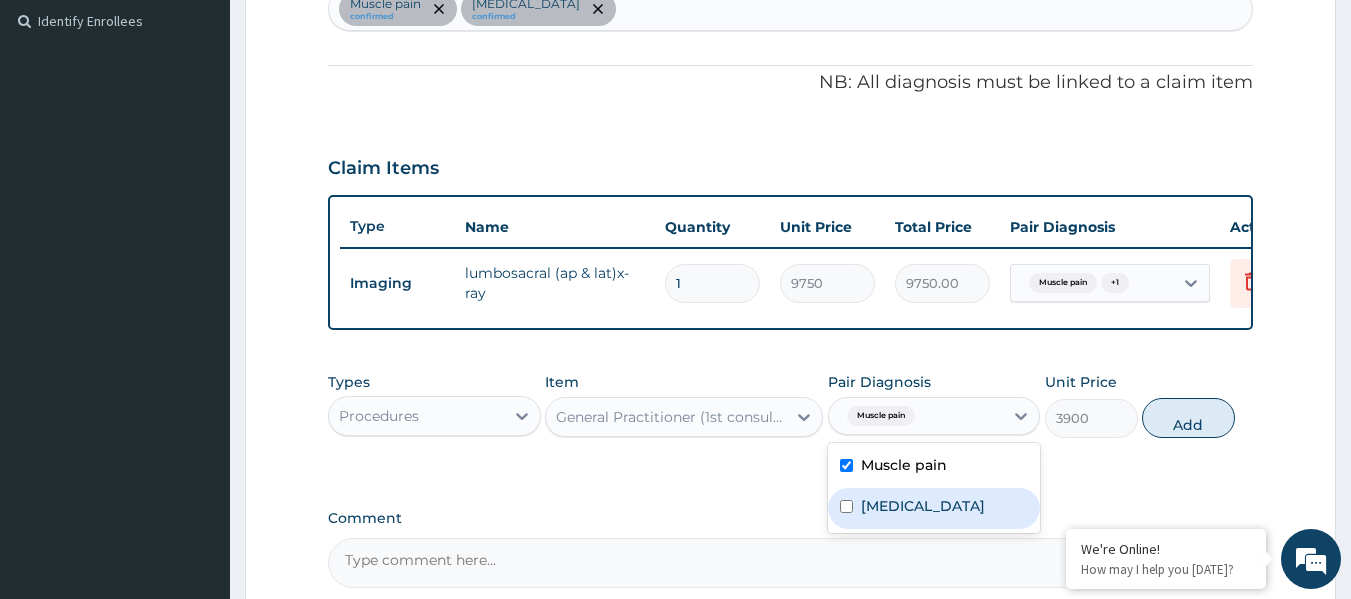 click on "Lumbar spondylosis" at bounding box center (923, 506) 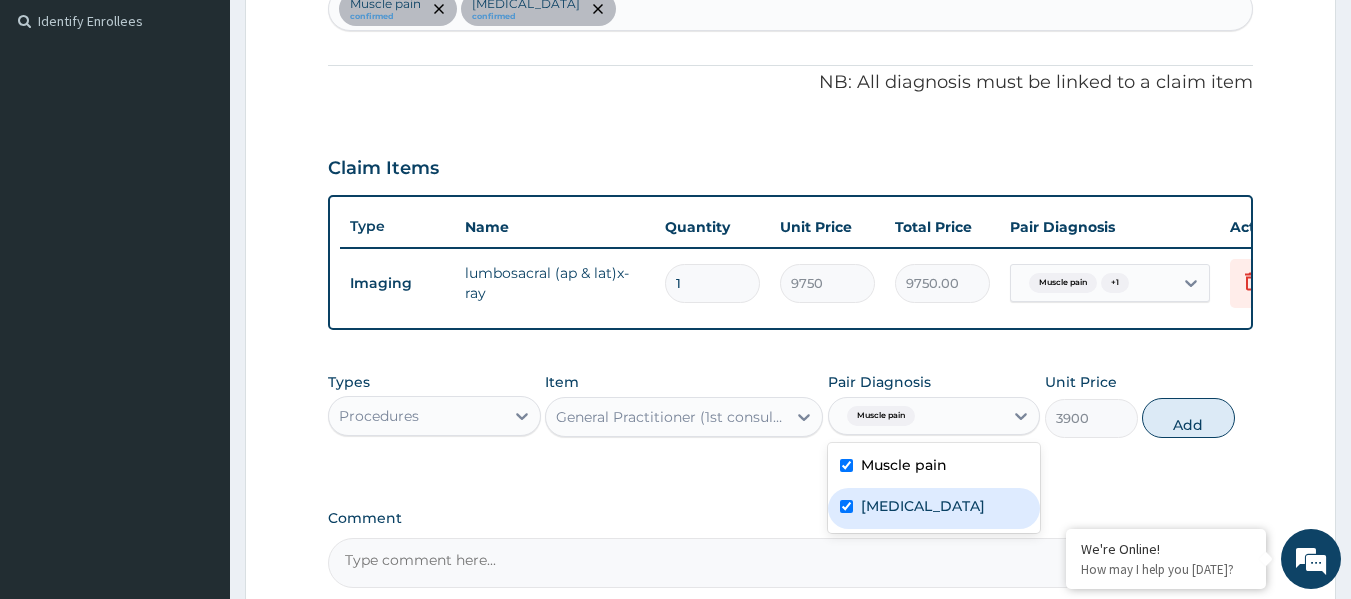 checkbox on "true" 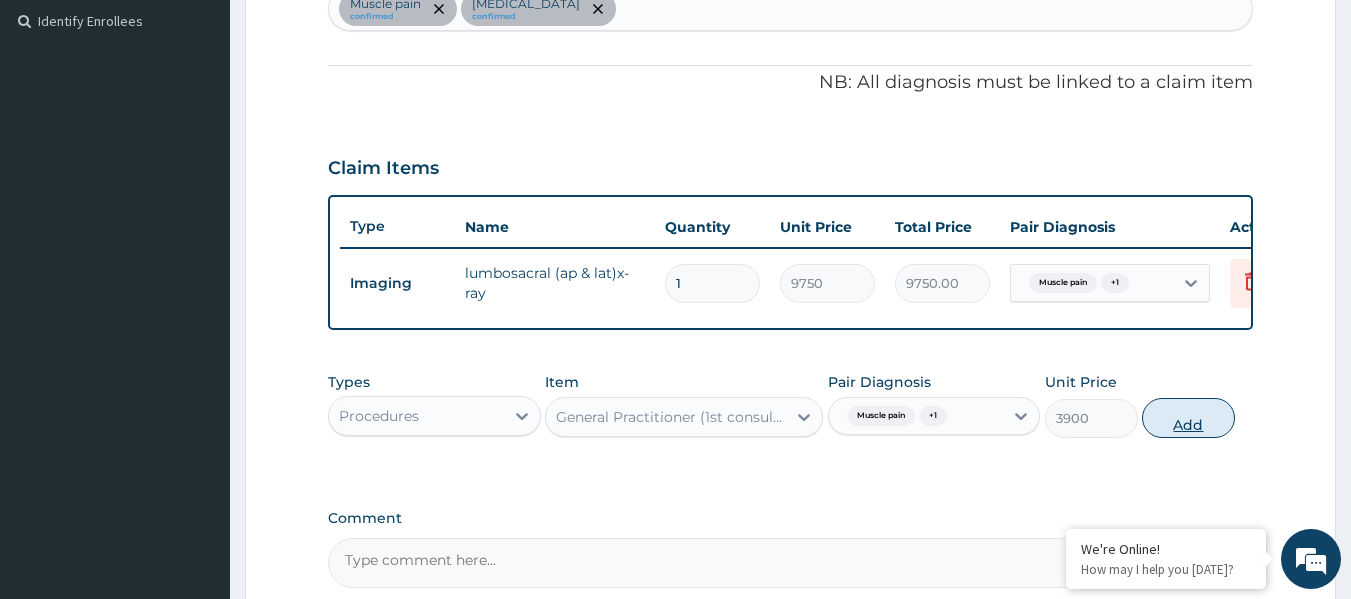 click on "Add" at bounding box center (1188, 418) 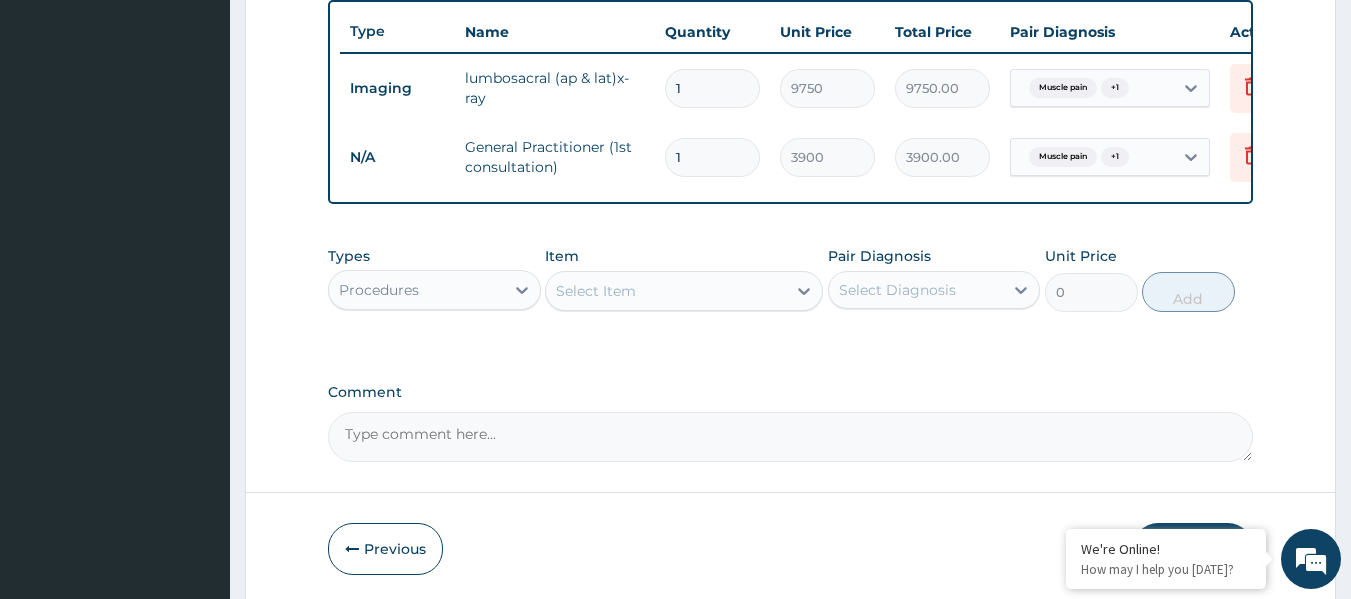 scroll, scrollTop: 778, scrollLeft: 0, axis: vertical 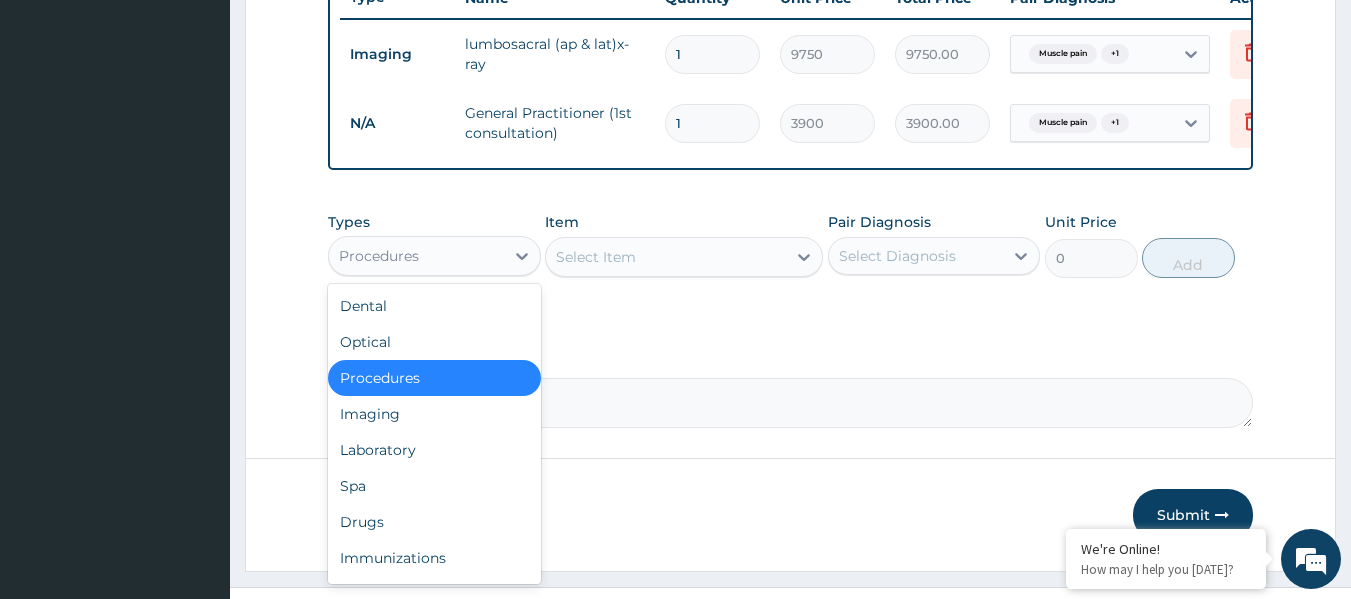 click on "Procedures" at bounding box center [416, 256] 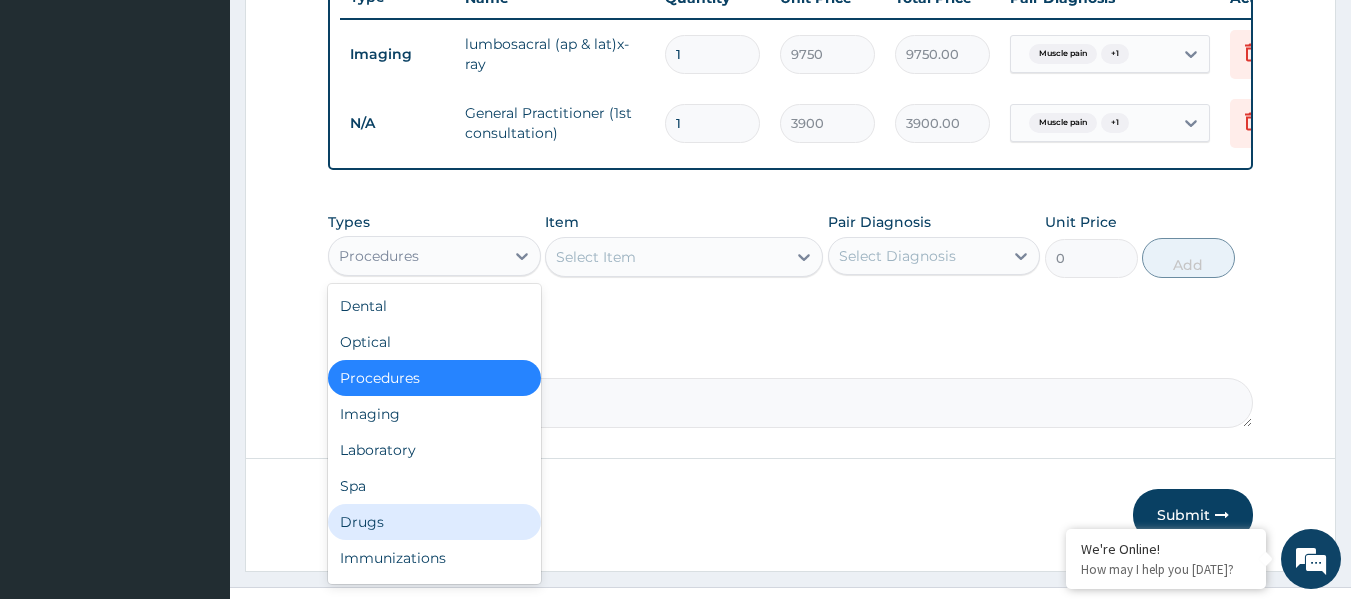 click on "Drugs" at bounding box center [434, 522] 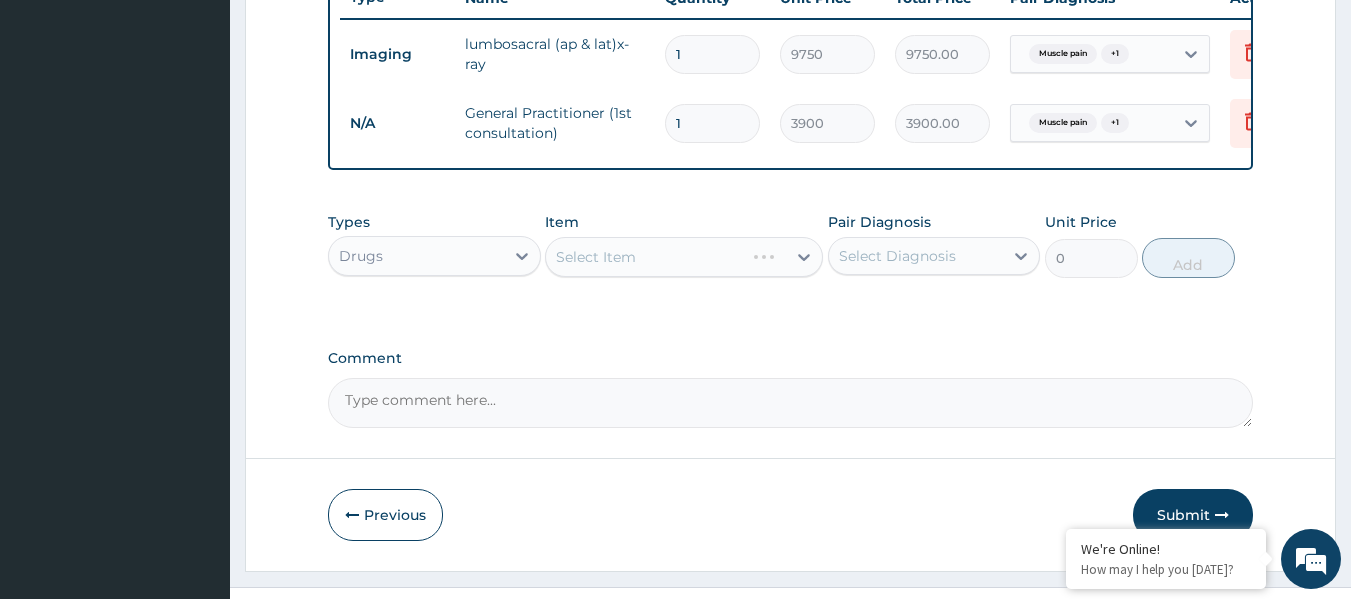 click on "Select Item" at bounding box center [684, 257] 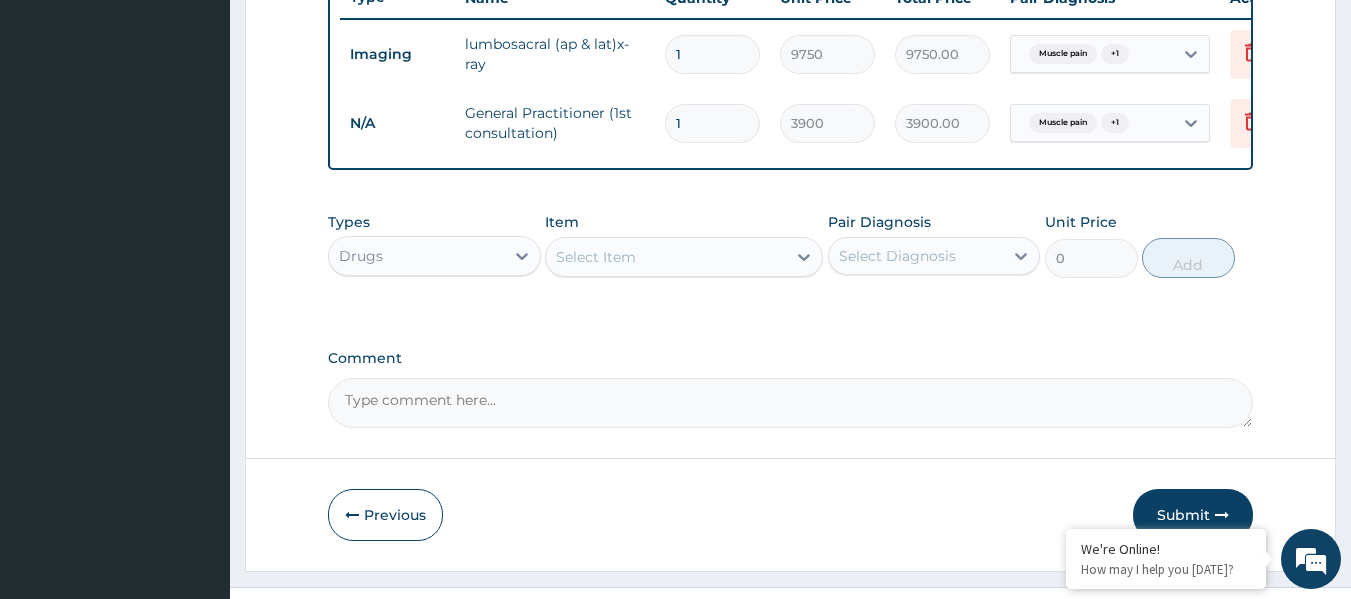 click on "Select Item" at bounding box center [666, 257] 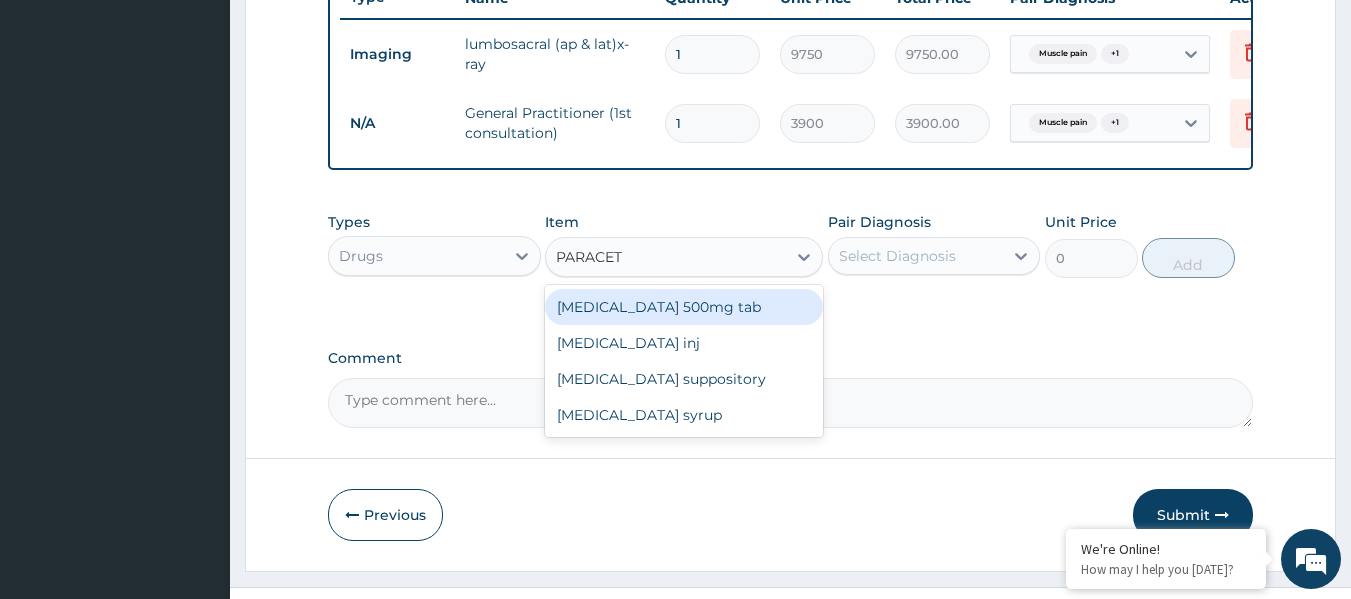 type on "PARACETA" 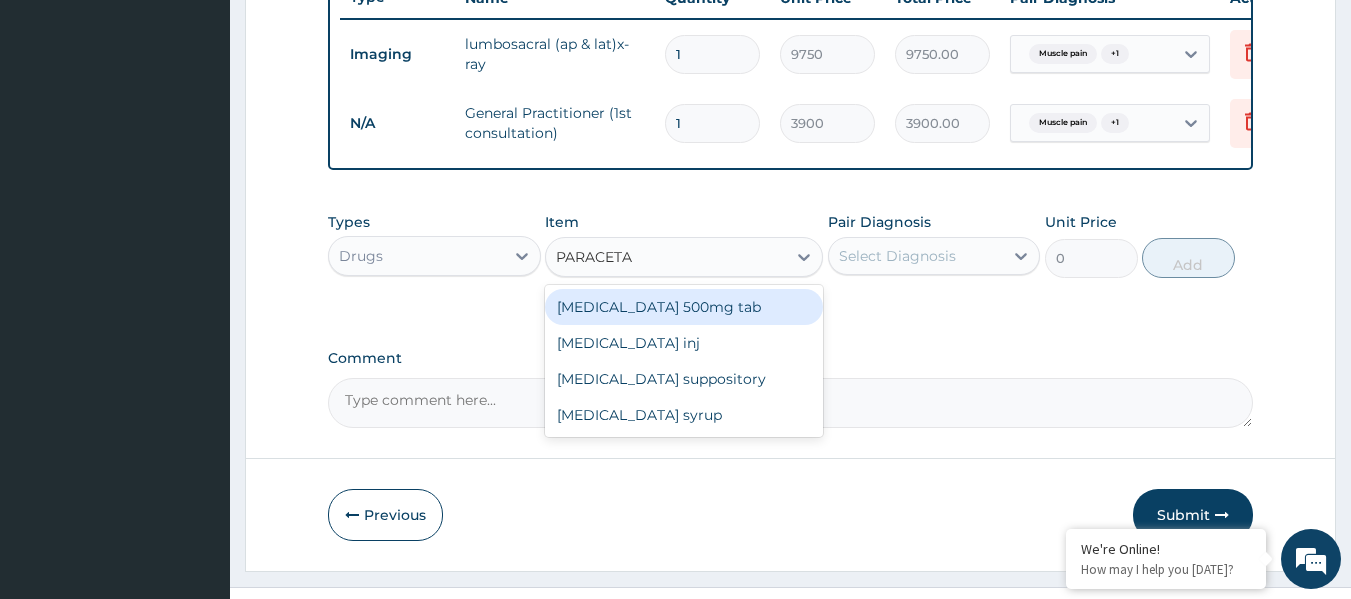 type 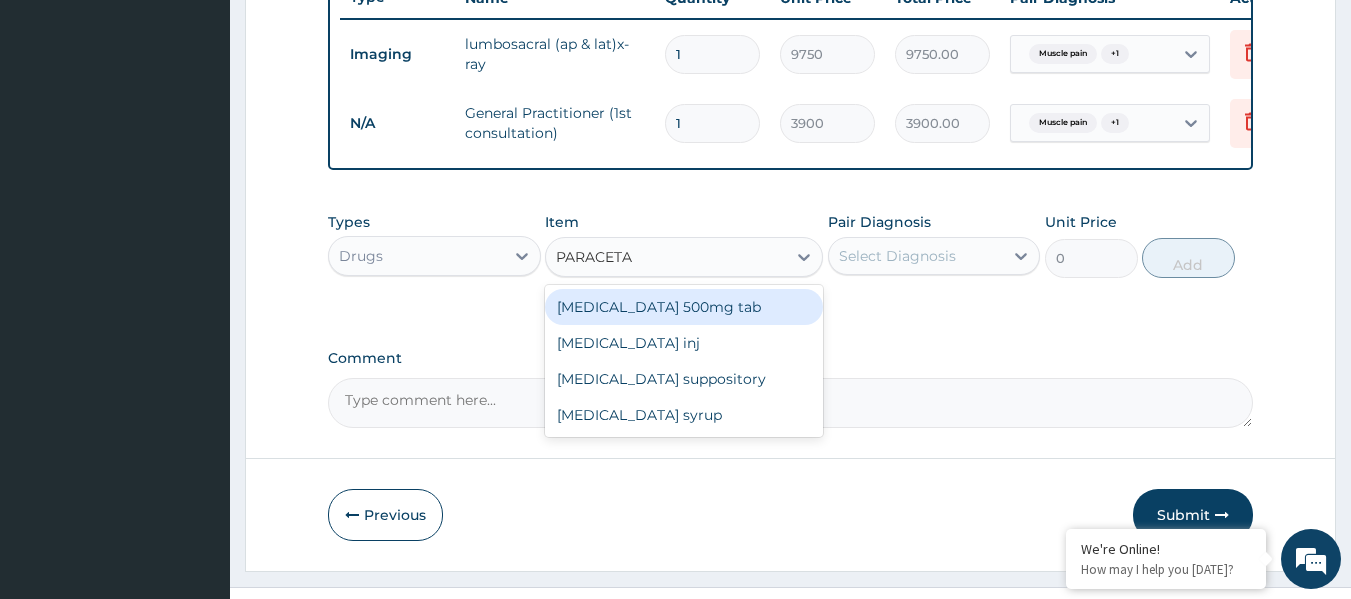 type on "64.43" 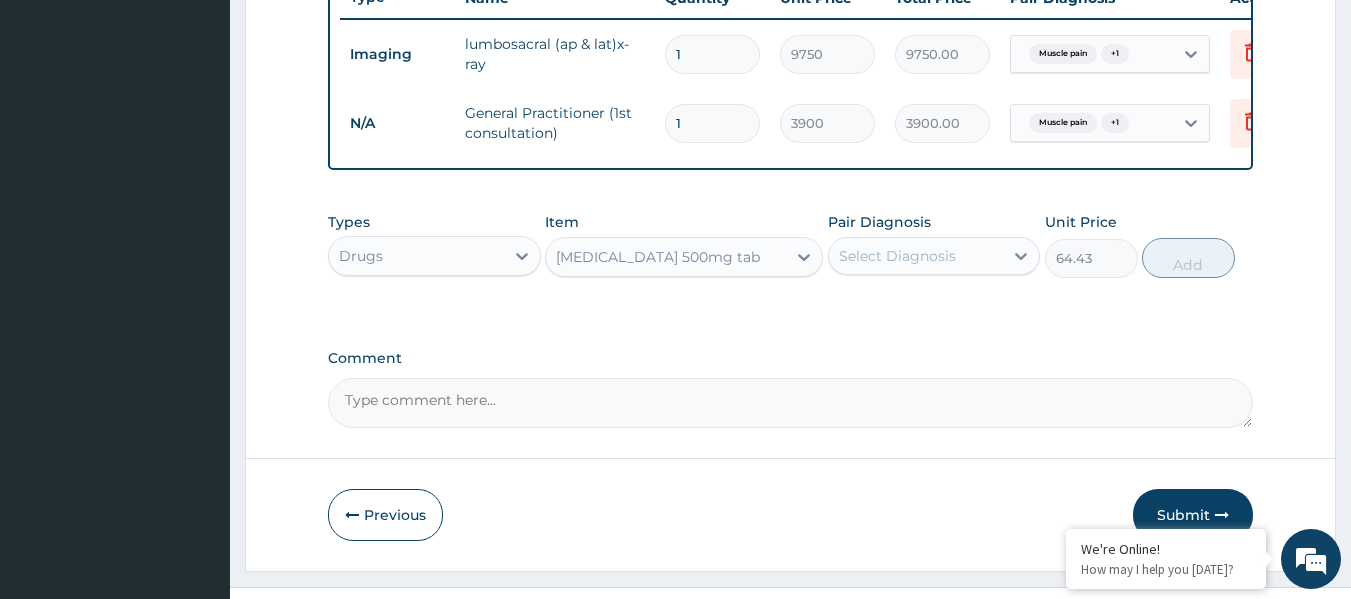 drag, startPoint x: 705, startPoint y: 117, endPoint x: 1154, endPoint y: 341, distance: 501.77386 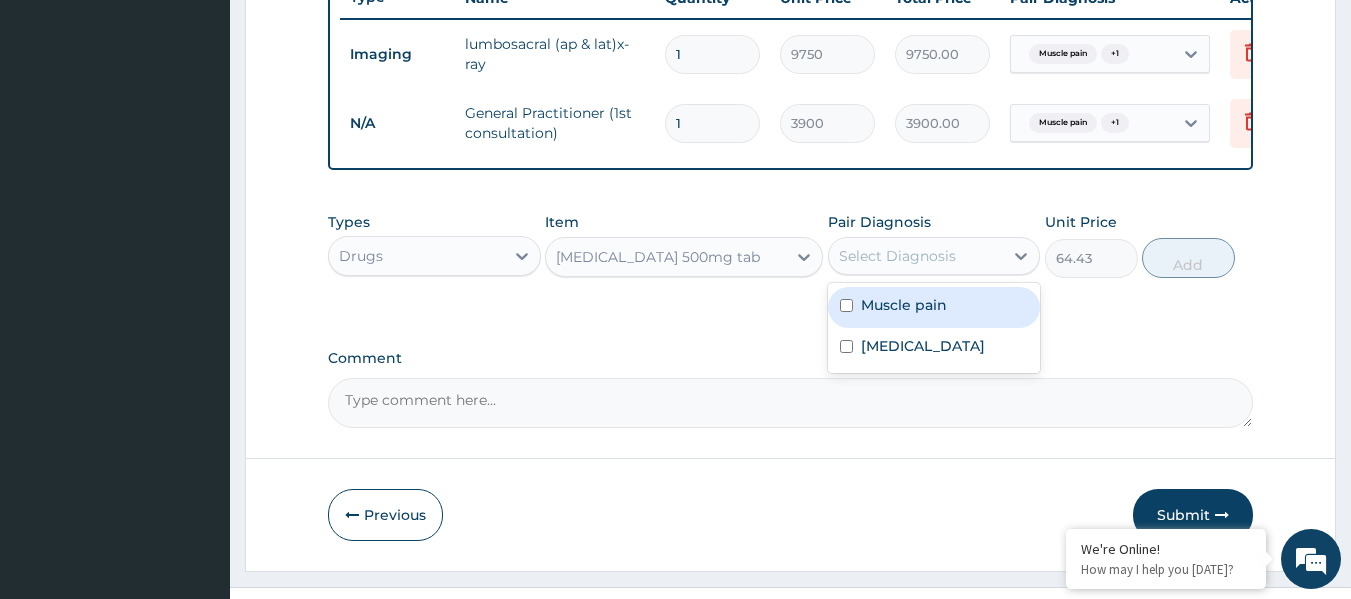 click on "Select Diagnosis" at bounding box center (897, 256) 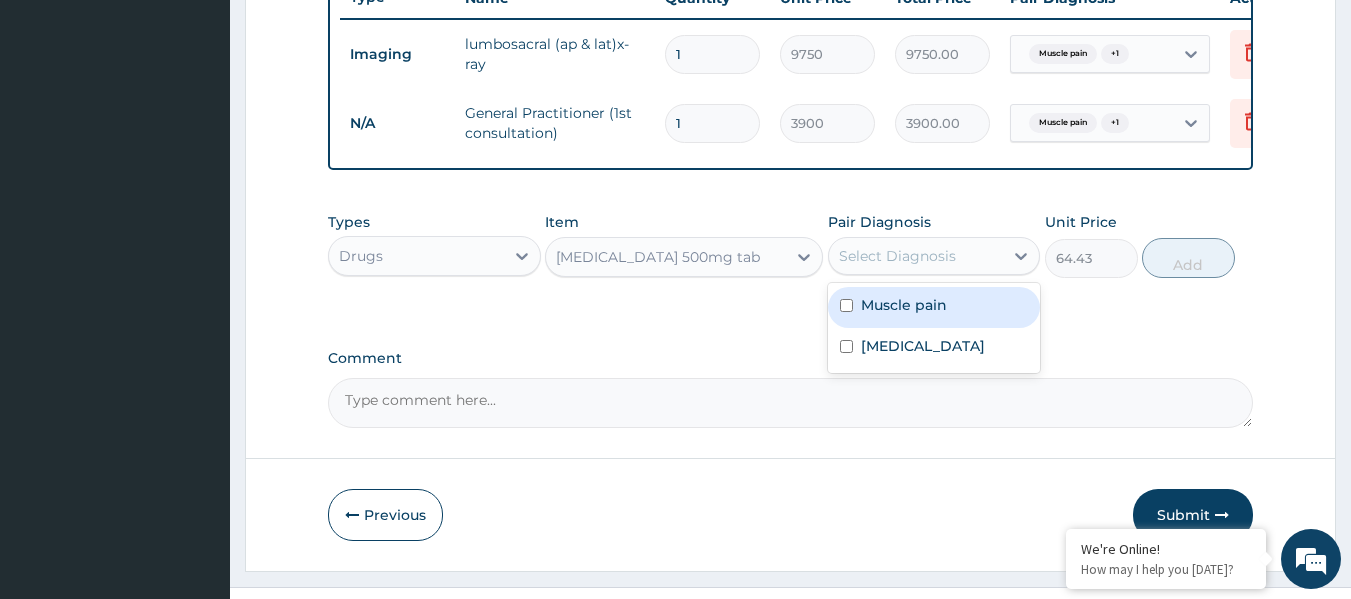 click on "Muscle pain" at bounding box center (934, 307) 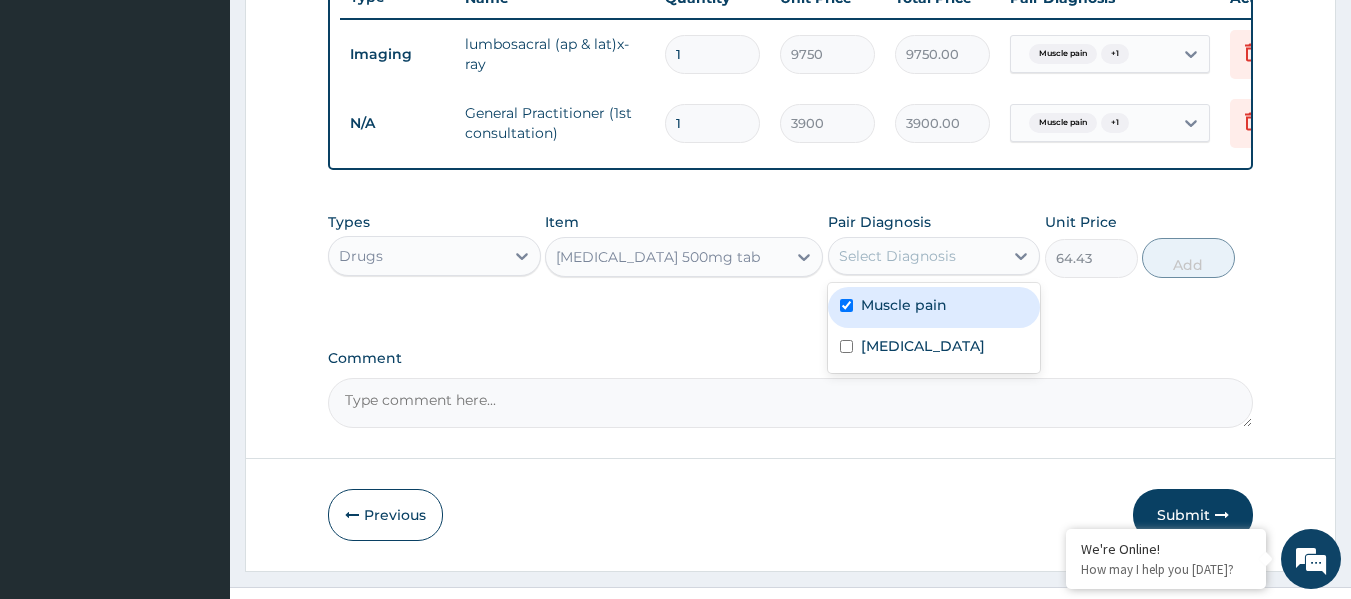 checkbox on "true" 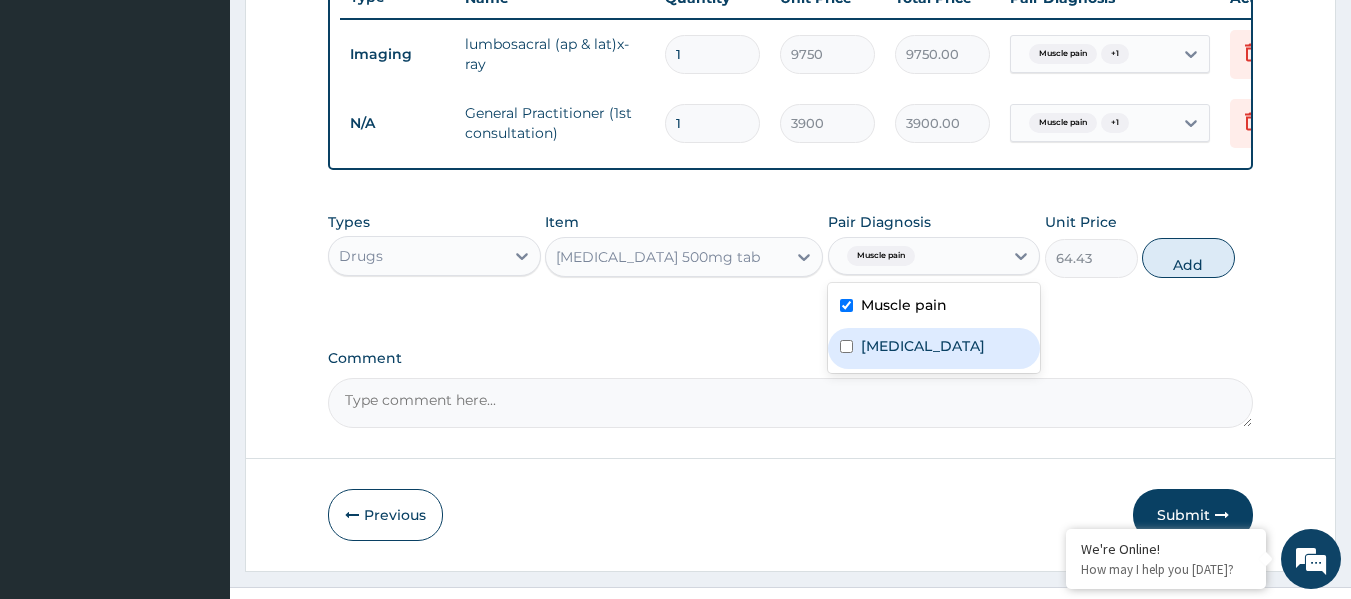 click on "Lumbar spondylosis" at bounding box center [923, 346] 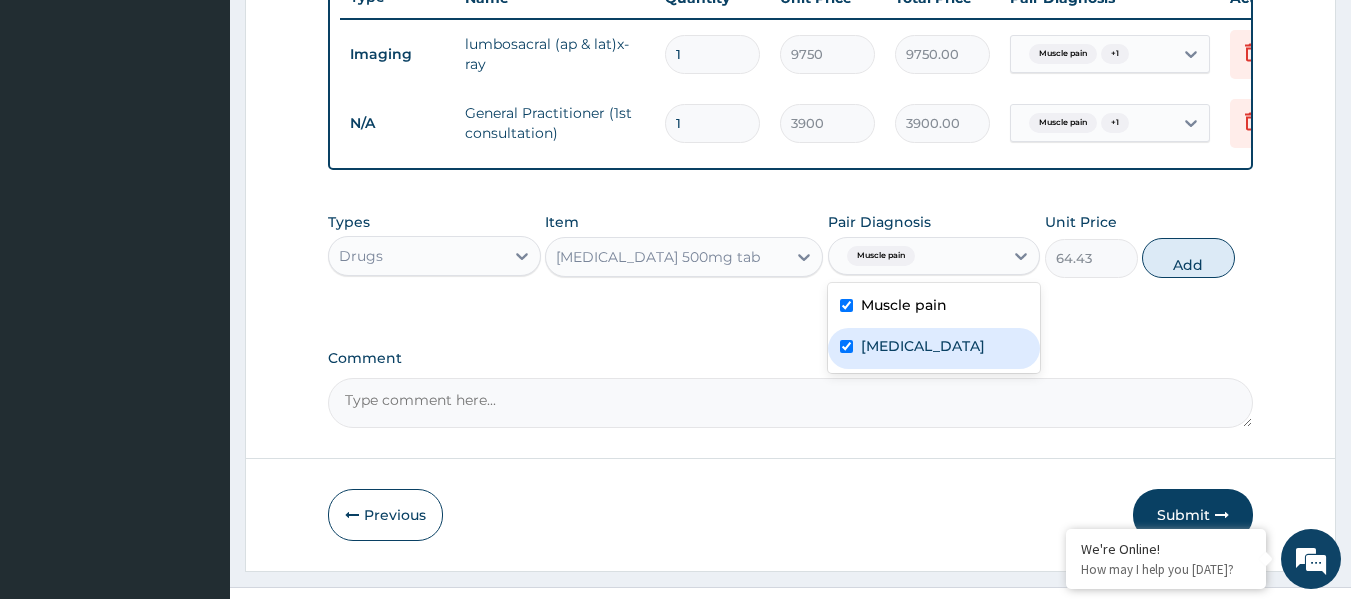 checkbox on "true" 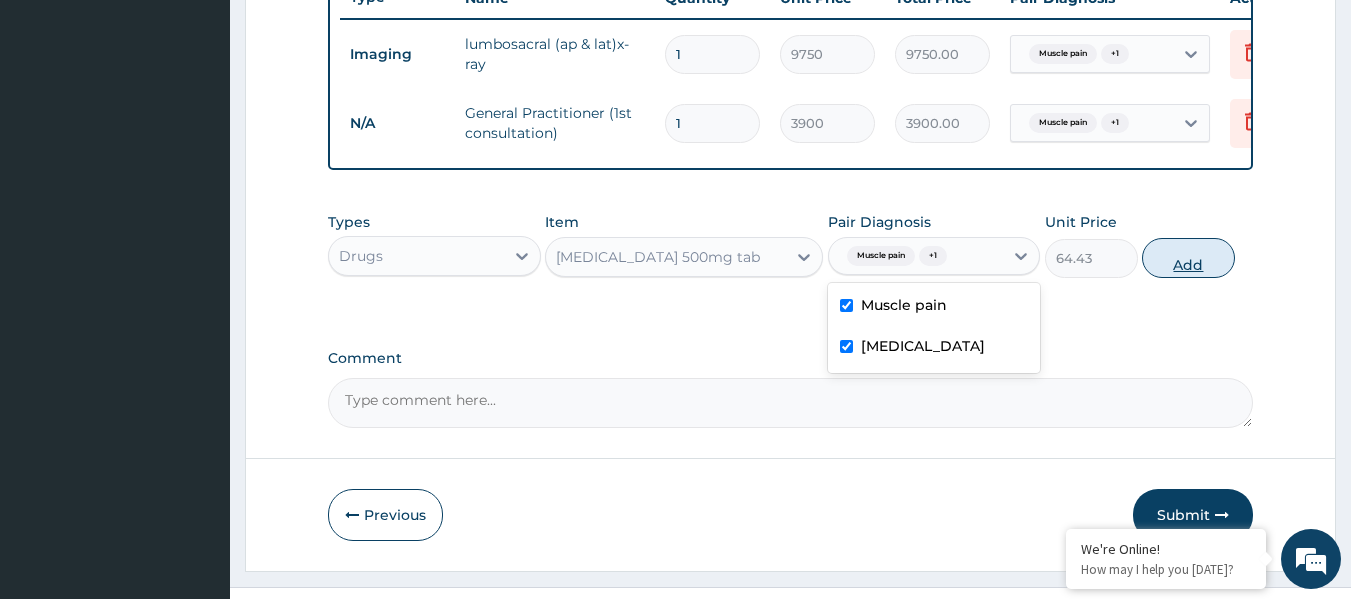 click on "Add" at bounding box center (1188, 258) 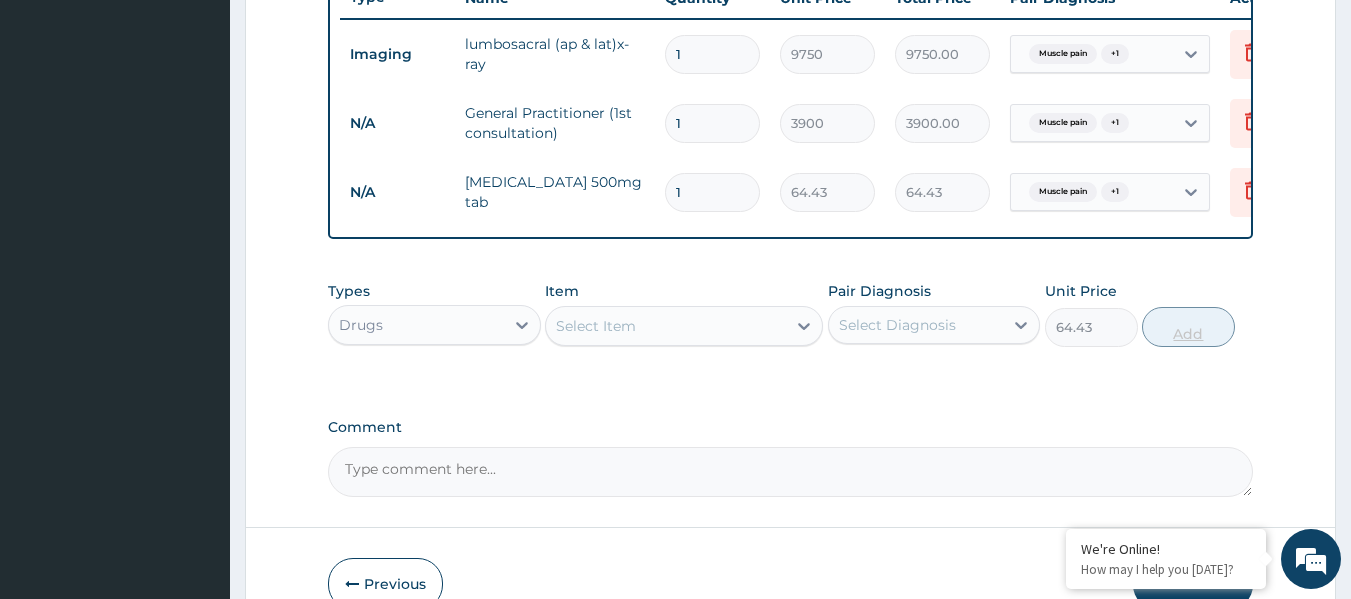 type on "0" 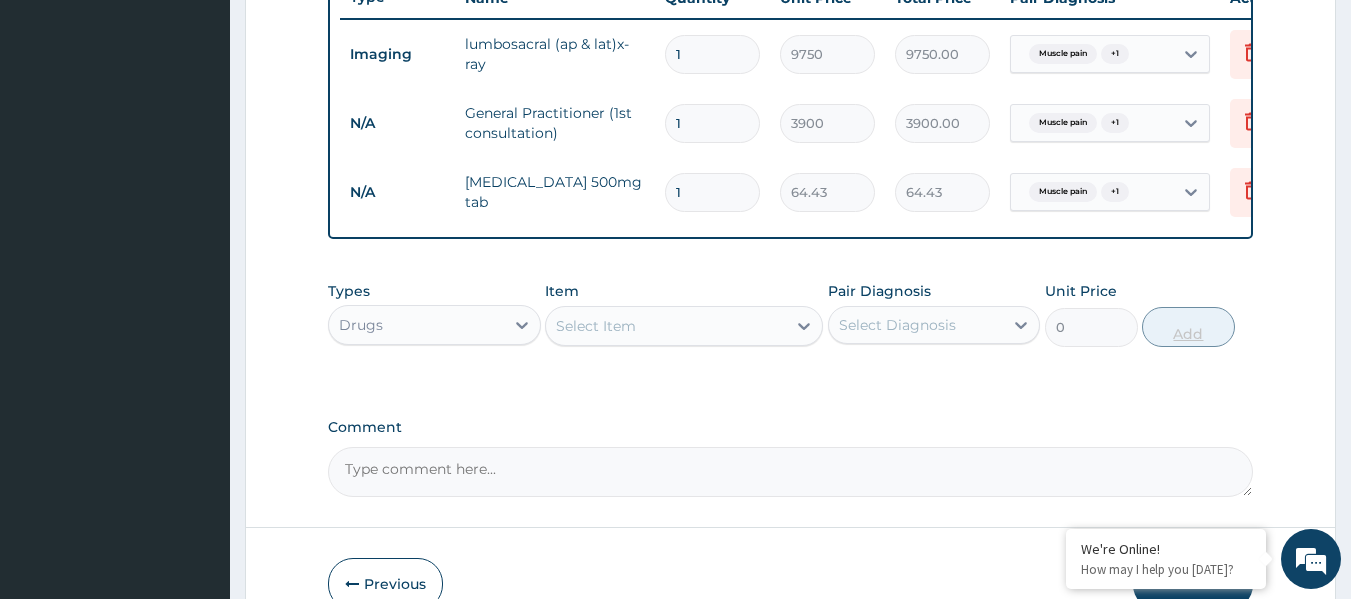 type 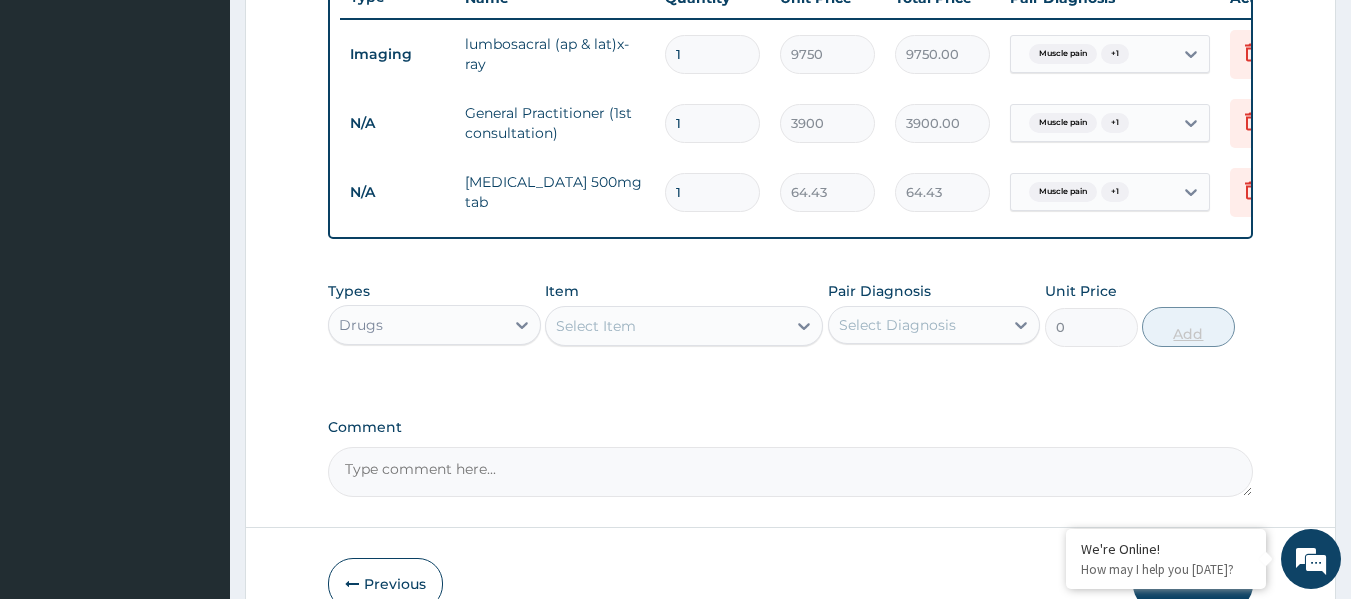 type on "0.00" 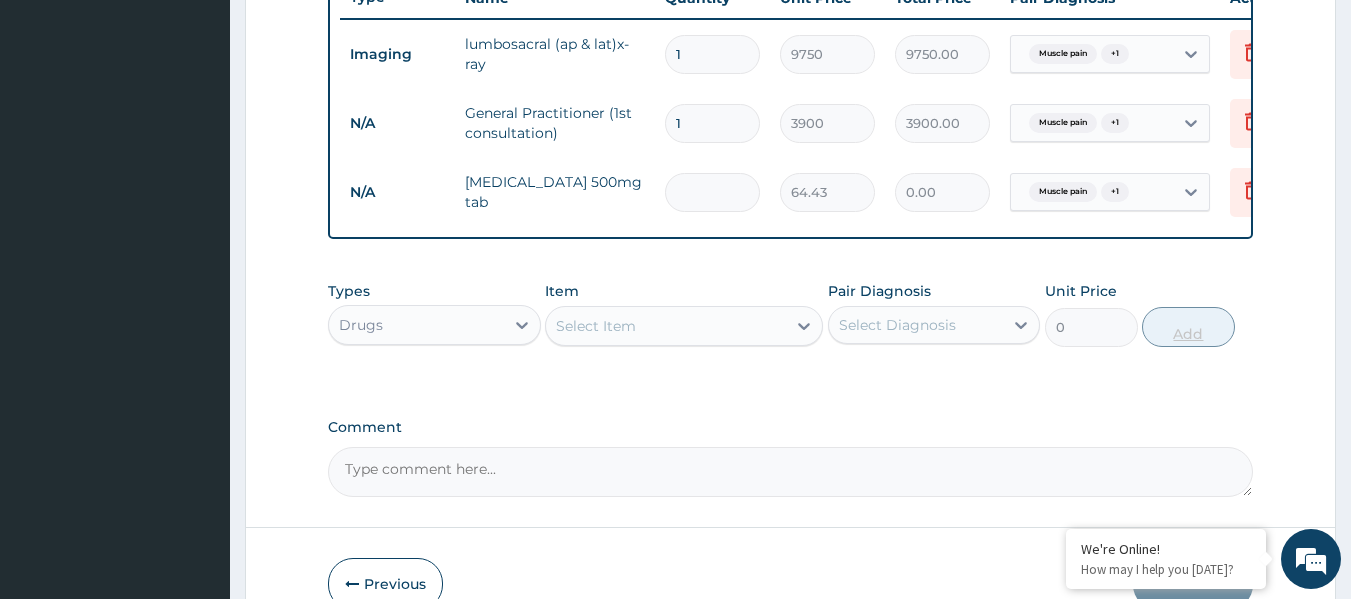 type on "3" 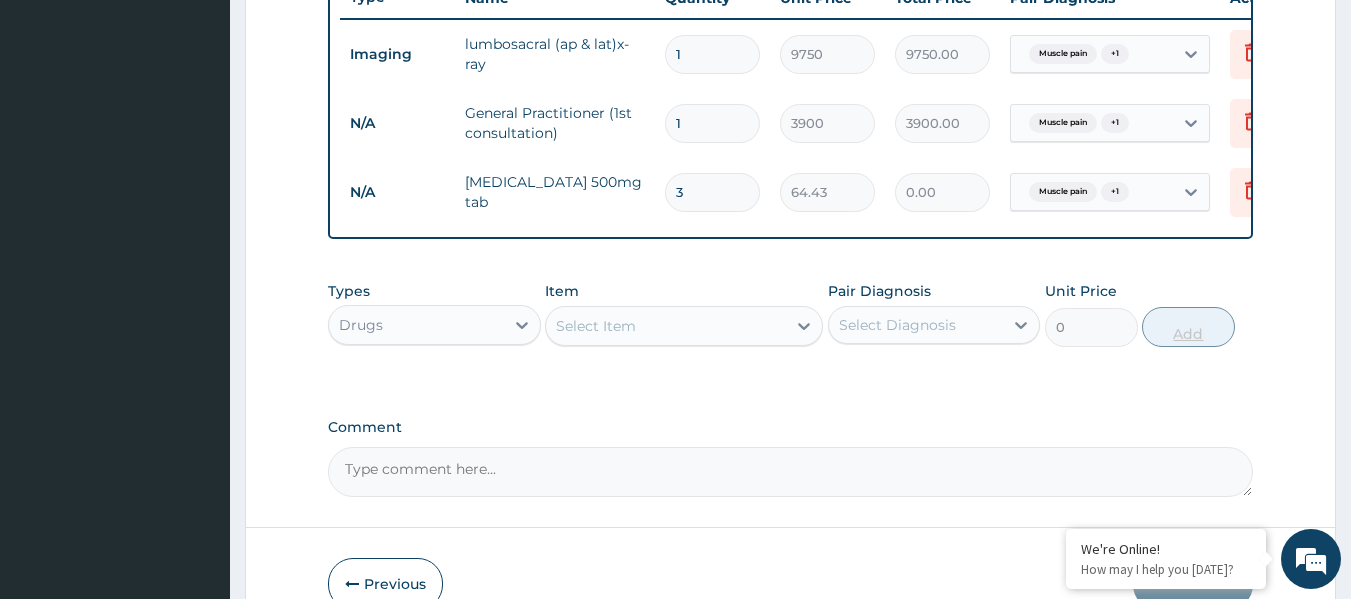 type on "193.29" 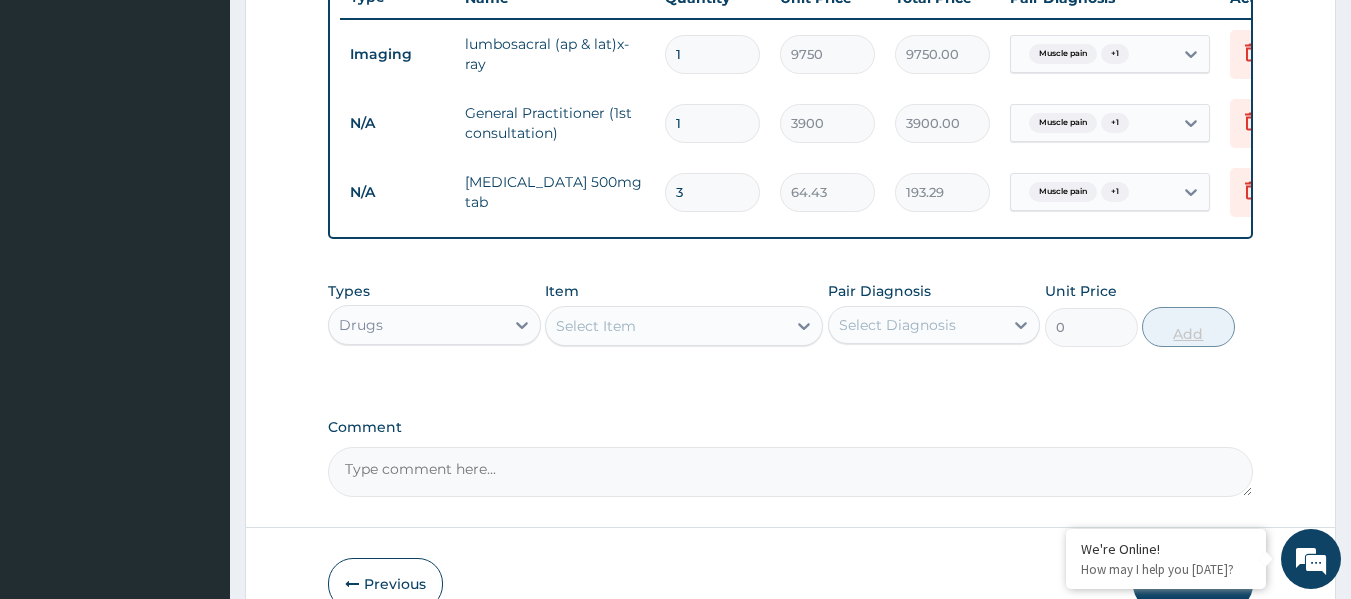 type on "30" 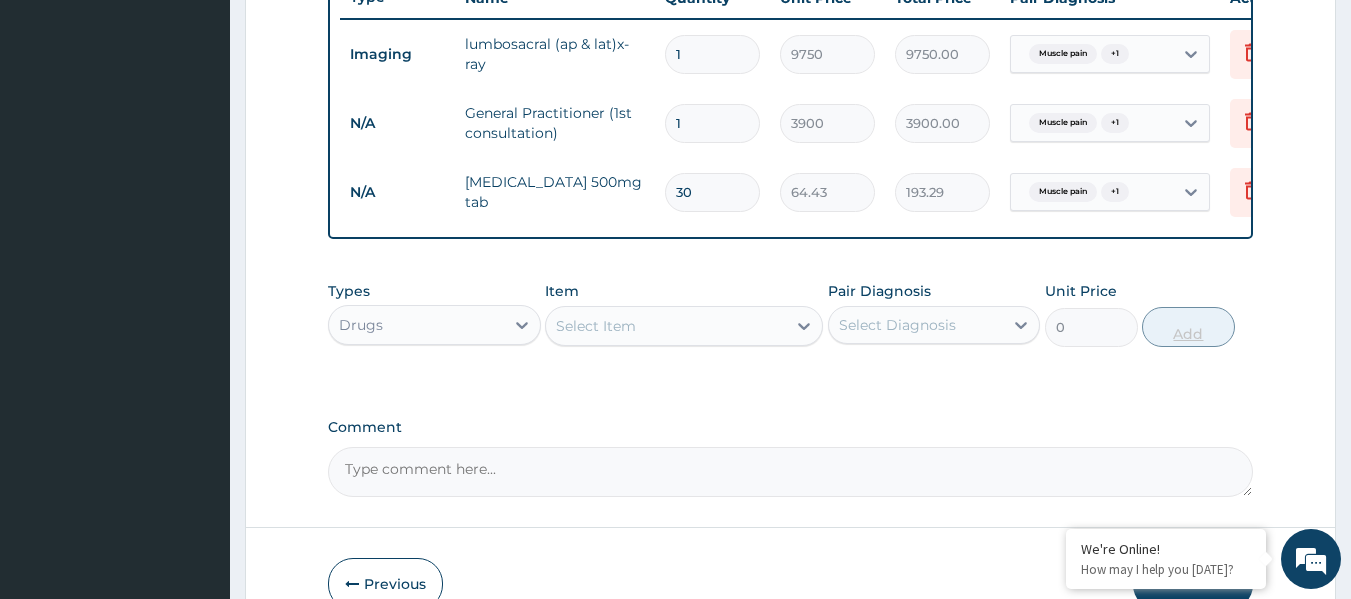 type on "1932.90" 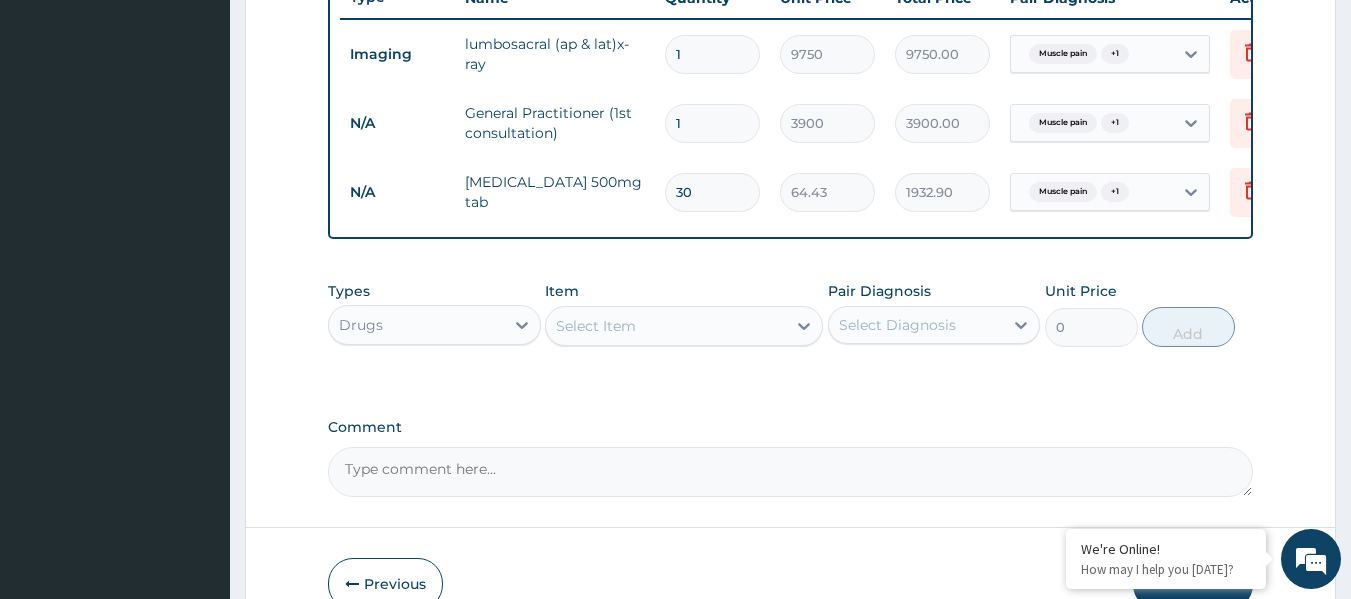 type on "30" 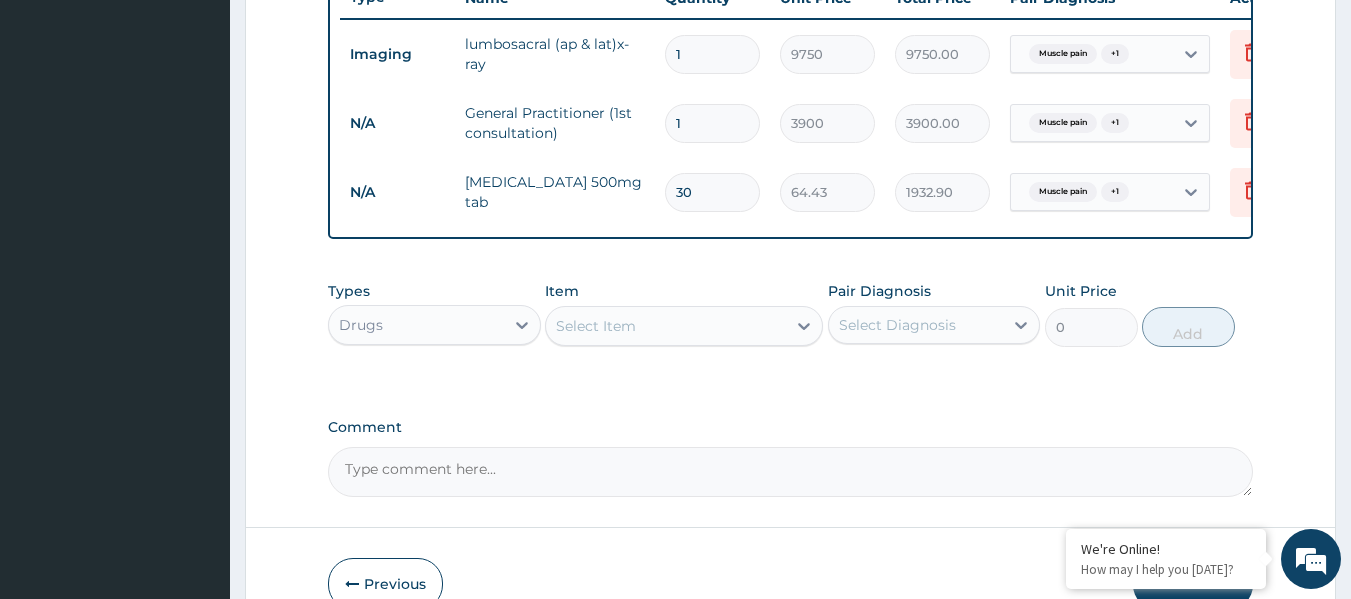 click on "Select Item" at bounding box center [596, 326] 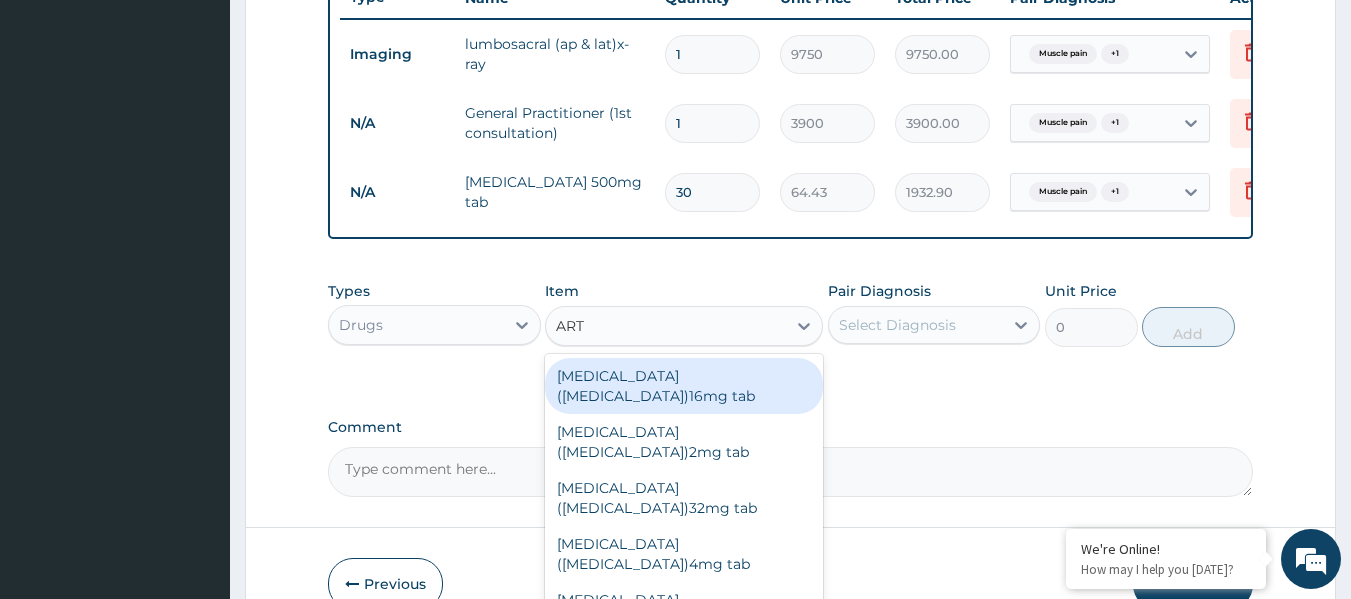 type on "ARTH" 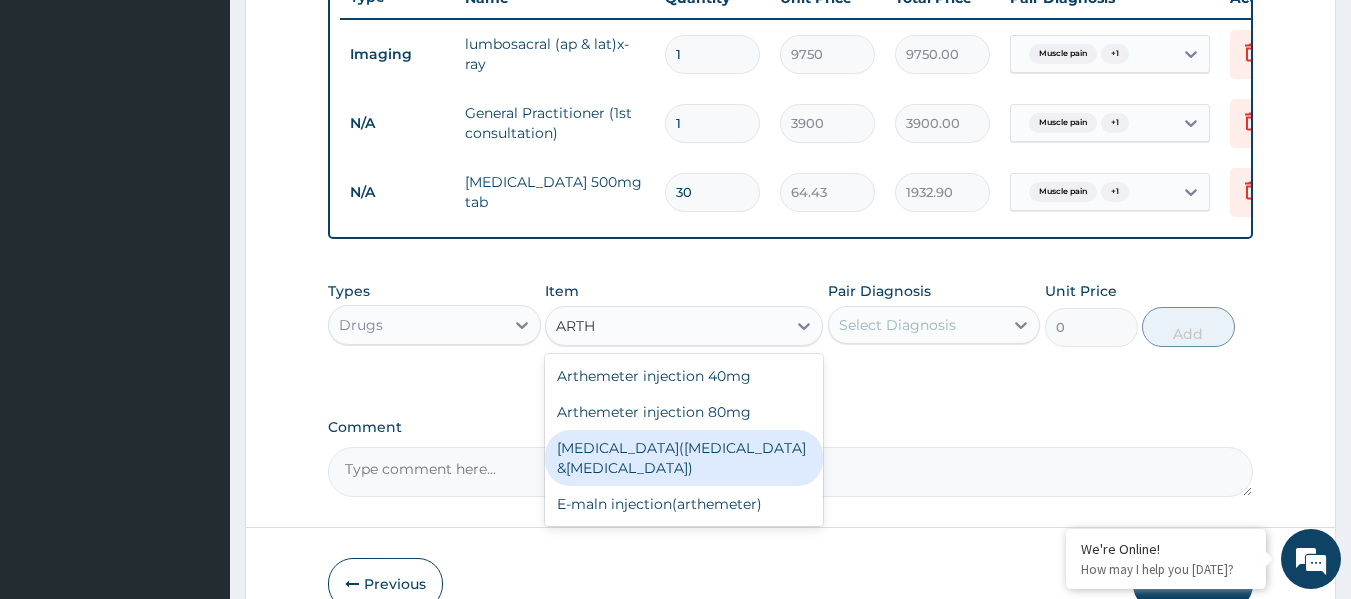 click on "Arthrotec(diclofenac &misoprostol)" at bounding box center [684, 458] 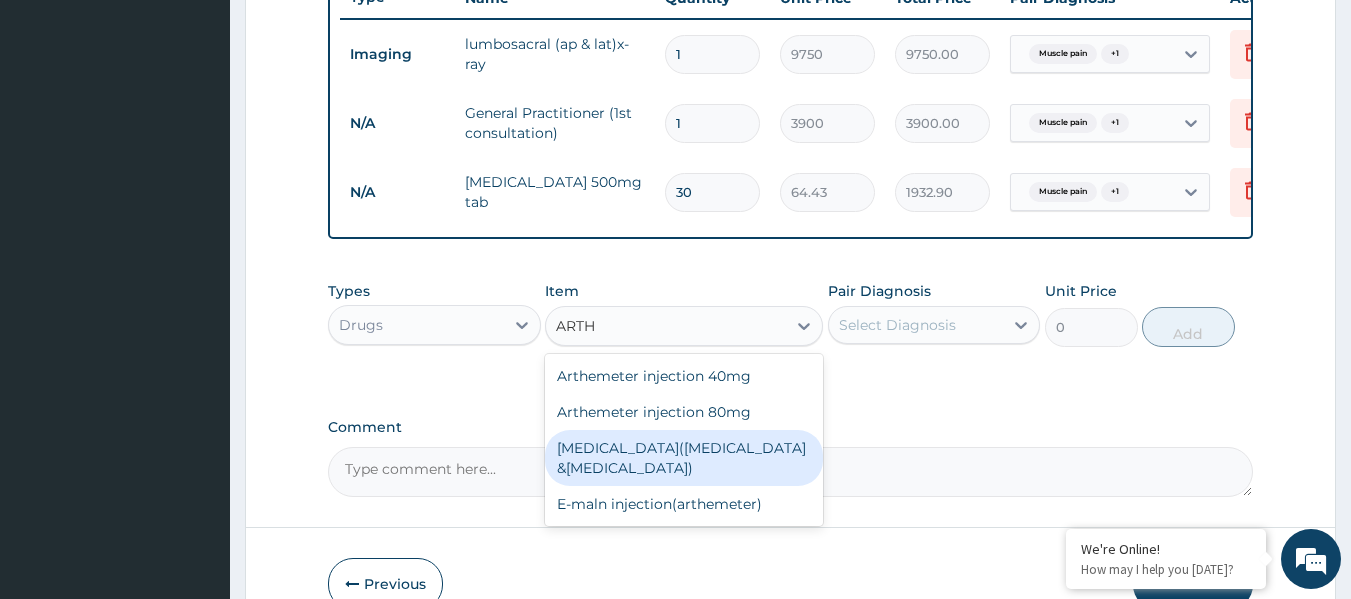 type 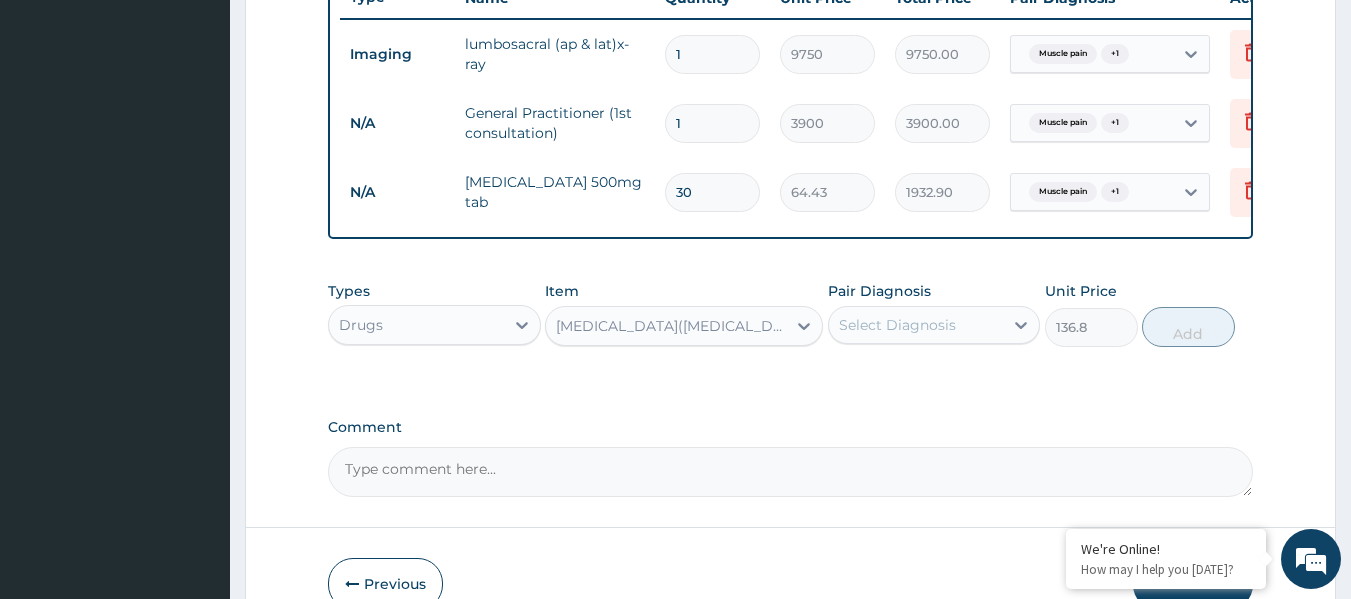 click on "Select Diagnosis" at bounding box center (897, 325) 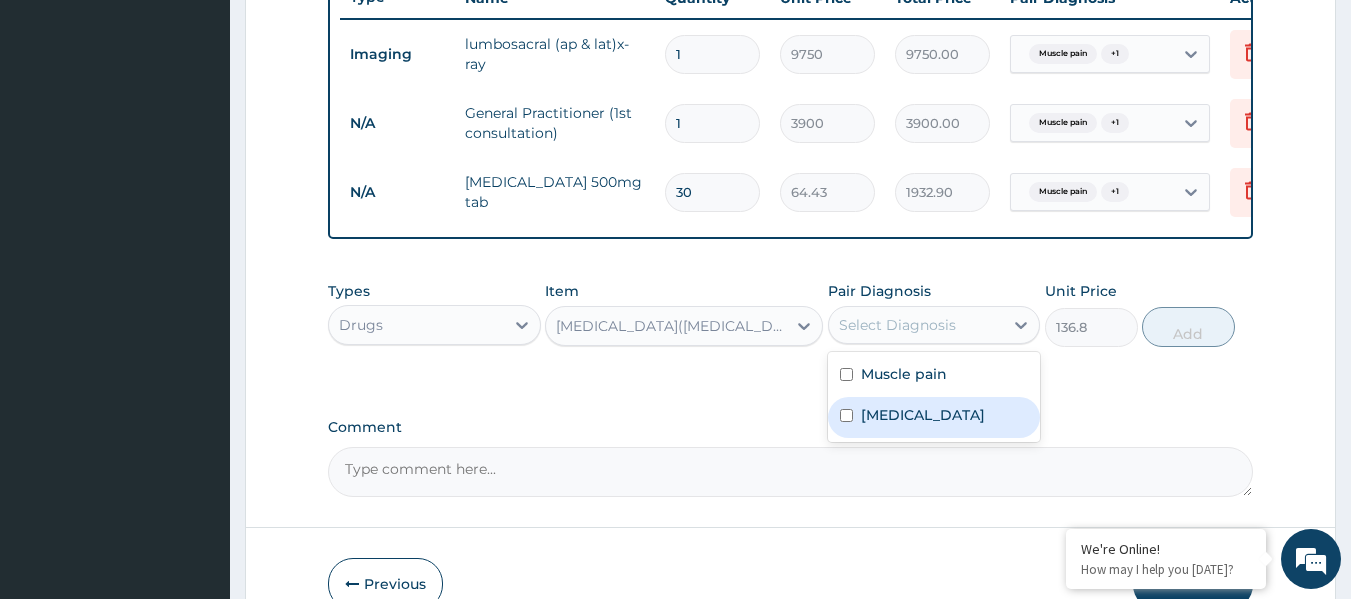 click on "Lumbar spondylosis" at bounding box center (923, 415) 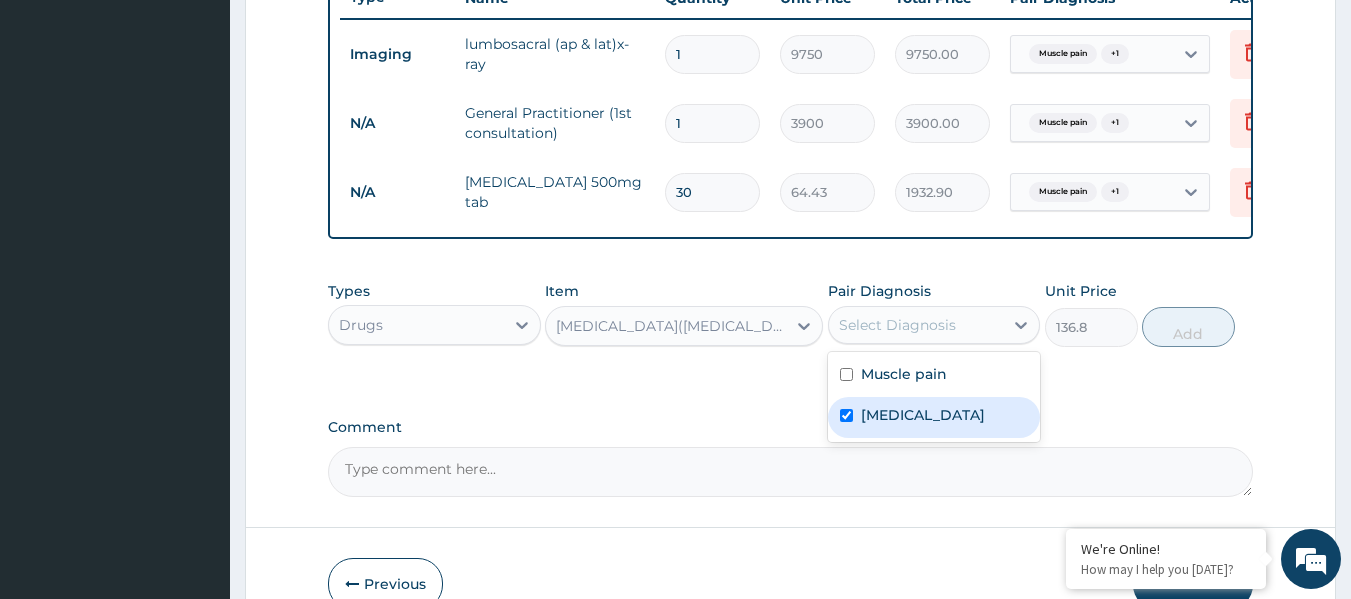 checkbox on "true" 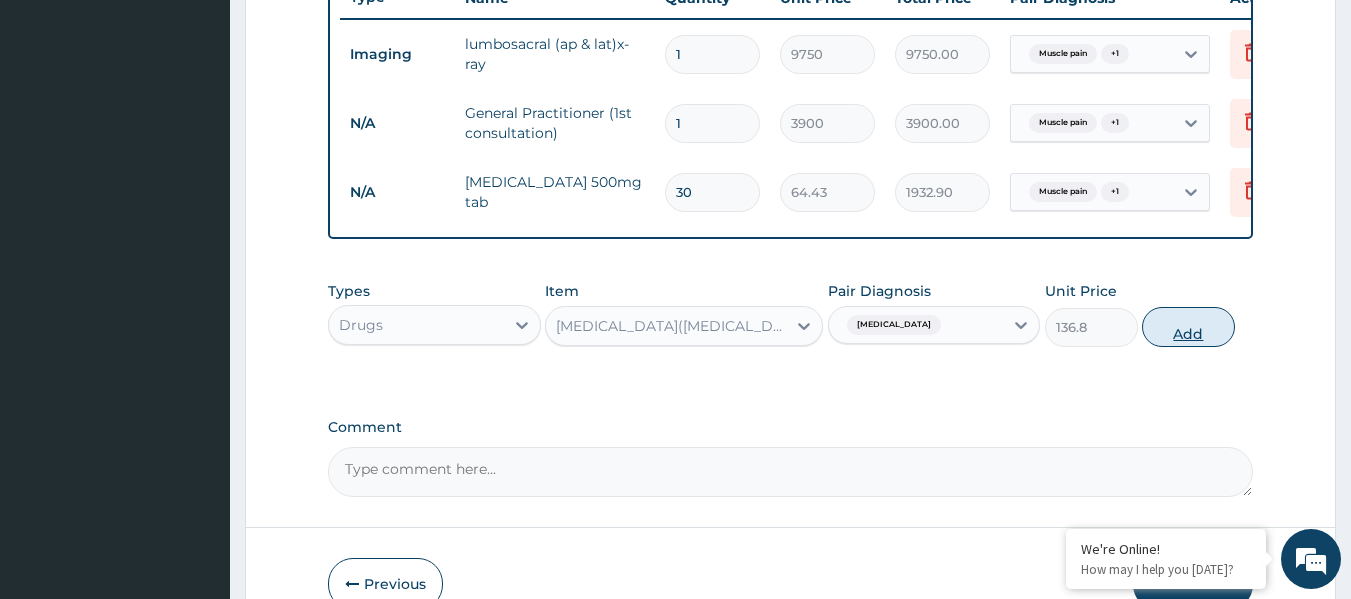 click on "Add" at bounding box center (1188, 327) 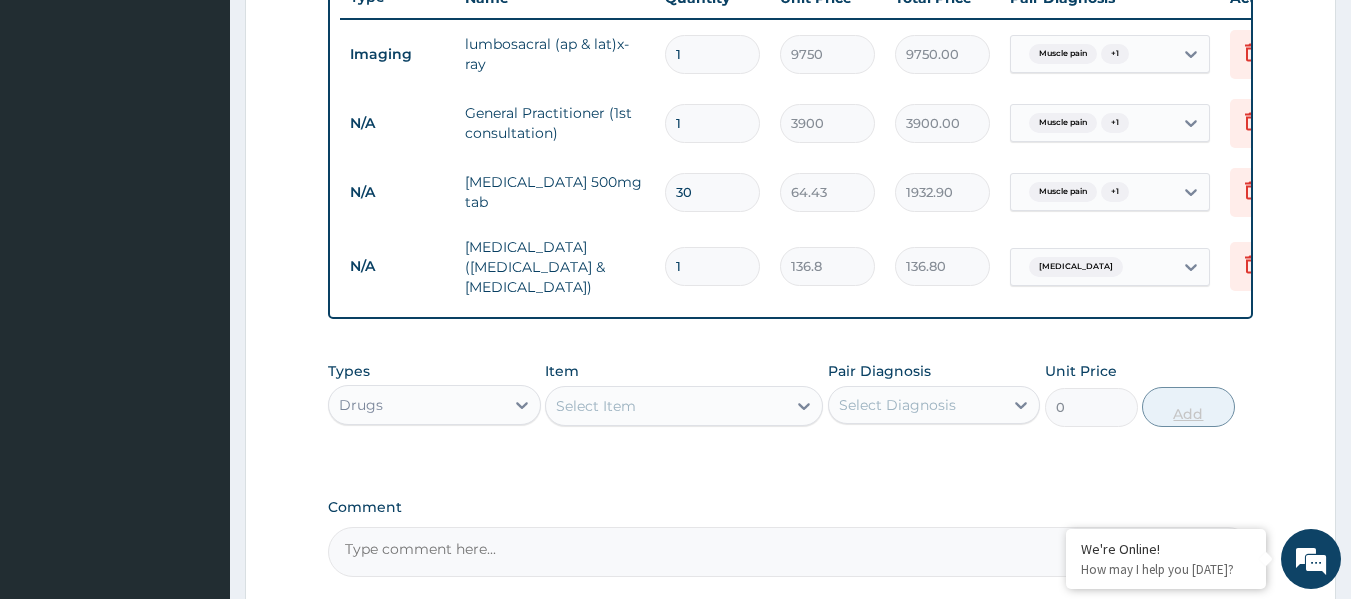 type on "10" 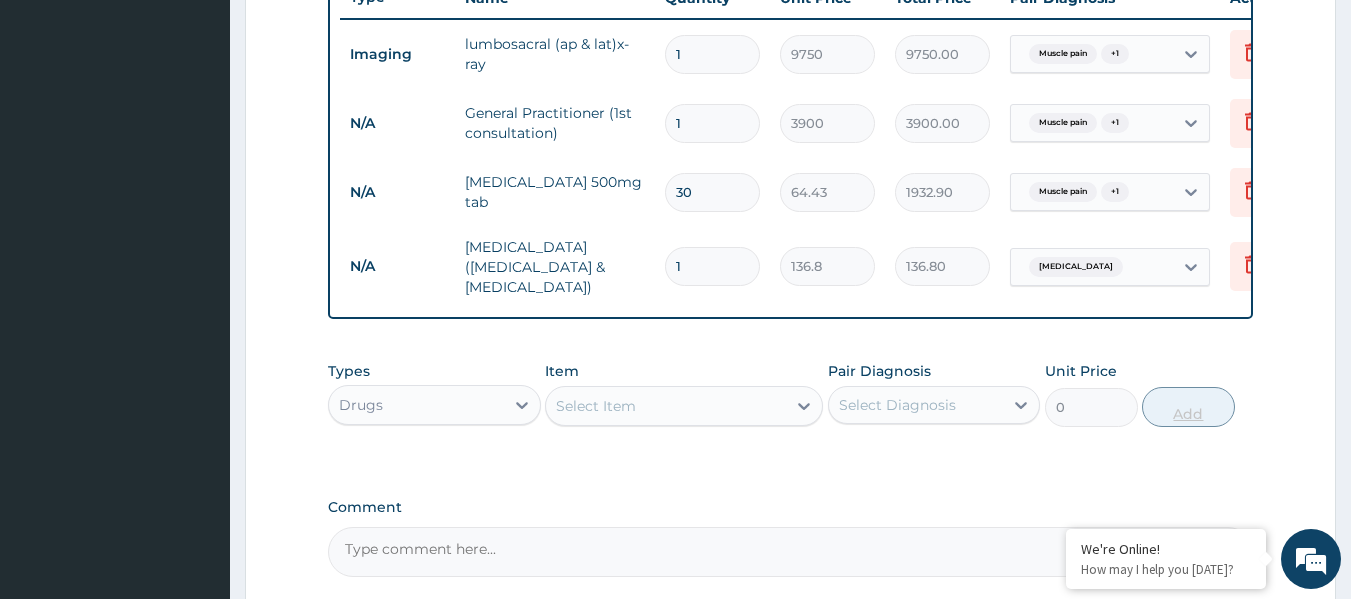 type on "1368.00" 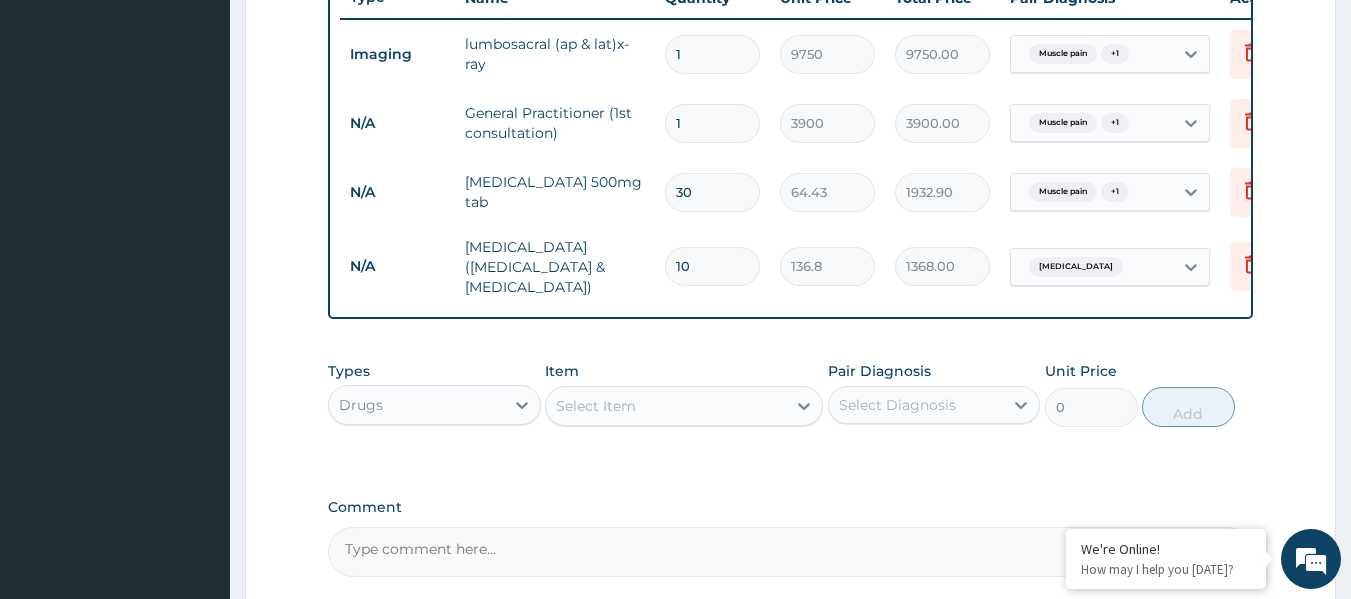 type on "10" 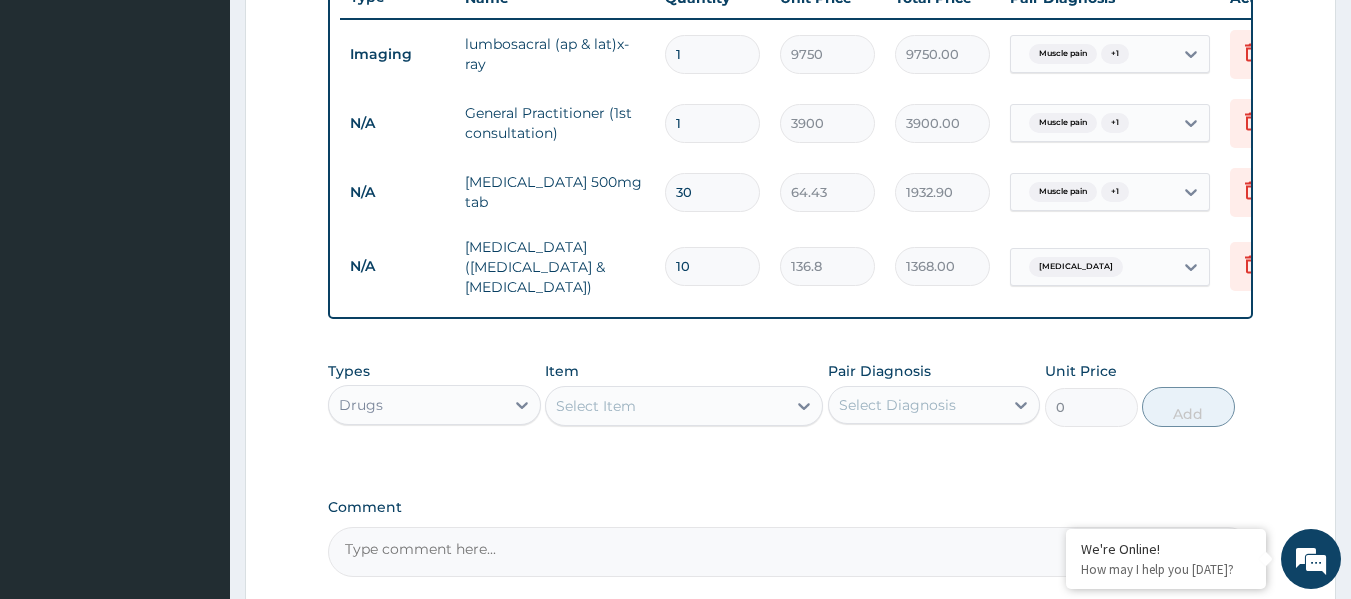 click on "Select Item" at bounding box center [596, 406] 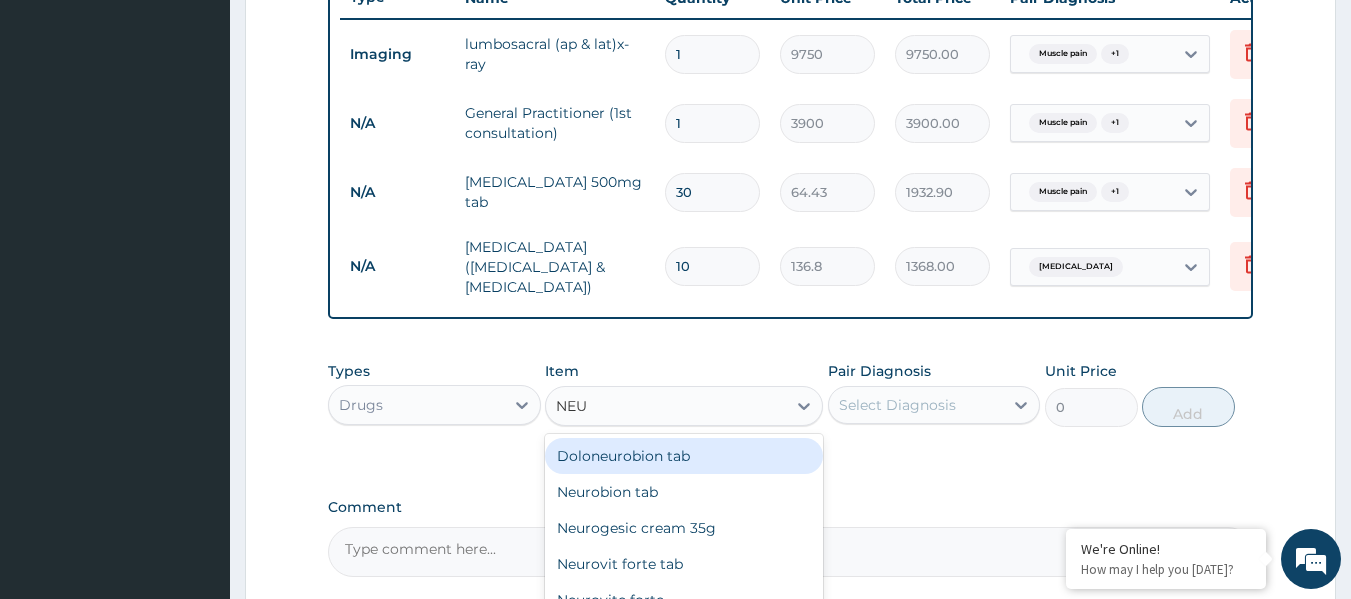 type on "NEUR" 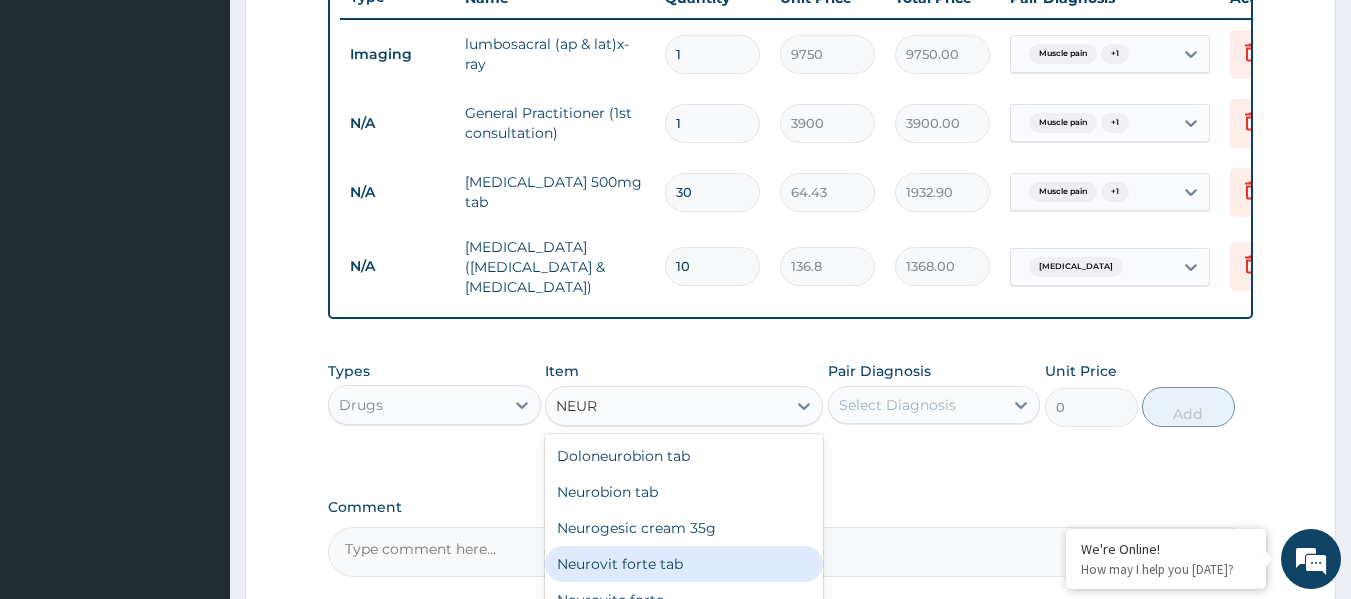 click on "Neurovit forte tab" at bounding box center (684, 564) 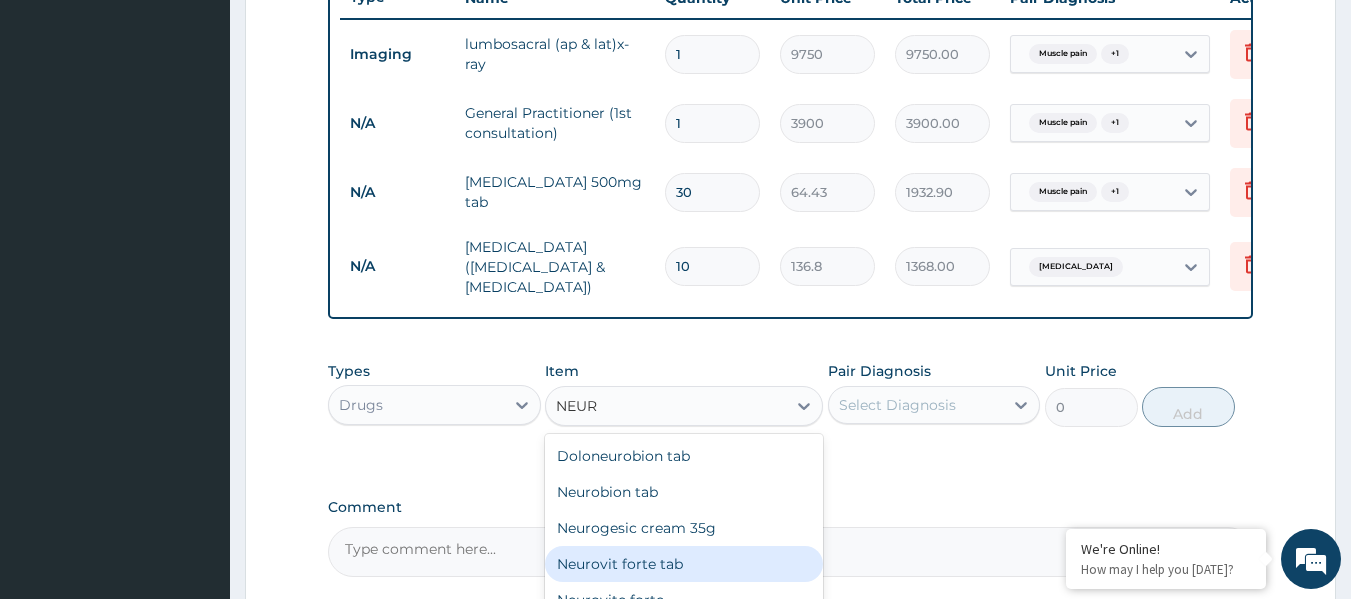 type 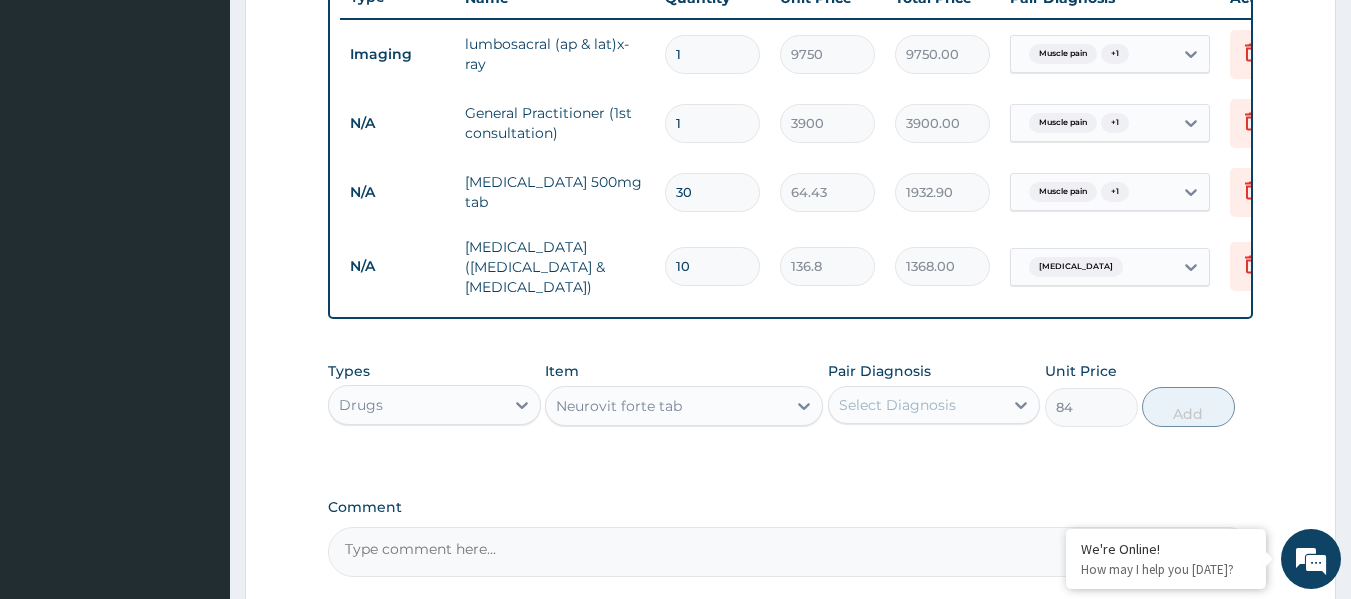 click on "Select Diagnosis" at bounding box center (897, 405) 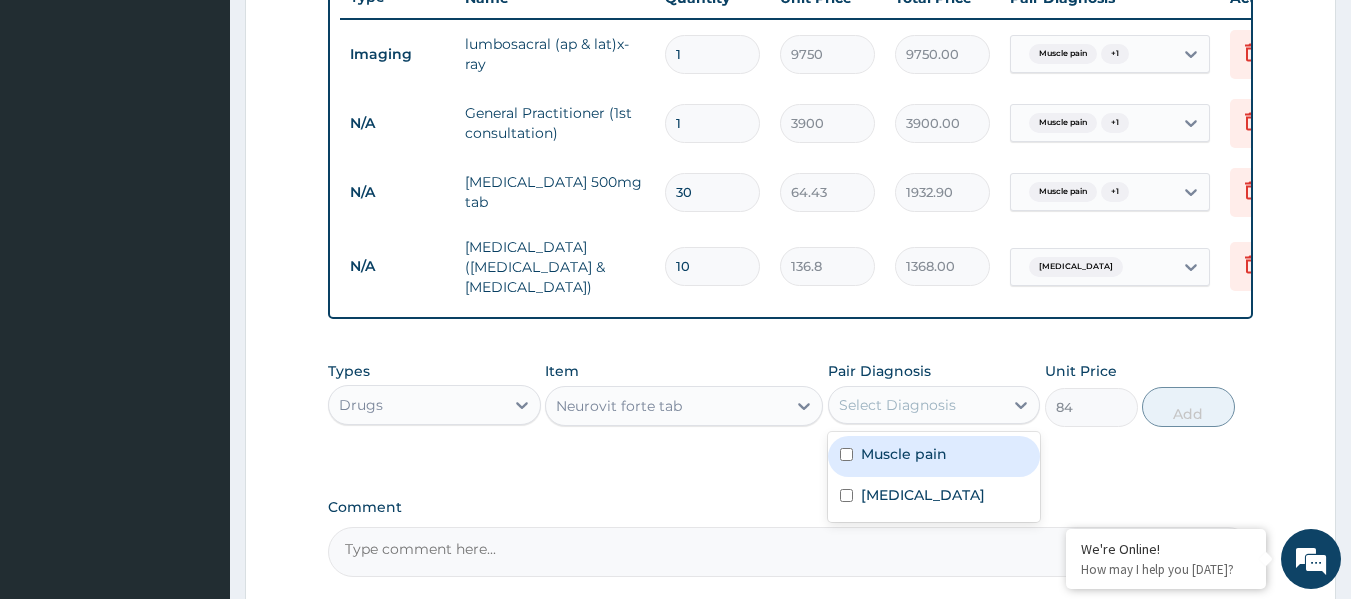 click on "Muscle pain" at bounding box center [904, 454] 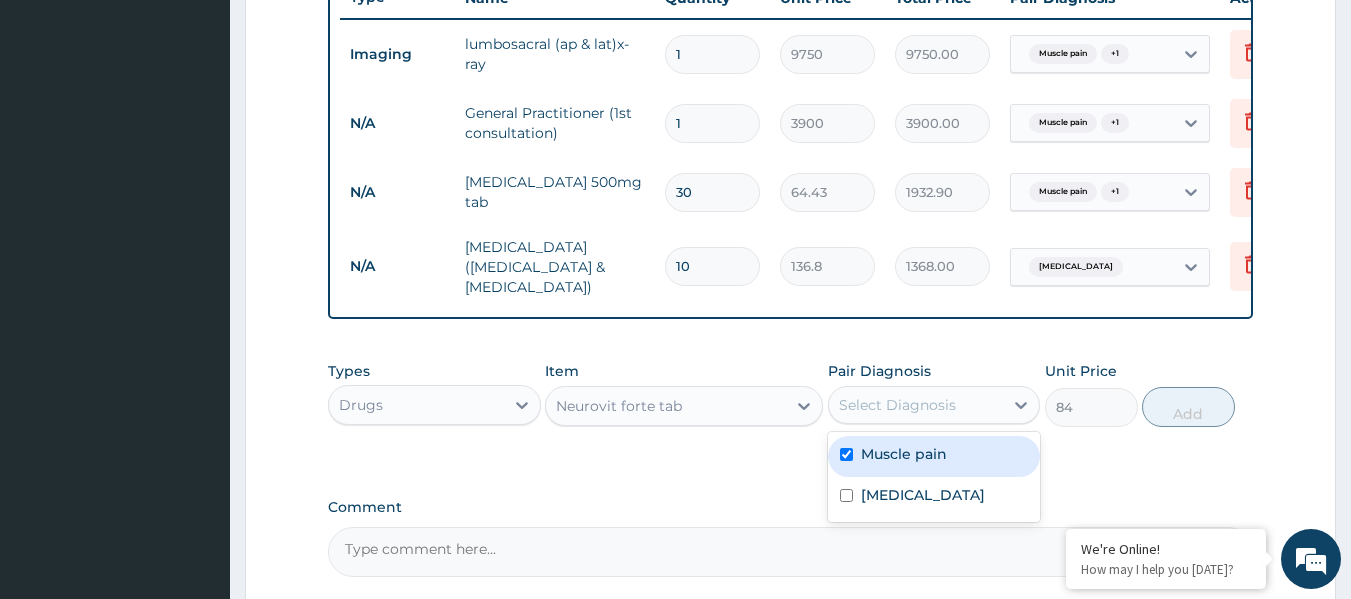 checkbox on "true" 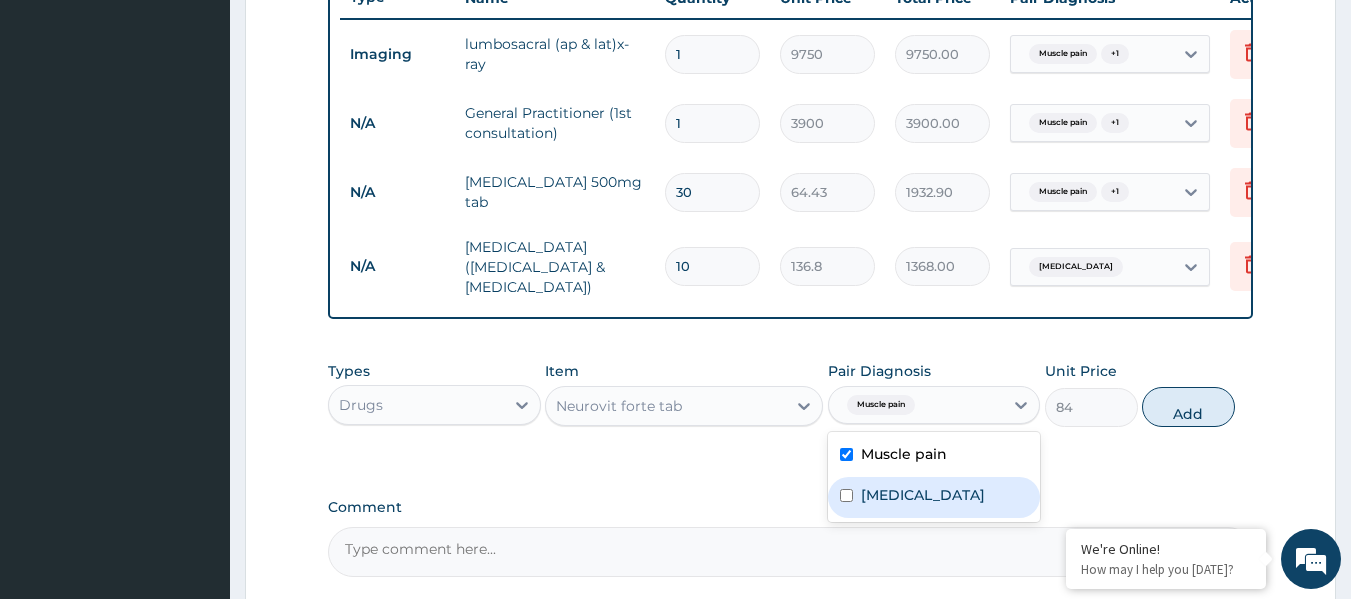 click on "Lumbar spondylosis" at bounding box center [923, 495] 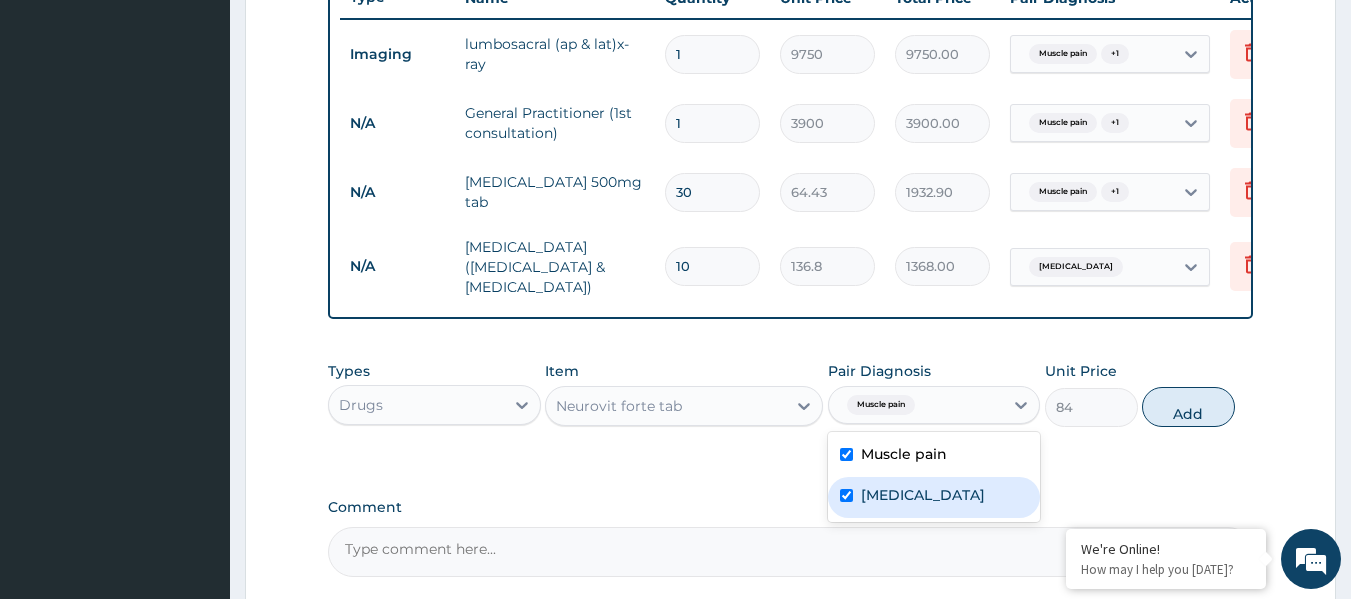 checkbox on "true" 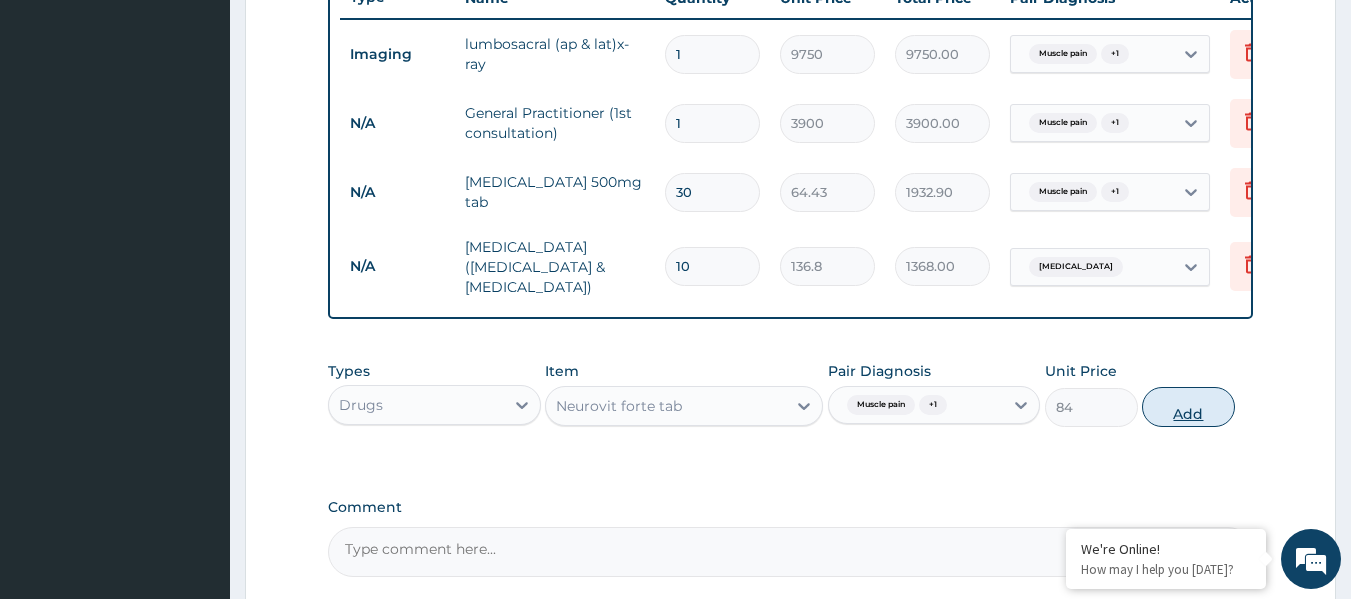 click on "Add" at bounding box center [1188, 407] 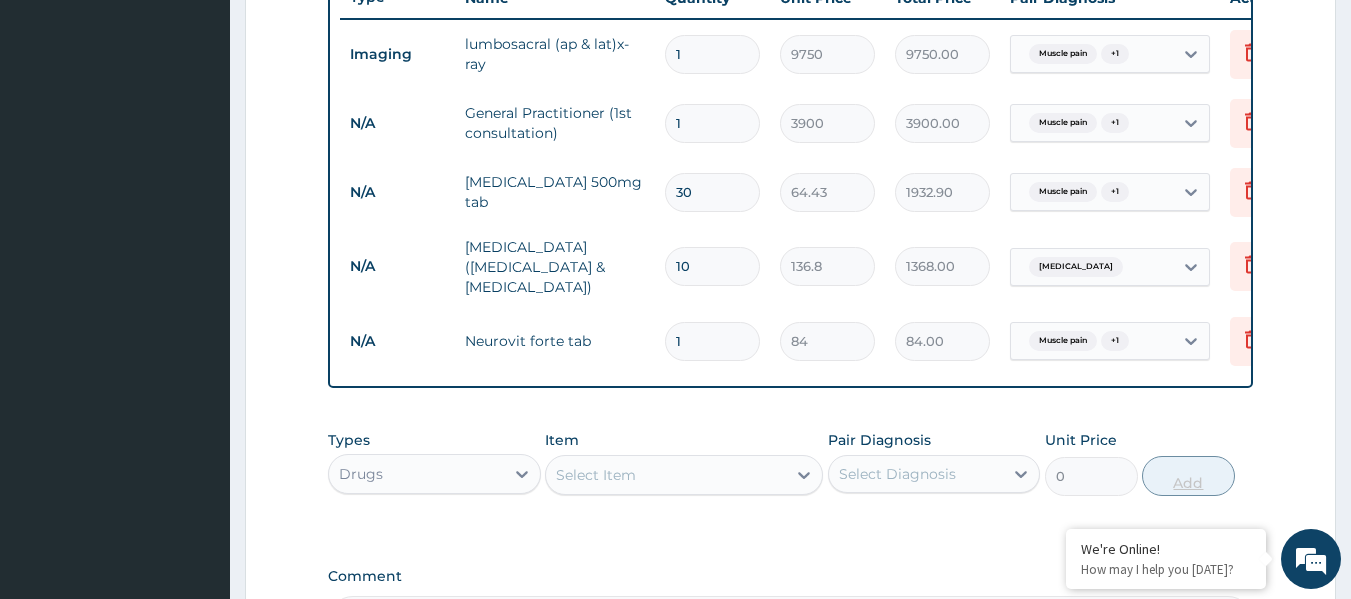 type on "11" 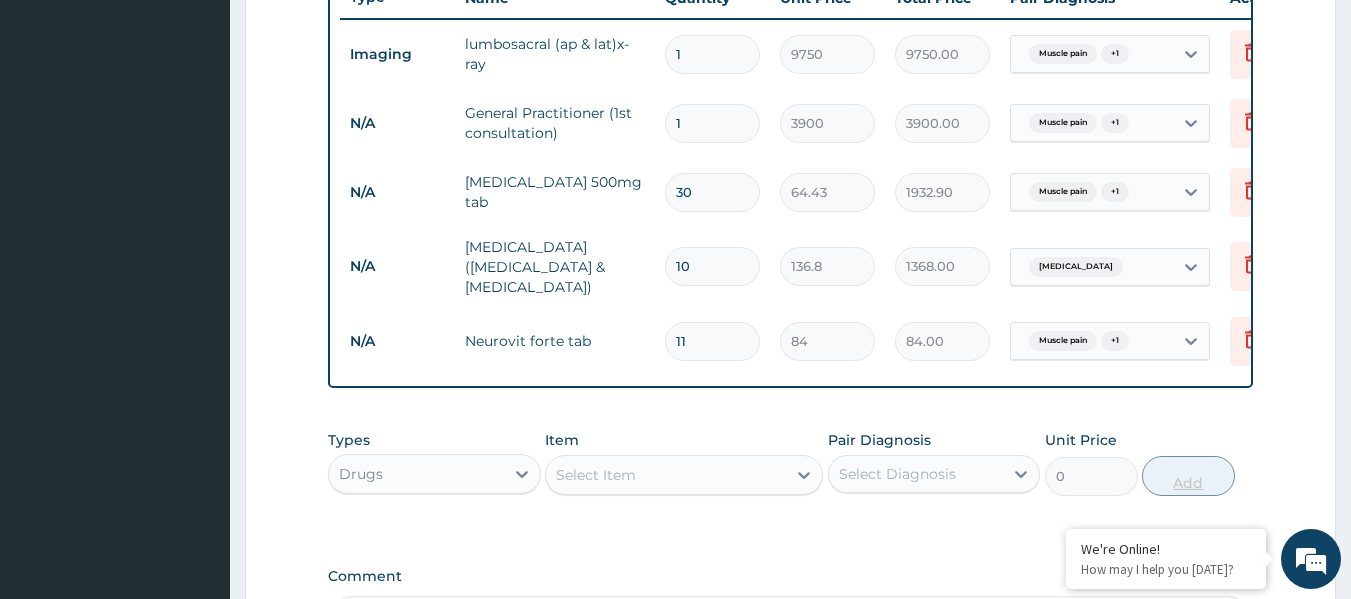 type on "924.00" 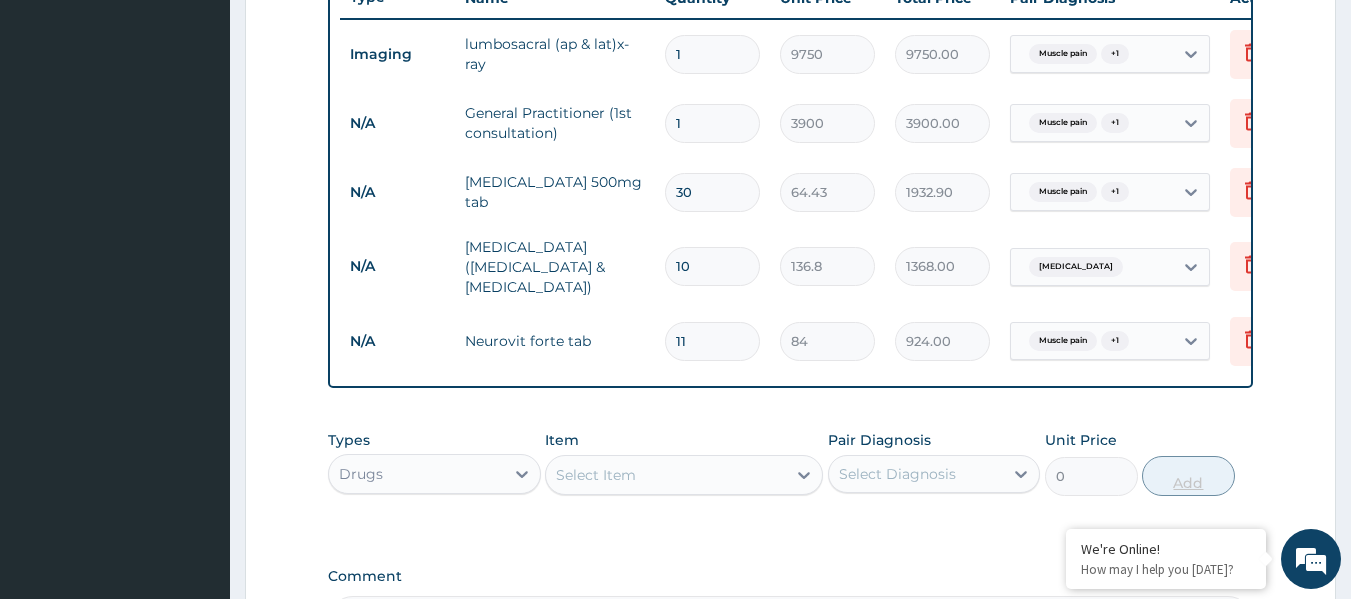 type on "114" 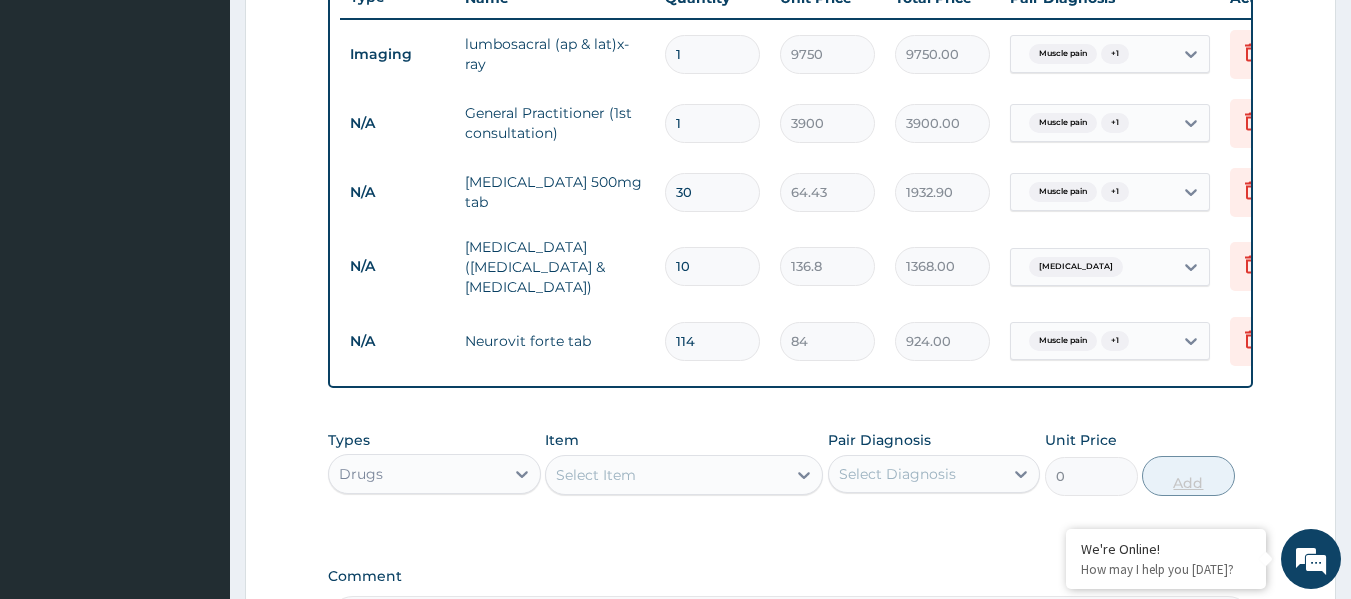 type on "9576.00" 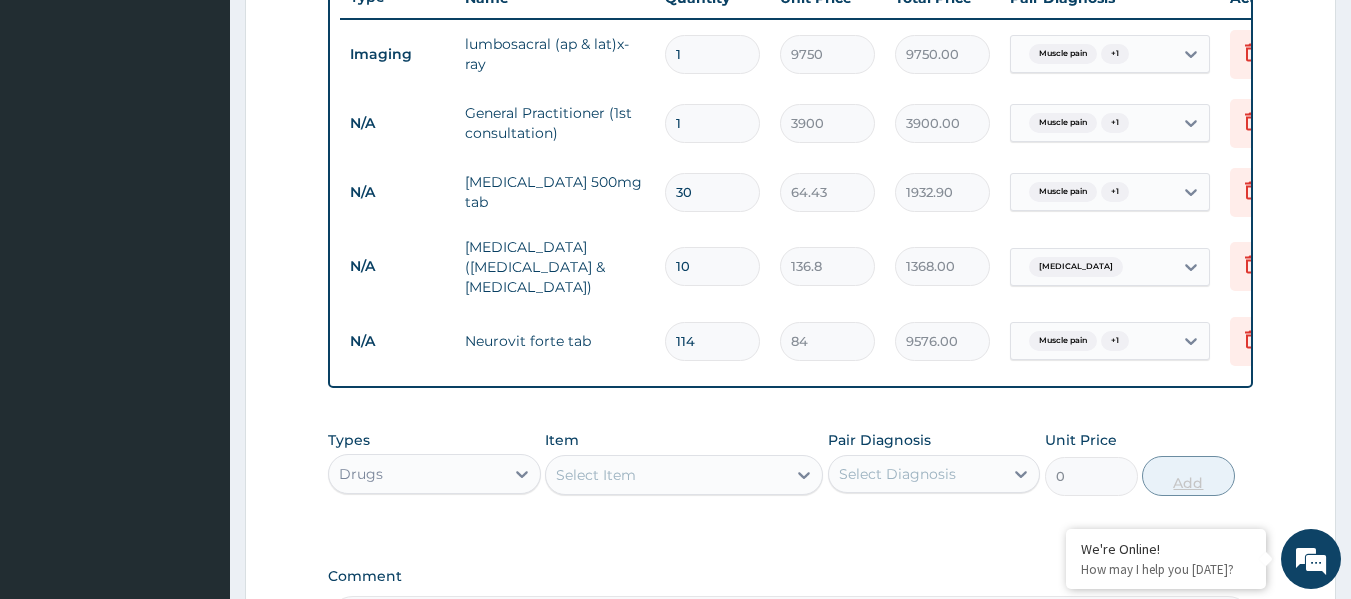 type on "11" 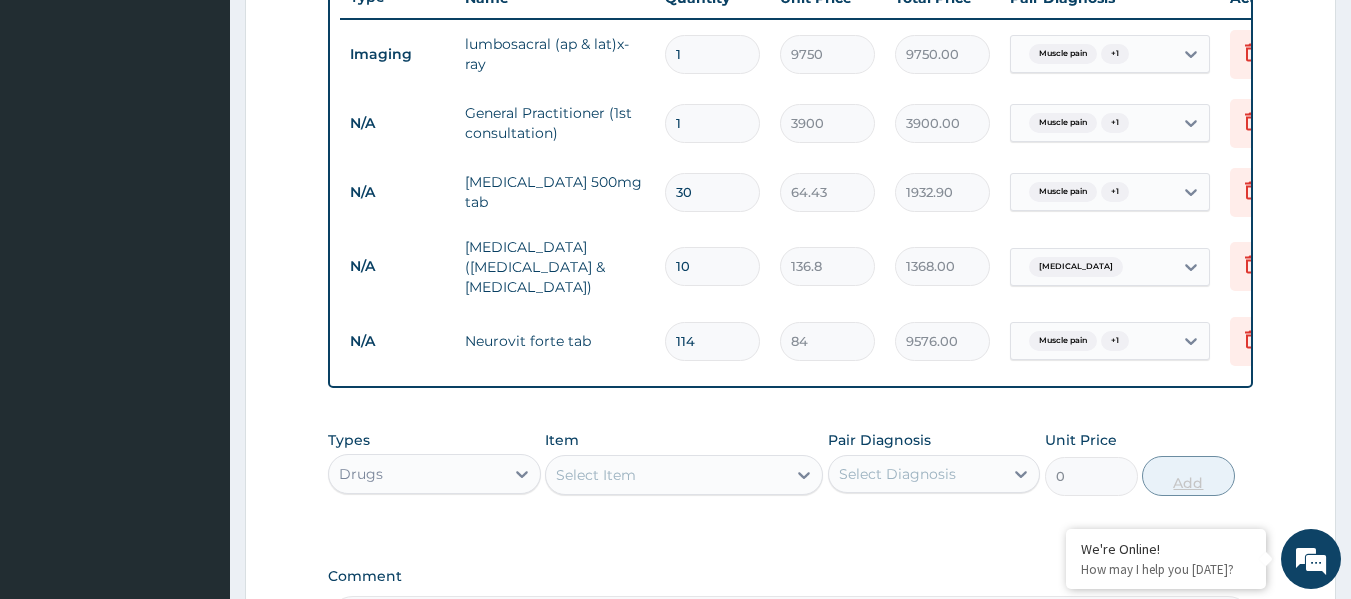 type on "924.00" 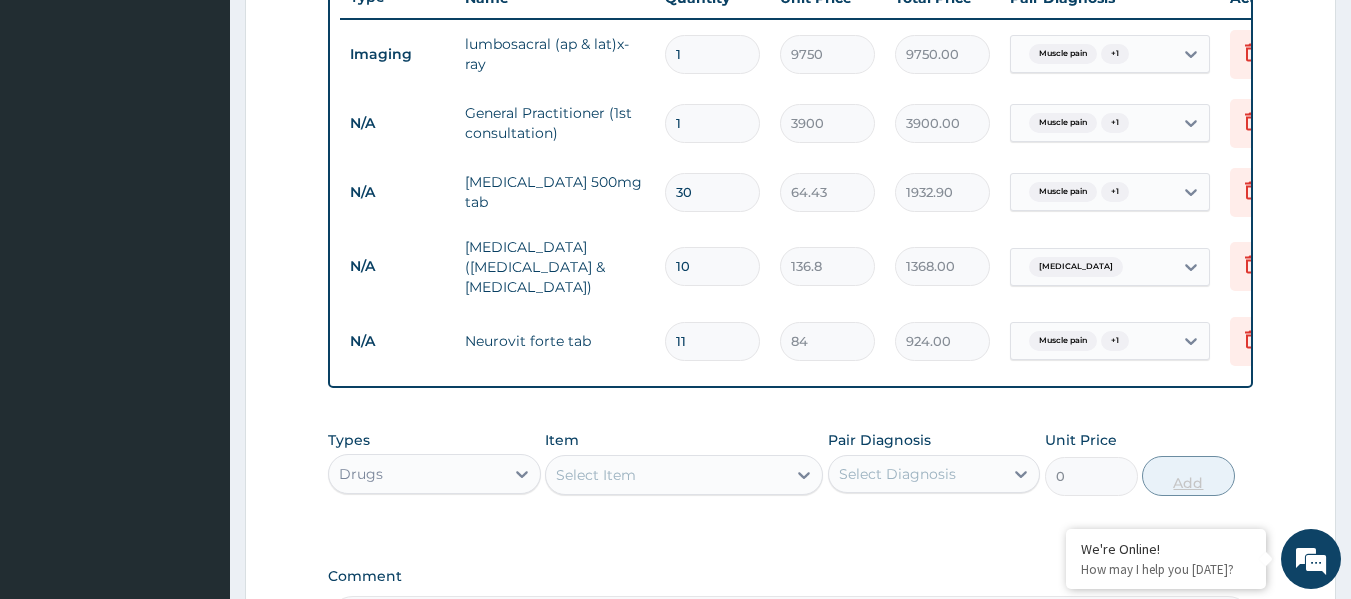 type on "1" 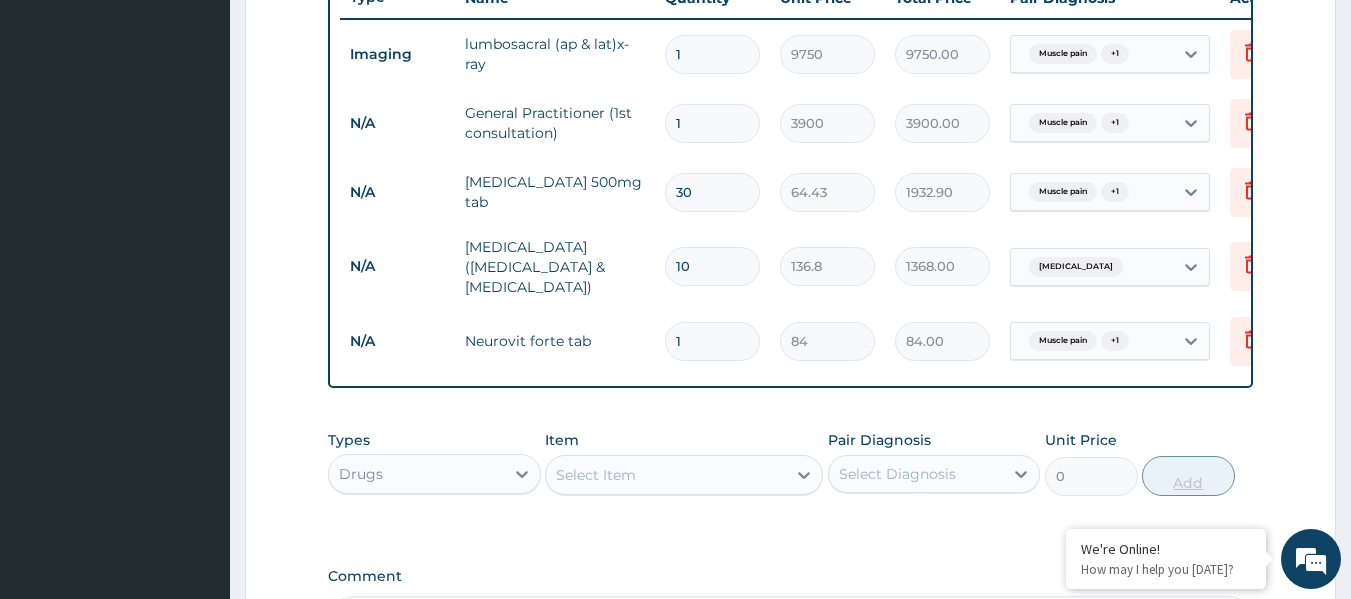 type on "14" 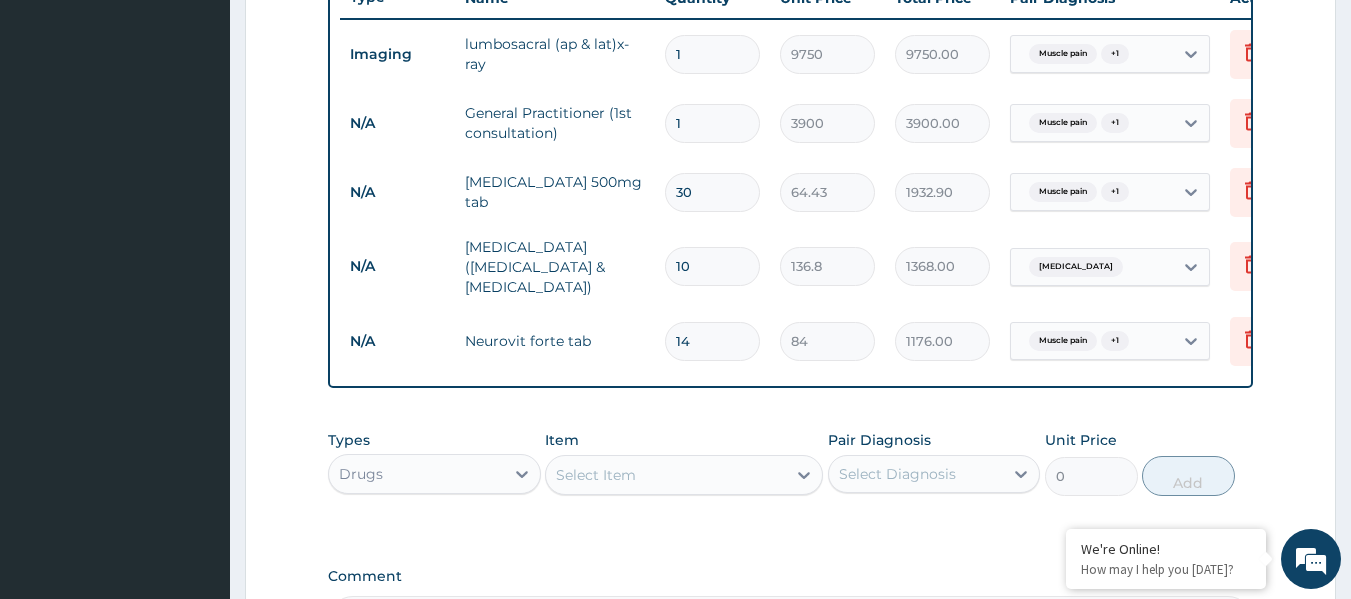 type on "14" 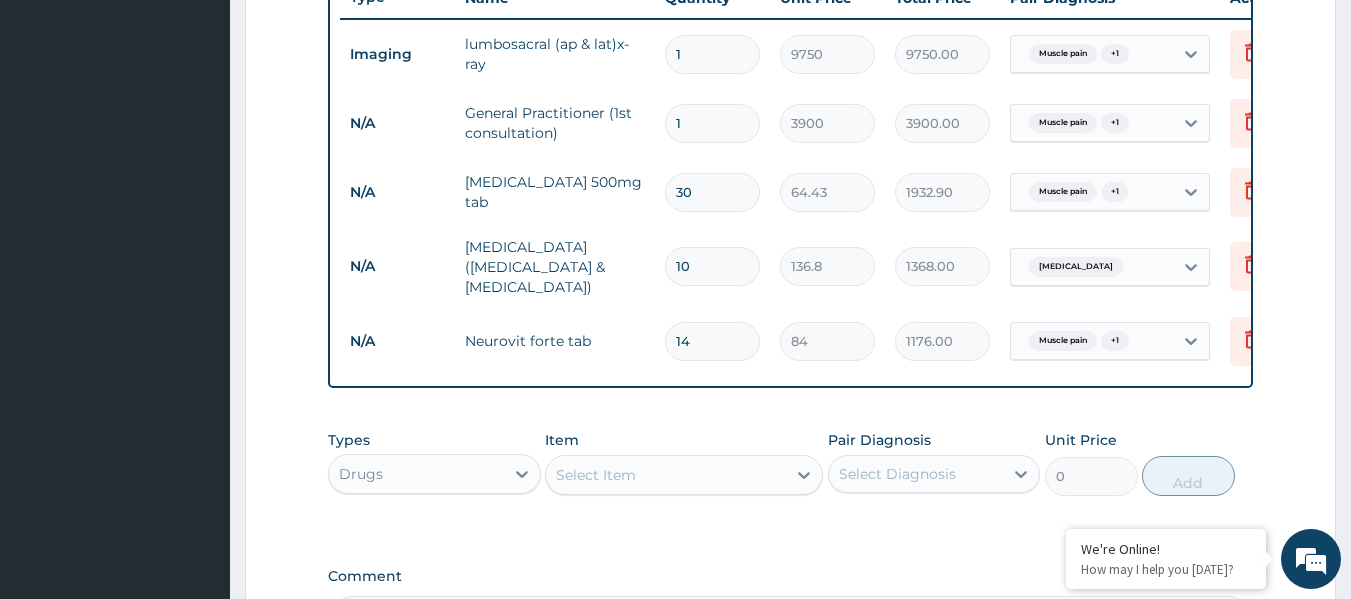 click on "Select Item" at bounding box center [684, 475] 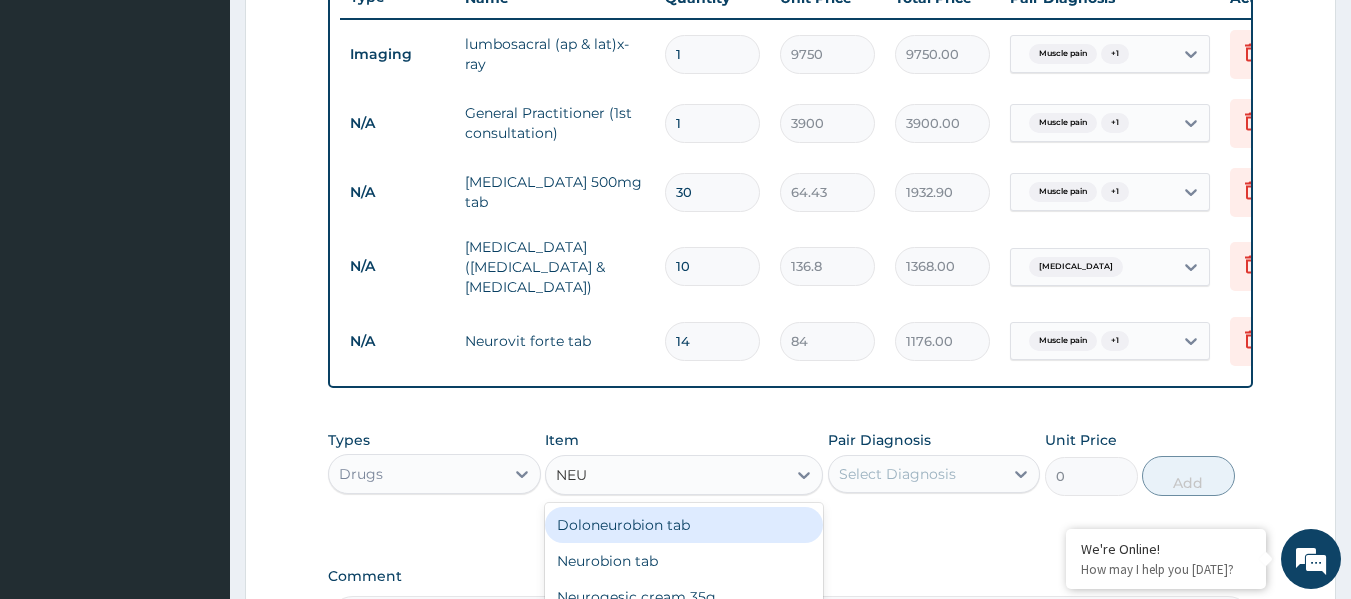 type on "NEUR" 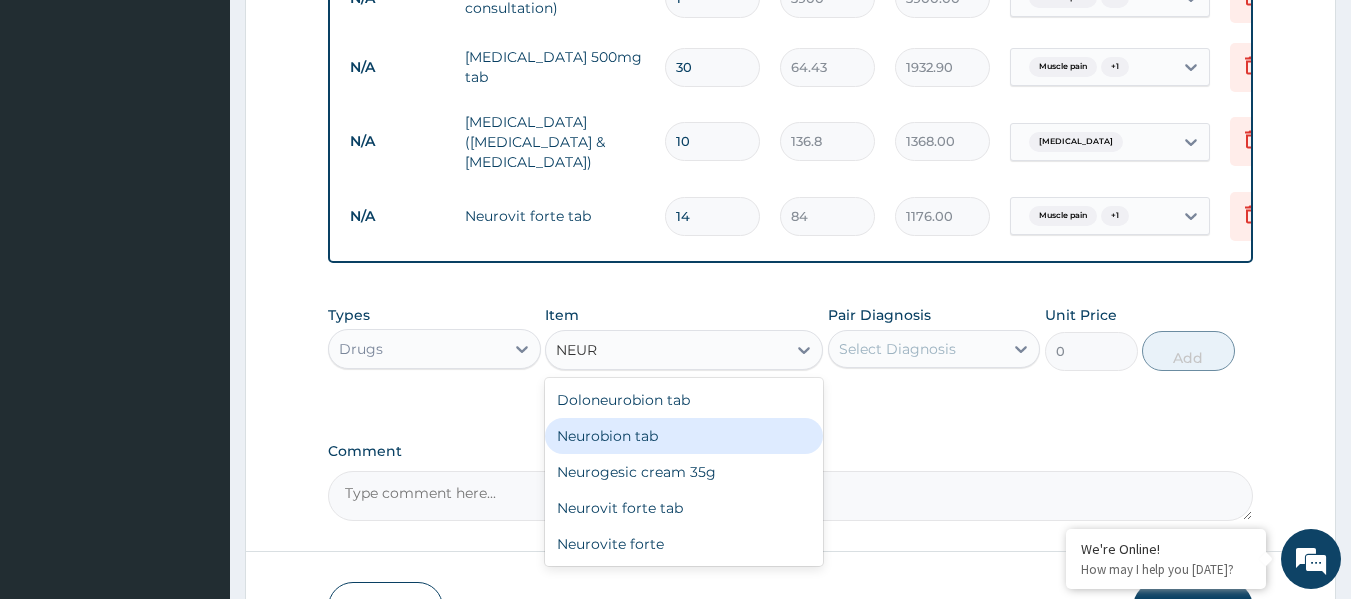 scroll, scrollTop: 917, scrollLeft: 0, axis: vertical 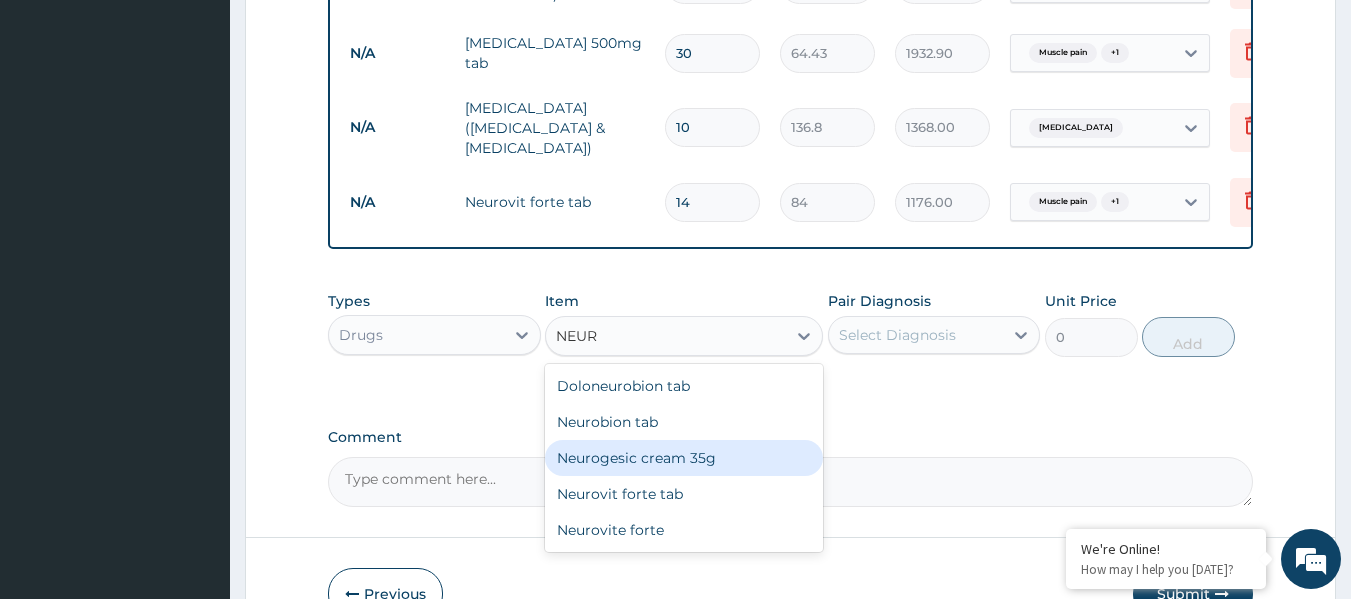 click on "Neurogesic cream 35g" at bounding box center (684, 458) 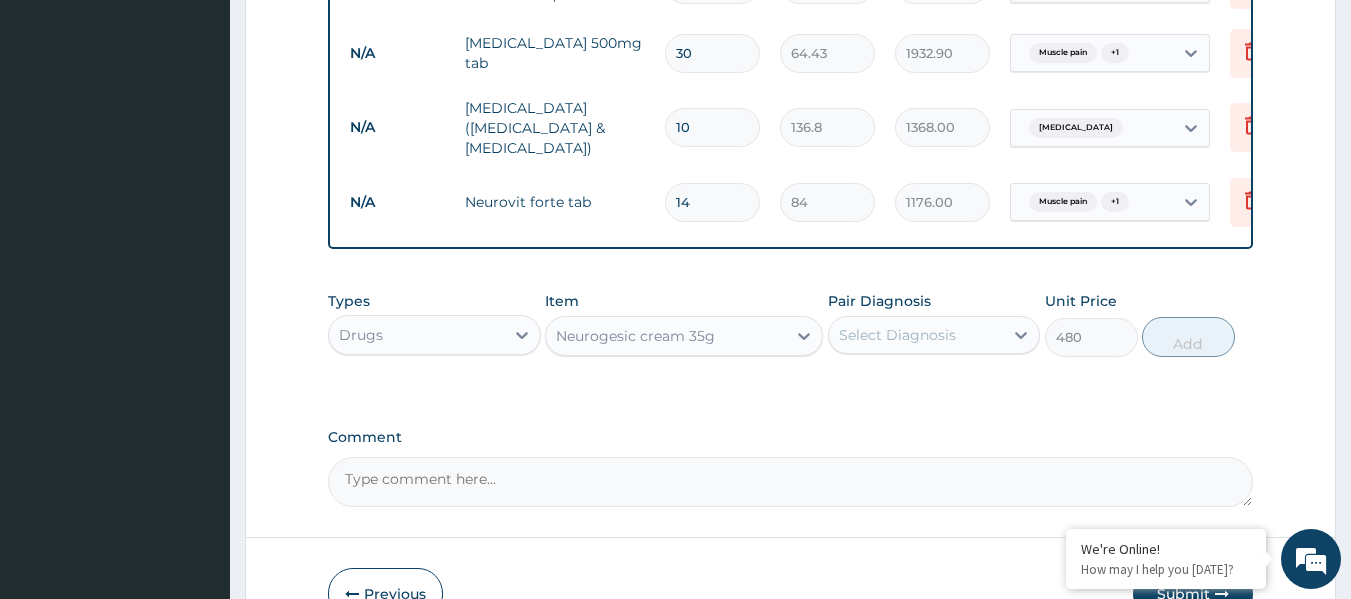 click on "Neurogesic cream 35g" at bounding box center (635, 336) 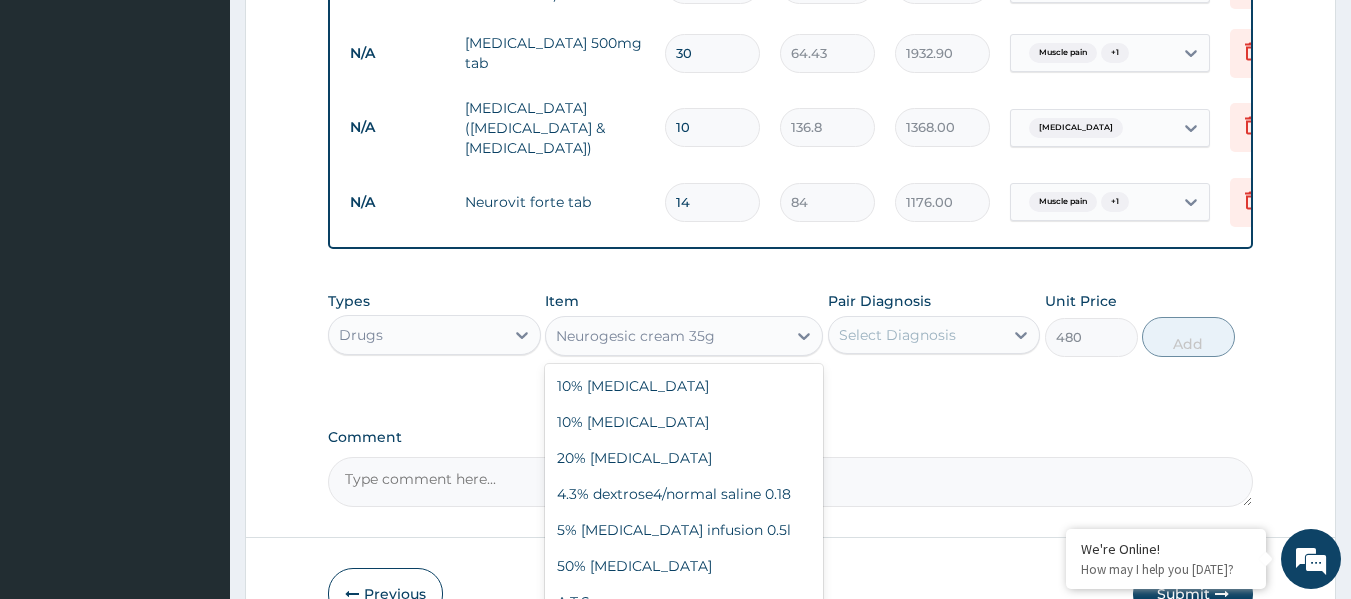 scroll, scrollTop: 29952, scrollLeft: 0, axis: vertical 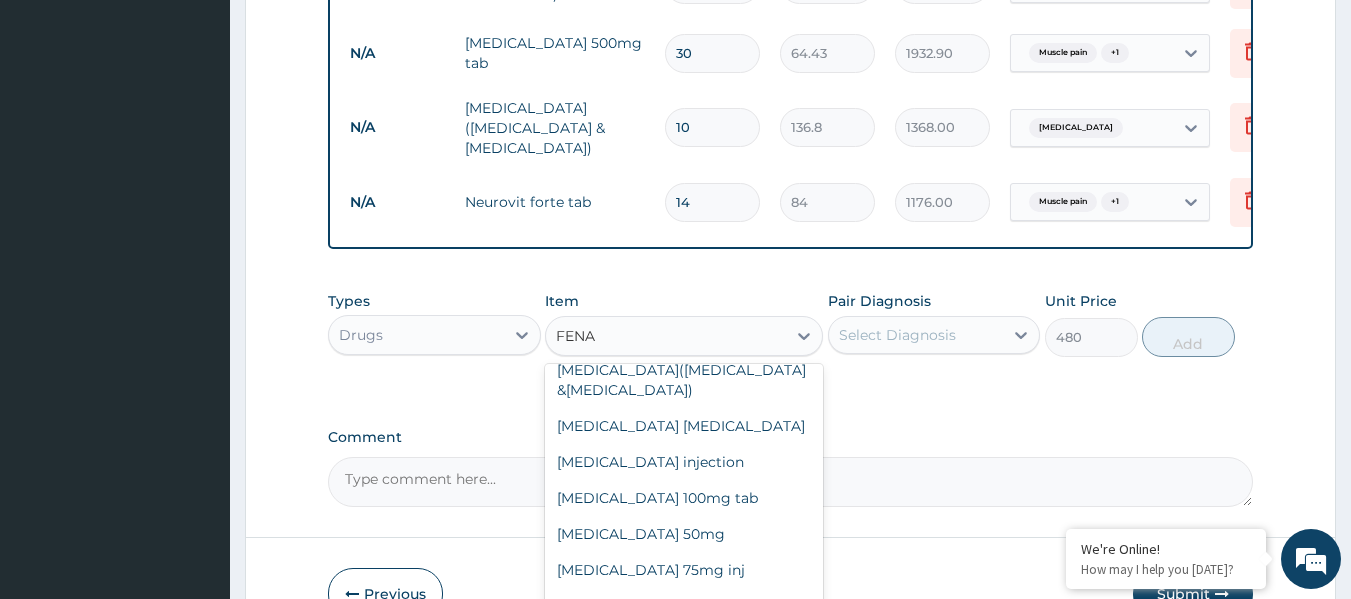 type on "FENAC" 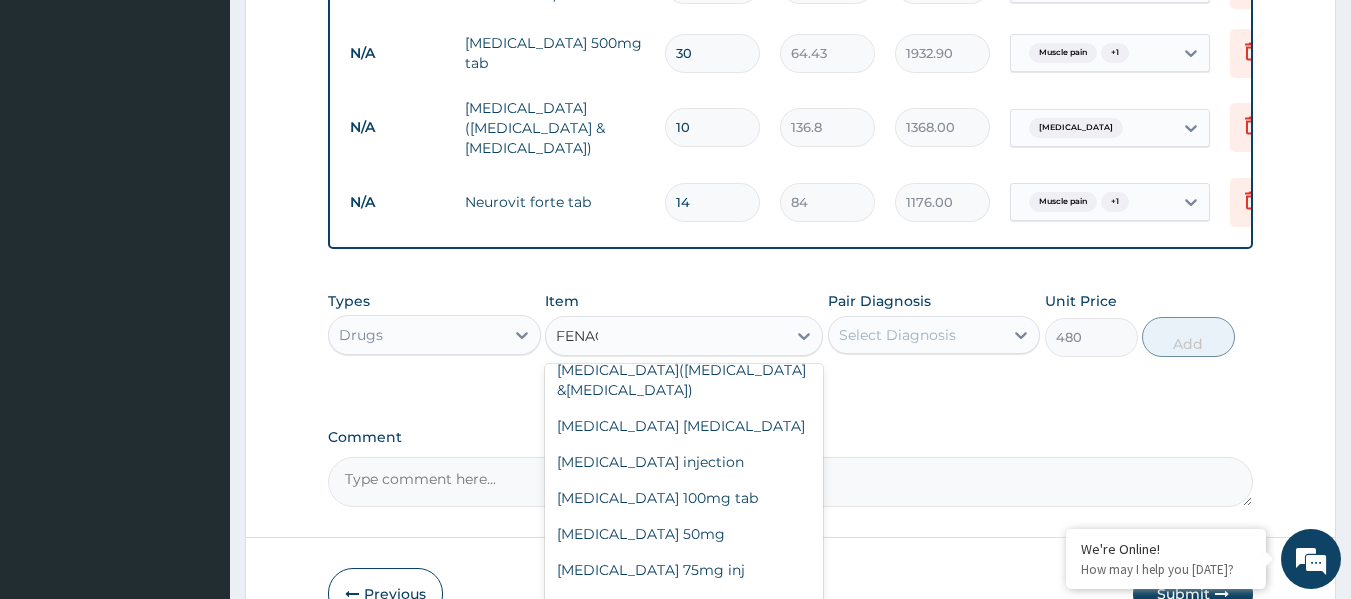 scroll, scrollTop: 16, scrollLeft: 0, axis: vertical 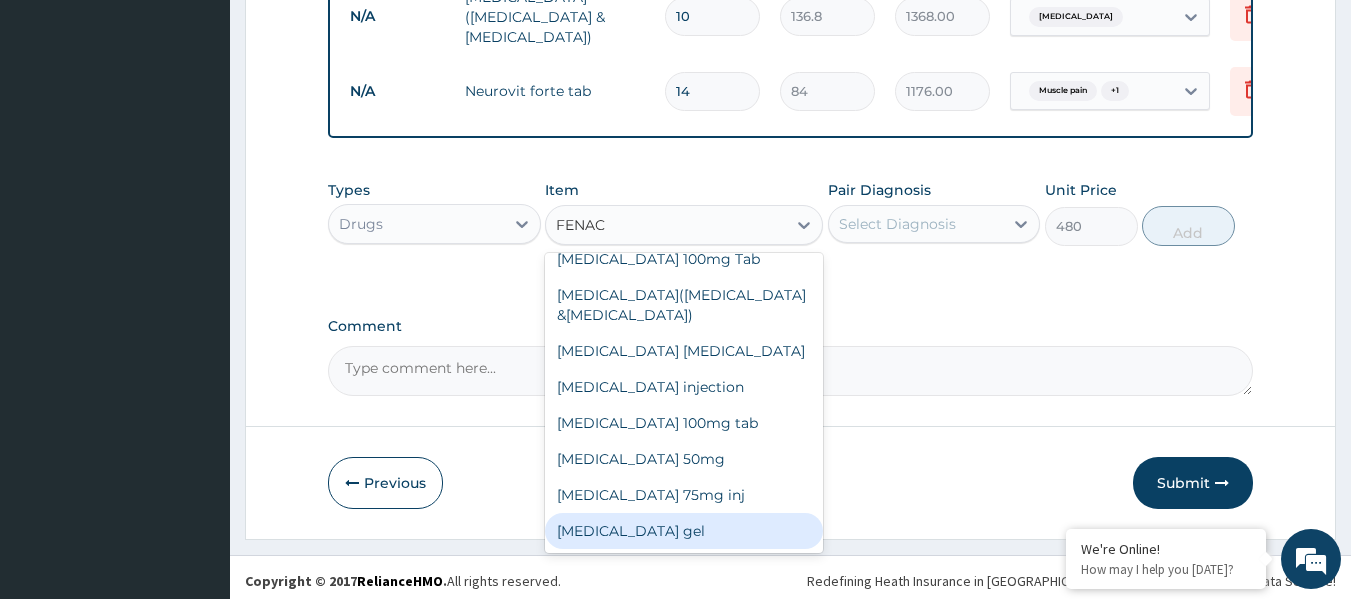 click on "Diclofenac sodium gel" at bounding box center (684, 531) 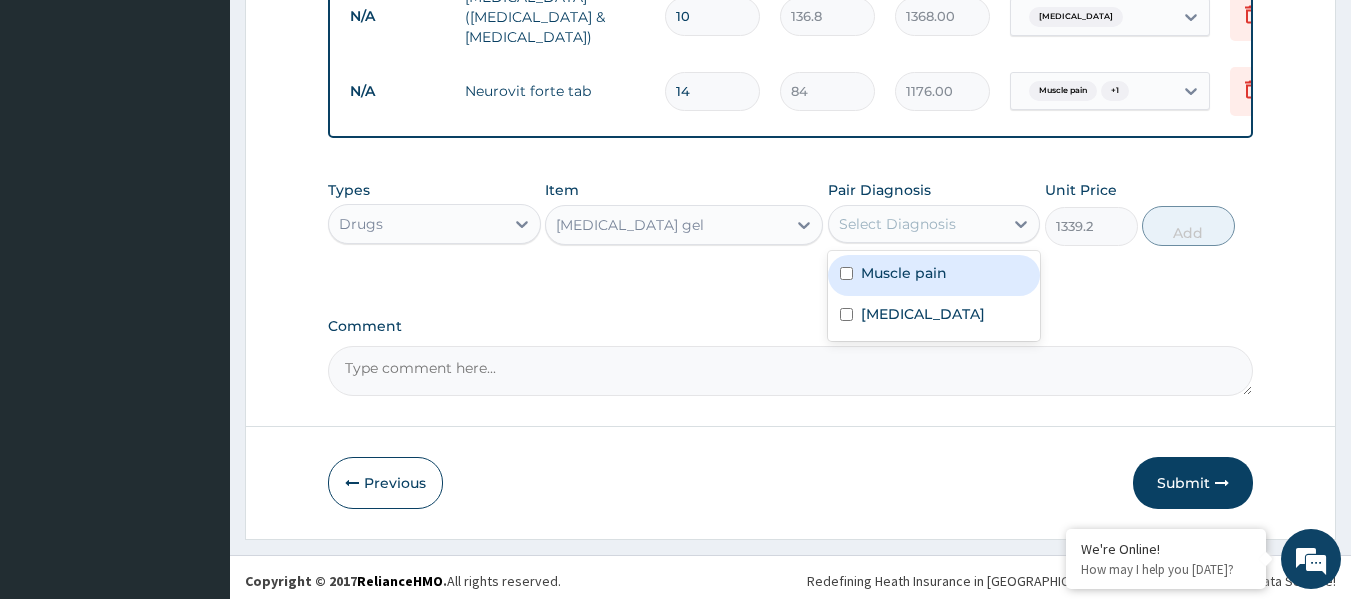 click on "Select Diagnosis" at bounding box center [916, 224] 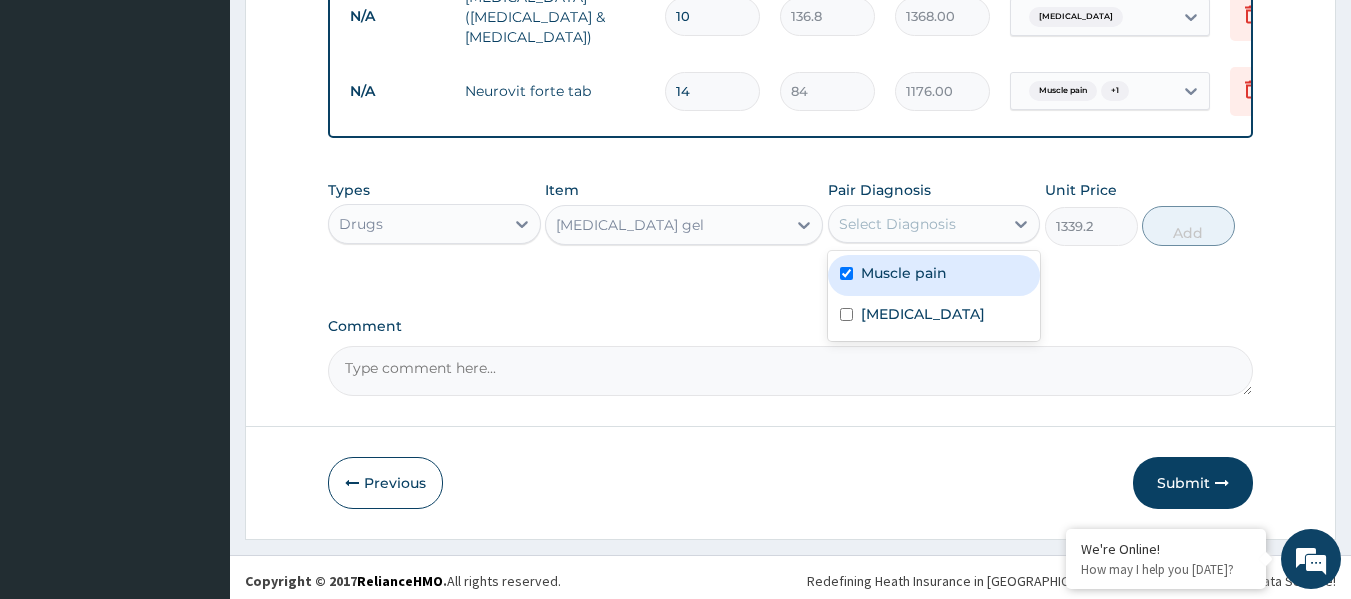 checkbox on "true" 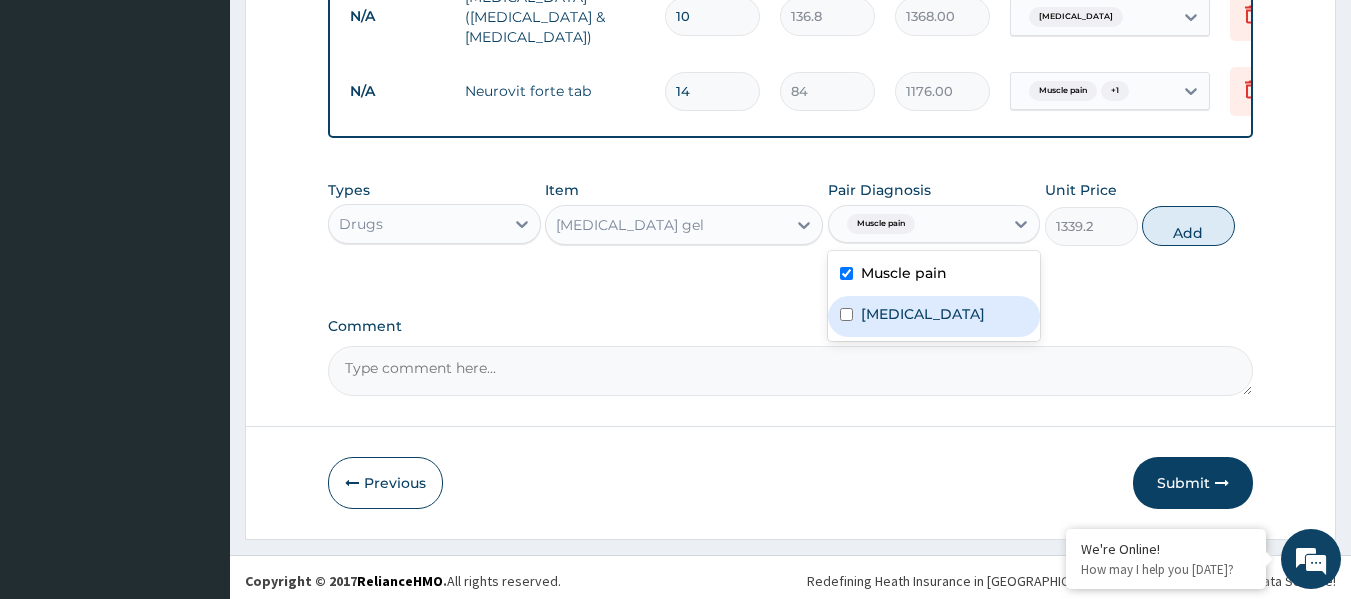 click on "Lumbar spondylosis" at bounding box center [923, 314] 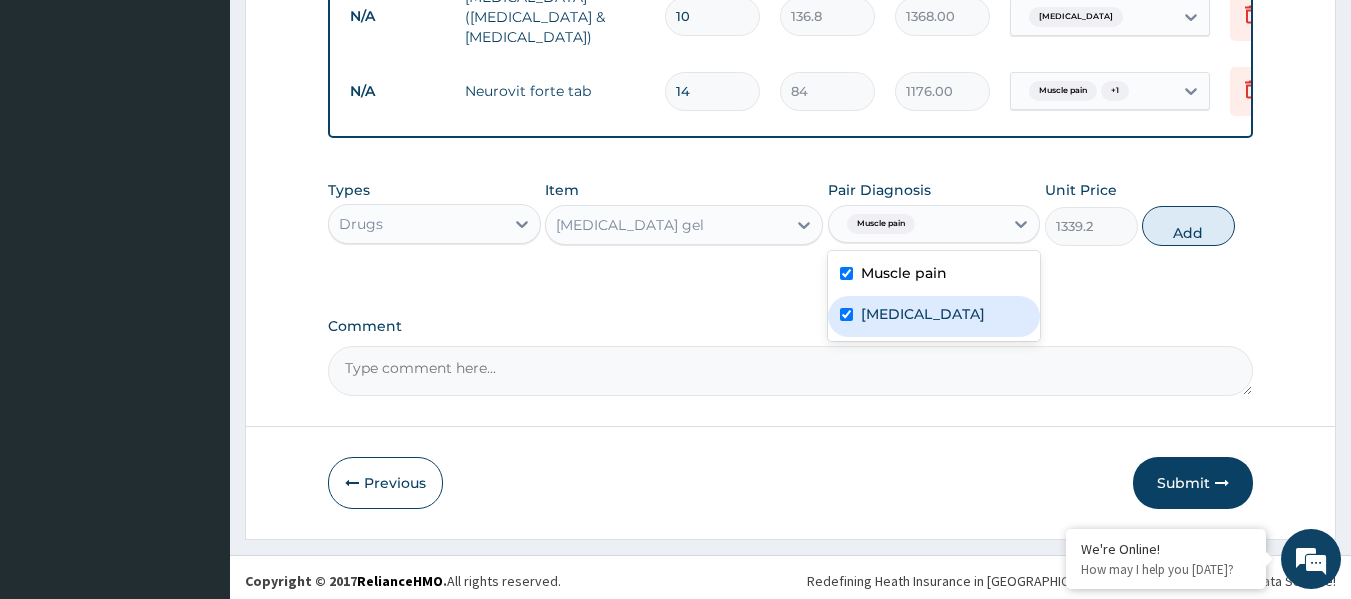 checkbox on "true" 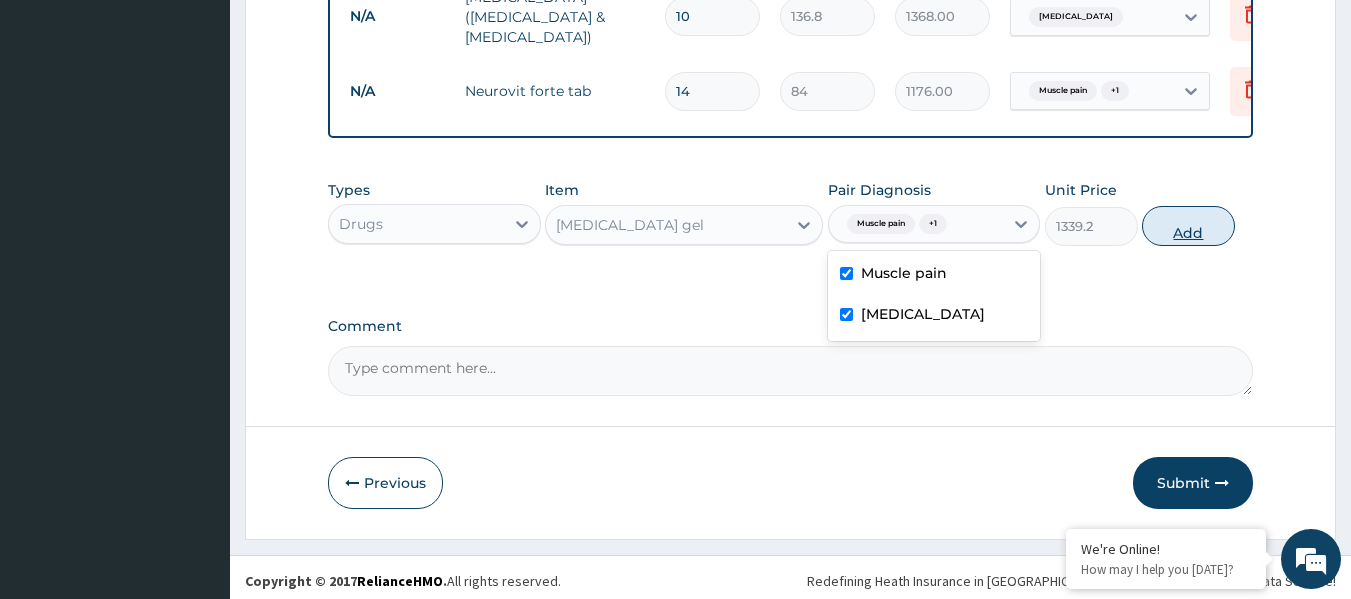 click on "Add" at bounding box center [1188, 226] 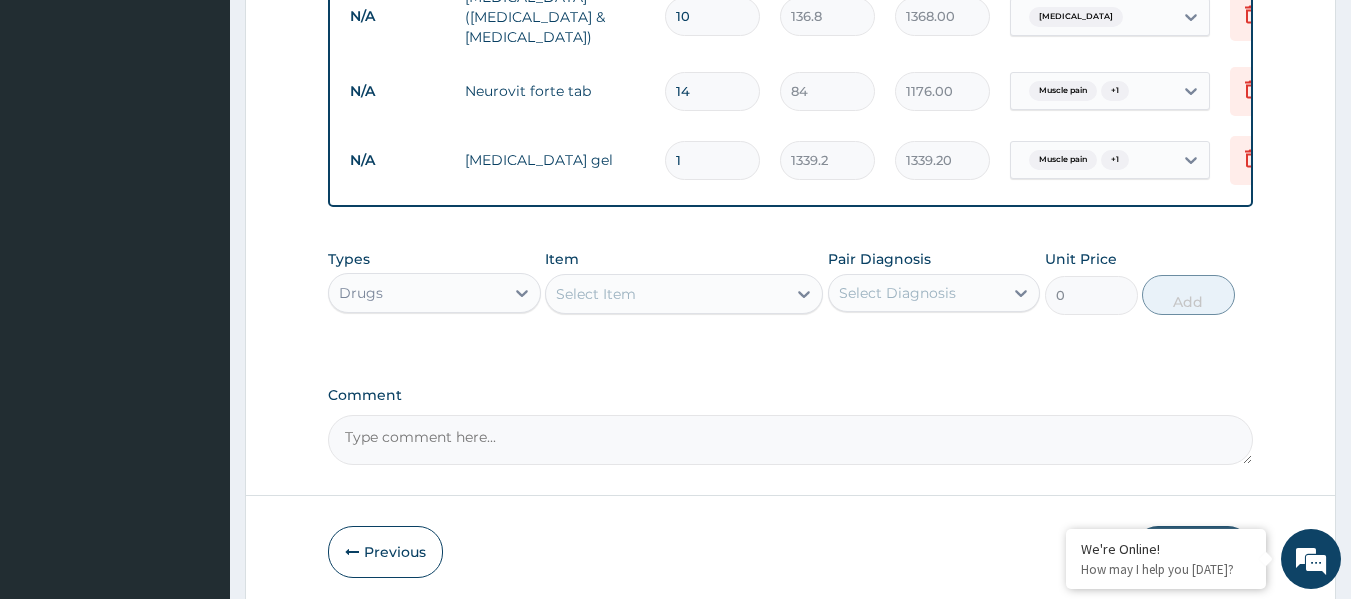 click on "Select Item" at bounding box center (666, 294) 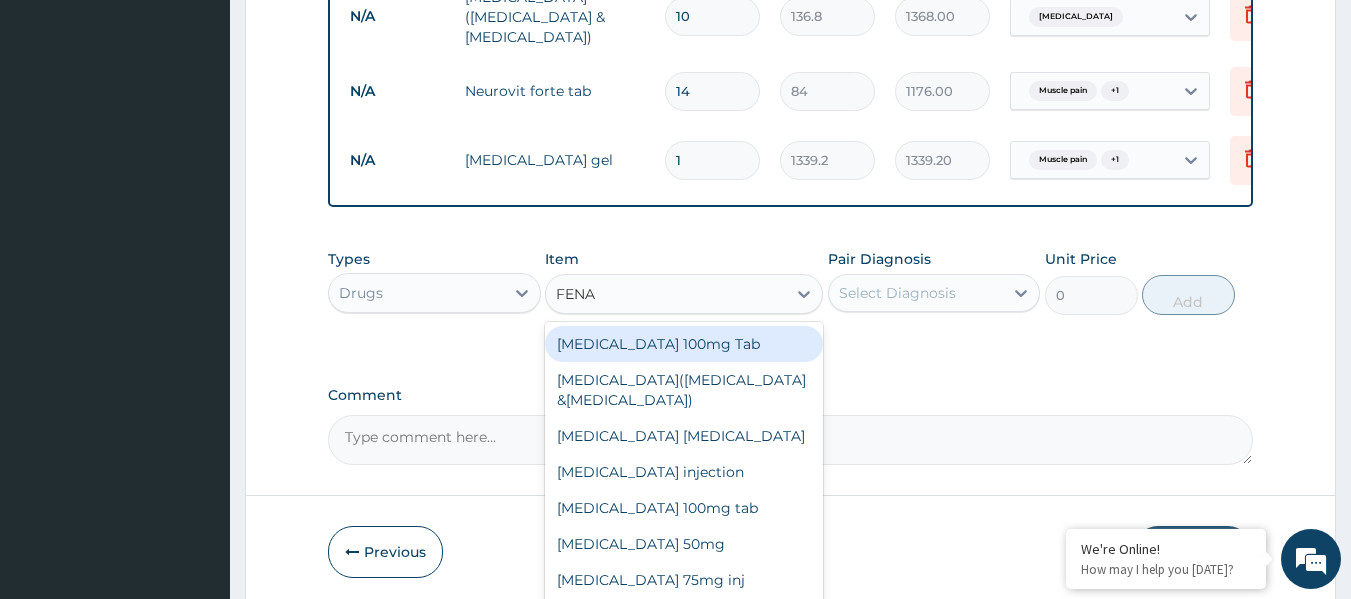 type on "FENAC" 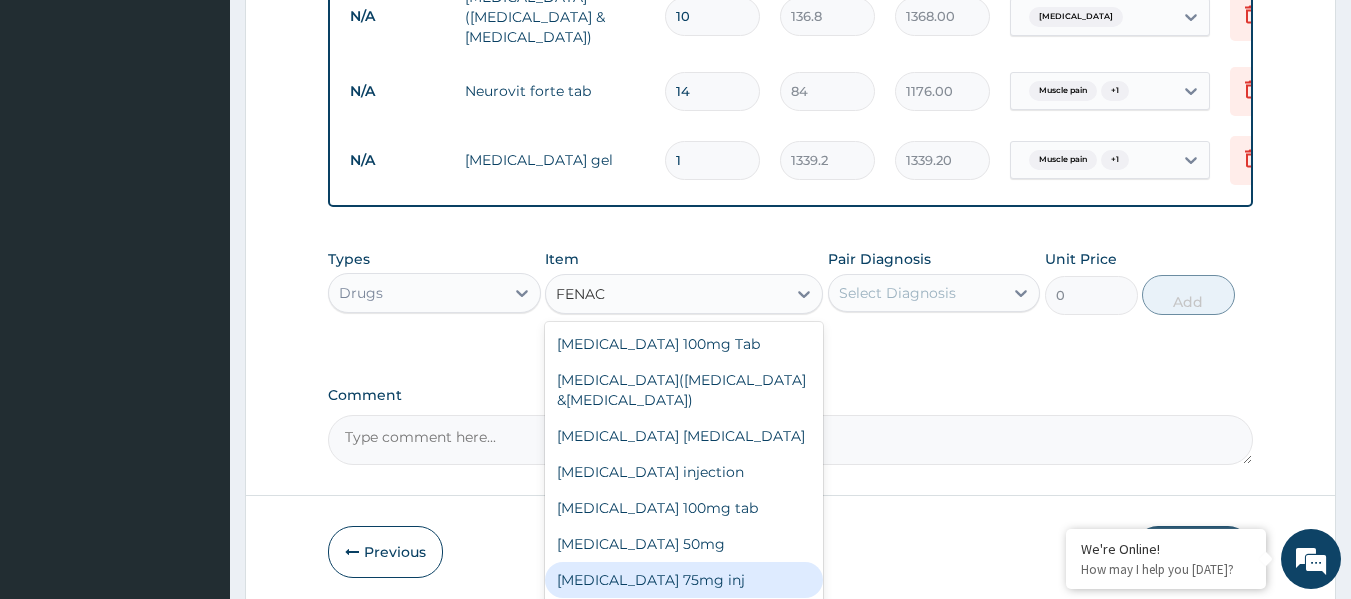 click on "Diclofenac sodium 75mg inj" at bounding box center (684, 580) 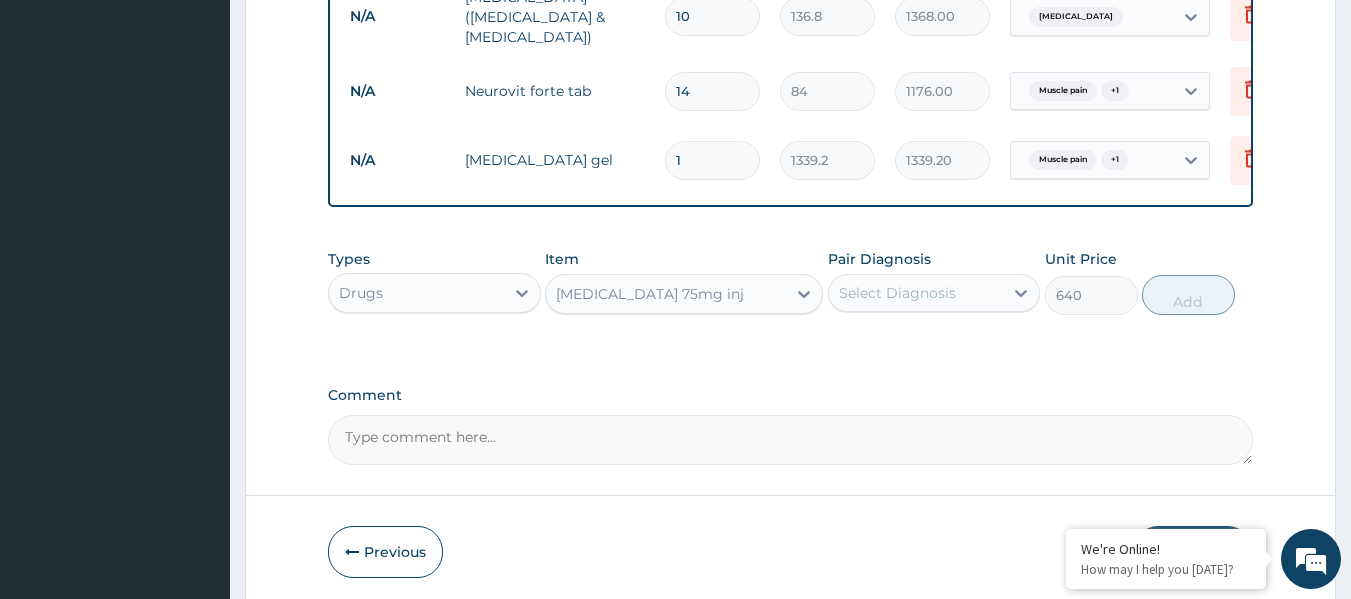click on "Select Diagnosis" at bounding box center [916, 293] 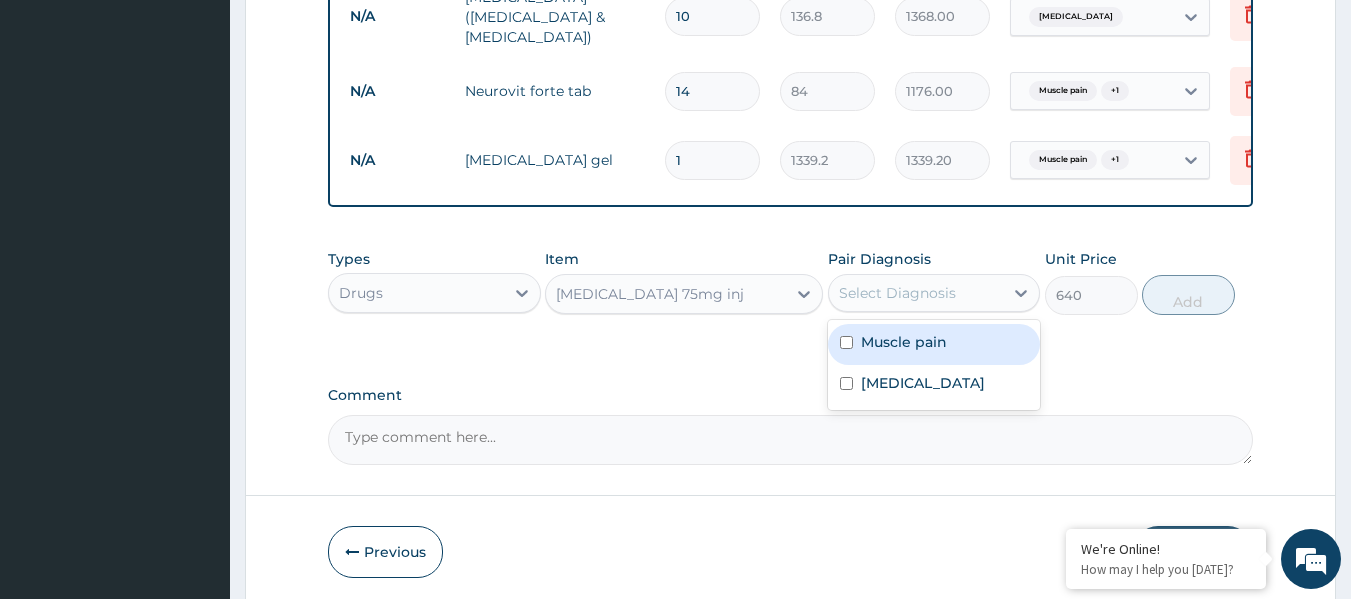 click on "Muscle pain" at bounding box center (904, 342) 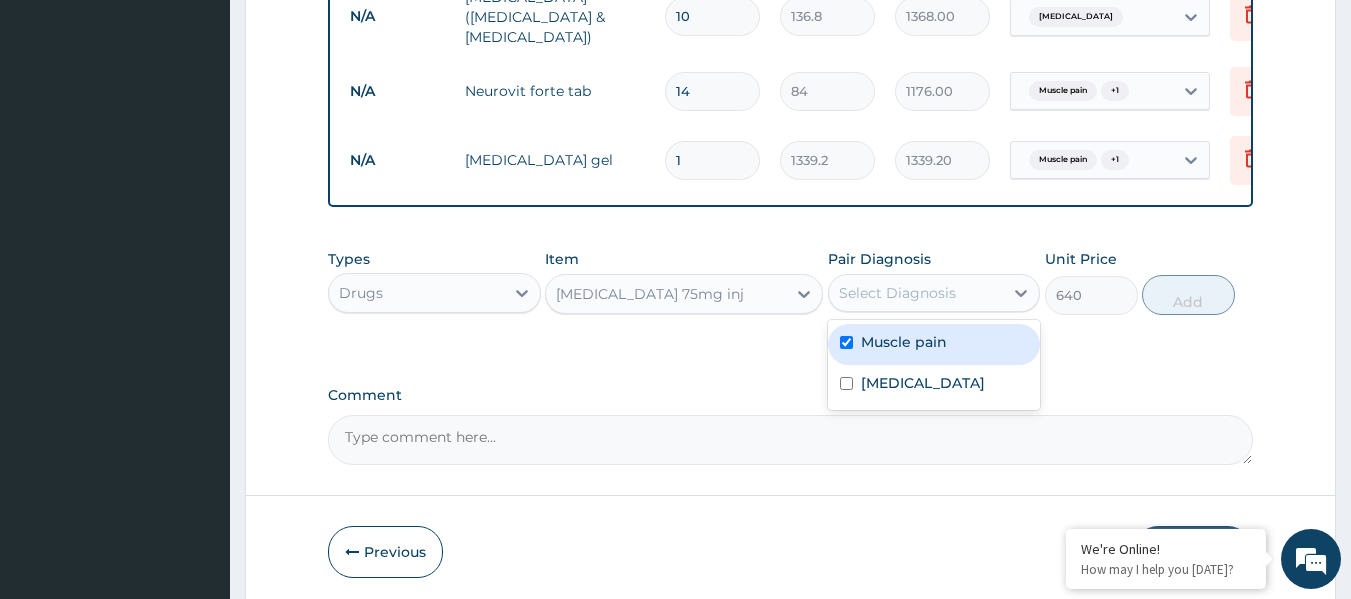 checkbox on "true" 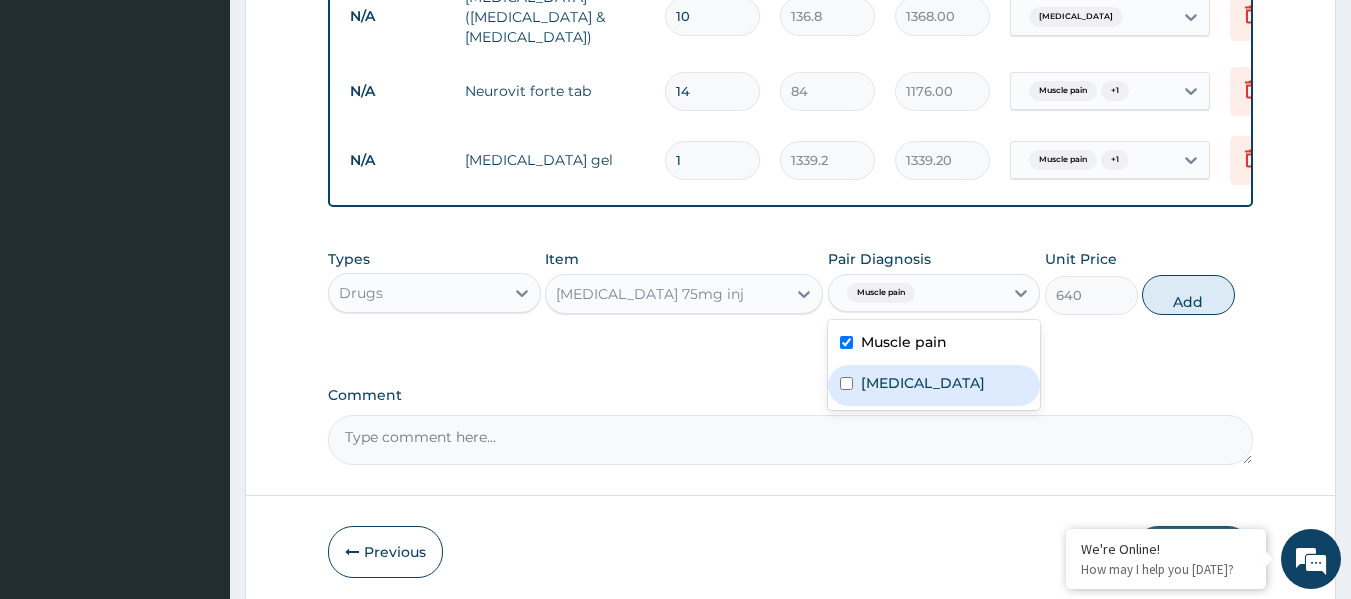 click on "Lumbar spondylosis" at bounding box center (923, 383) 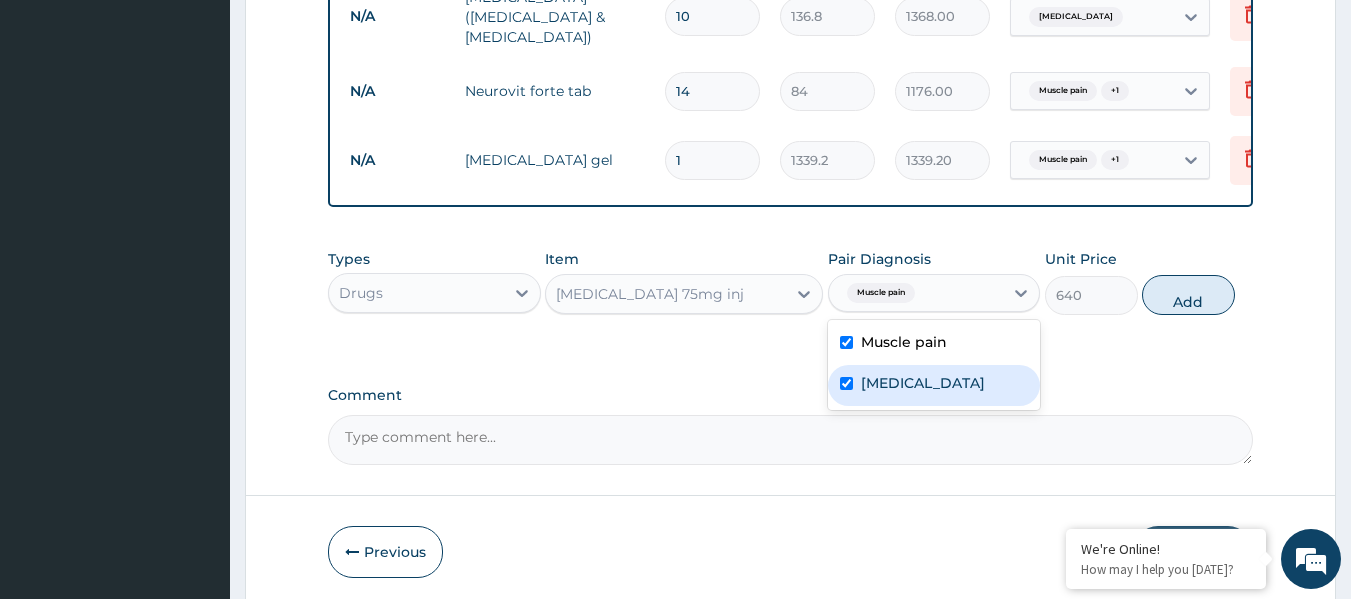 checkbox on "true" 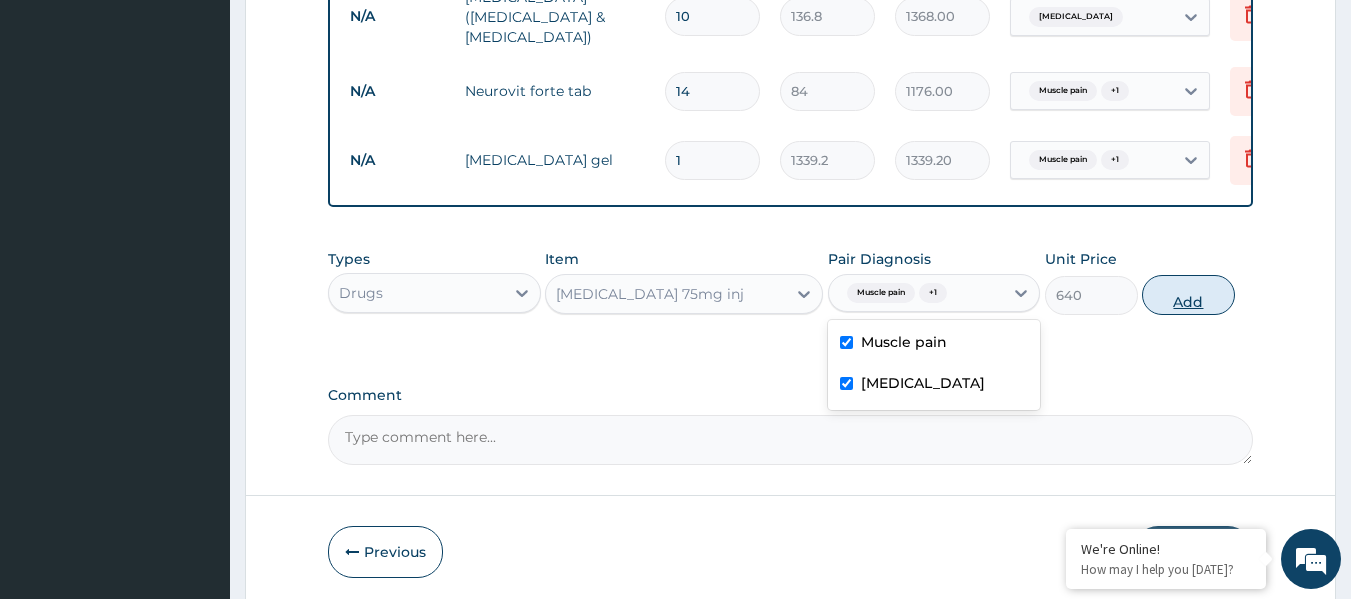 click on "Add" at bounding box center [1188, 295] 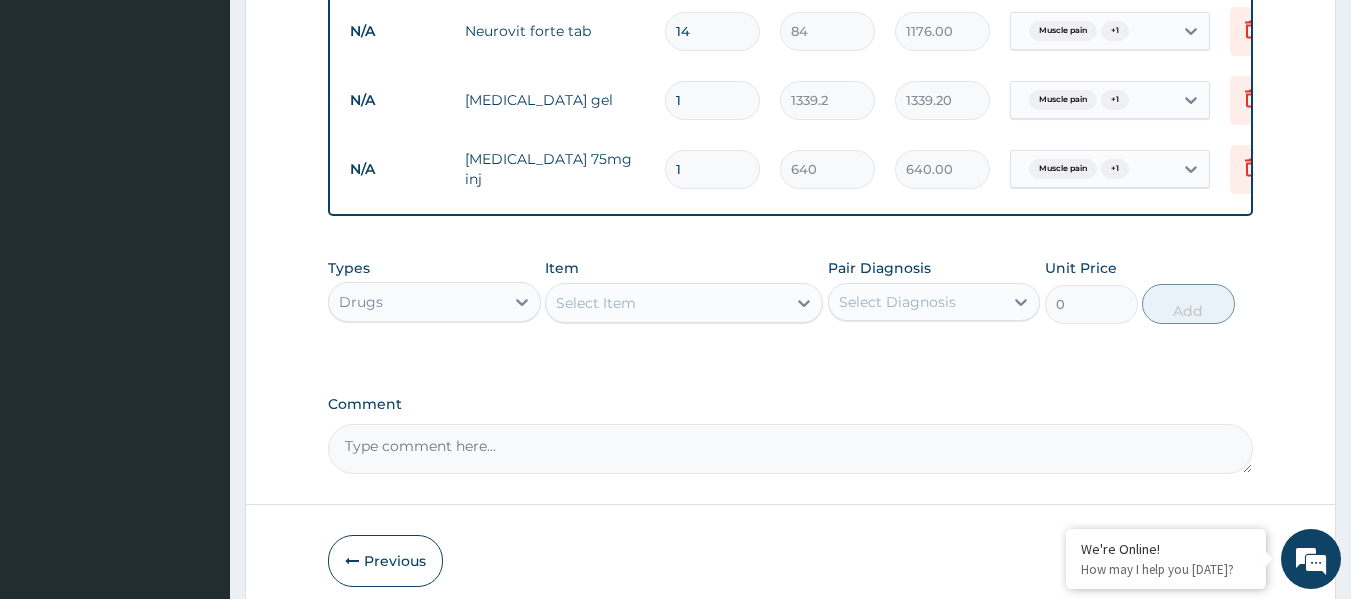 scroll, scrollTop: 1177, scrollLeft: 0, axis: vertical 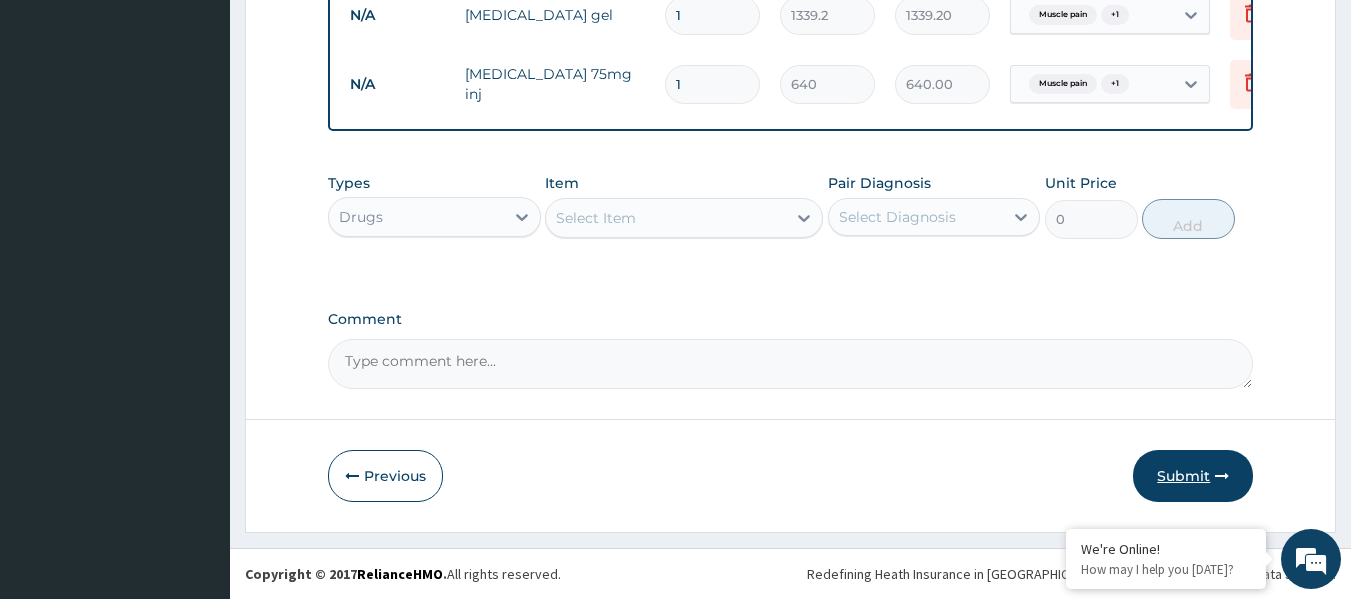 click on "Submit" at bounding box center [1193, 476] 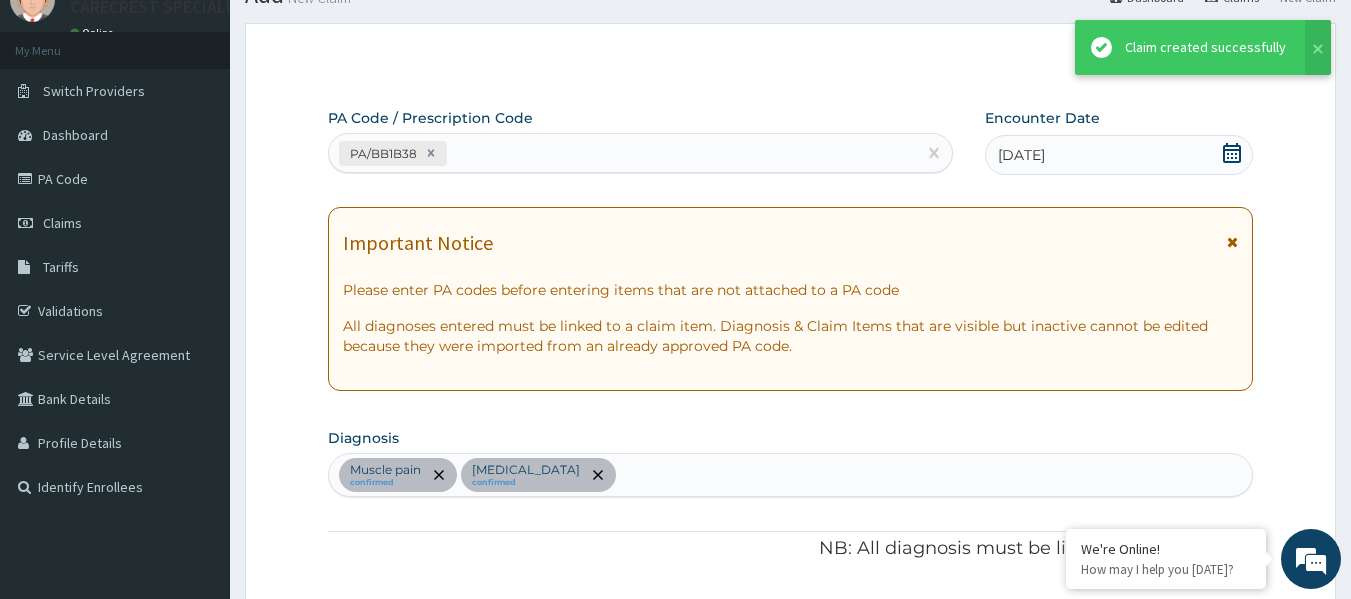 scroll, scrollTop: 1177, scrollLeft: 0, axis: vertical 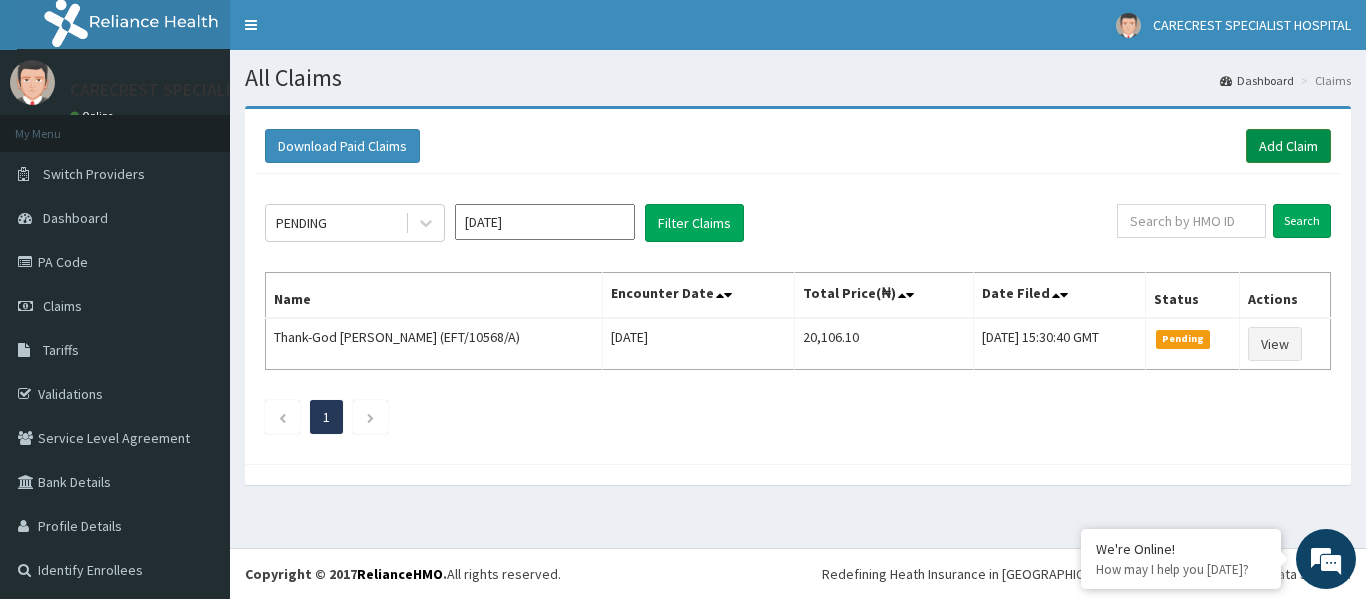 click on "Add Claim" at bounding box center [1288, 146] 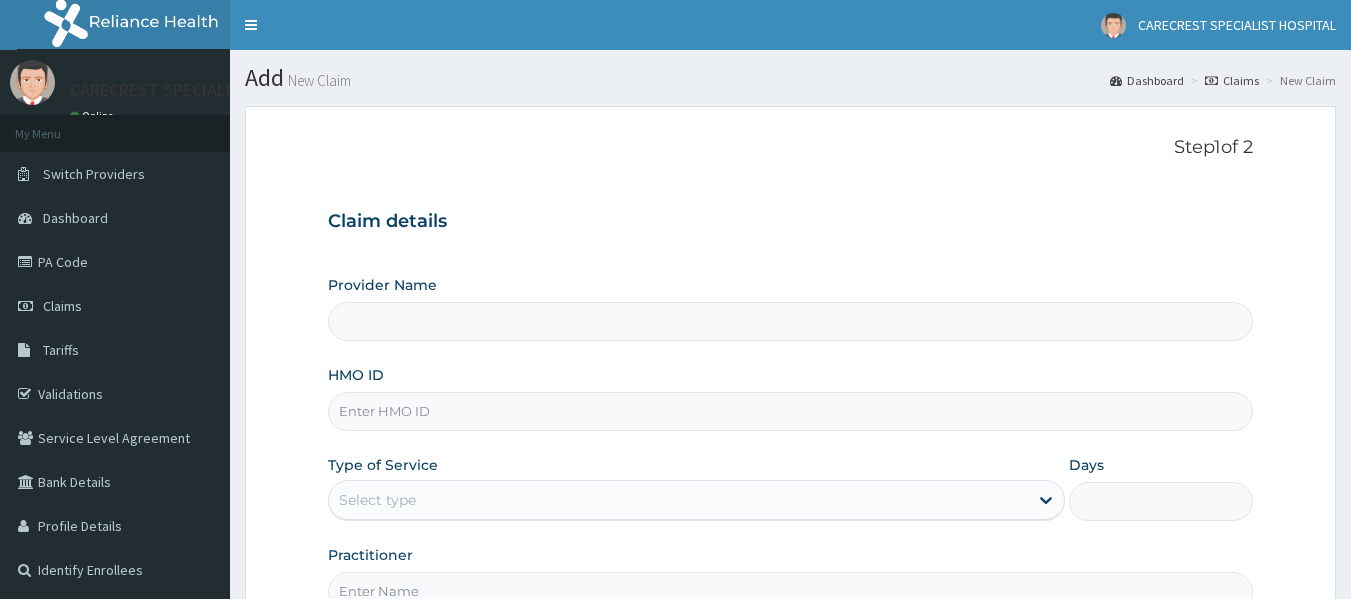 scroll, scrollTop: 0, scrollLeft: 0, axis: both 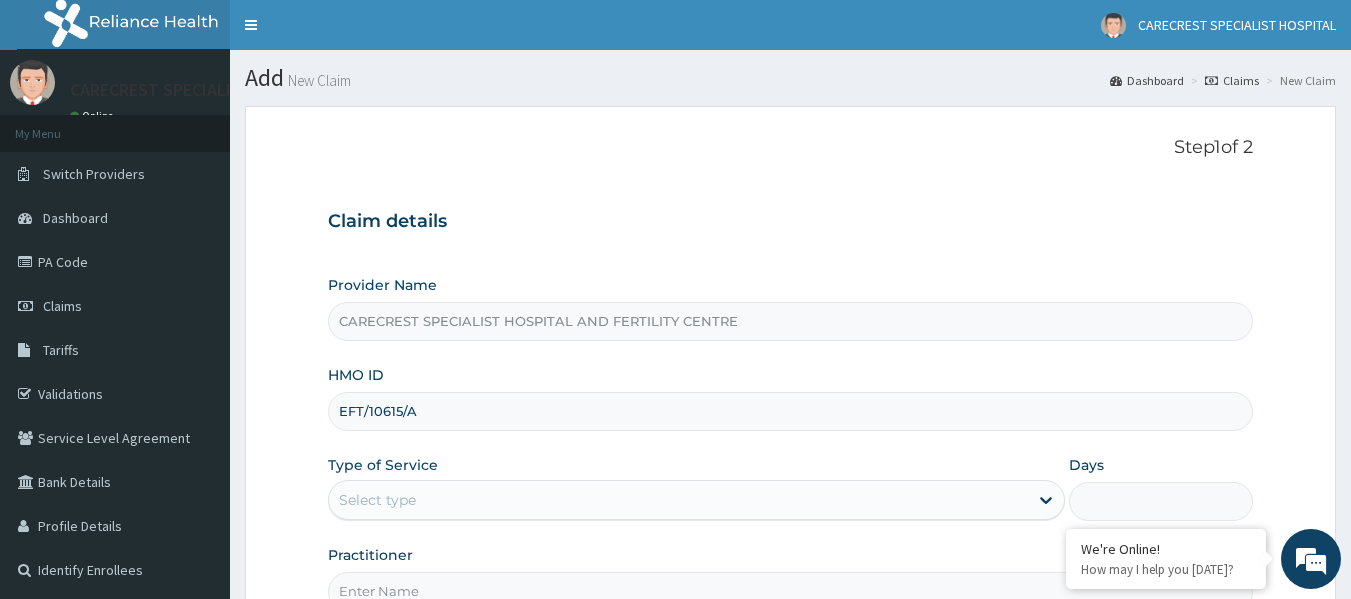 type on "EFT/10615/A" 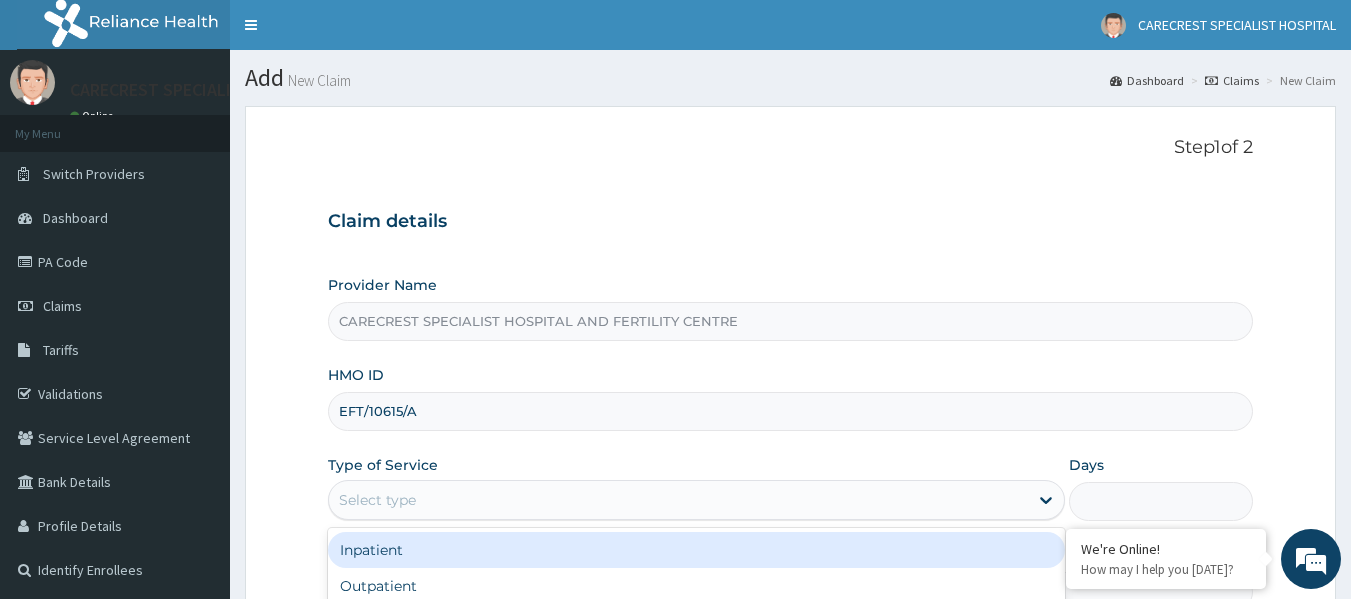 click on "Select type" at bounding box center [678, 500] 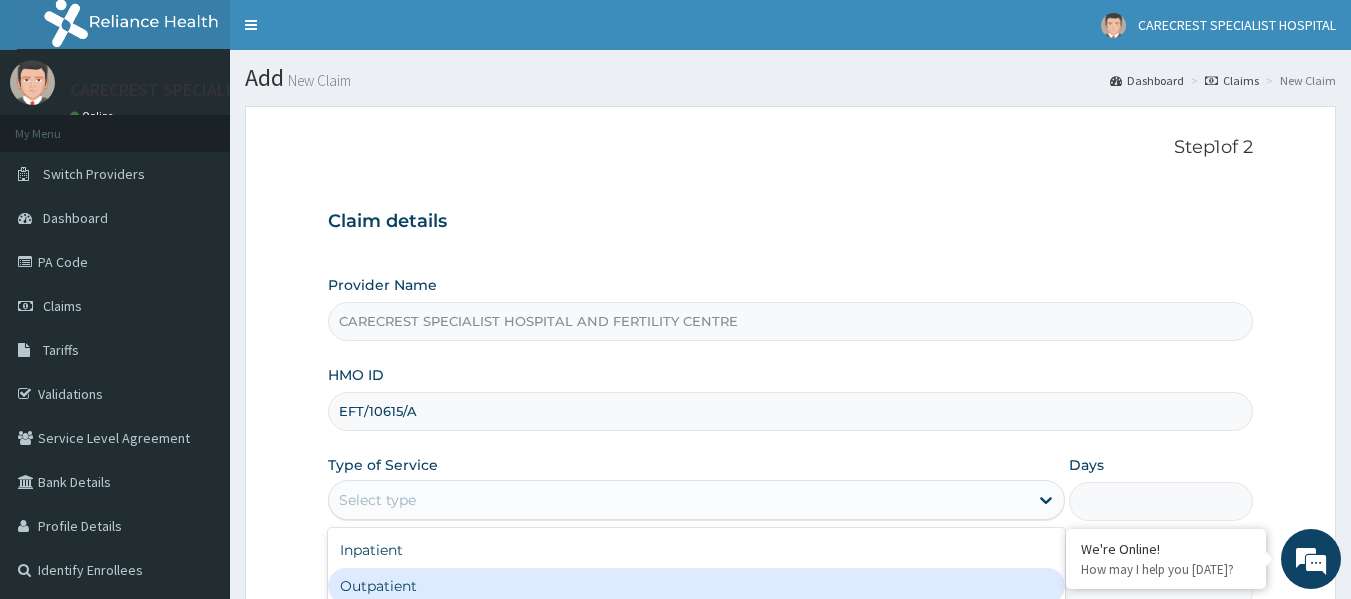 click on "Outpatient" at bounding box center [696, 586] 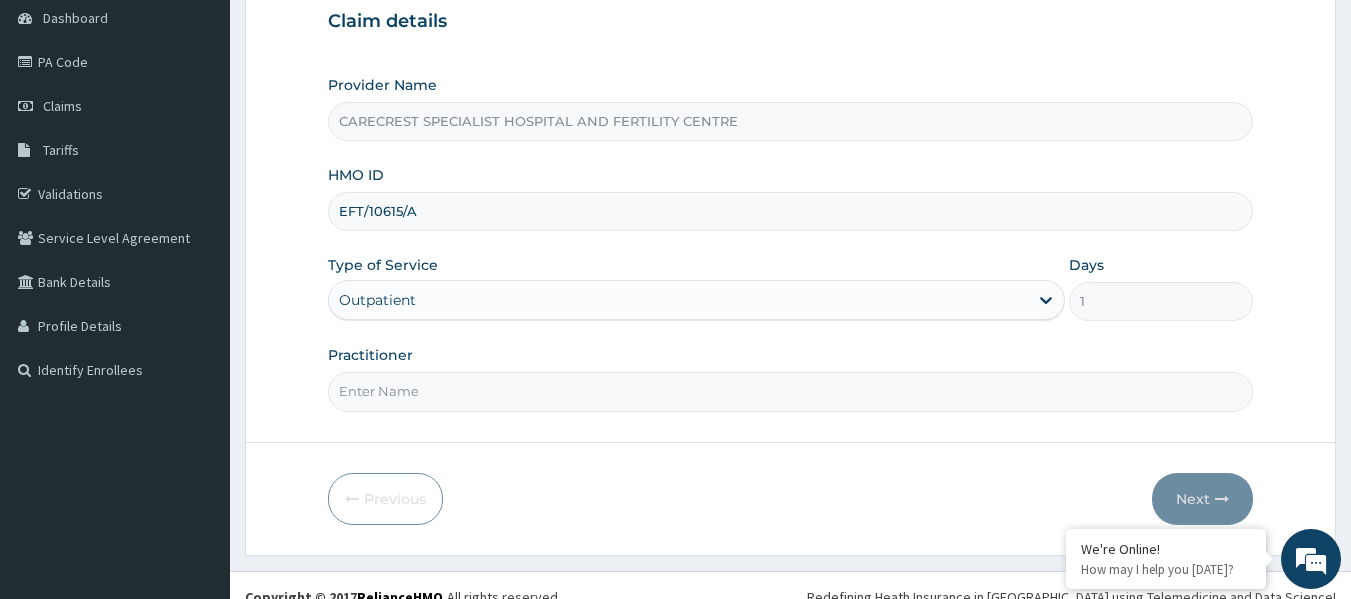 scroll, scrollTop: 222, scrollLeft: 0, axis: vertical 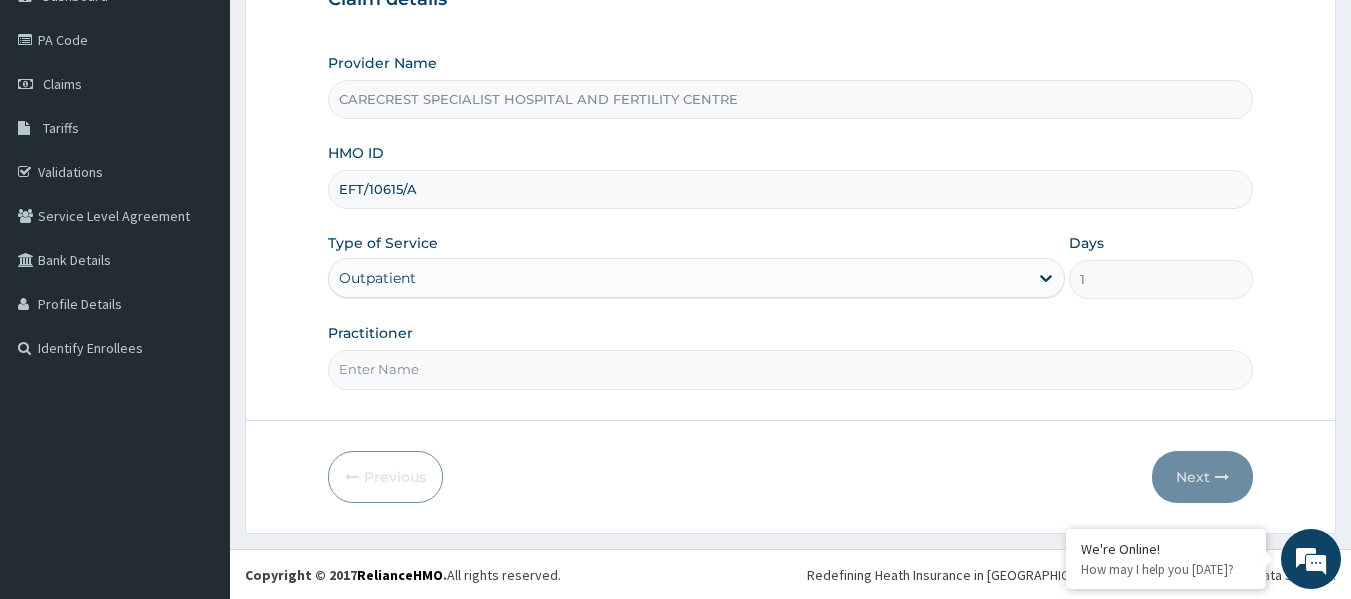 click on "Practitioner" at bounding box center (791, 369) 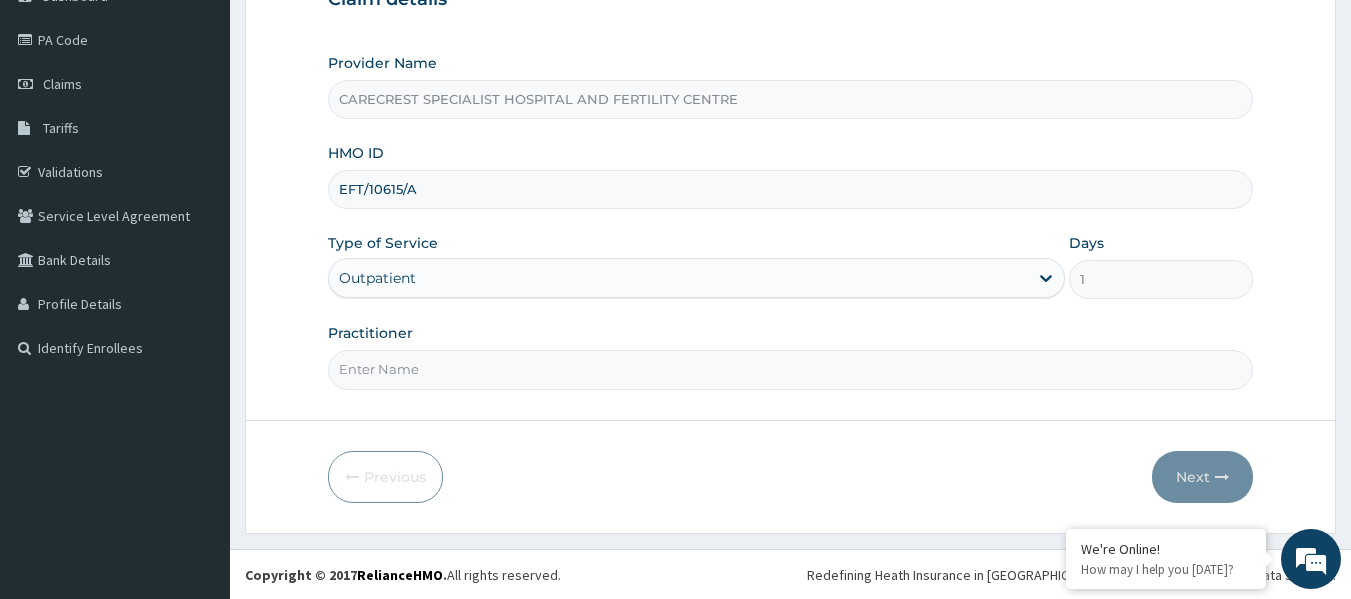 type on "DR FRANCIS" 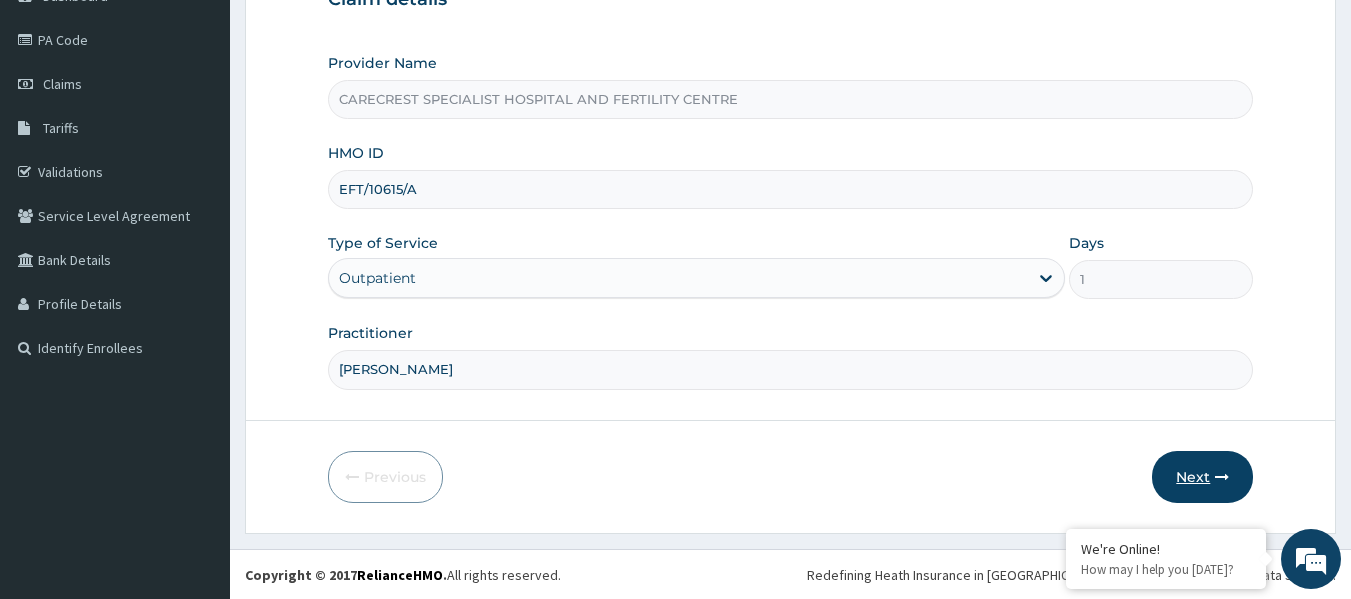 click at bounding box center (1222, 477) 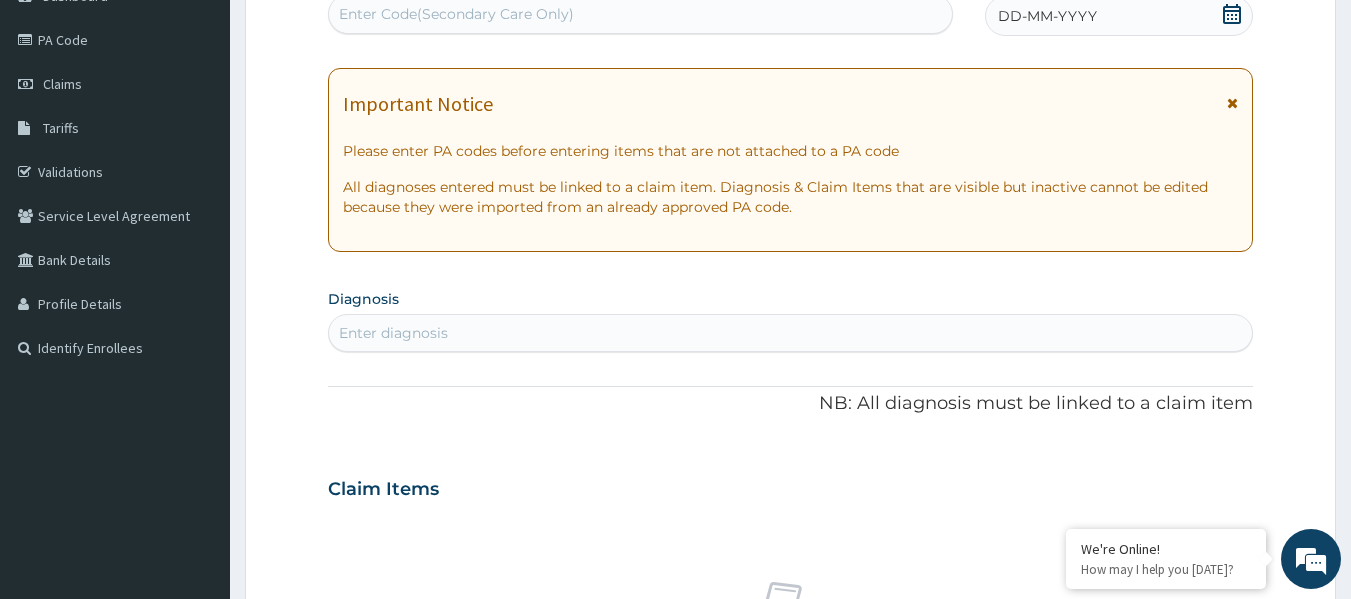click on "DD-MM-YYYY" at bounding box center [1119, 16] 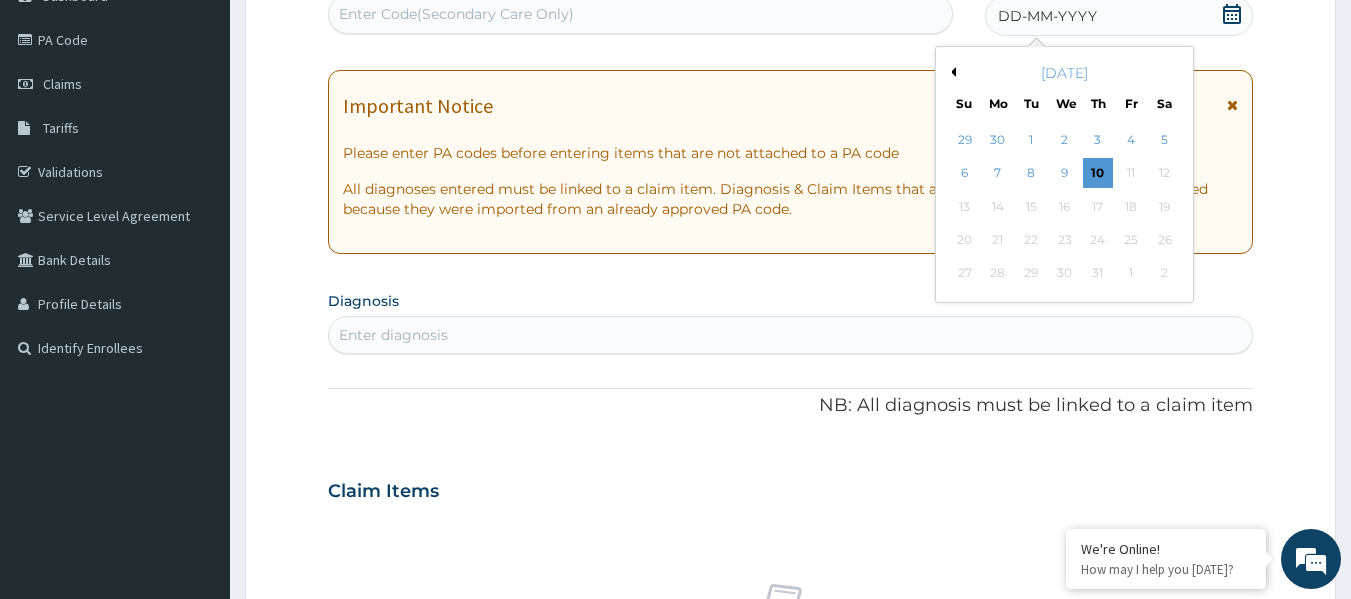 click on "Previous Month" at bounding box center (951, 72) 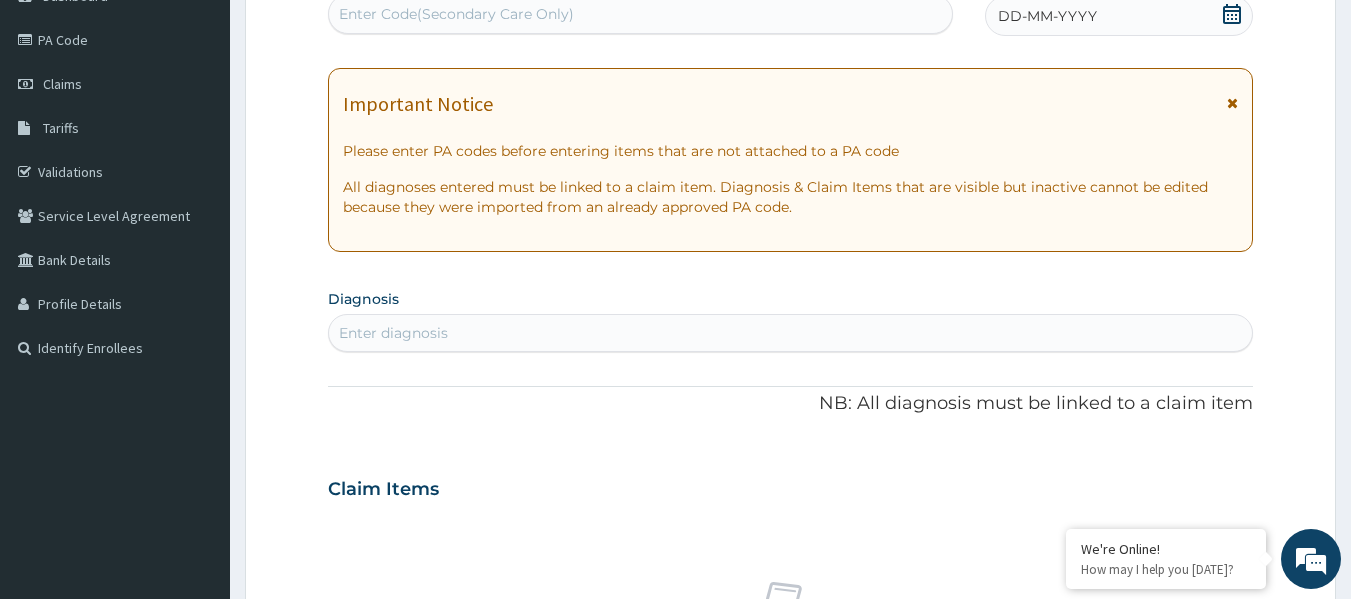 click on "Step  2  of 2 PA Code / Prescription Code Enter Code(Secondary Care Only) Encounter Date DD-MM-YYYY Important Notice Please enter PA codes before entering items that are not attached to a PA code   All diagnoses entered must be linked to a claim item. Diagnosis & Claim Items that are visible but inactive cannot be edited because they were imported from an already approved PA code. Diagnosis Enter diagnosis NB: All diagnosis must be linked to a claim item Claim Items No claim item Types Select Type Item Select Item Pair Diagnosis Select Diagnosis Unit Price 0 Add Comment     Previous   Submit" at bounding box center [790, 516] 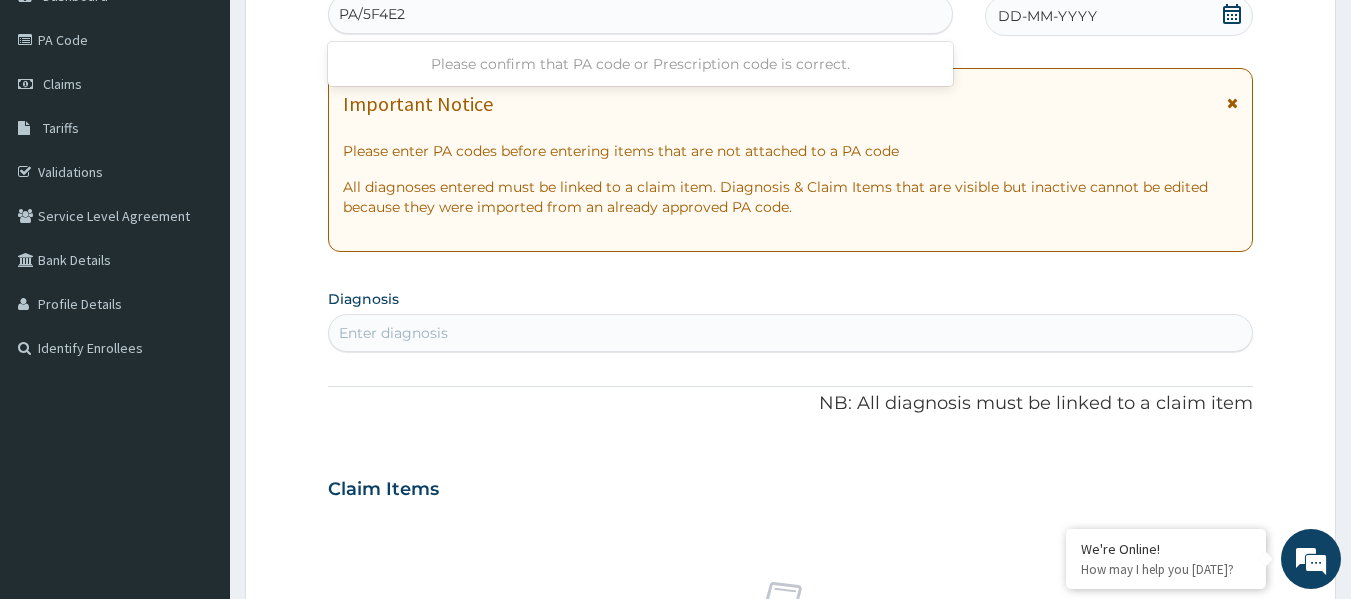 type on "PA/5F4E2C" 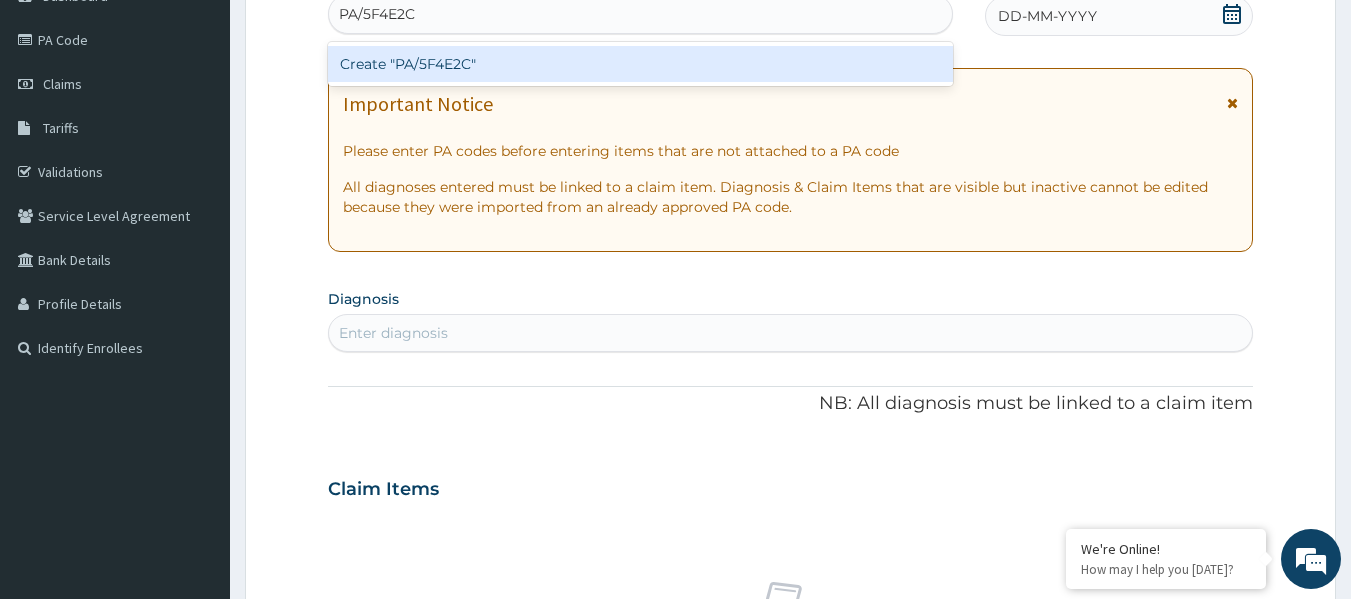click on "Create "PA/5F4E2C"" at bounding box center [641, 64] 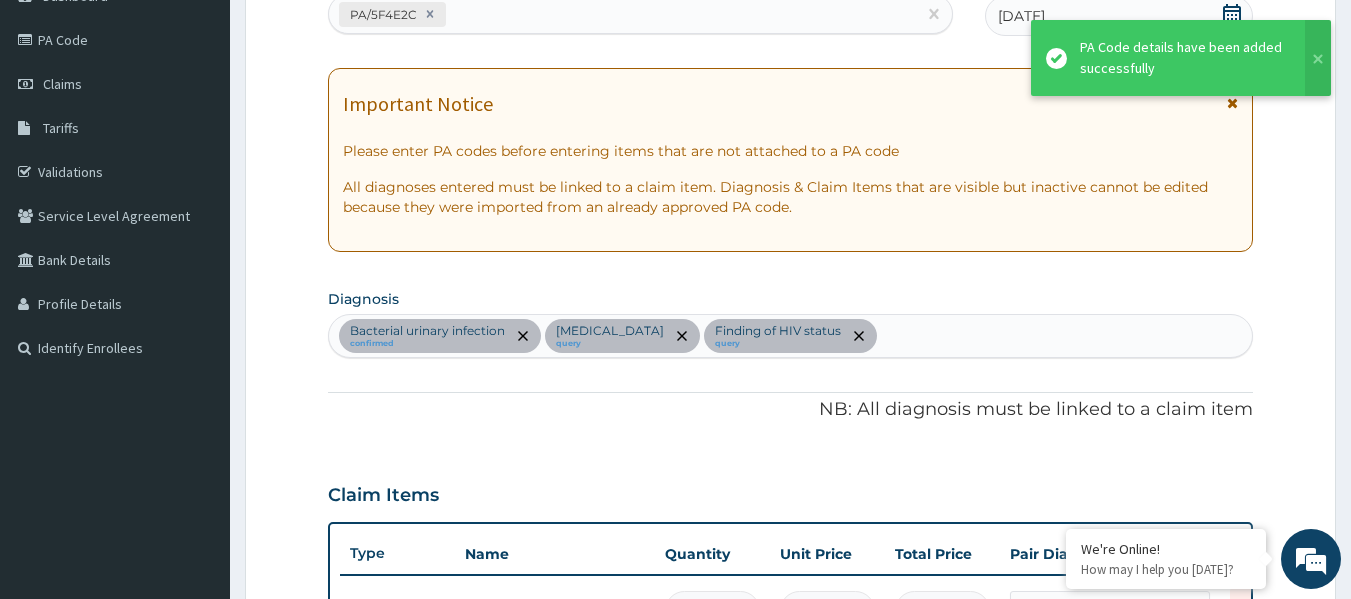 scroll, scrollTop: 671, scrollLeft: 0, axis: vertical 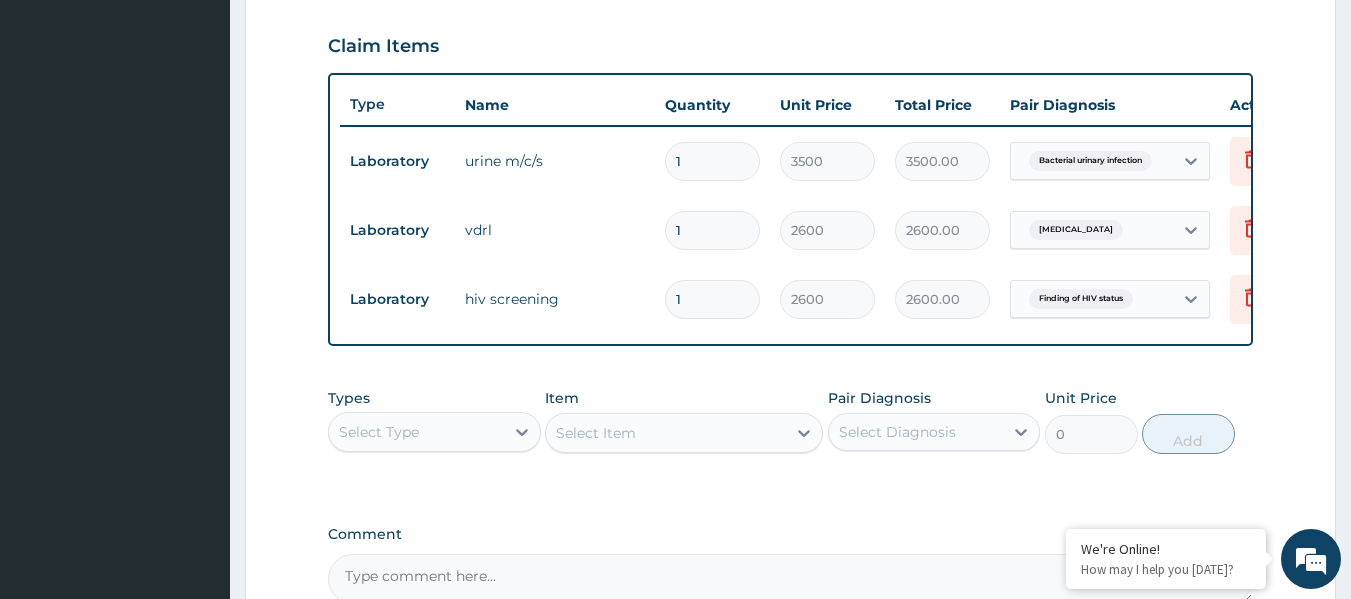 drag, startPoint x: 1050, startPoint y: 341, endPoint x: 1079, endPoint y: 345, distance: 29.274563 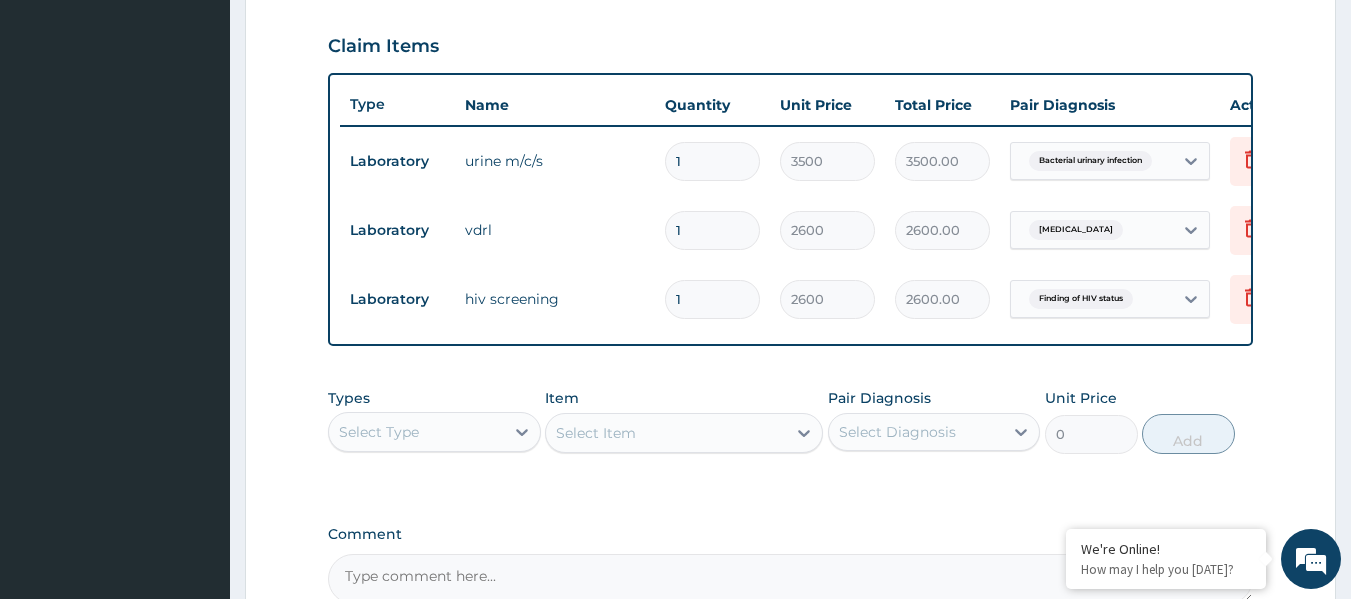 click on "Type Name Quantity Unit Price Total Price Pair Diagnosis Actions Laboratory urine m/c/s 1 3500 3500.00 Bacterial urinary infection Delete Laboratory vdrl  1 2600 2600.00 Syphilis Delete Laboratory hiv screening 1 2600 2600.00 Finding of HIV status Delete" at bounding box center (791, 209) 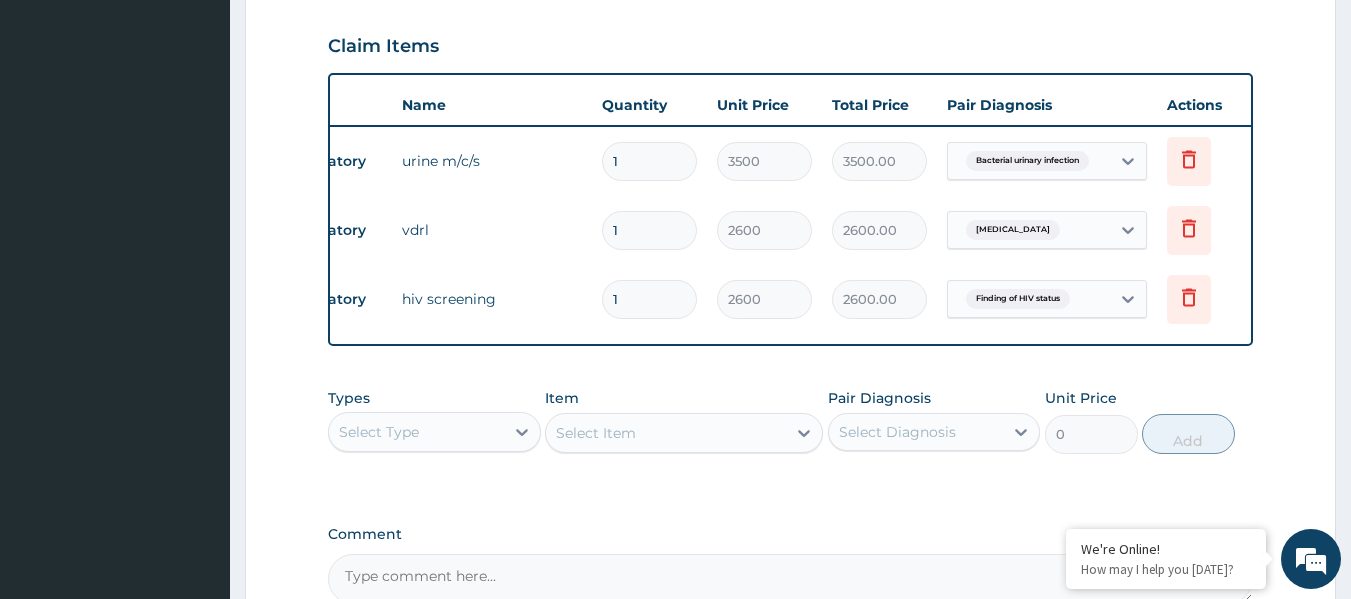 scroll, scrollTop: 0, scrollLeft: 0, axis: both 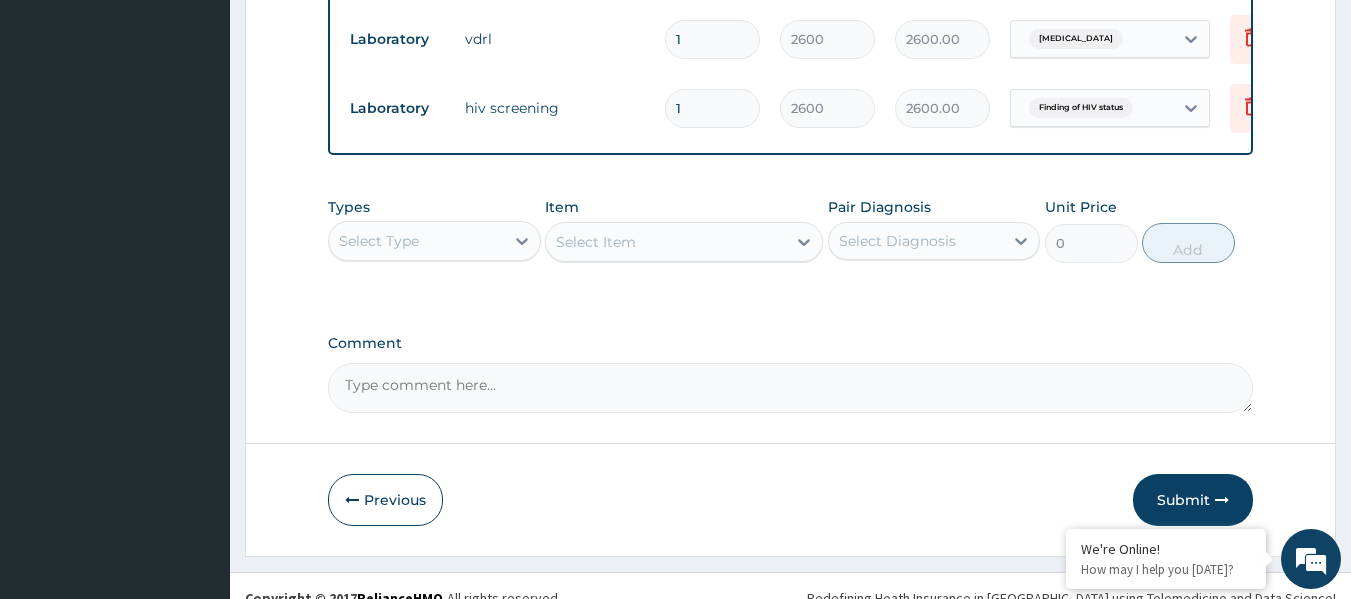 click on "Select Type" at bounding box center [434, 241] 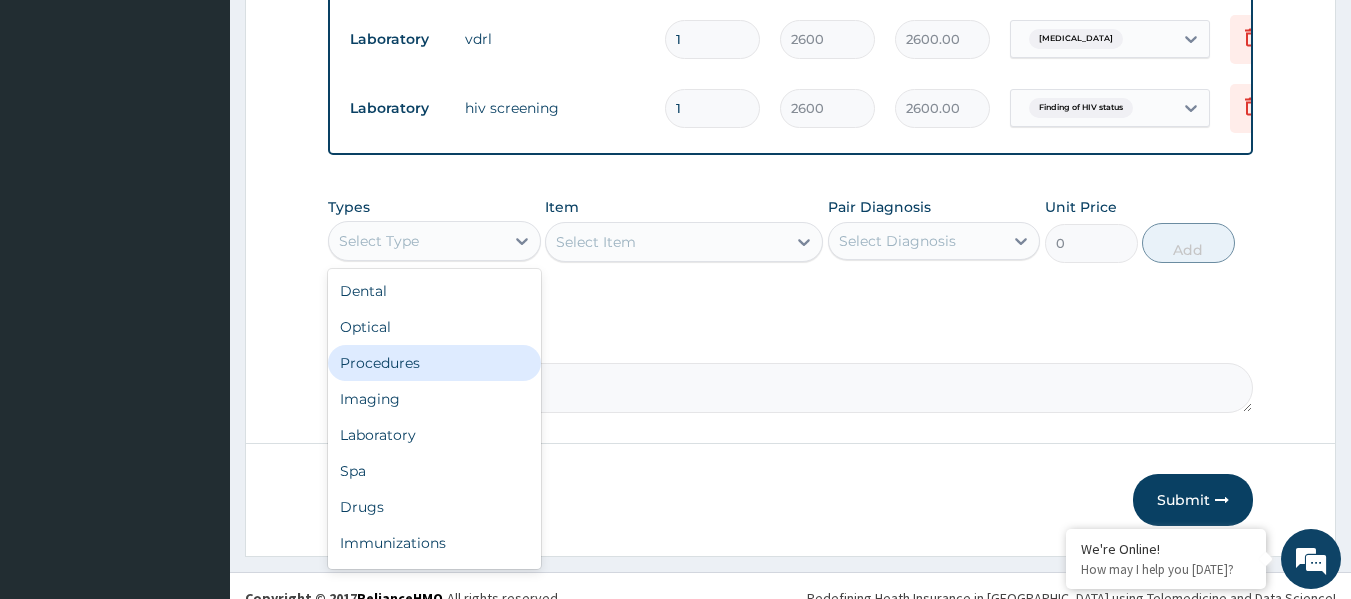 click on "Procedures" at bounding box center [434, 363] 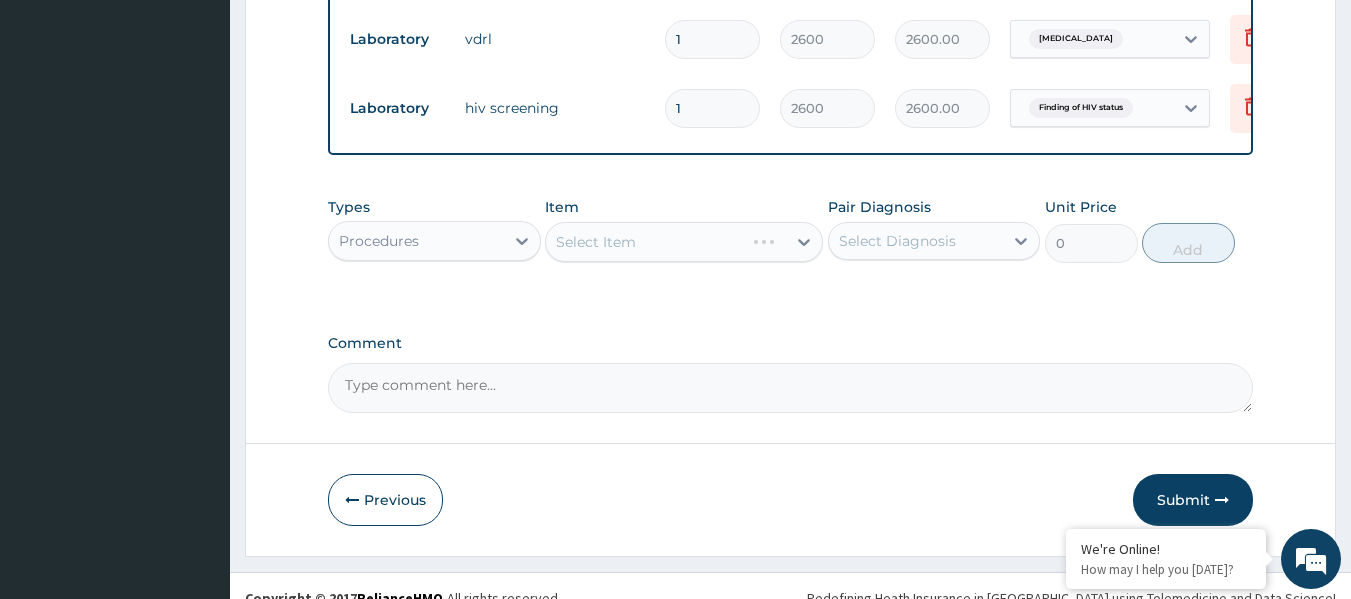 click on "Select Item" at bounding box center [684, 242] 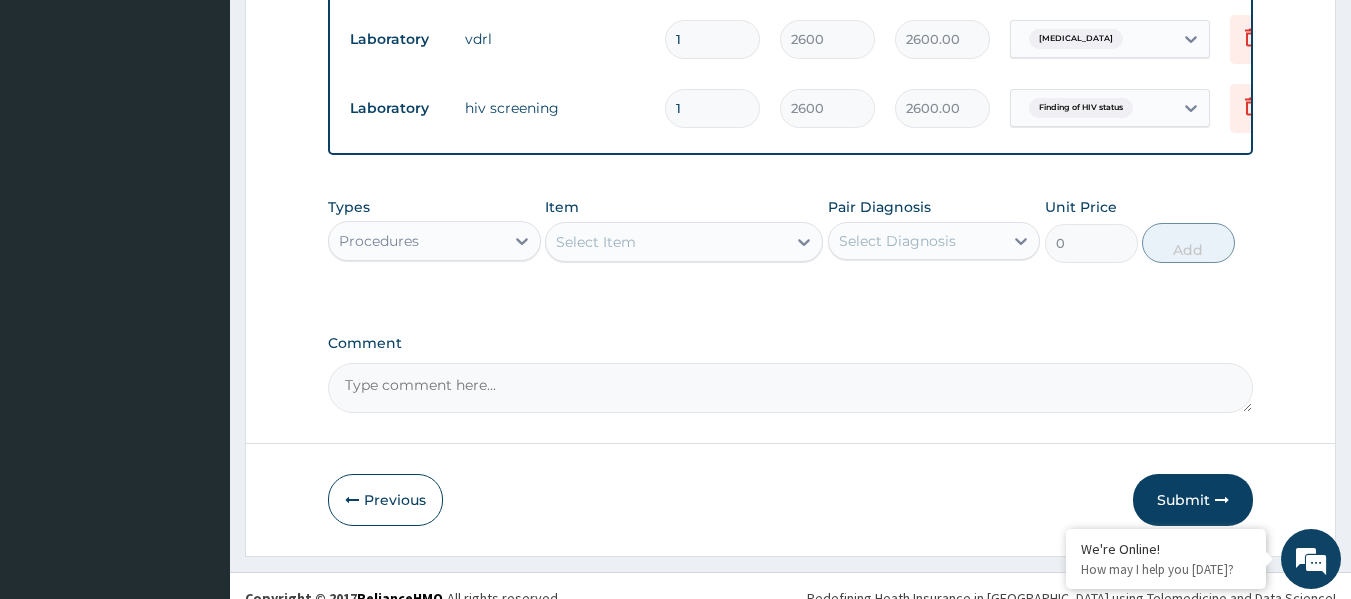 click on "Select Item" at bounding box center (666, 242) 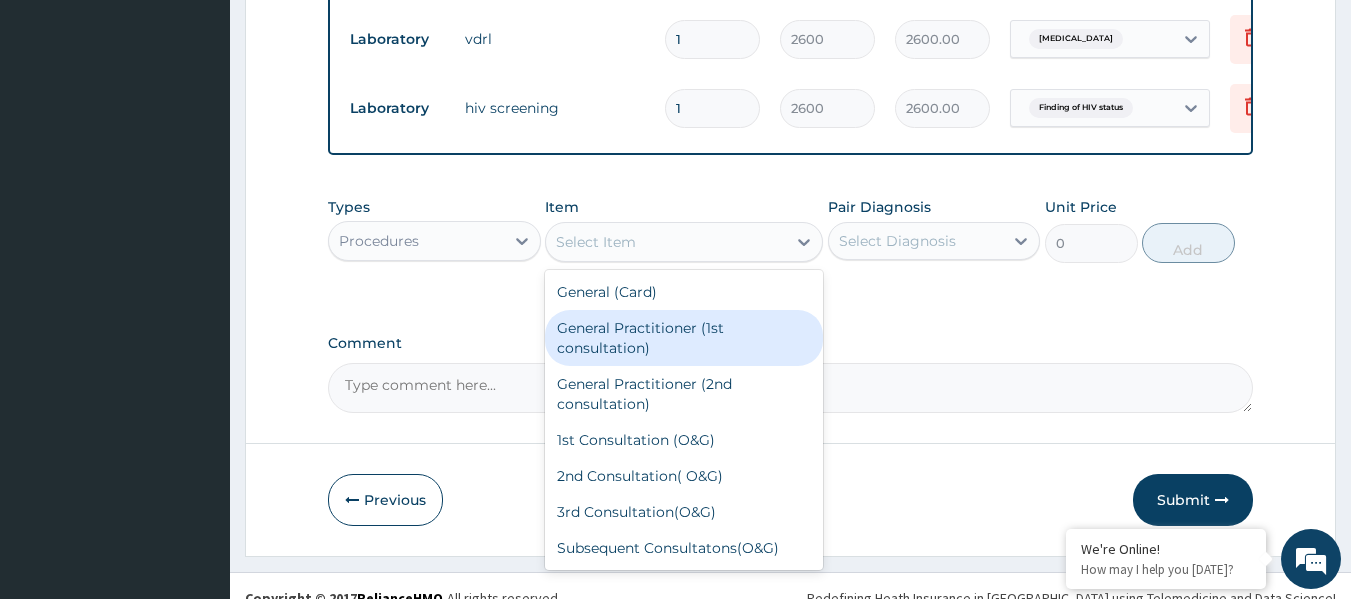 click on "General Practitioner (1st consultation)" at bounding box center (684, 338) 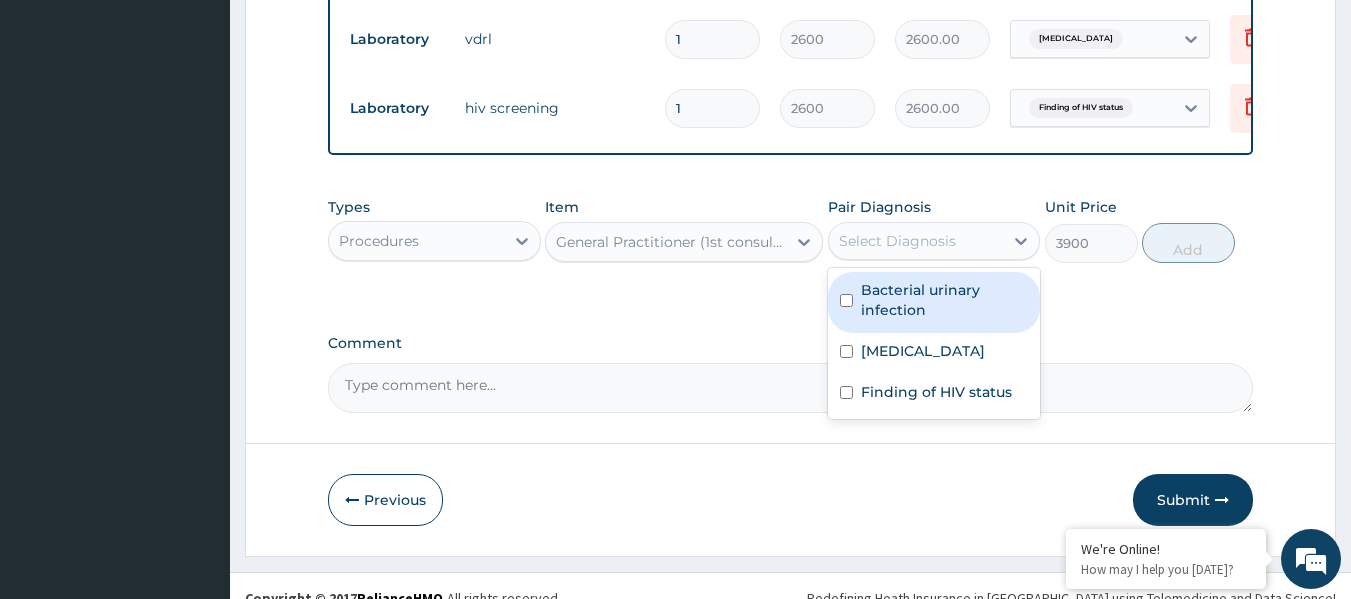 click on "Select Diagnosis" at bounding box center (897, 241) 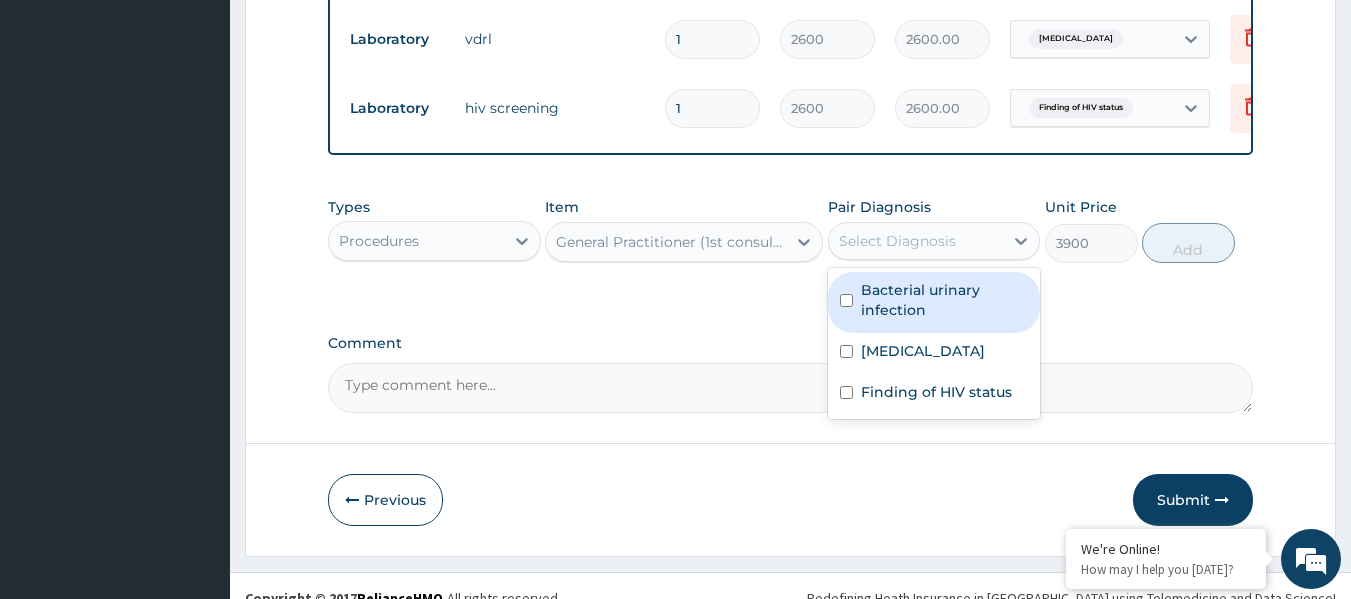 click on "Bacterial urinary infection" at bounding box center (945, 300) 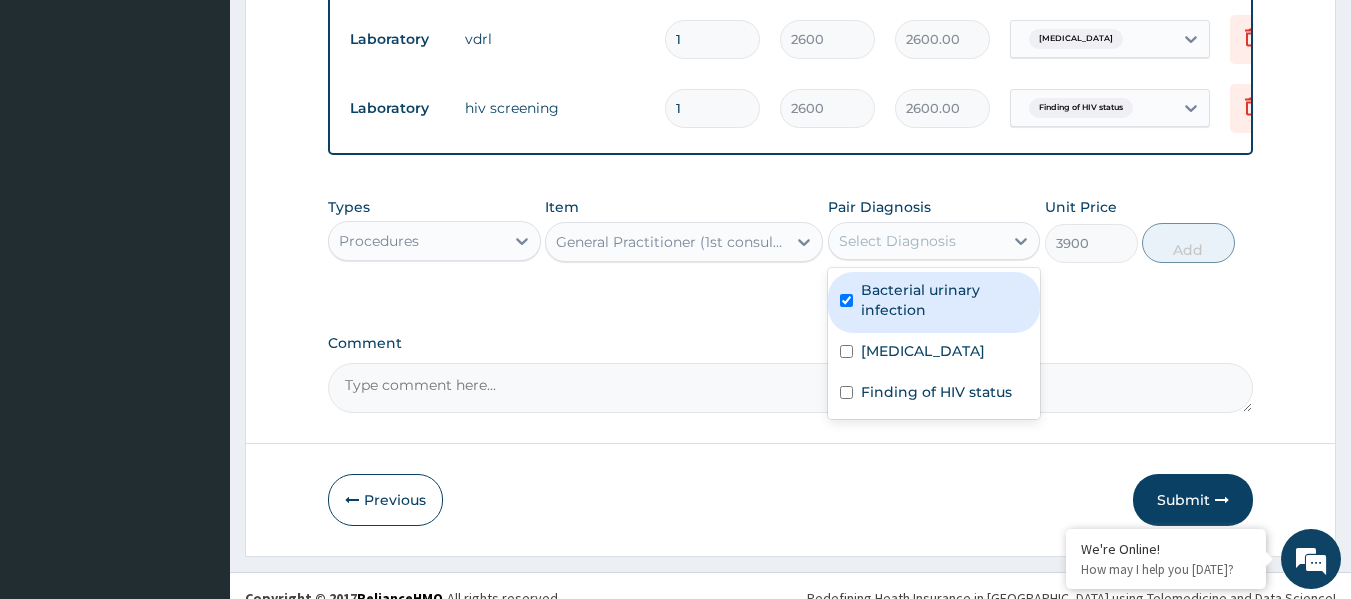 checkbox on "true" 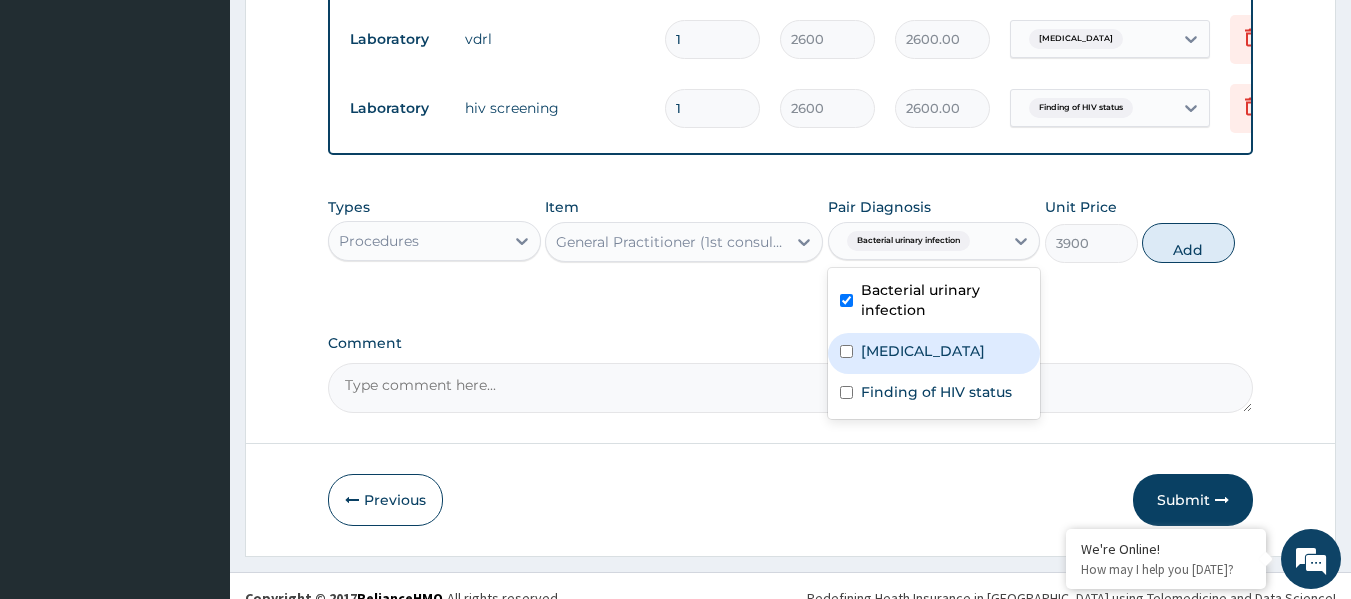 click on "Syphilis" at bounding box center [923, 351] 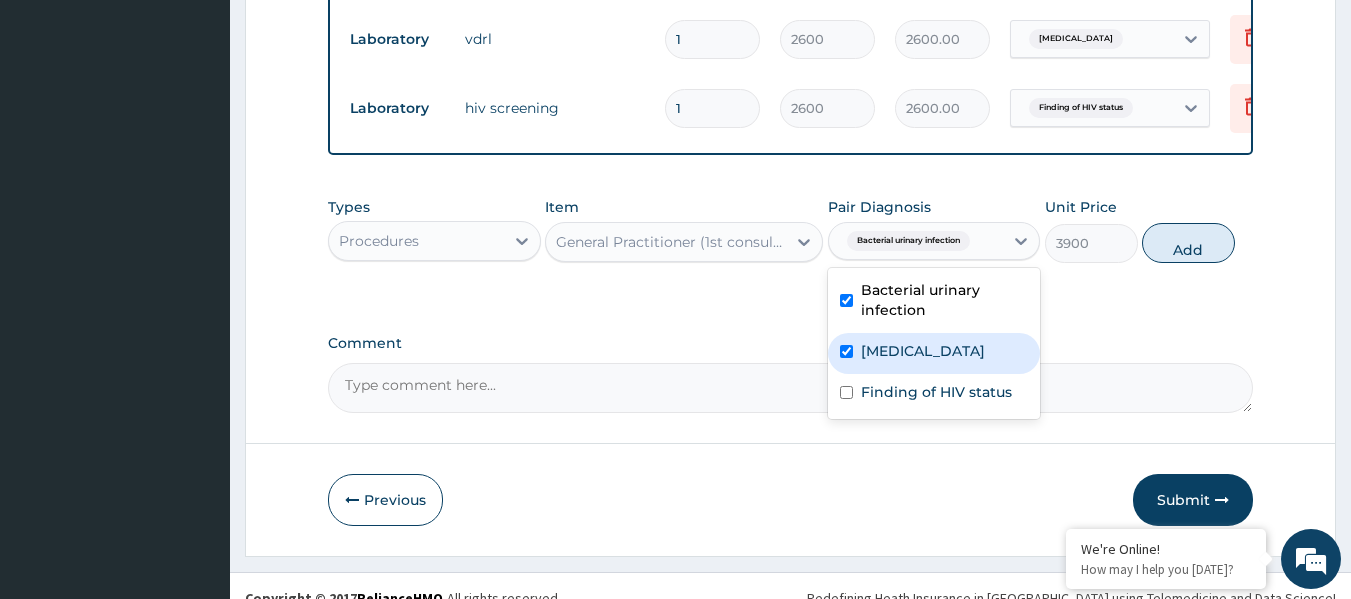checkbox on "true" 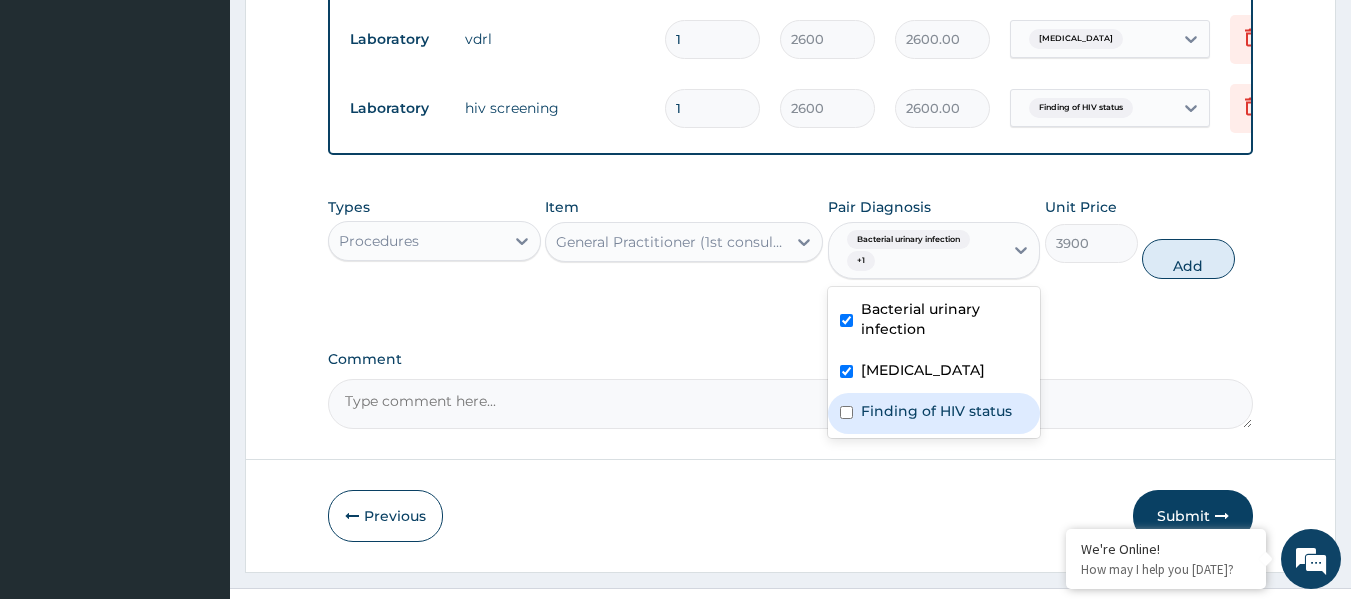 click on "Finding of HIV status" at bounding box center [934, 413] 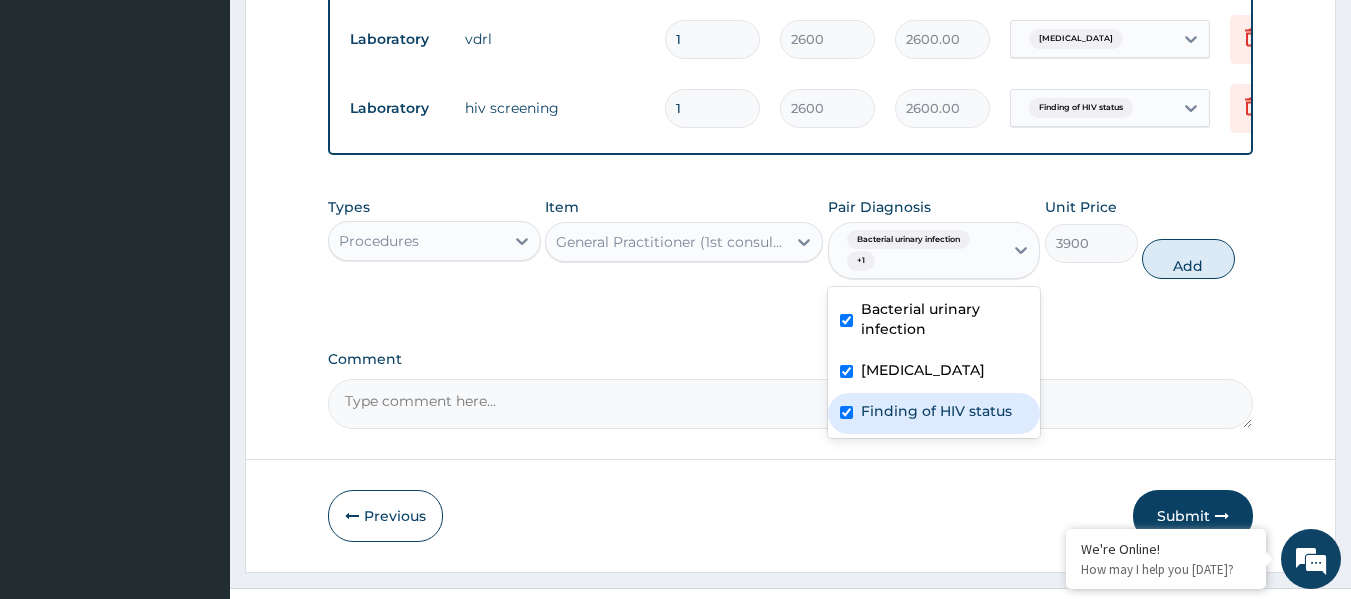 checkbox on "true" 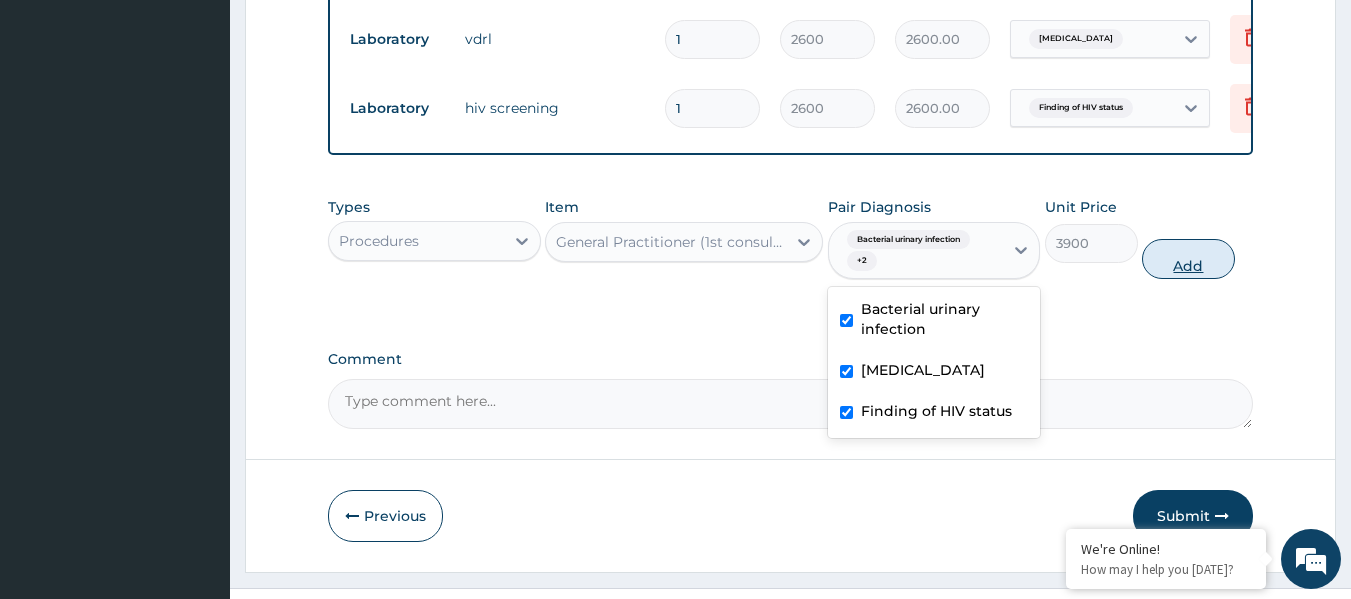 click on "Add" at bounding box center (1188, 259) 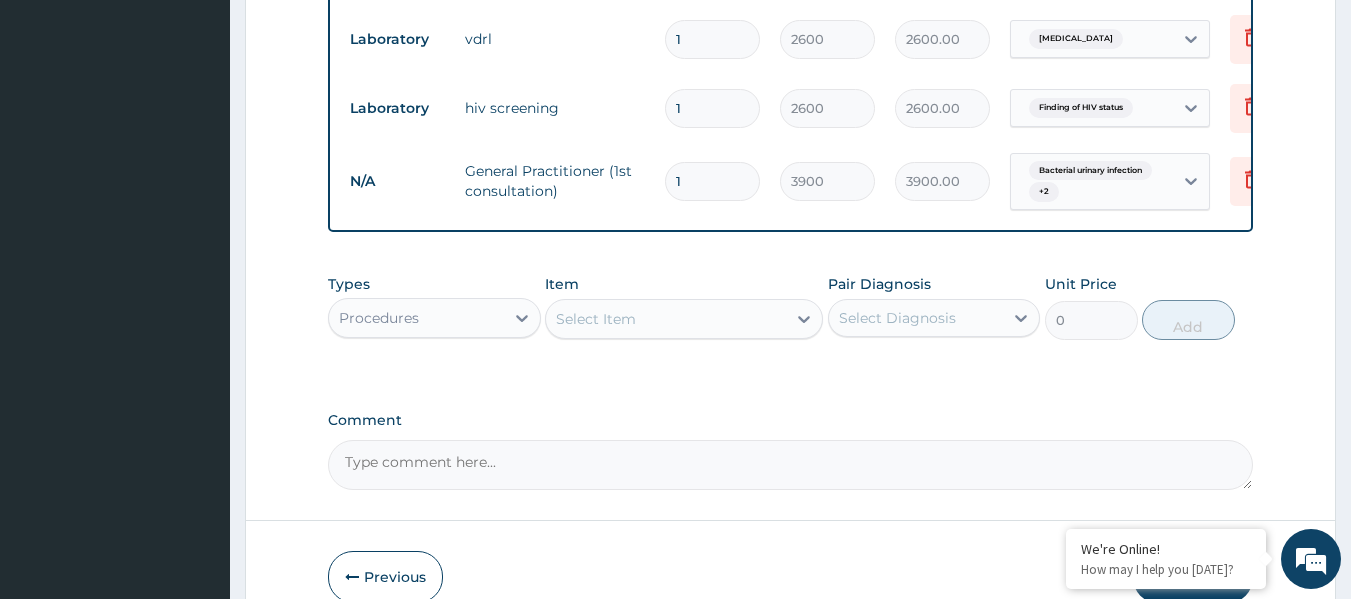 click on "Procedures" at bounding box center [416, 318] 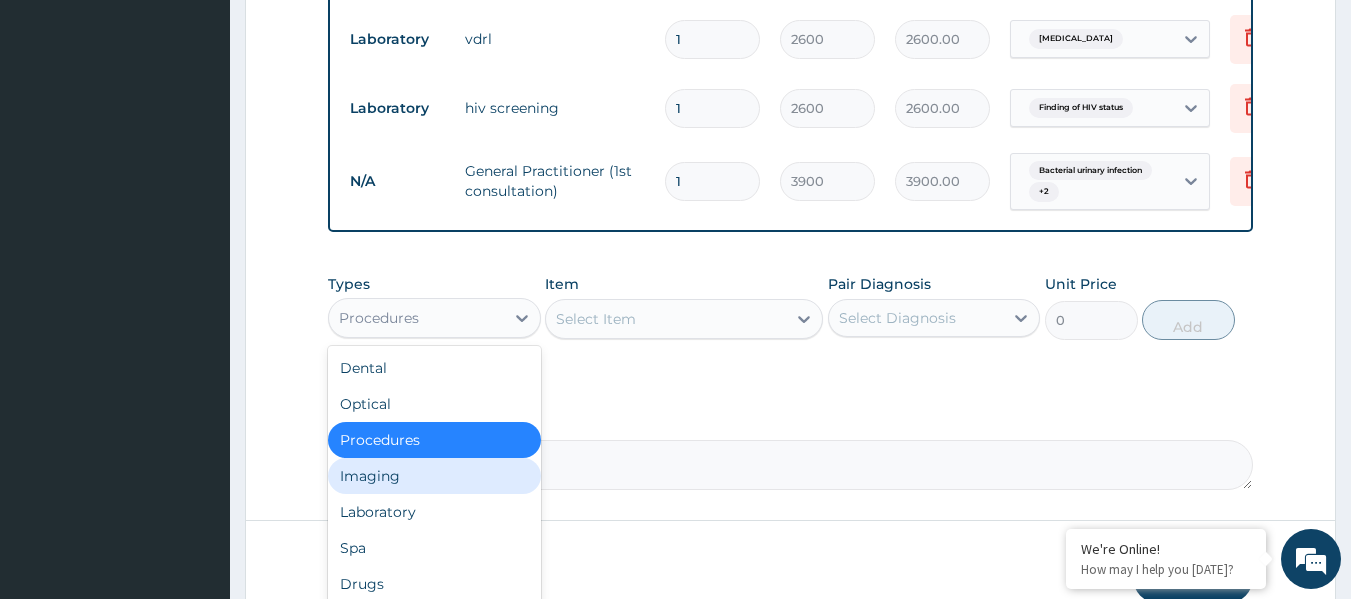 scroll, scrollTop: 68, scrollLeft: 0, axis: vertical 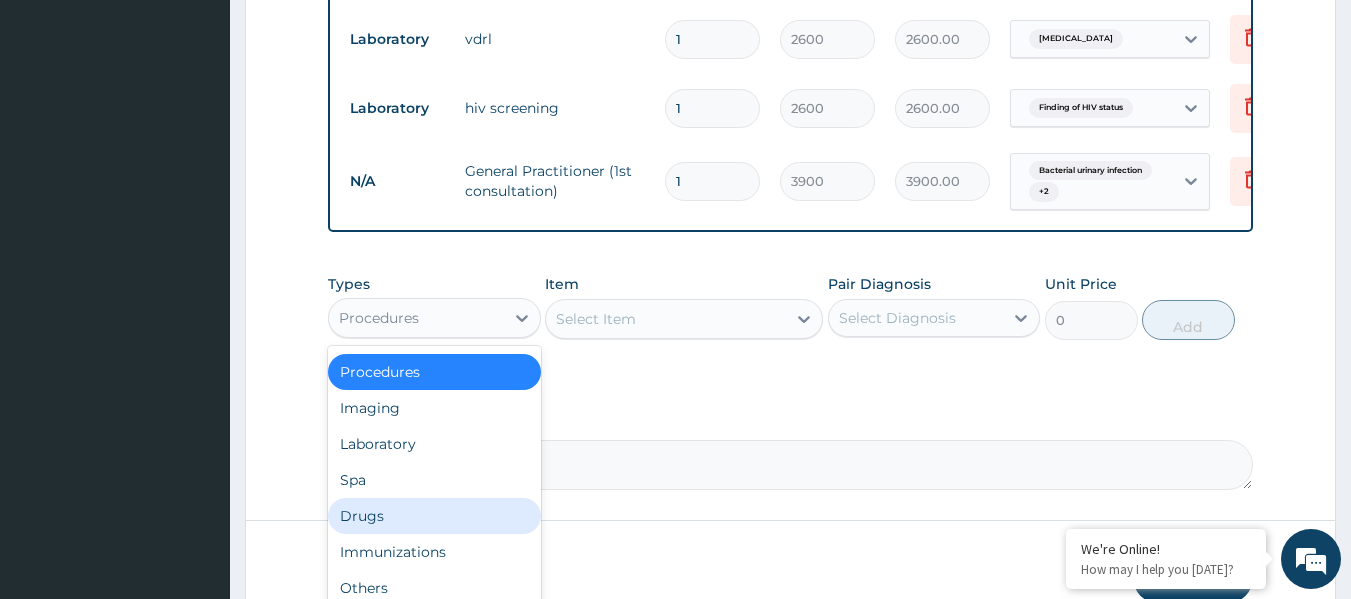 click on "Drugs" at bounding box center (434, 516) 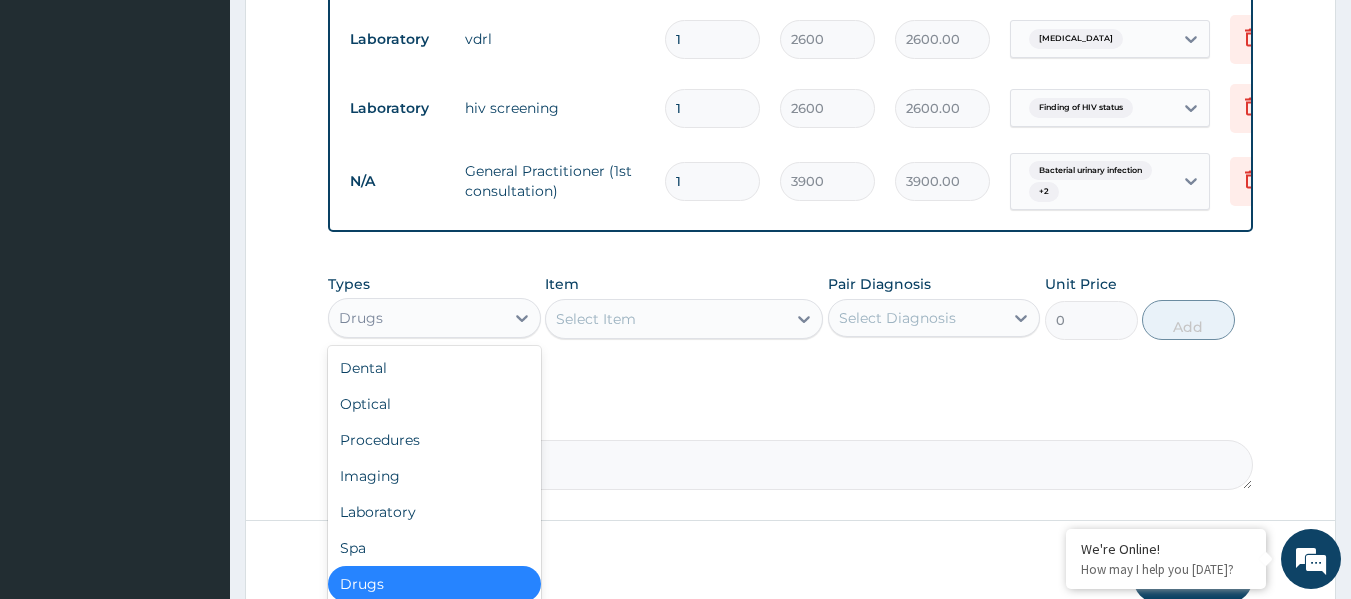 click on "Drugs" at bounding box center [416, 318] 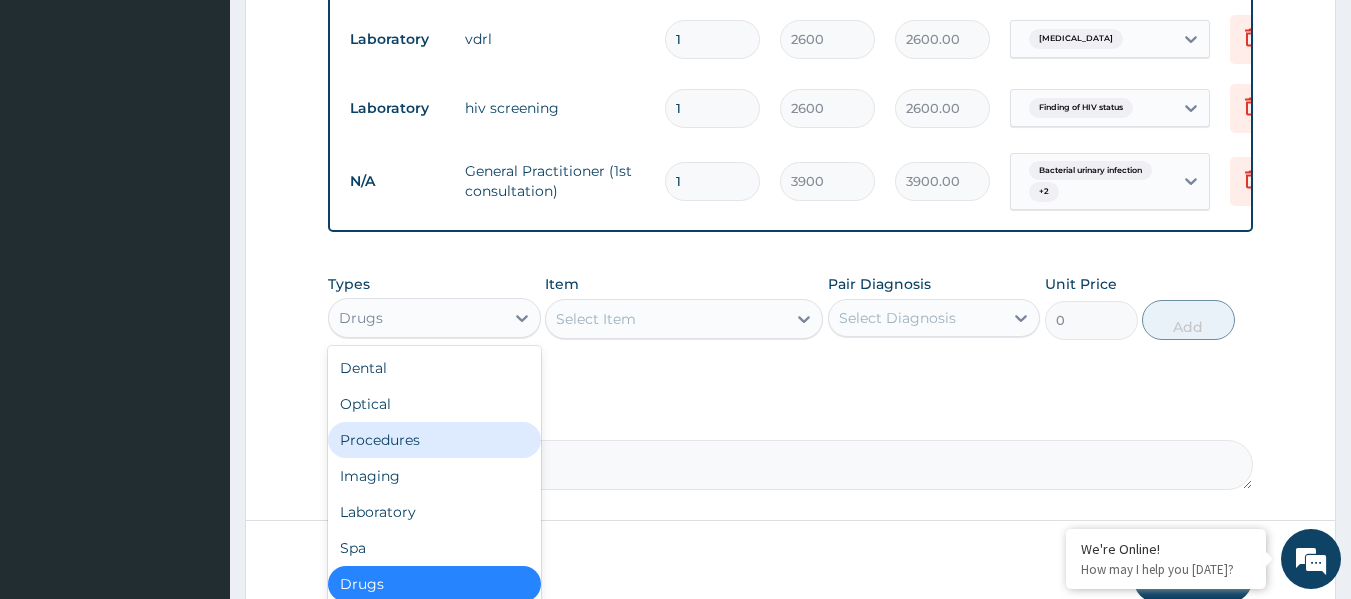click on "Procedures" at bounding box center [434, 440] 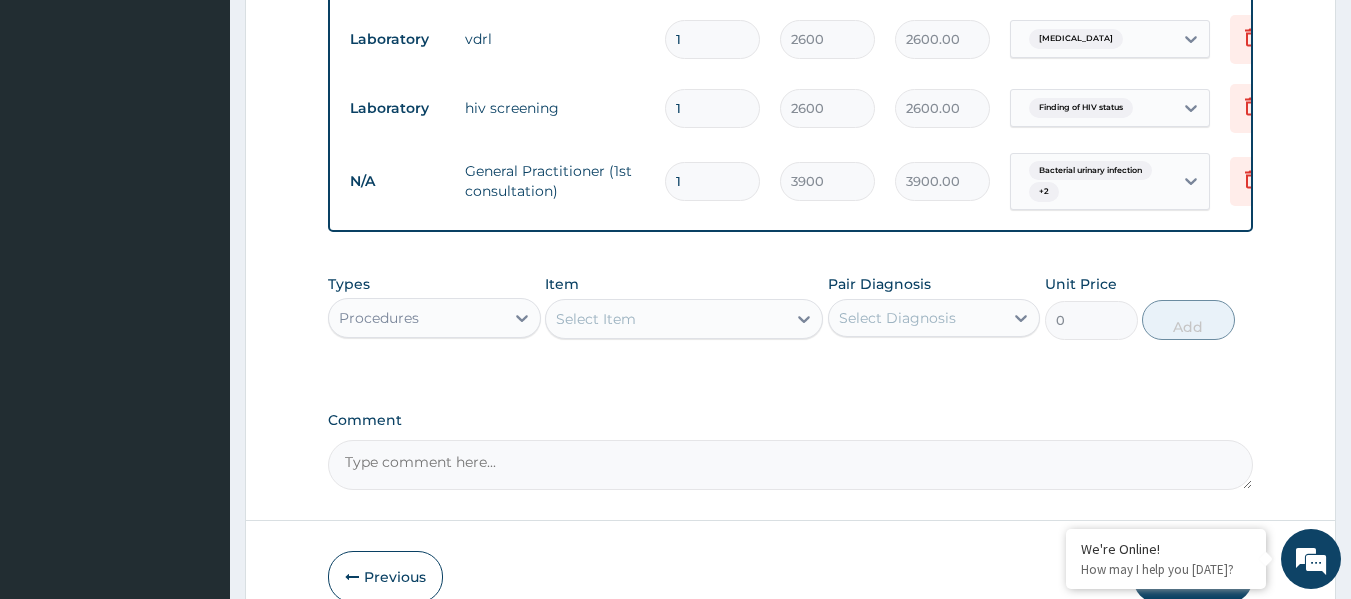 click on "Select Item" at bounding box center [596, 319] 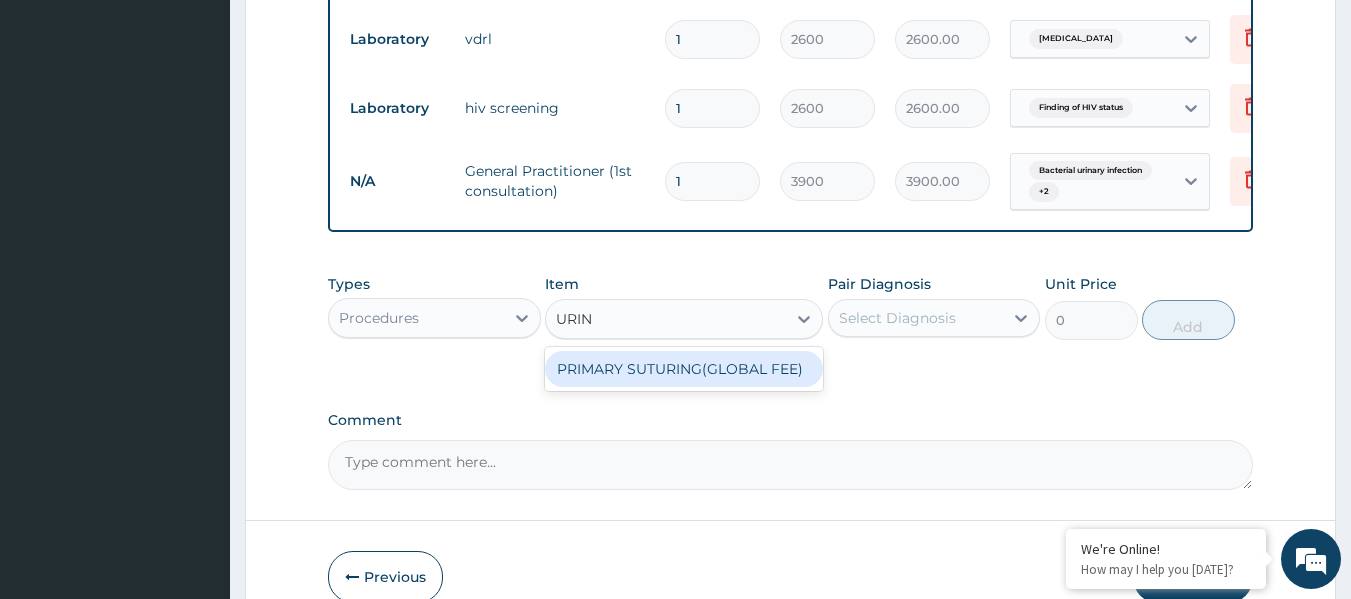 type on "URIN" 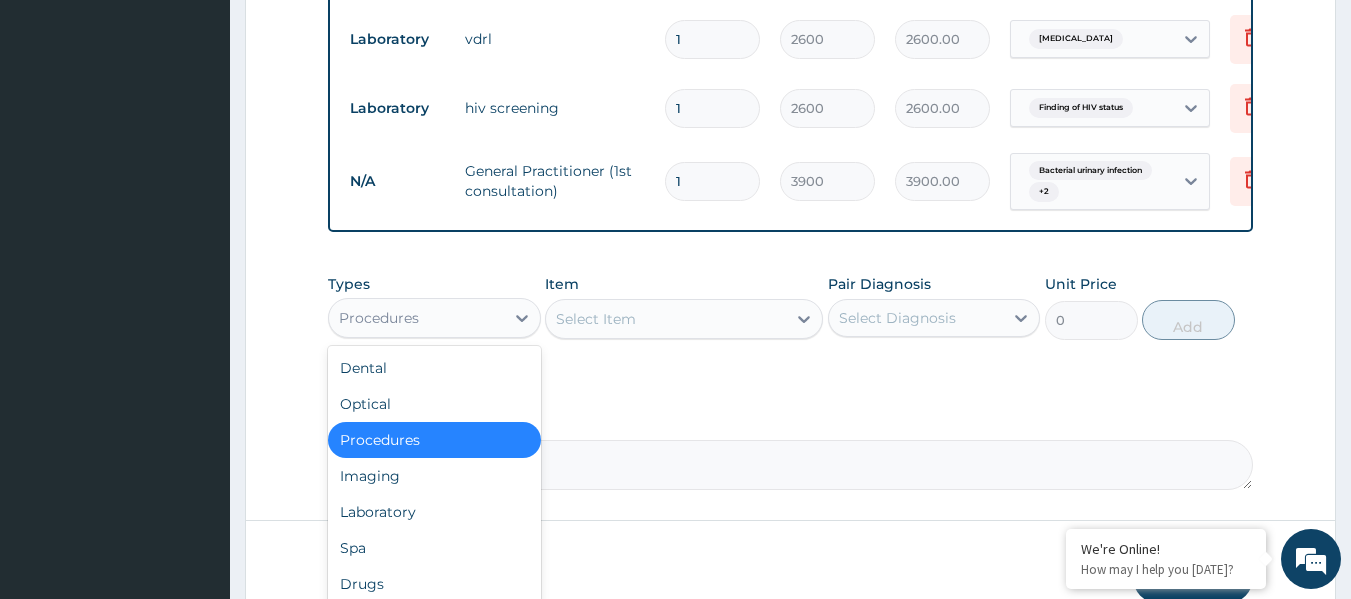 click on "Procedures" at bounding box center [416, 318] 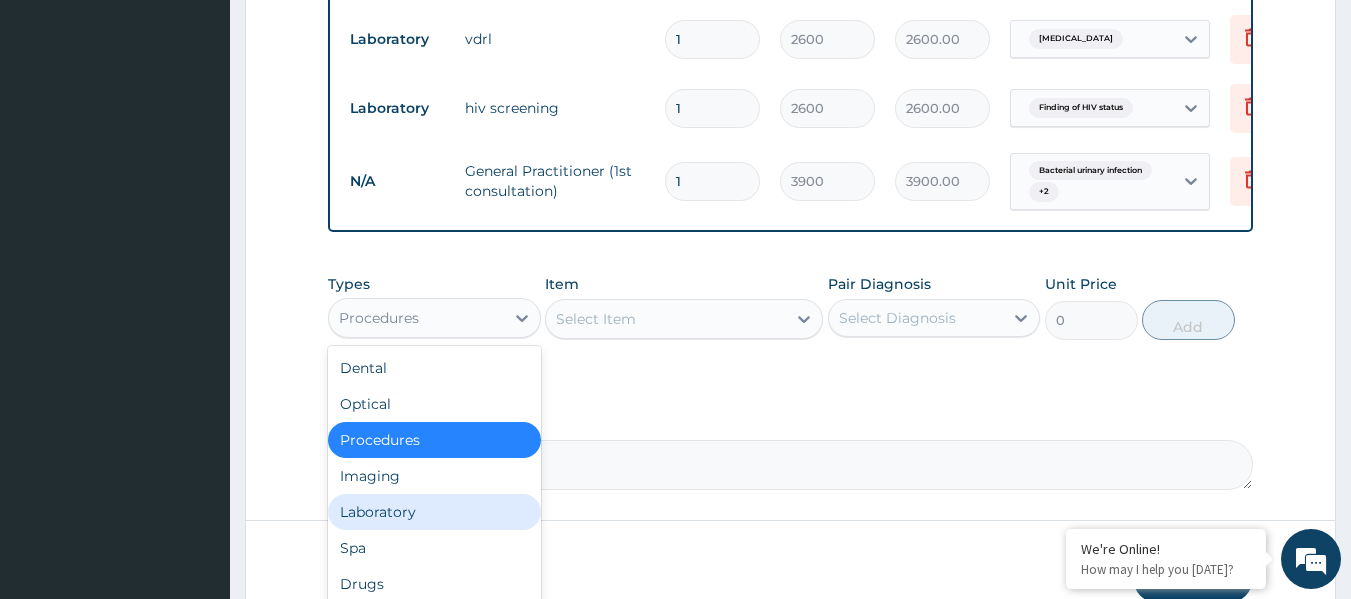 click on "Laboratory" at bounding box center [434, 512] 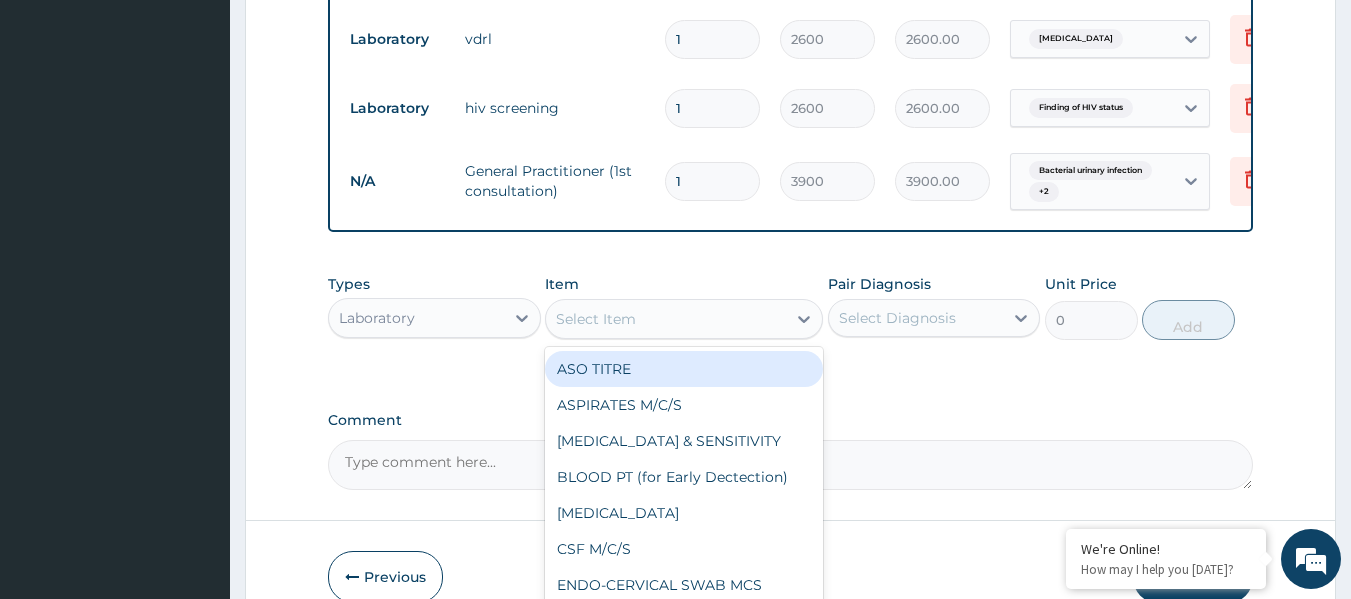click on "Select Item" at bounding box center [666, 319] 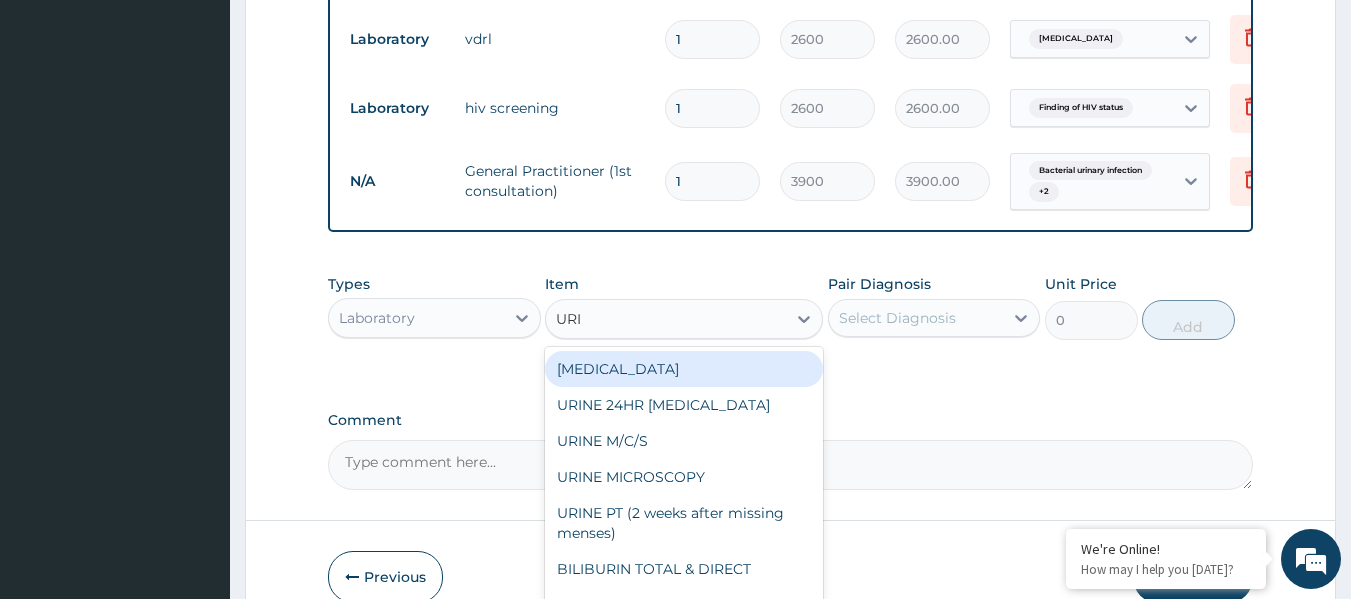 type on "URIN" 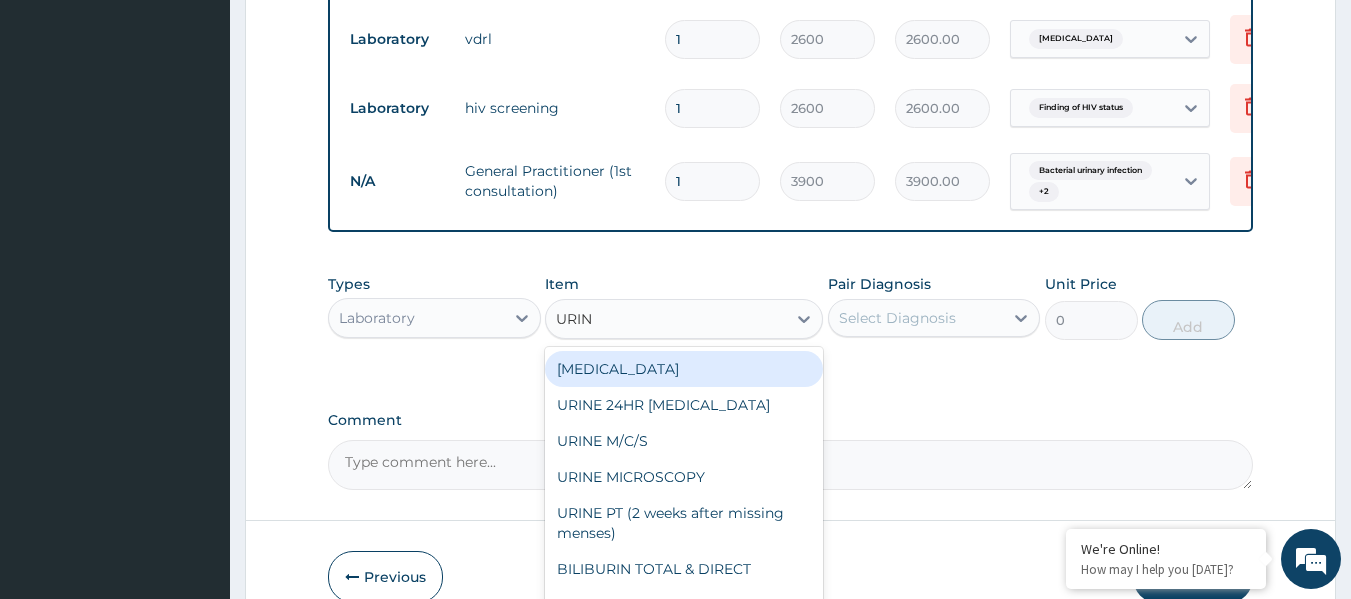 click on "URINALYSIS" at bounding box center (684, 369) 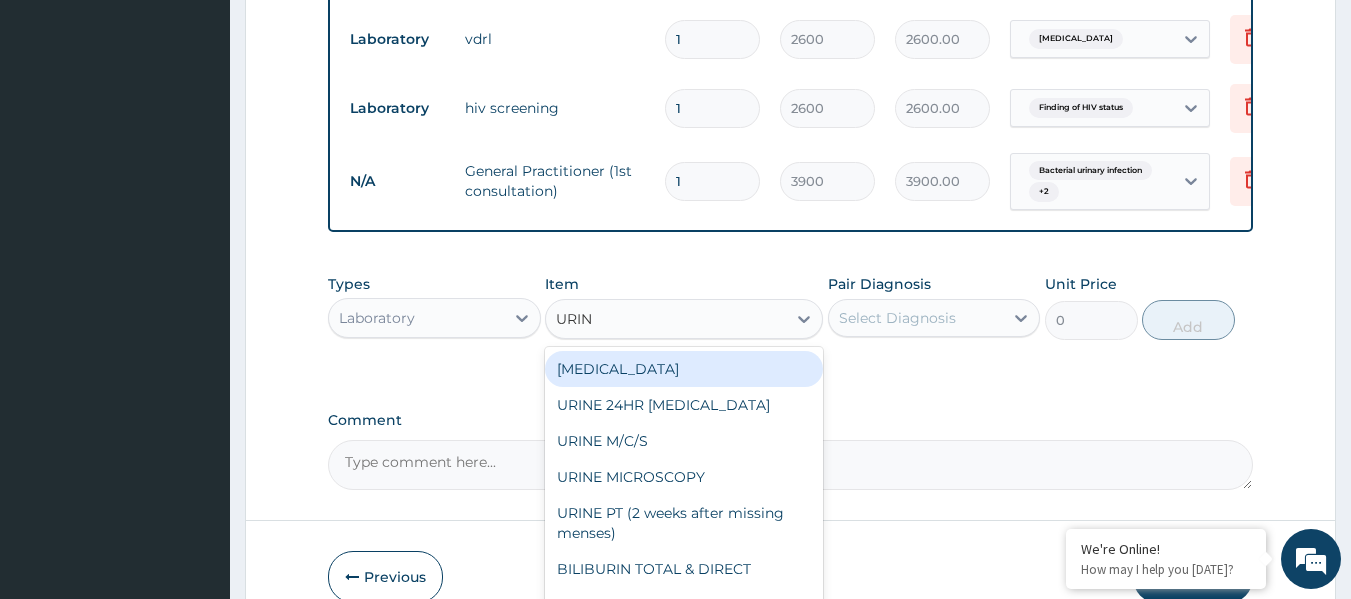 type 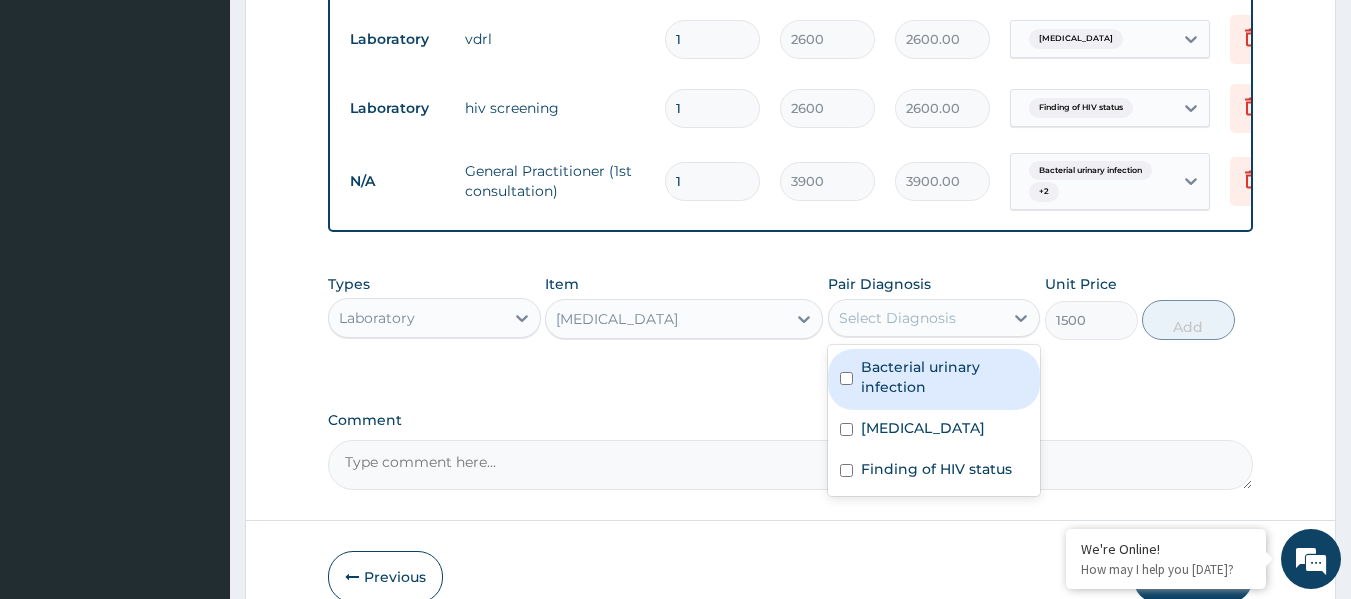 click on "Select Diagnosis" at bounding box center (916, 318) 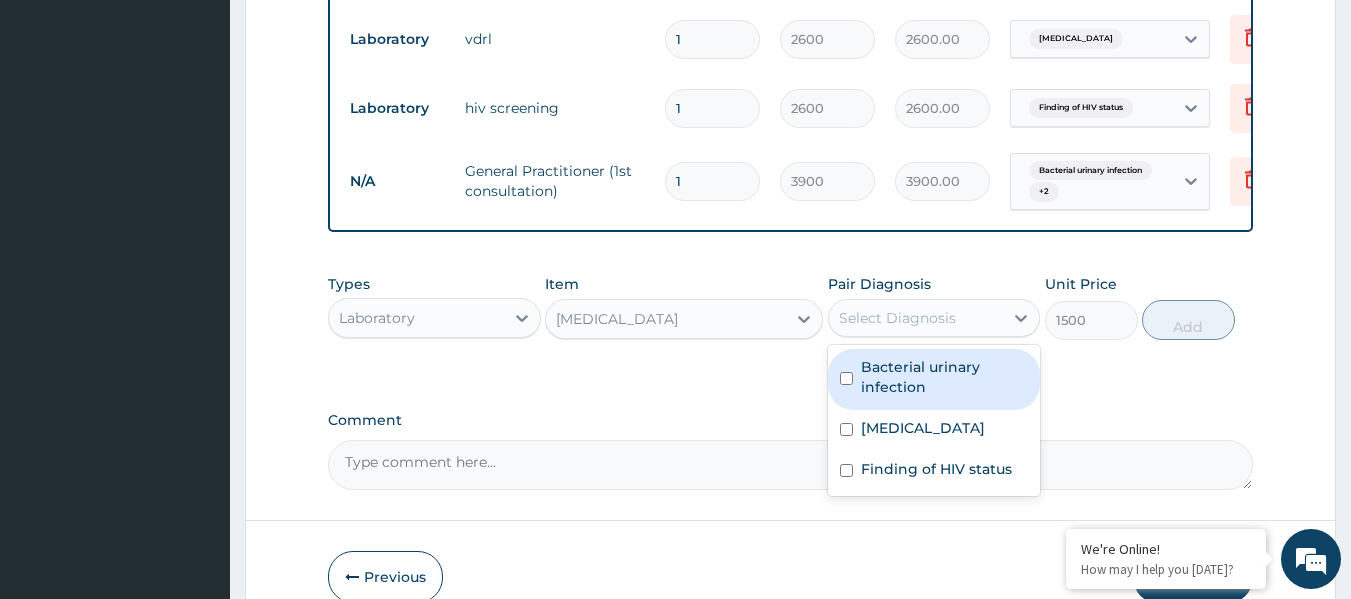 click on "Bacterial urinary infection" at bounding box center (945, 377) 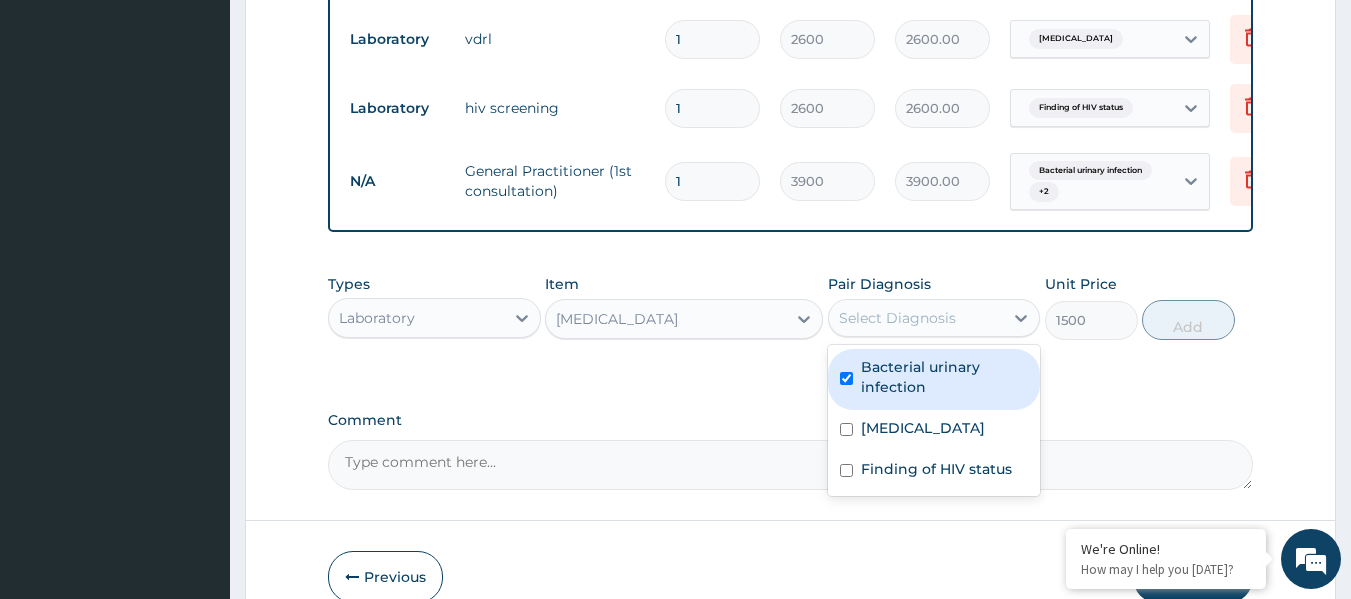 checkbox on "true" 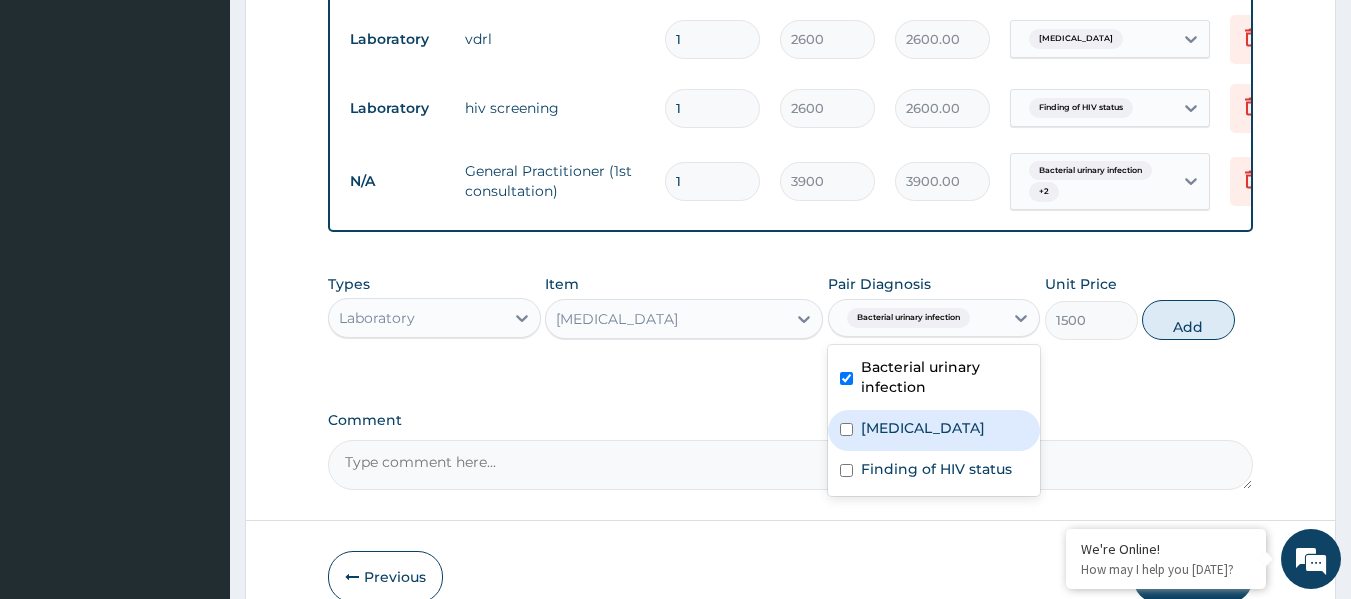 click on "Syphilis" at bounding box center [923, 428] 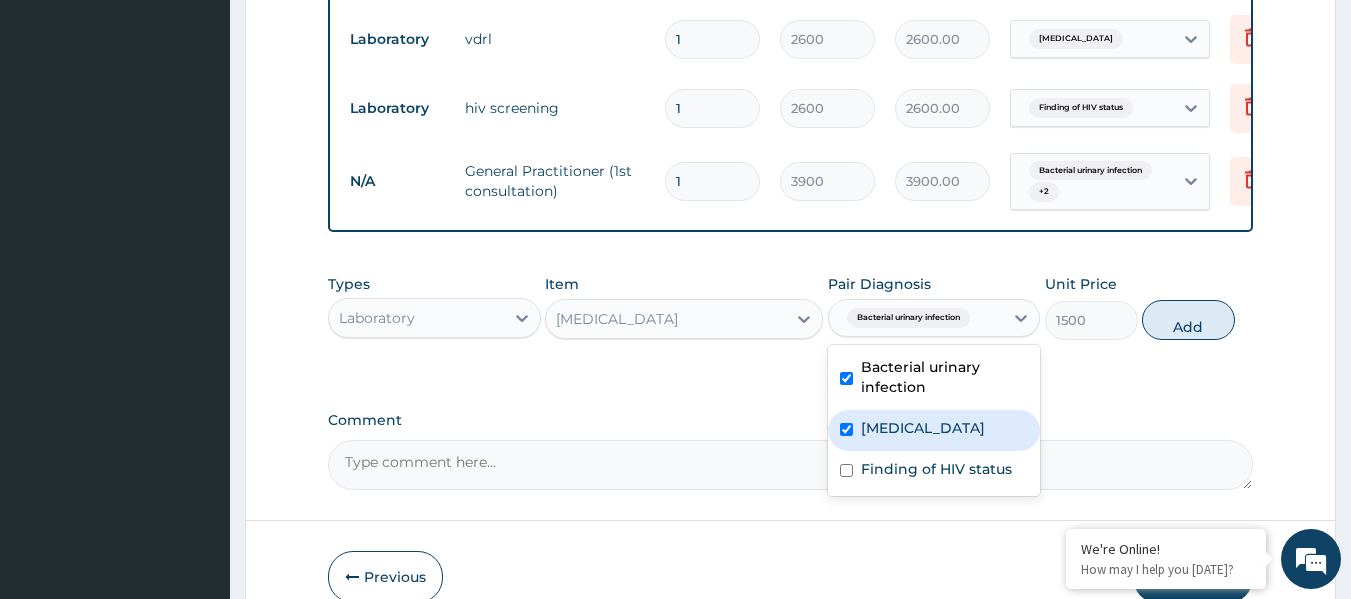checkbox on "true" 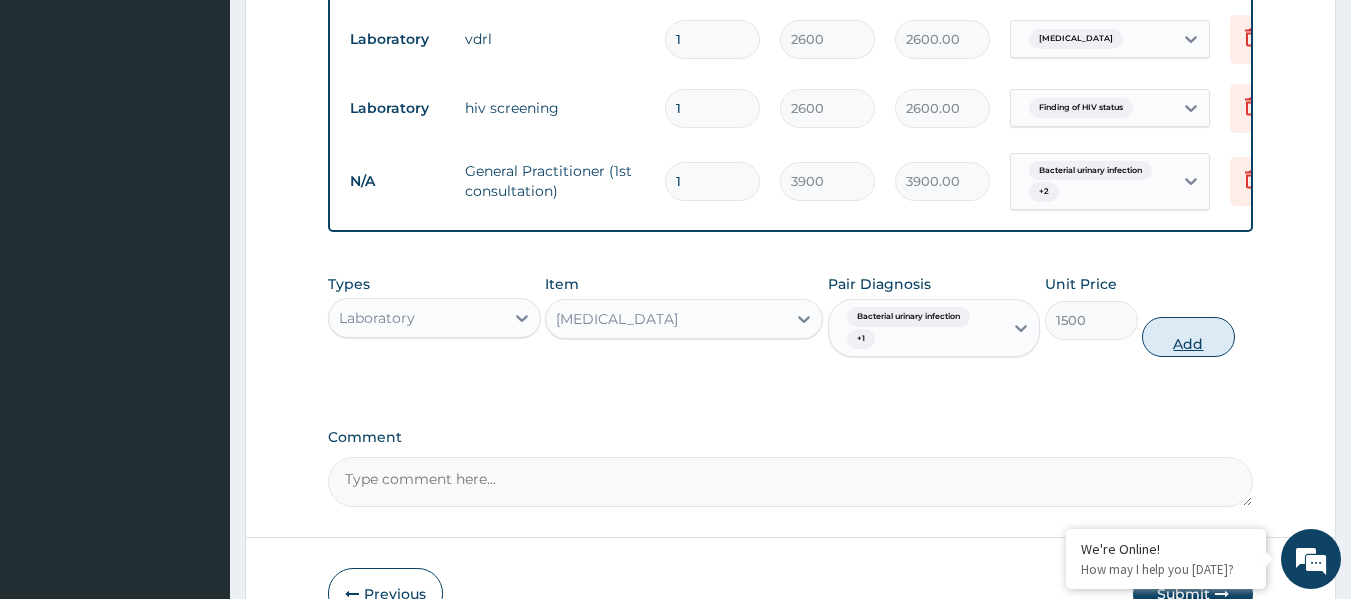 click on "Add" at bounding box center (1188, 337) 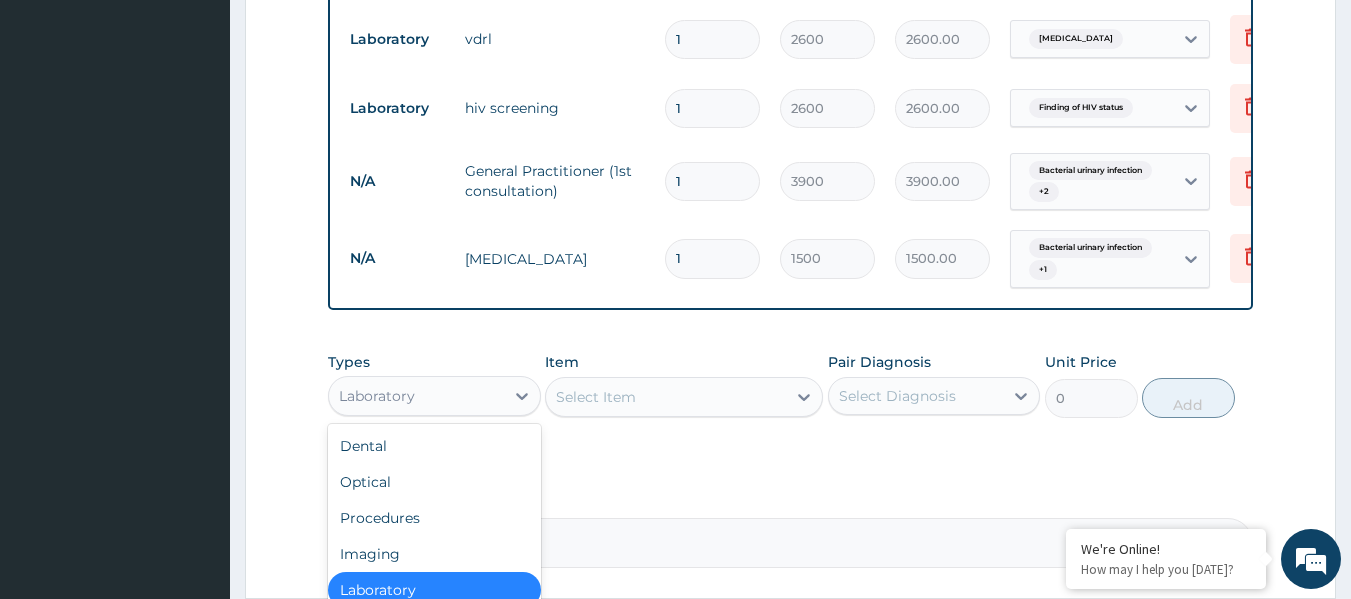click on "Laboratory" at bounding box center [416, 396] 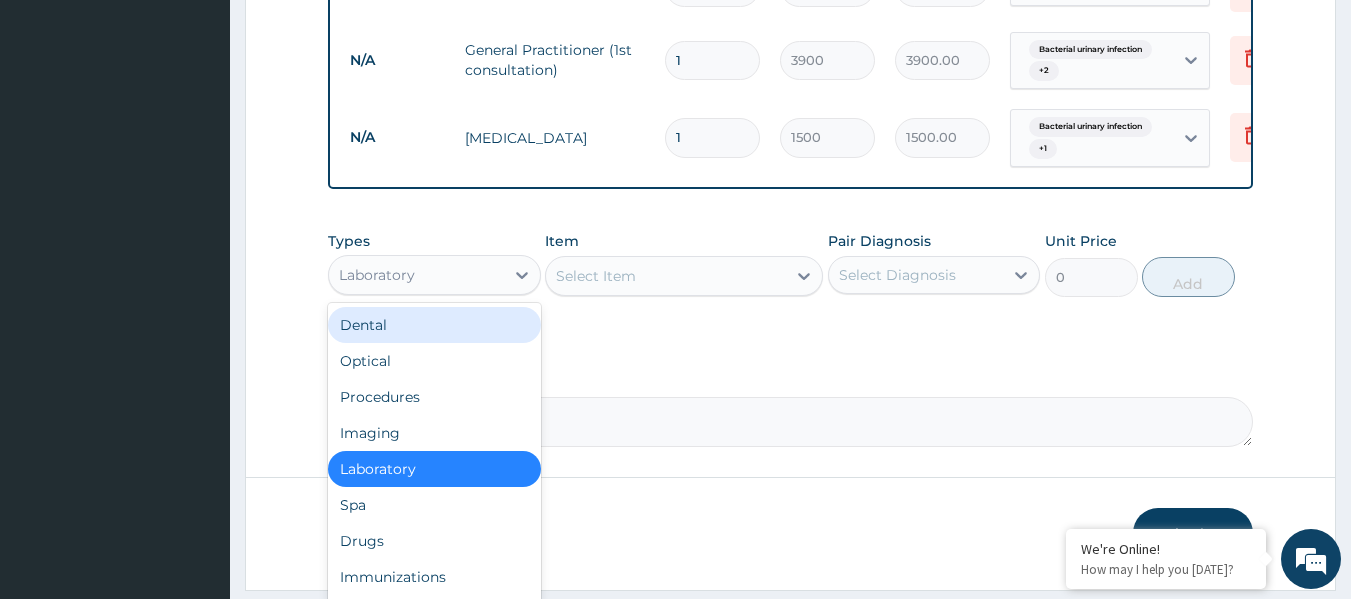 scroll, scrollTop: 1056, scrollLeft: 0, axis: vertical 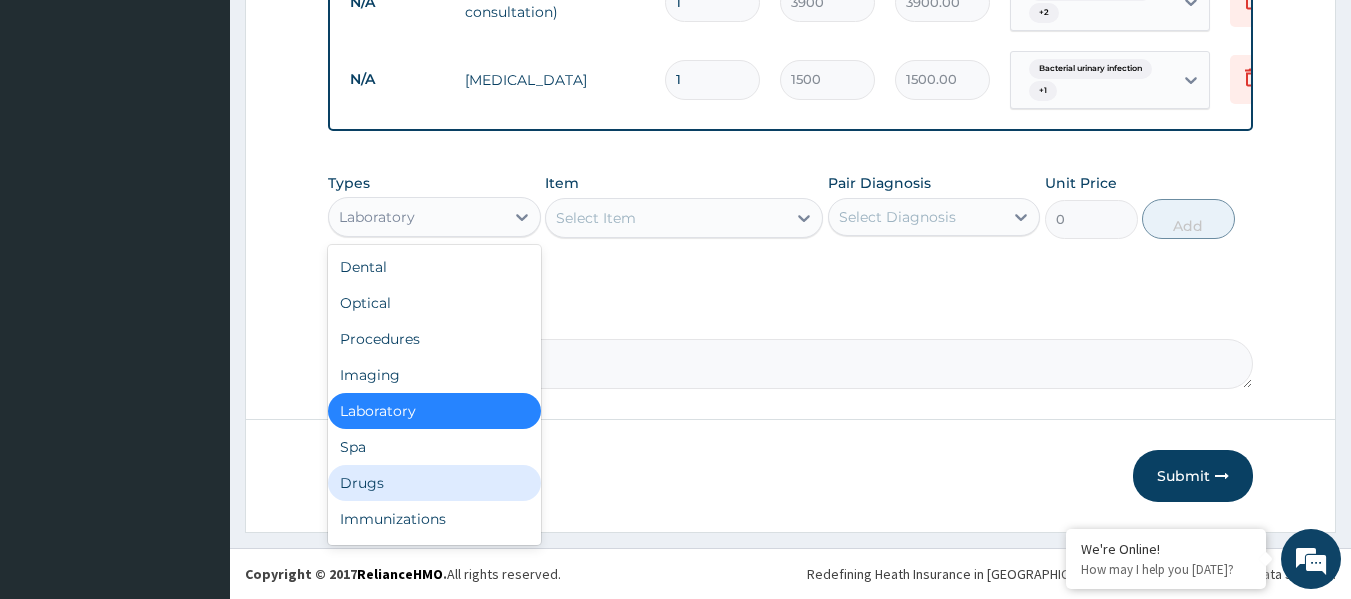click on "Drugs" at bounding box center [434, 483] 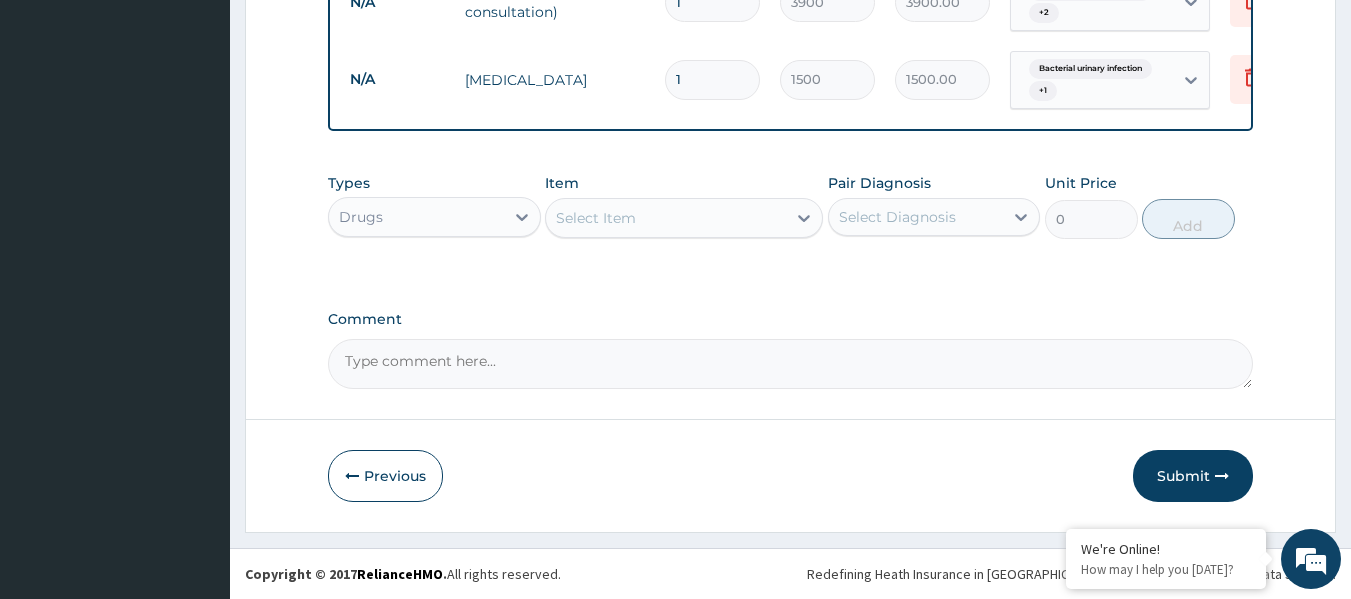 click on "Select Item" at bounding box center [596, 218] 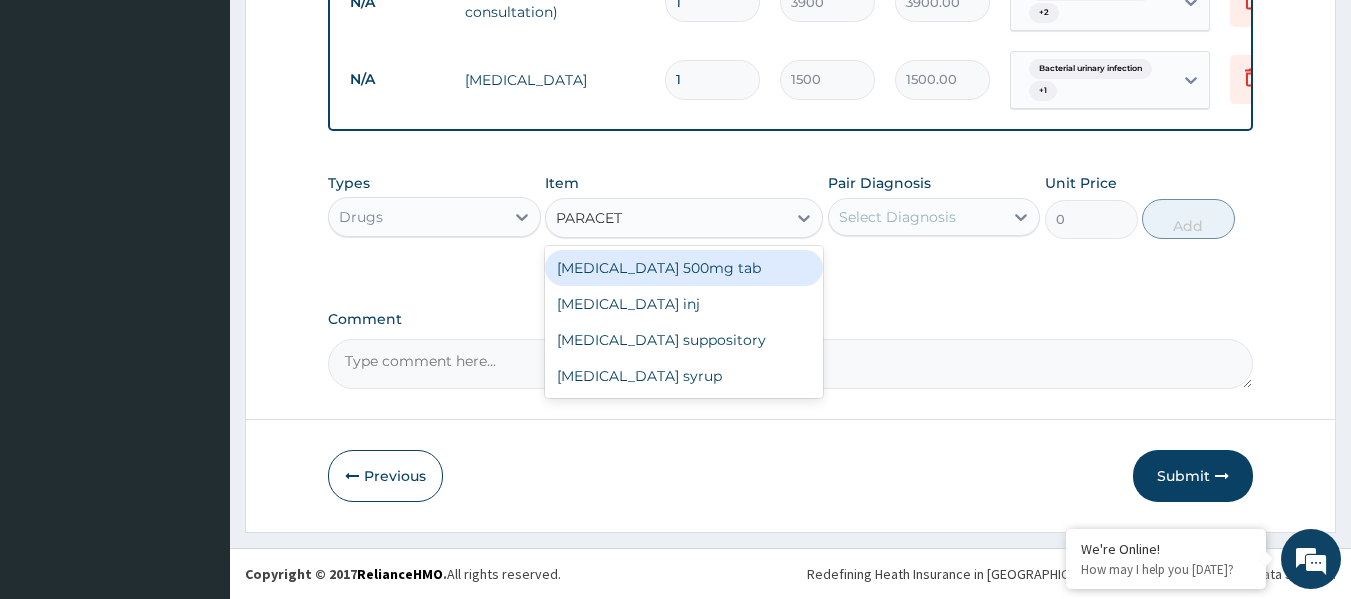 type on "PARACETA" 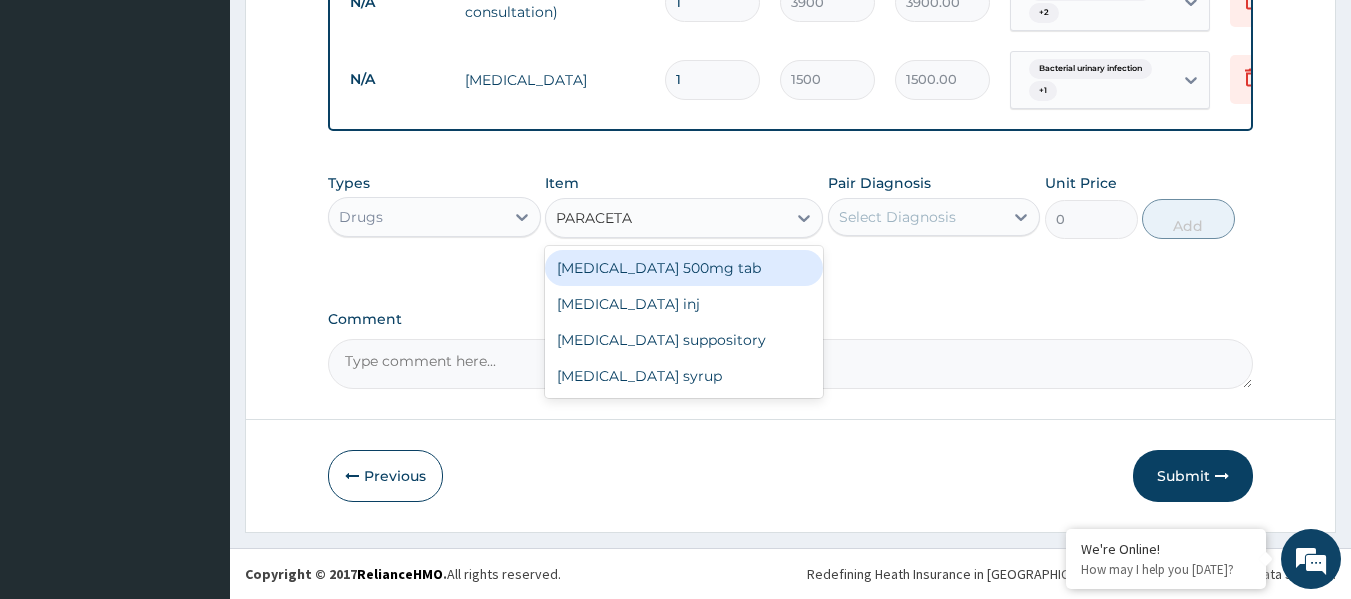 click on "Paracetamol 500mg tab" at bounding box center [684, 268] 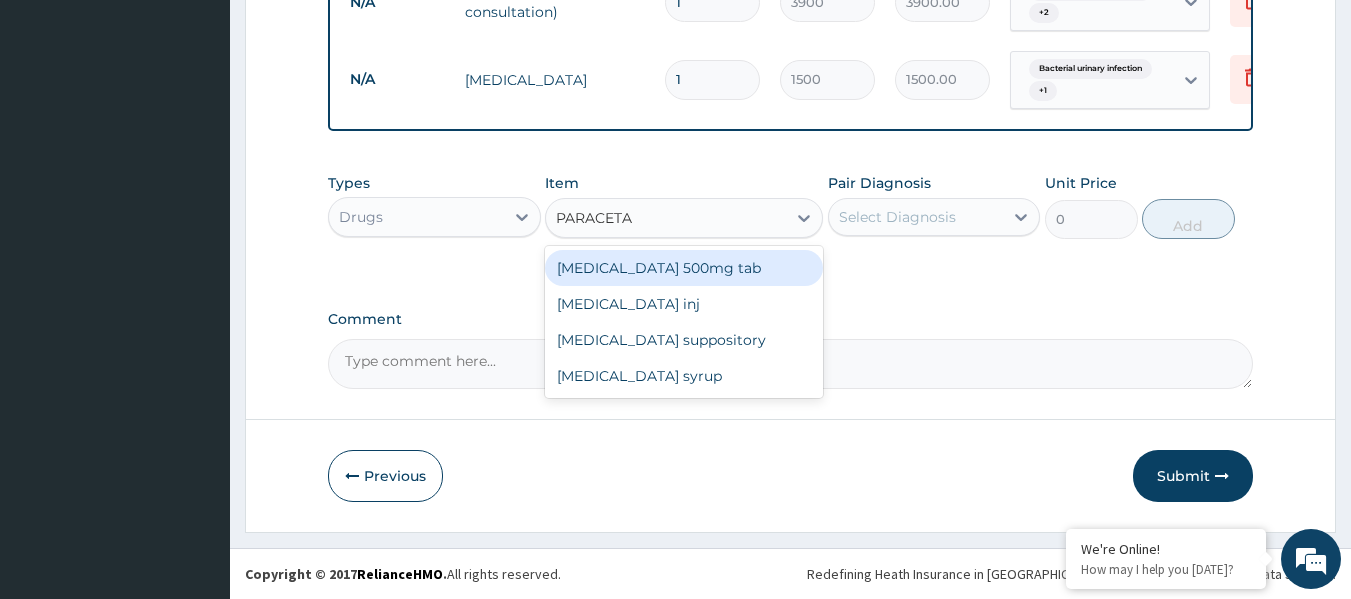 type 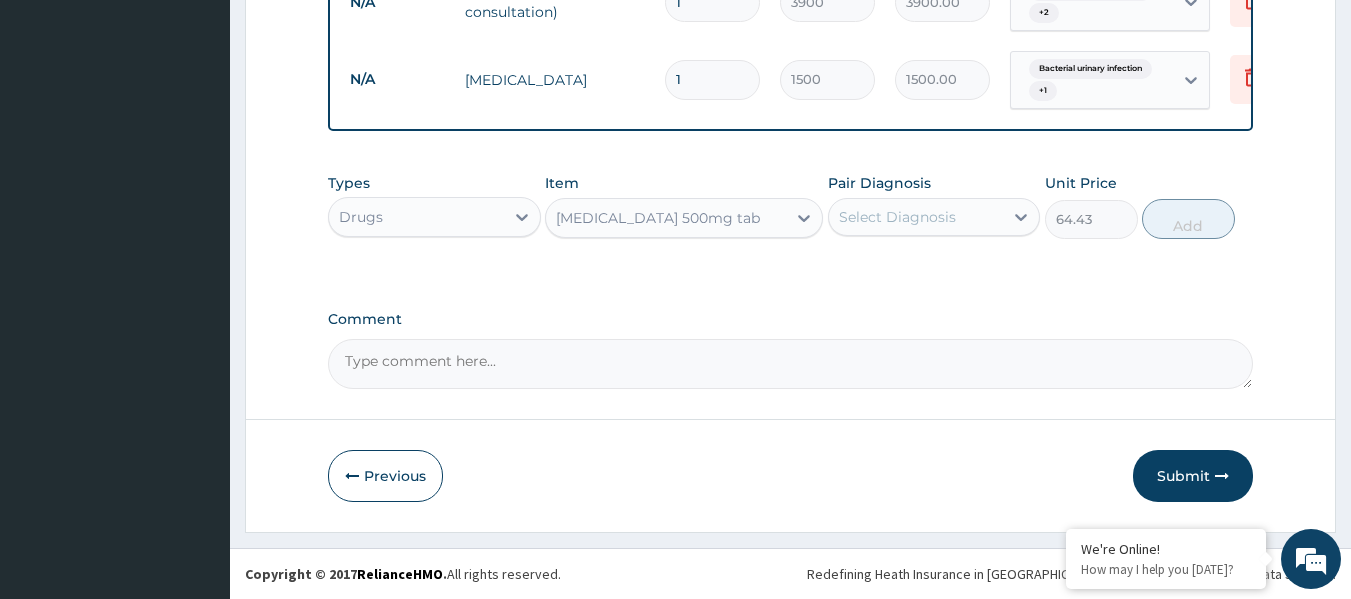 click on "Select Diagnosis" at bounding box center [897, 217] 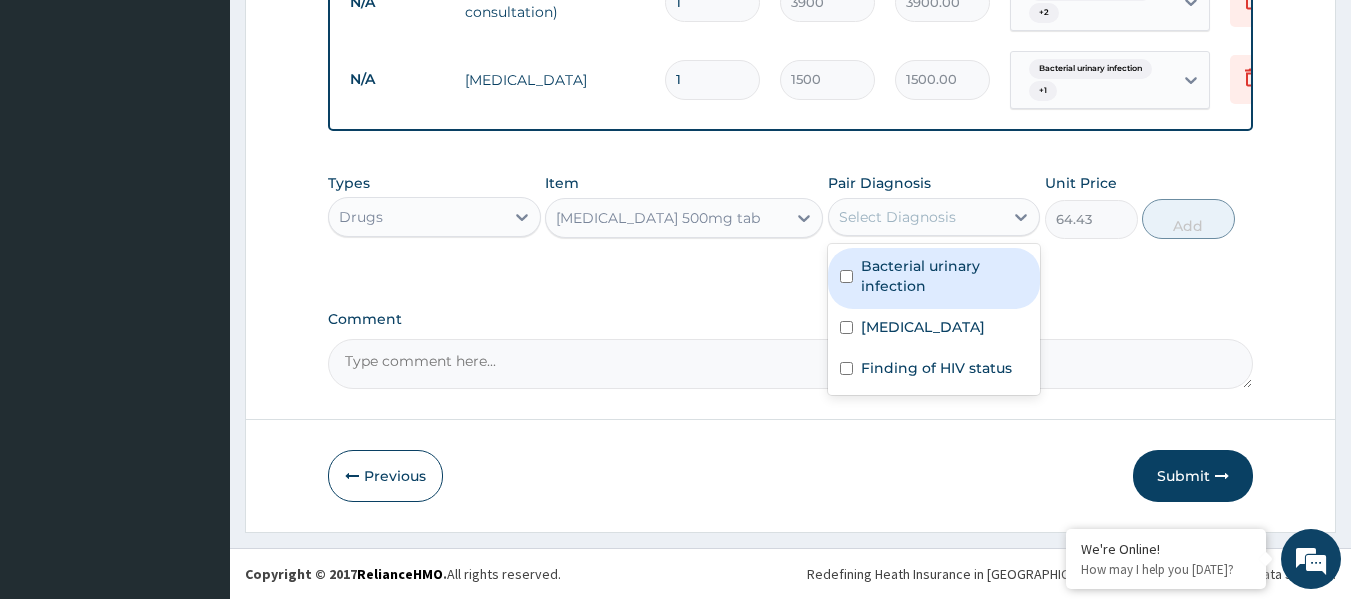 click on "Bacterial urinary infection" at bounding box center [945, 276] 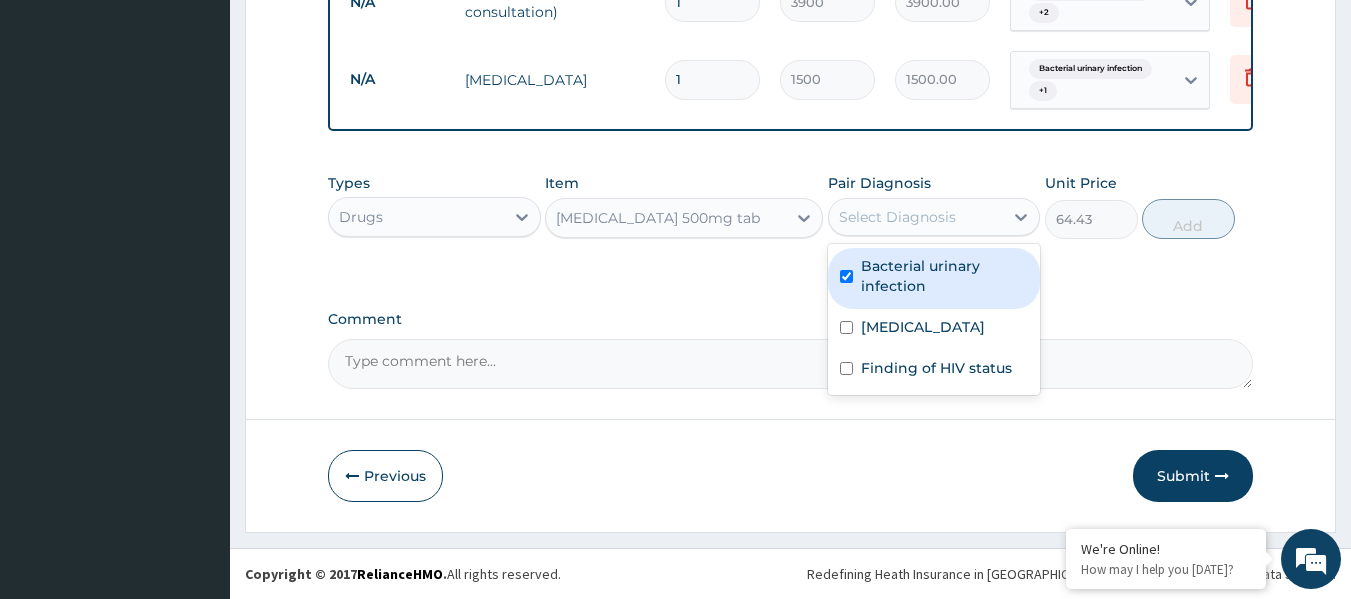 checkbox on "true" 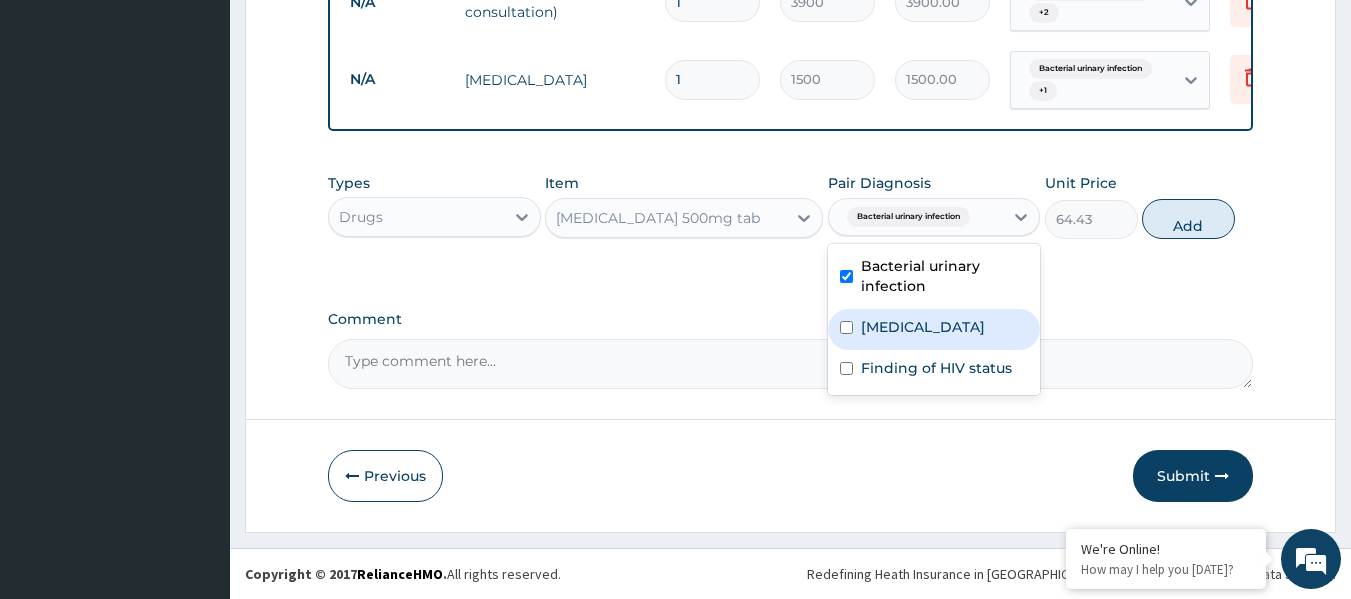 click on "Syphilis" at bounding box center [923, 327] 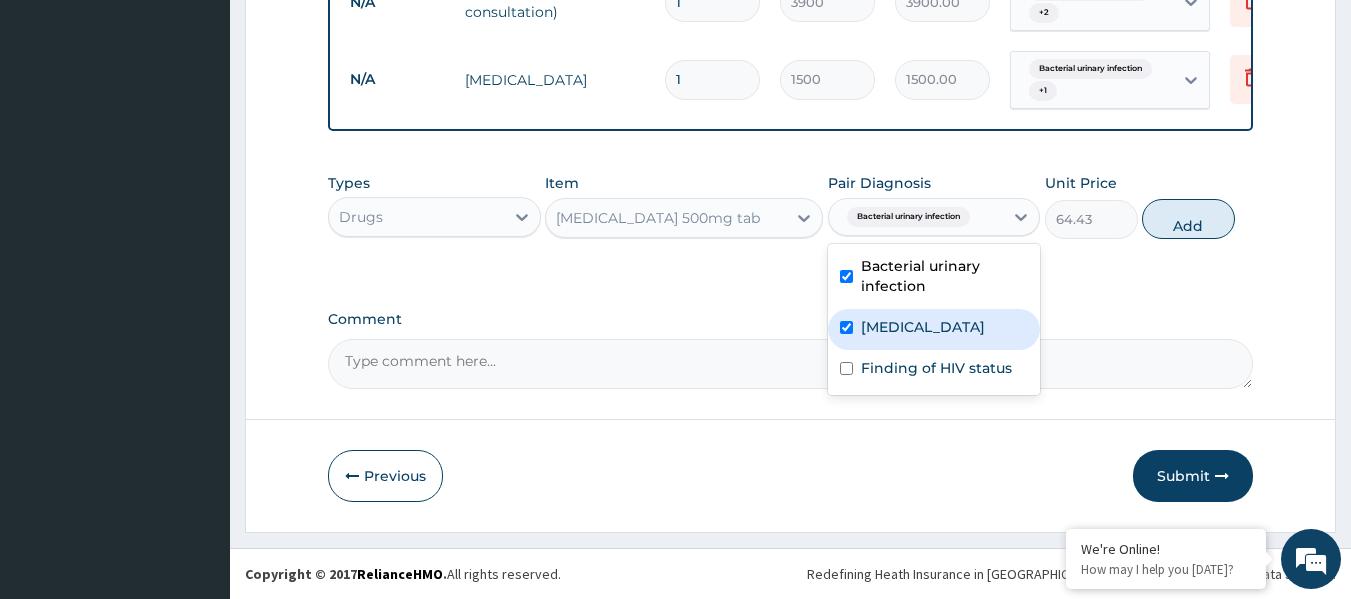 checkbox on "true" 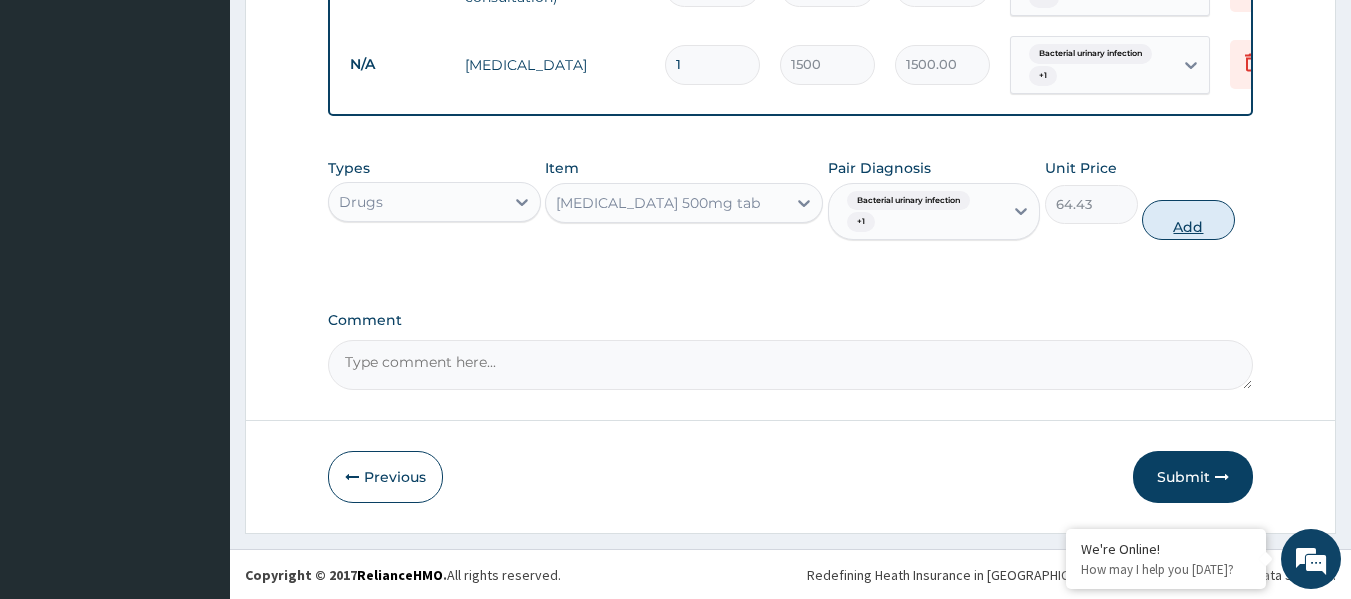 click on "Add" at bounding box center (1188, 220) 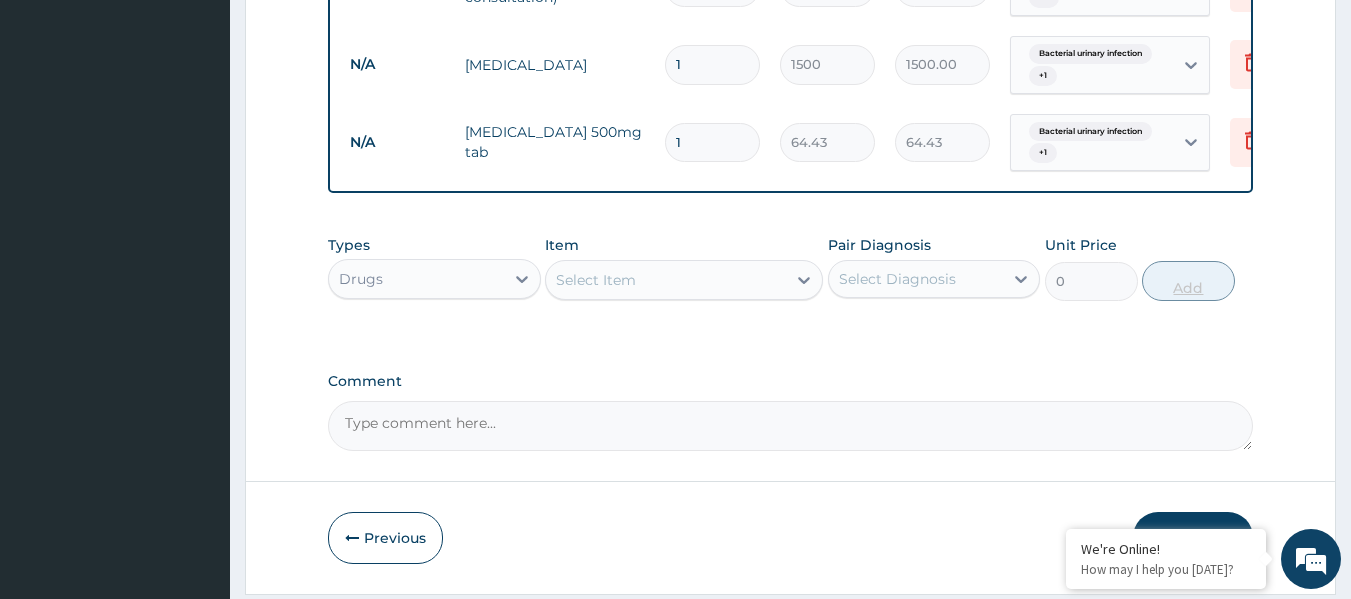 type on "18" 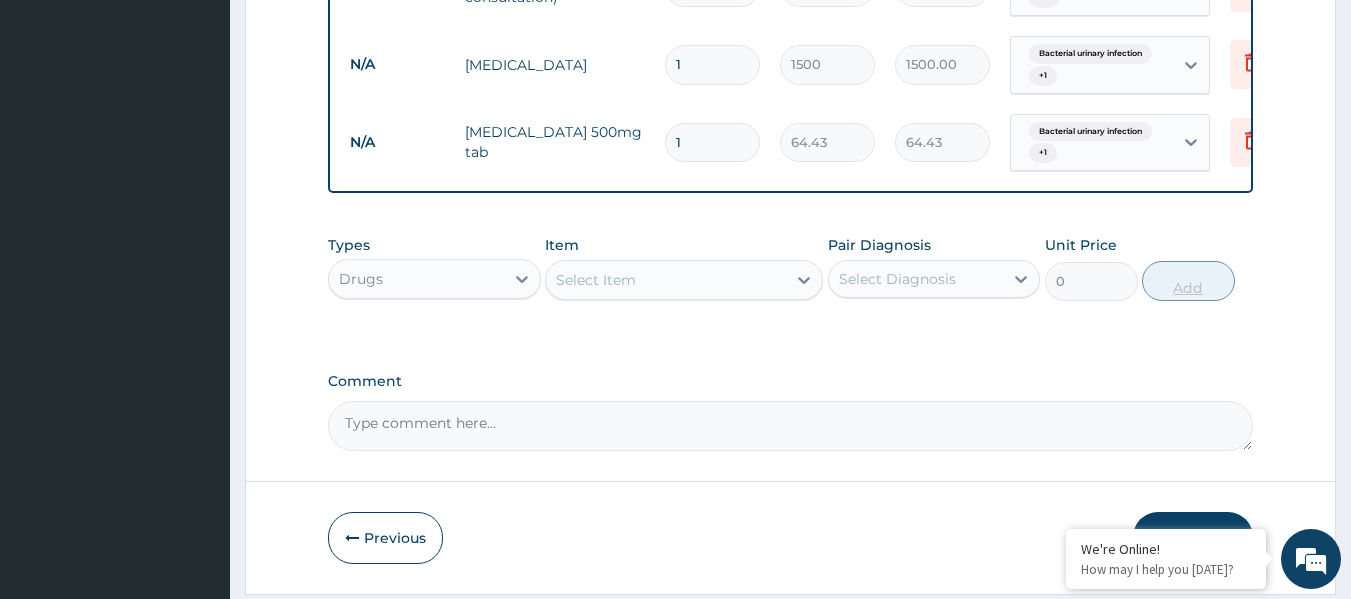 type on "1159.74" 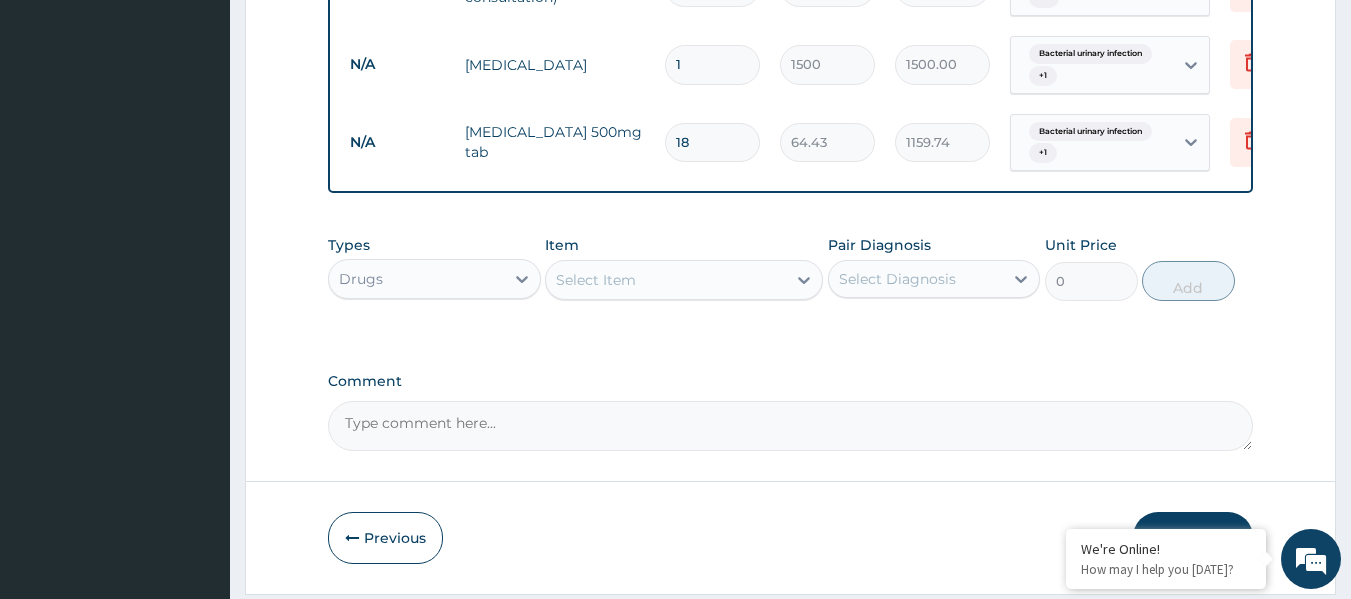 type on "18" 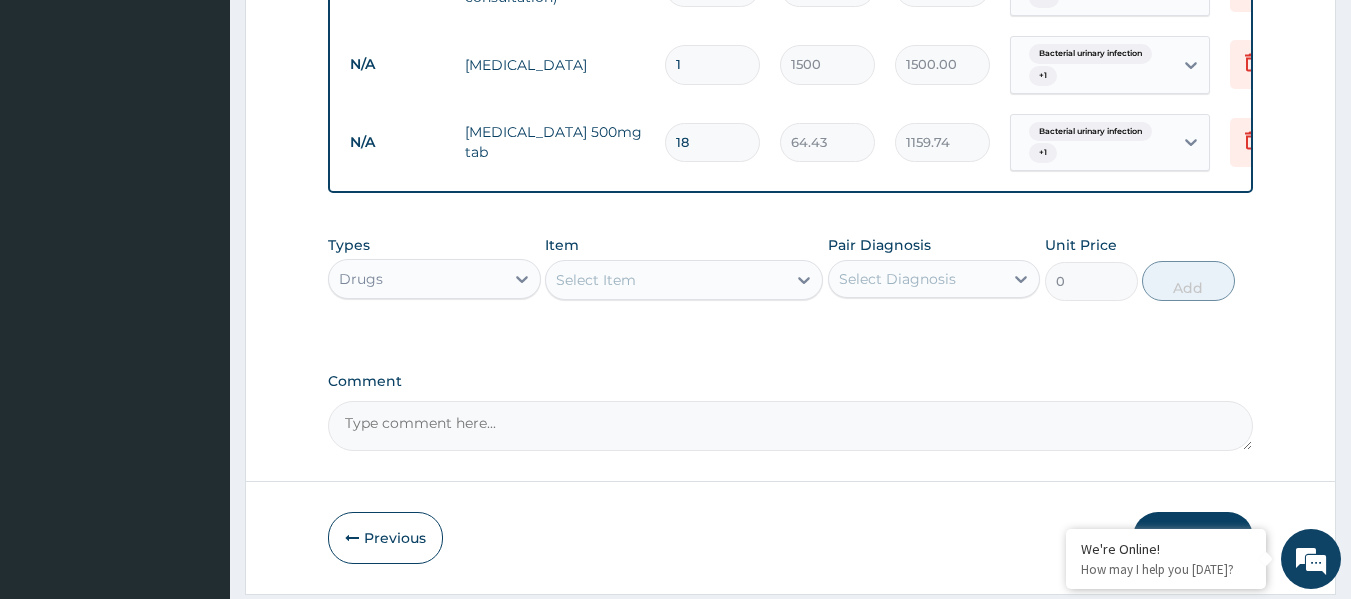 click on "Select Item" at bounding box center [666, 280] 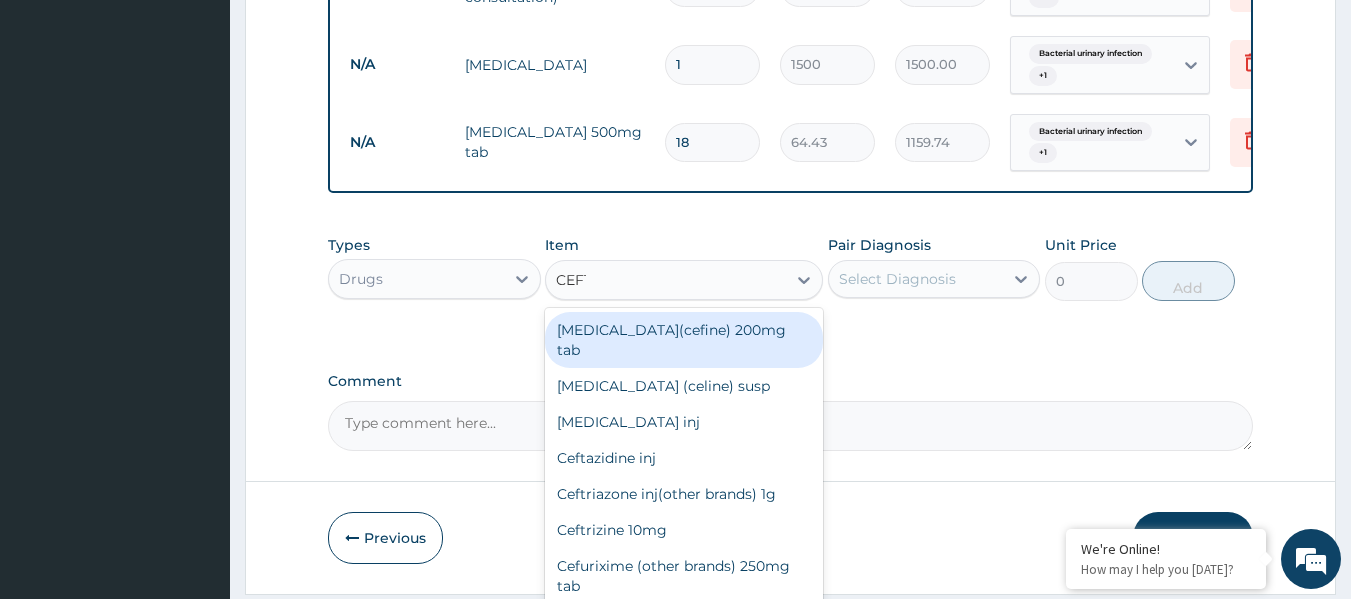 type on "CEFTR" 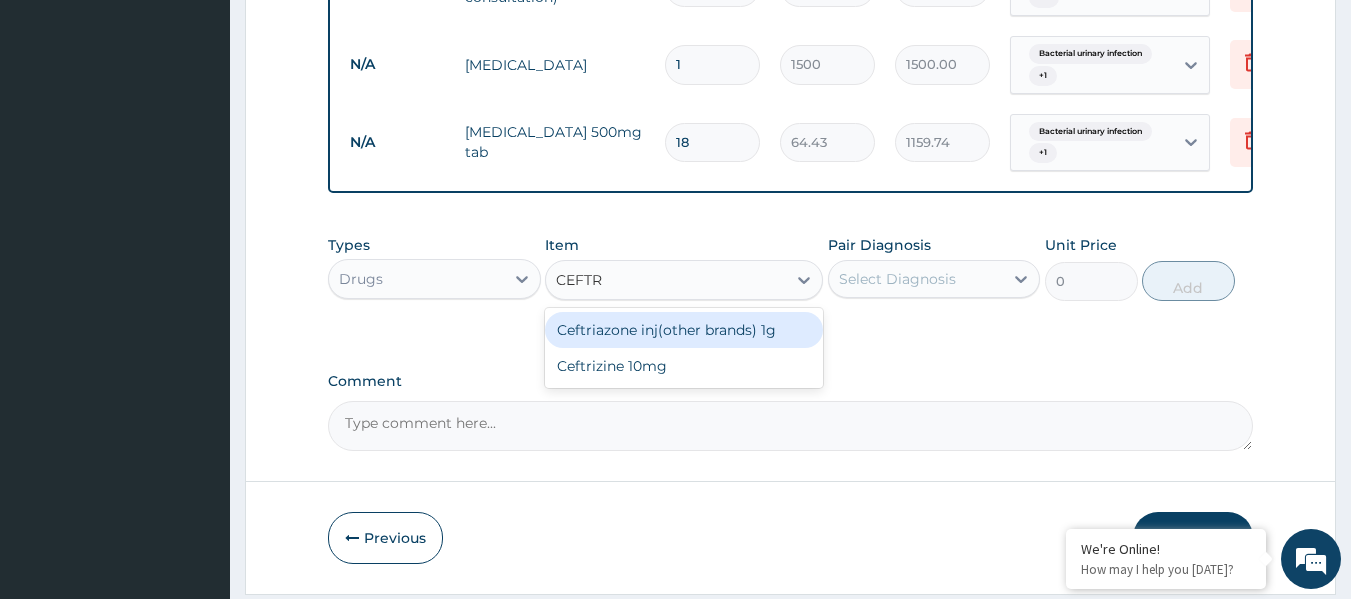 type 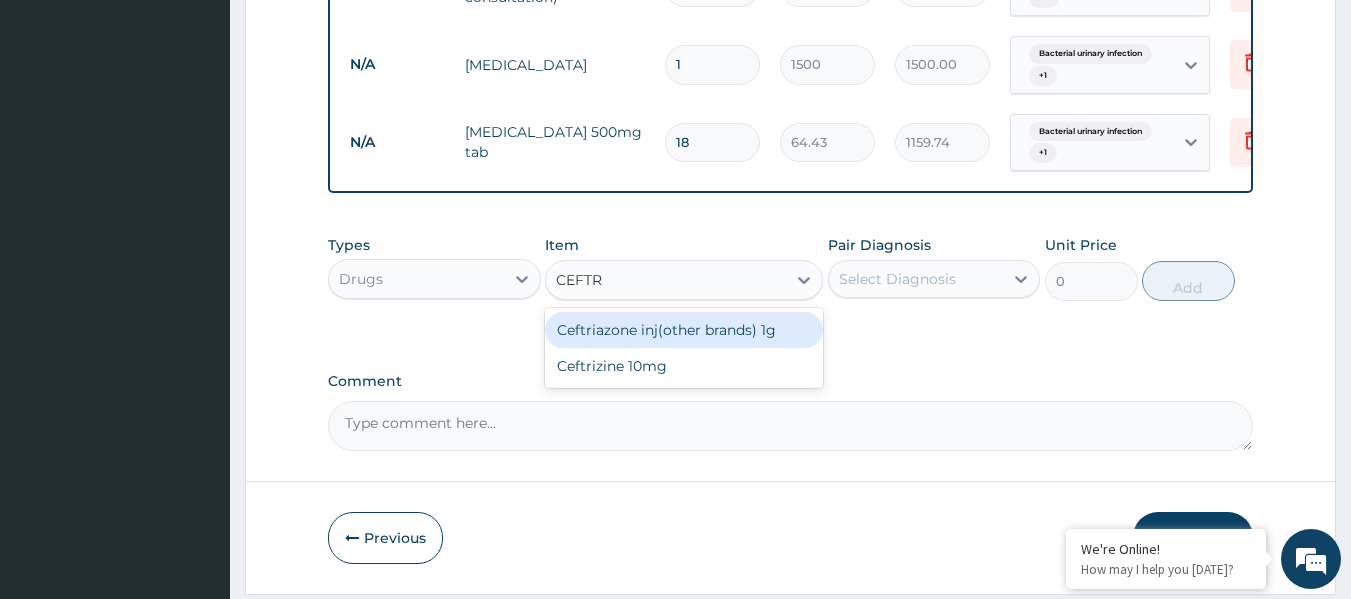 type on "2850" 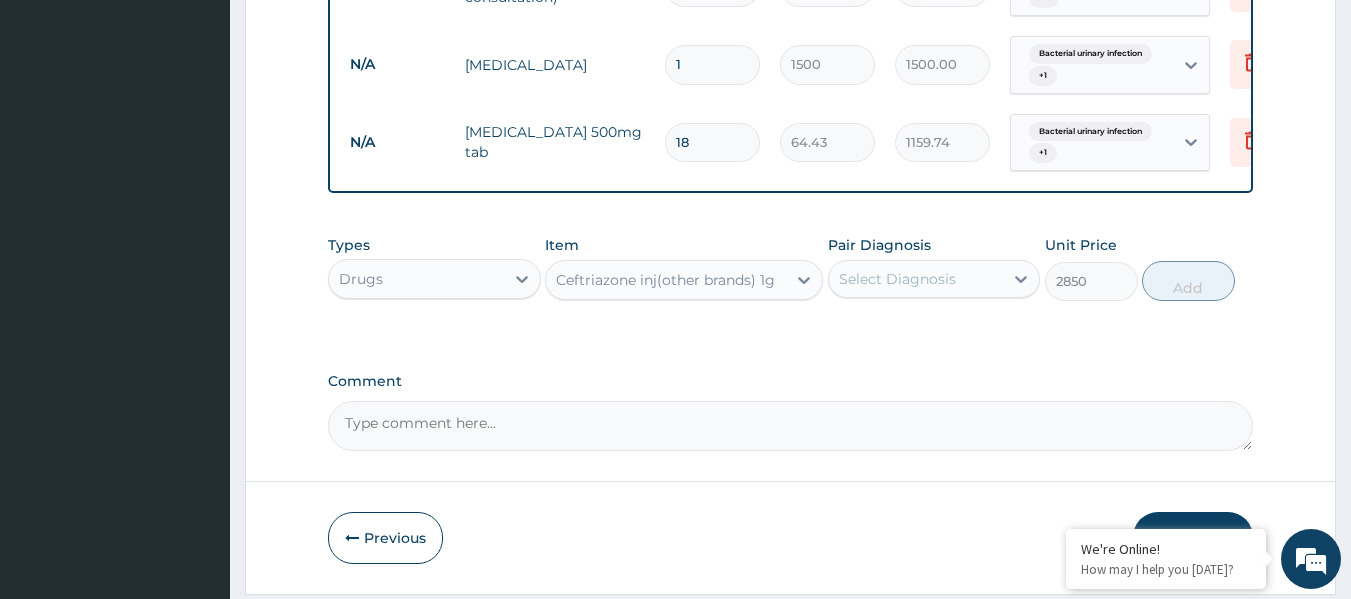 click on "Select Diagnosis" at bounding box center (897, 279) 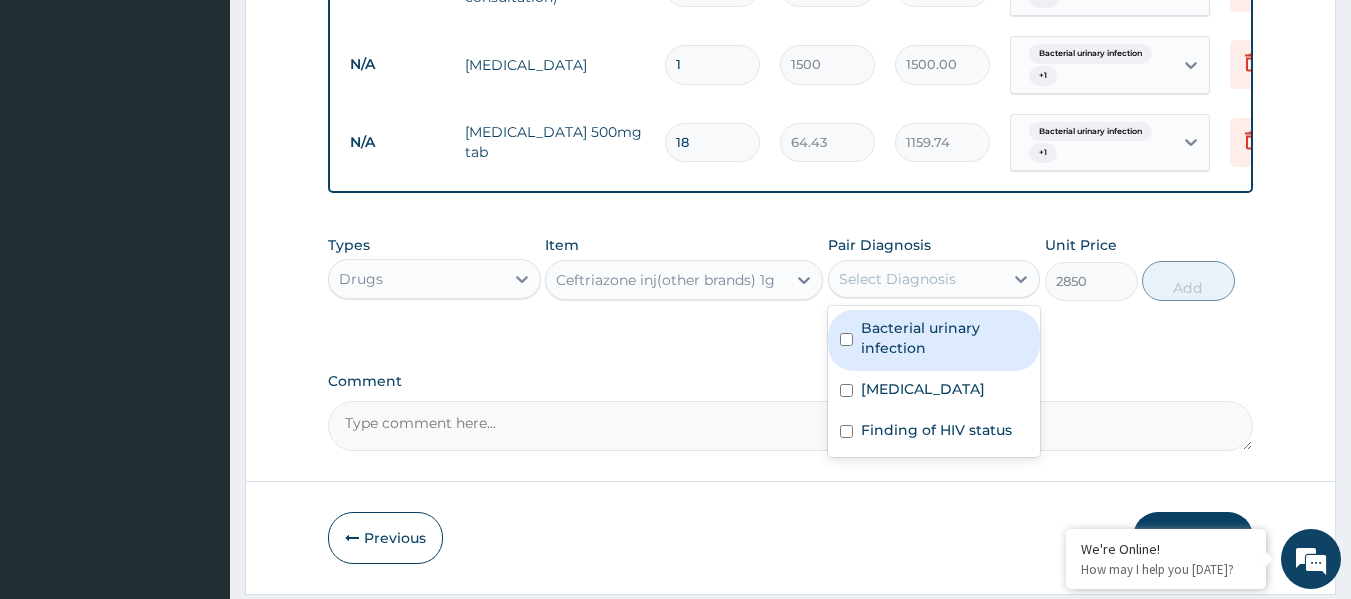 click on "Bacterial urinary infection" at bounding box center [945, 338] 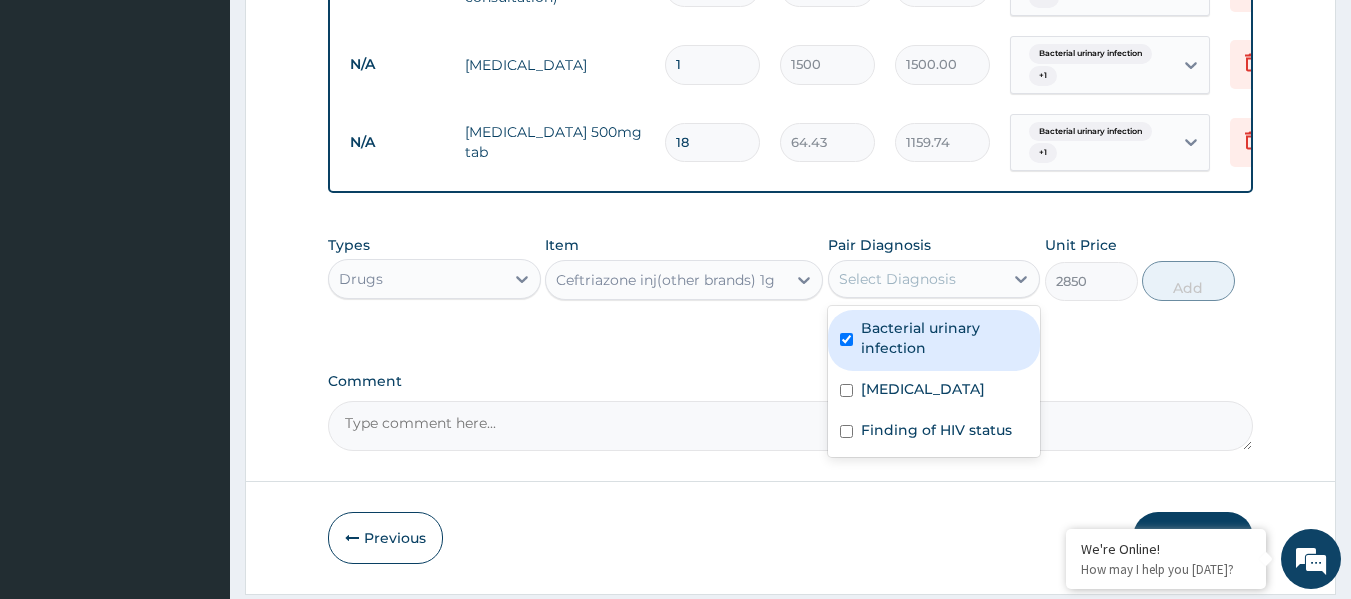 checkbox on "true" 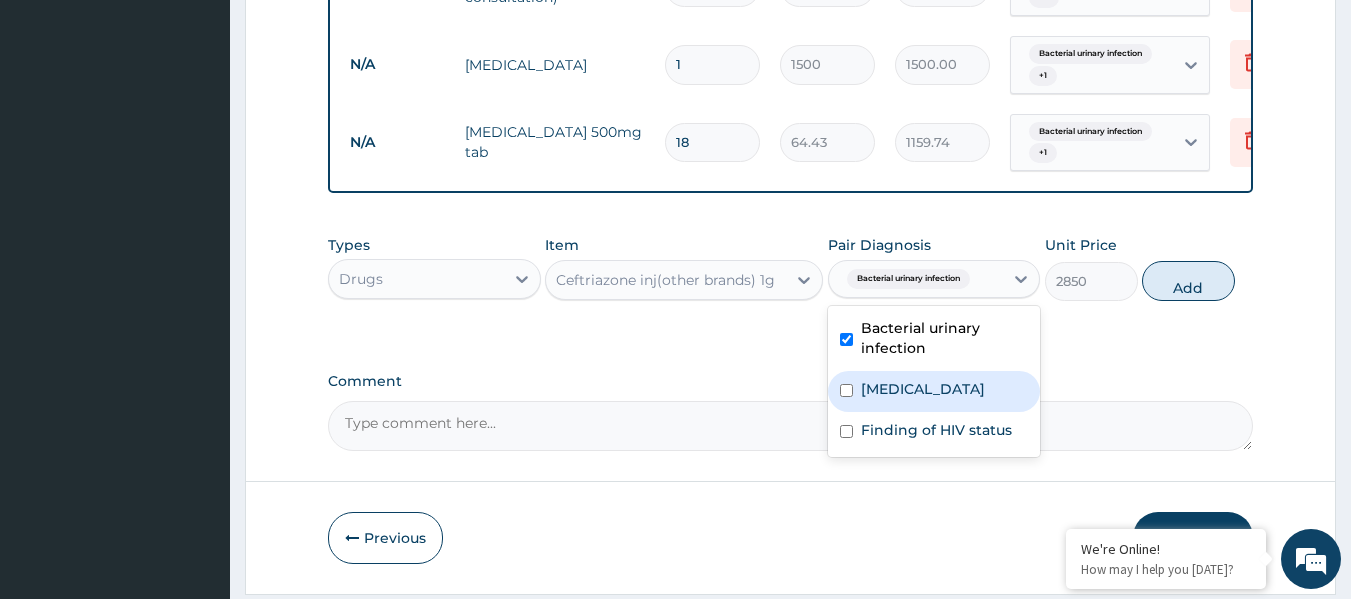 click on "Syphilis" at bounding box center [923, 389] 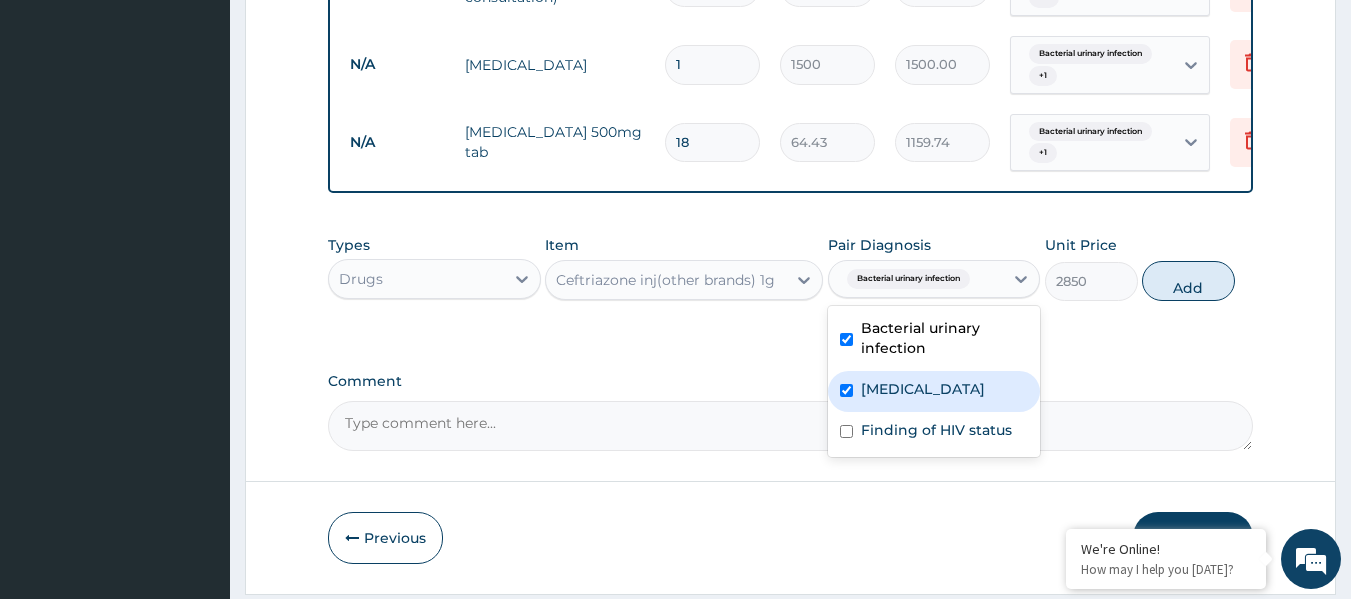 checkbox on "true" 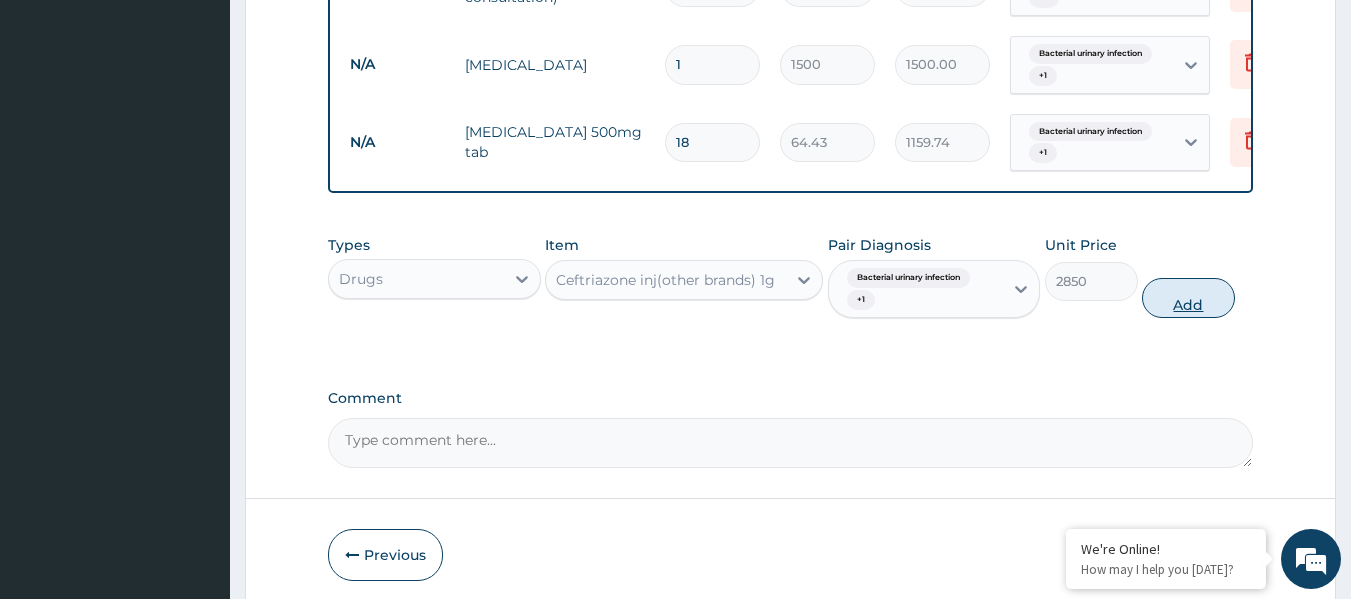 click on "Add" at bounding box center (1188, 298) 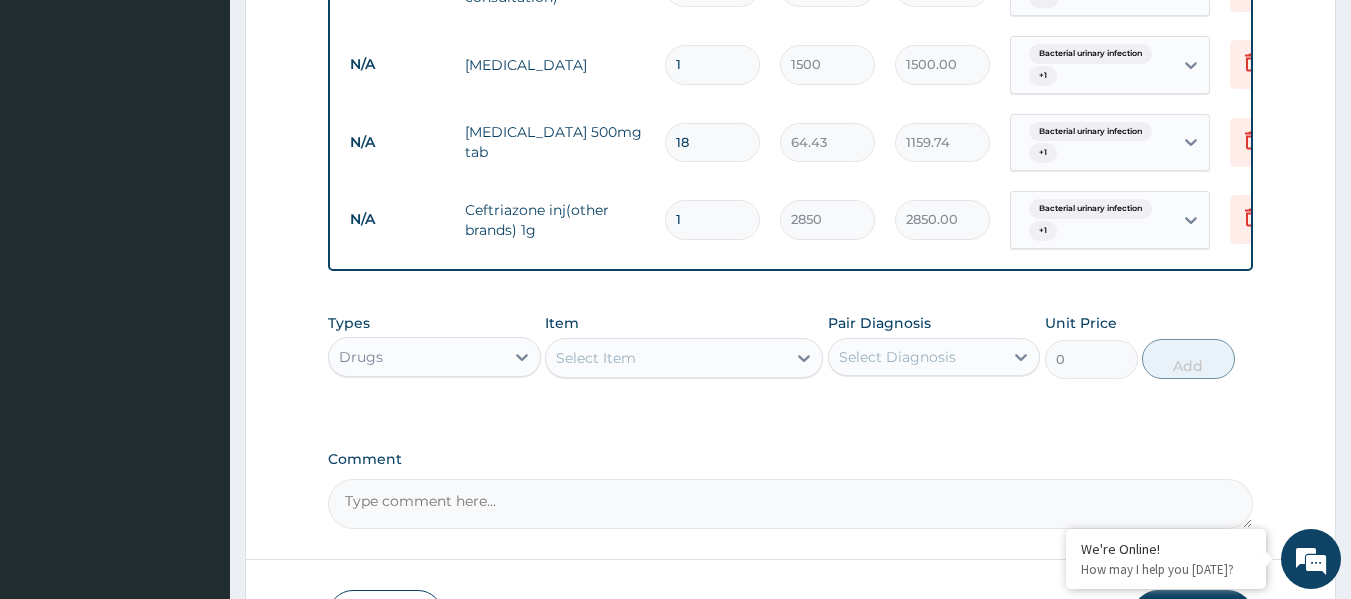 click on "Select Item" at bounding box center (666, 358) 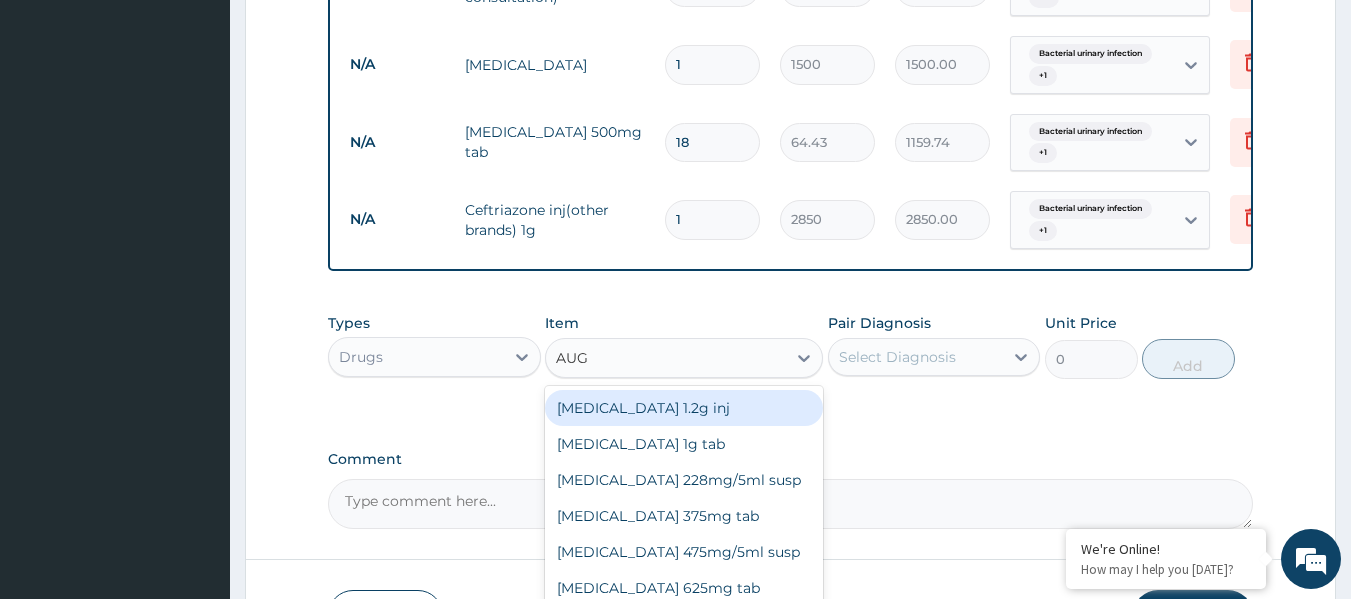 type on "AUGM" 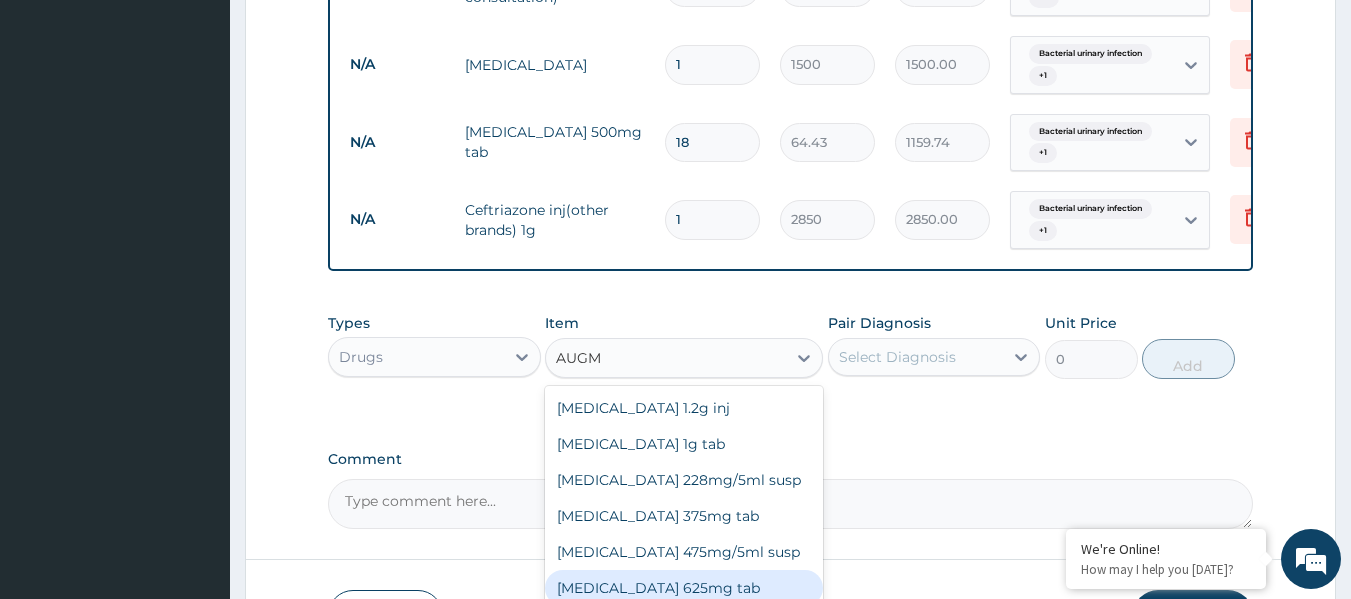 click on "Augmentin 625mg tab" at bounding box center (684, 588) 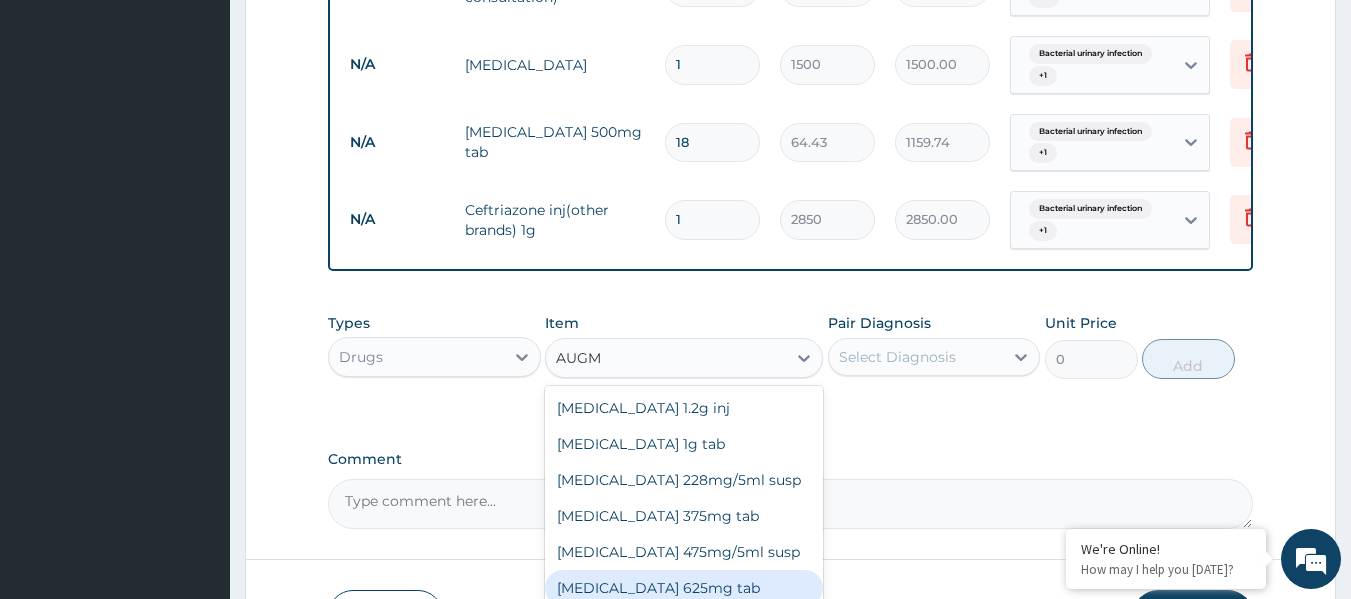 type 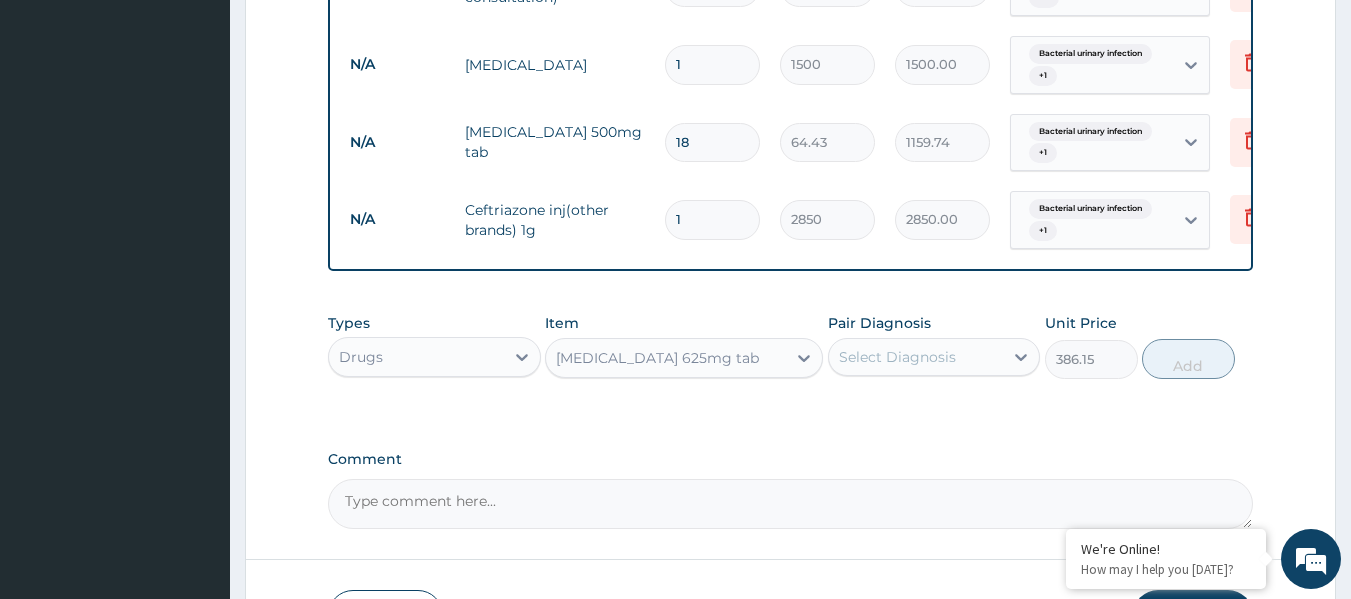 click on "Select Diagnosis" at bounding box center [897, 357] 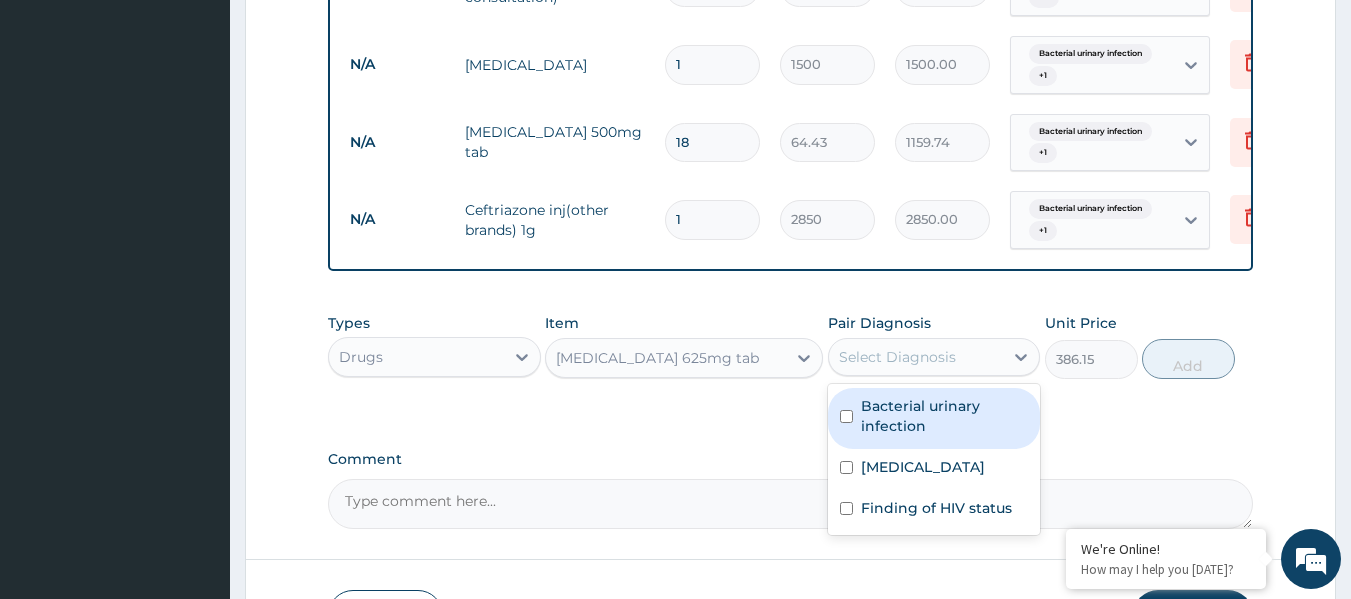 click on "Bacterial urinary infection" at bounding box center [945, 416] 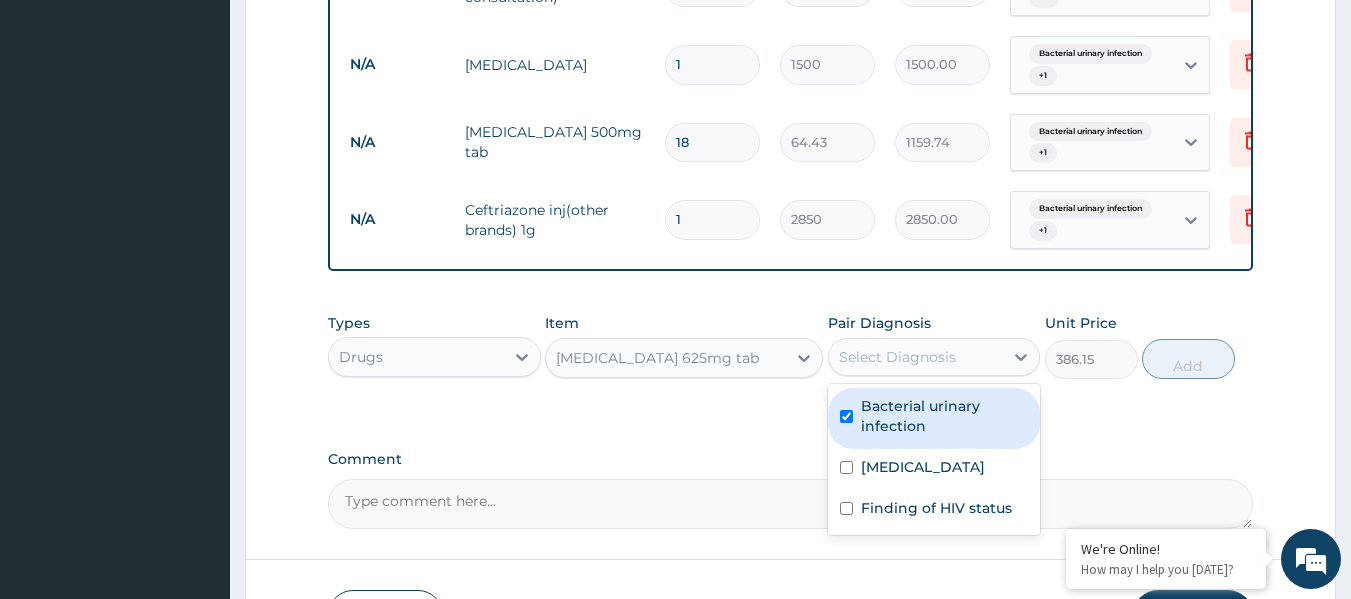 checkbox on "true" 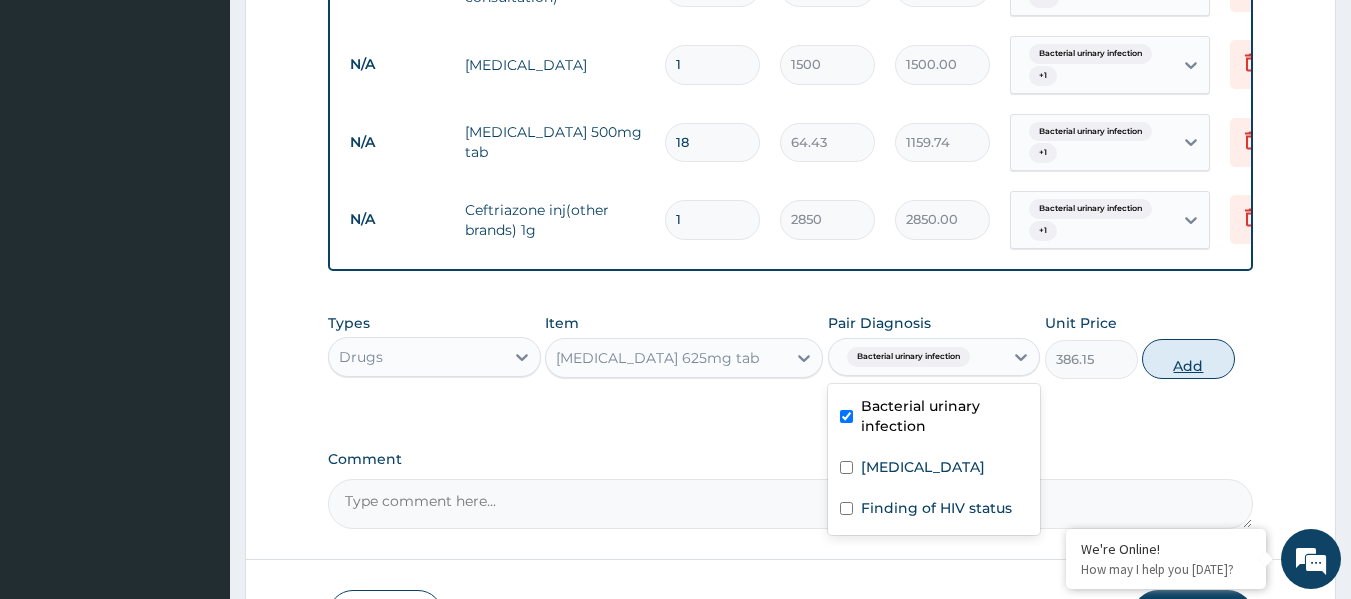 click on "Add" at bounding box center [1188, 359] 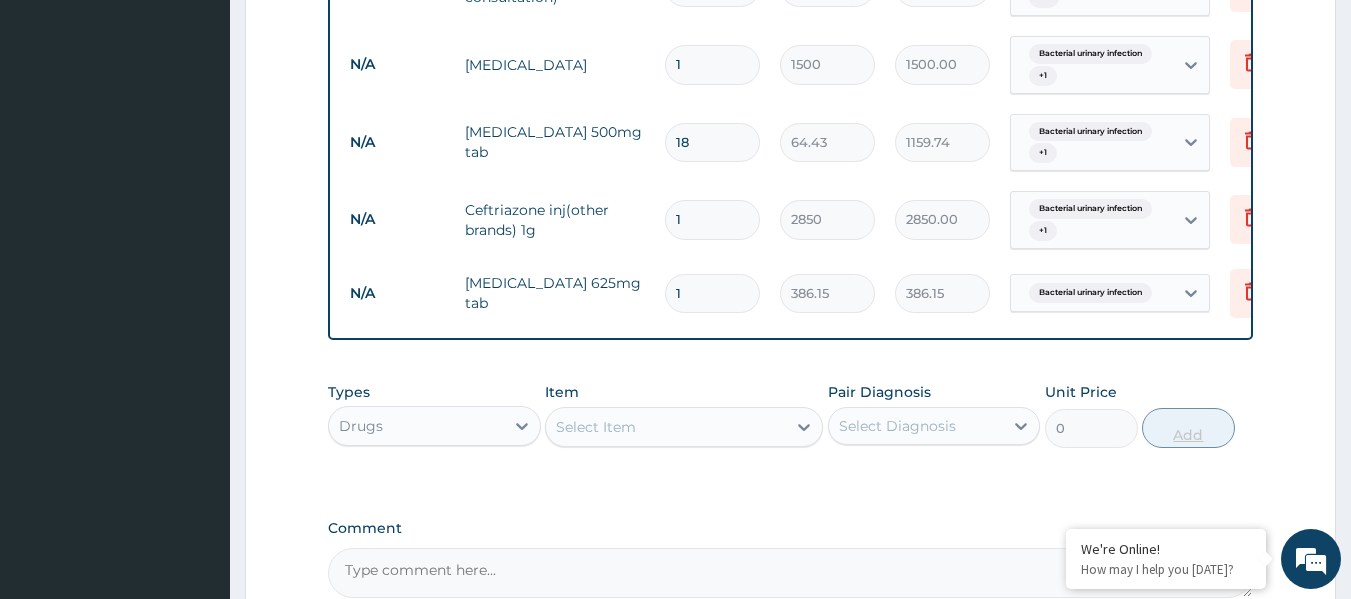 type on "14" 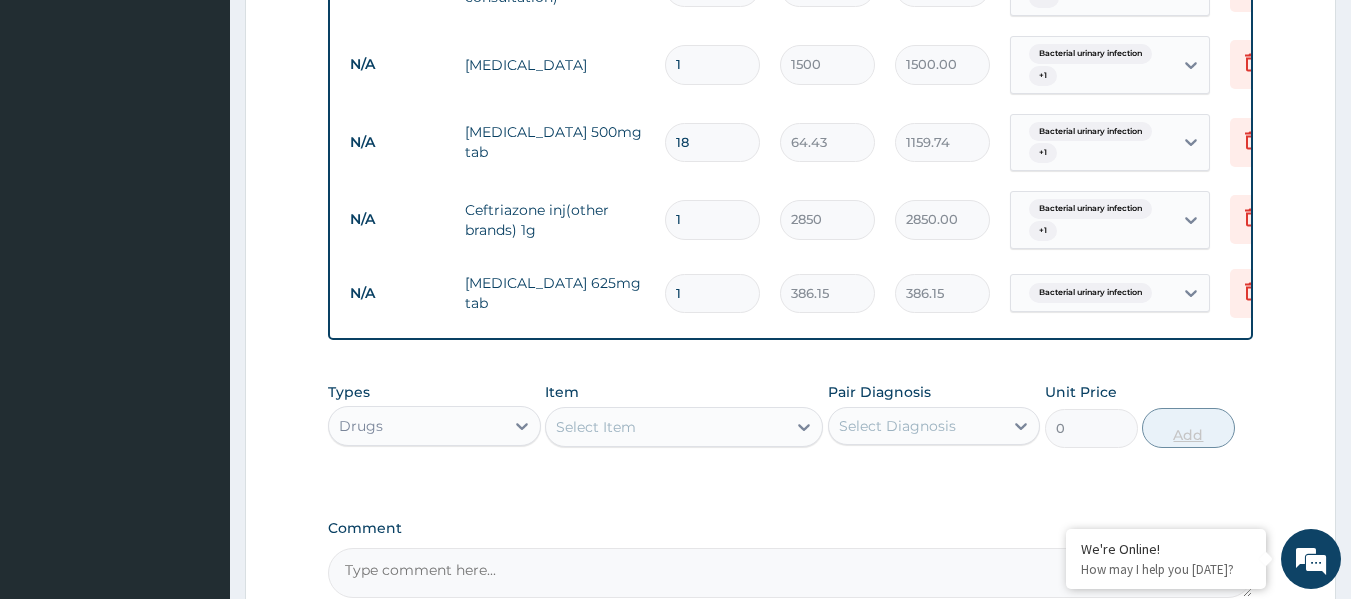type on "5406.10" 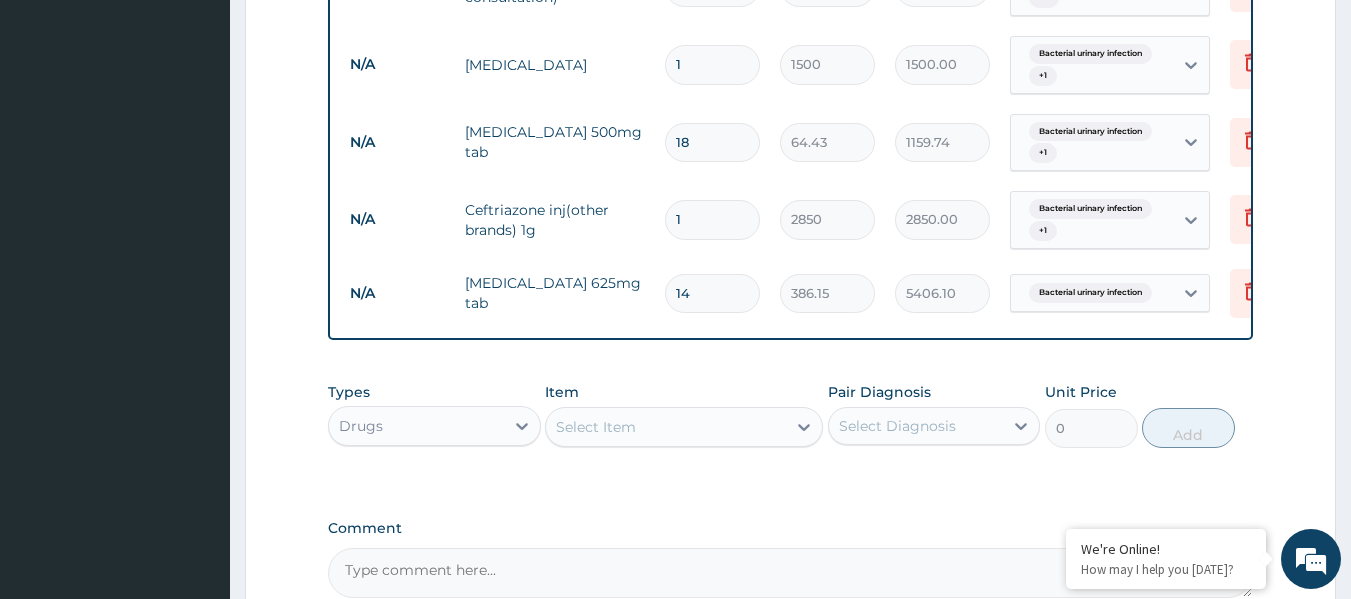 scroll, scrollTop: 1280, scrollLeft: 0, axis: vertical 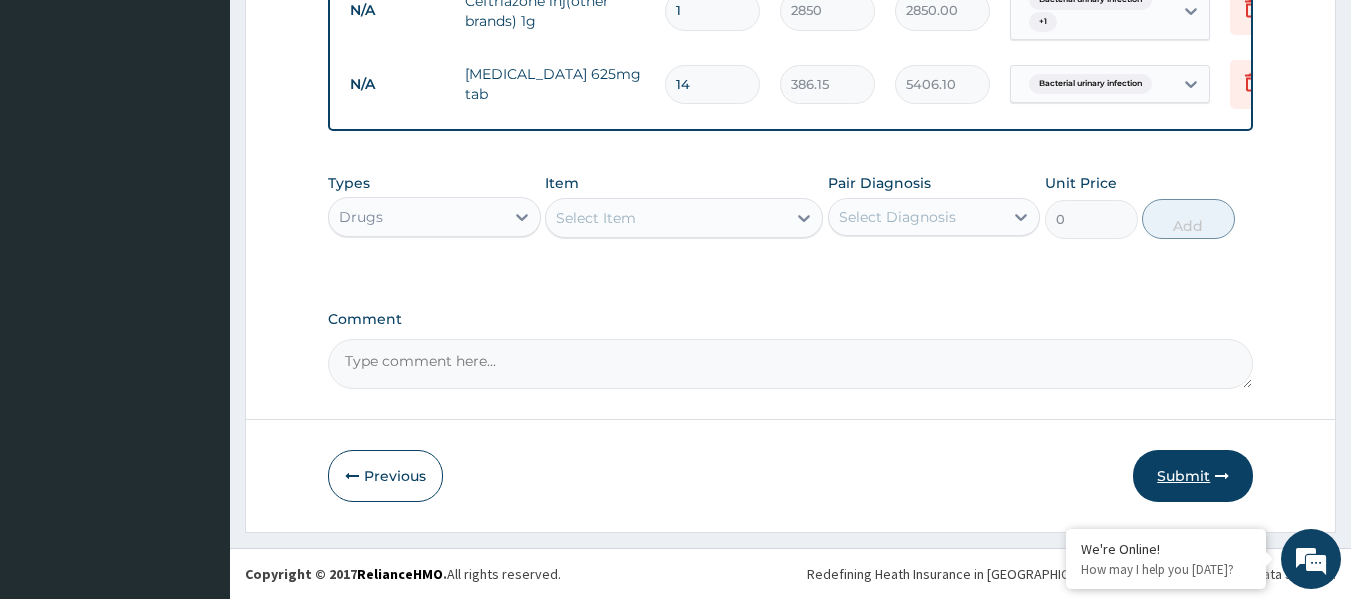 type on "14" 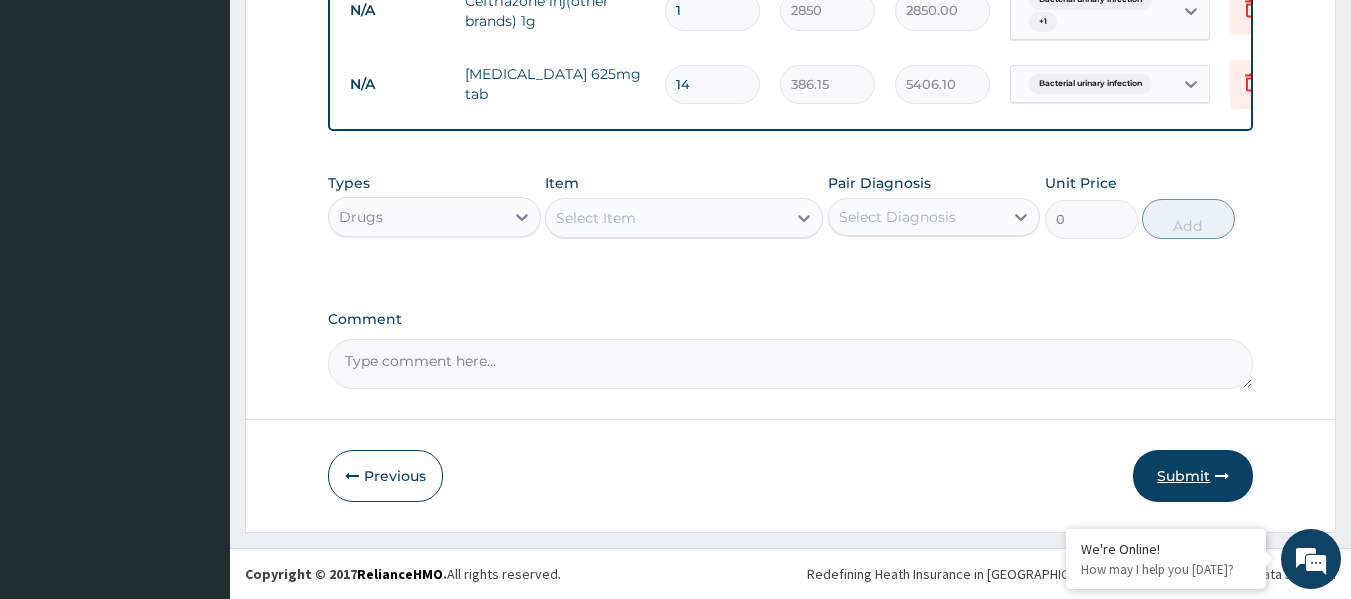 click on "Submit" at bounding box center [1193, 476] 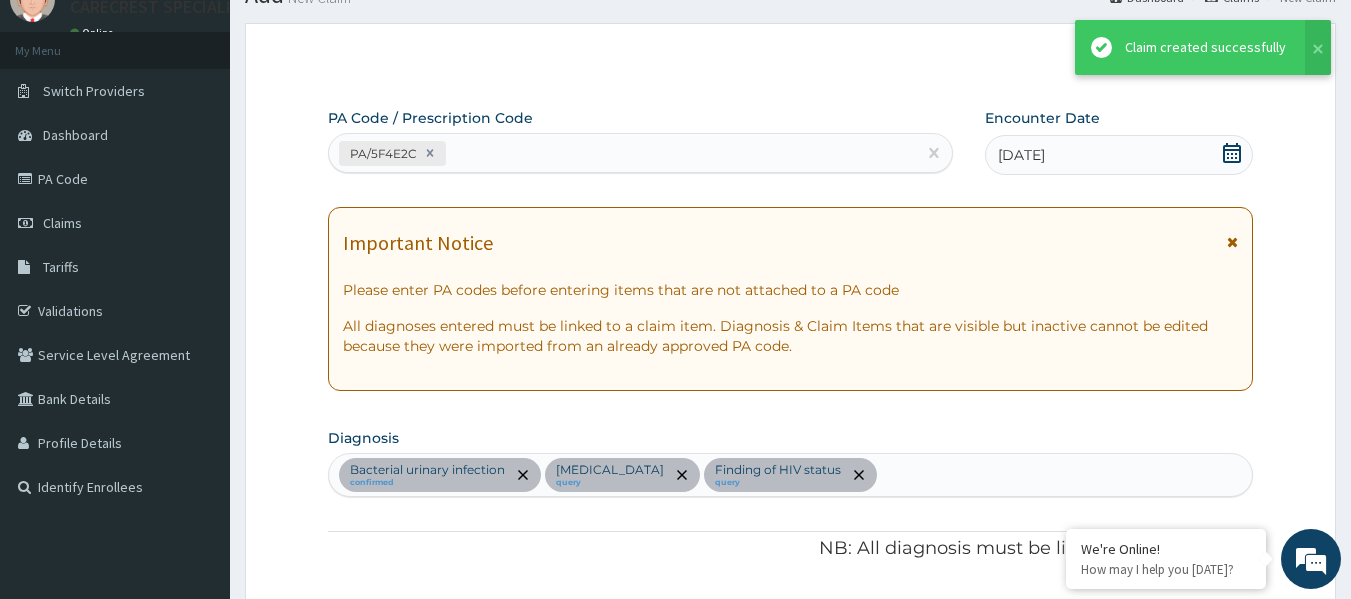 scroll, scrollTop: 1280, scrollLeft: 0, axis: vertical 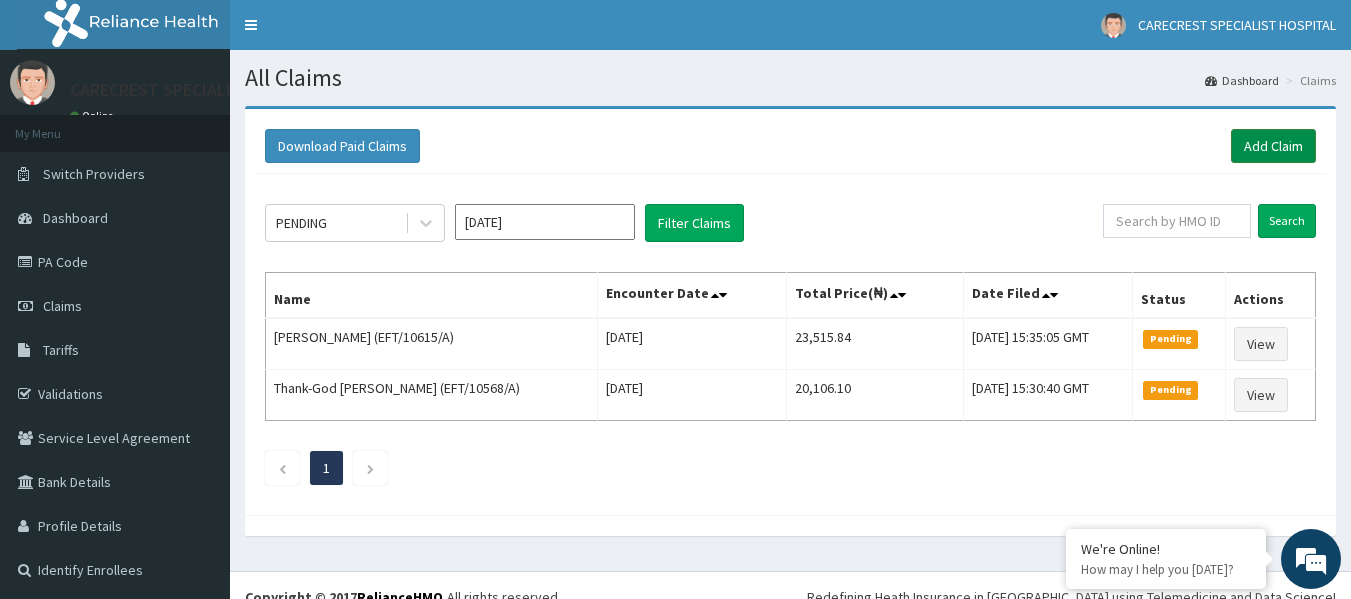 click on "Add Claim" at bounding box center [1273, 146] 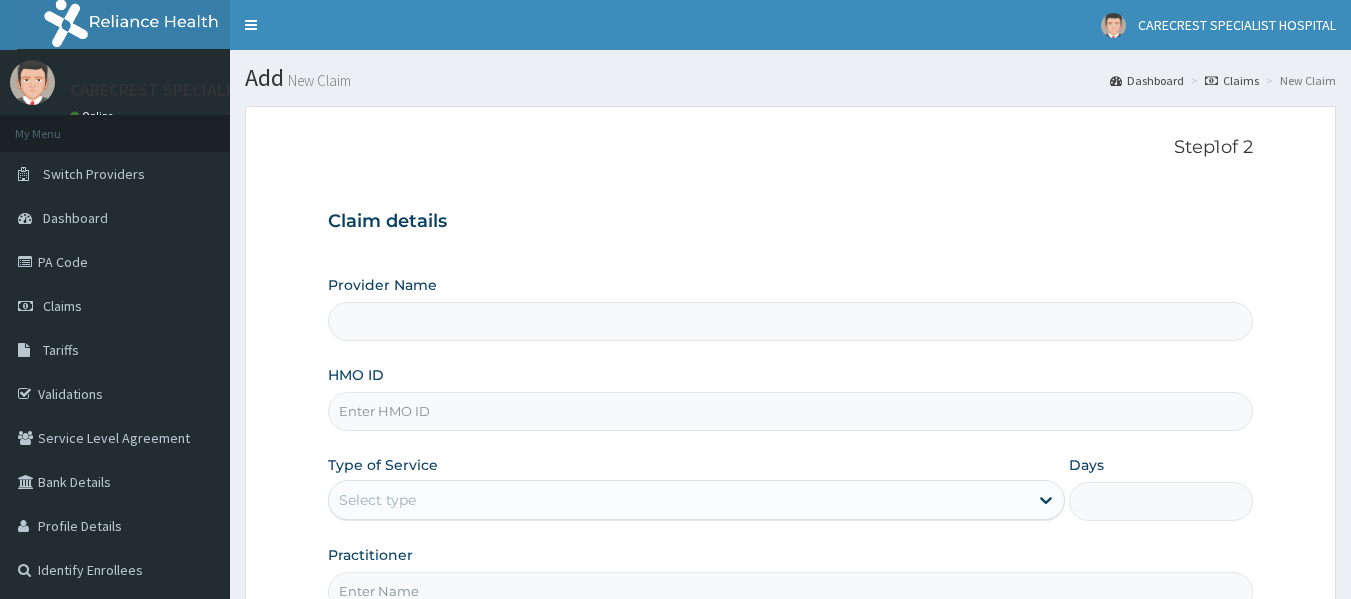 scroll, scrollTop: 0, scrollLeft: 0, axis: both 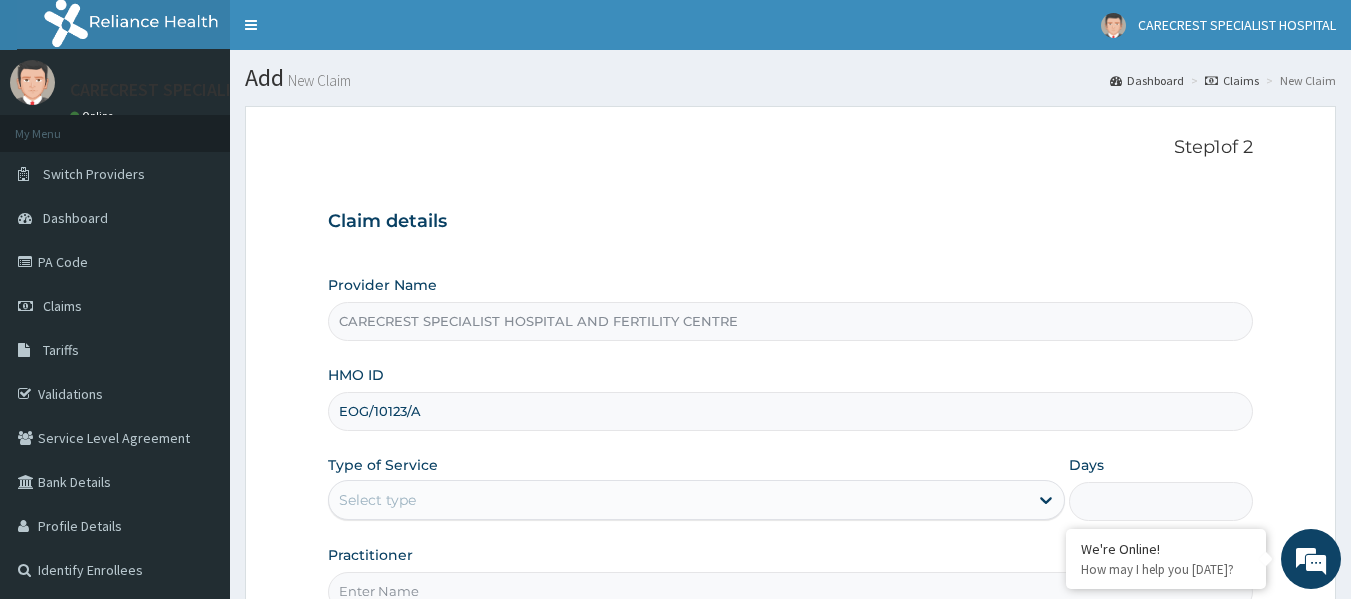 type on "EOG/10123/A" 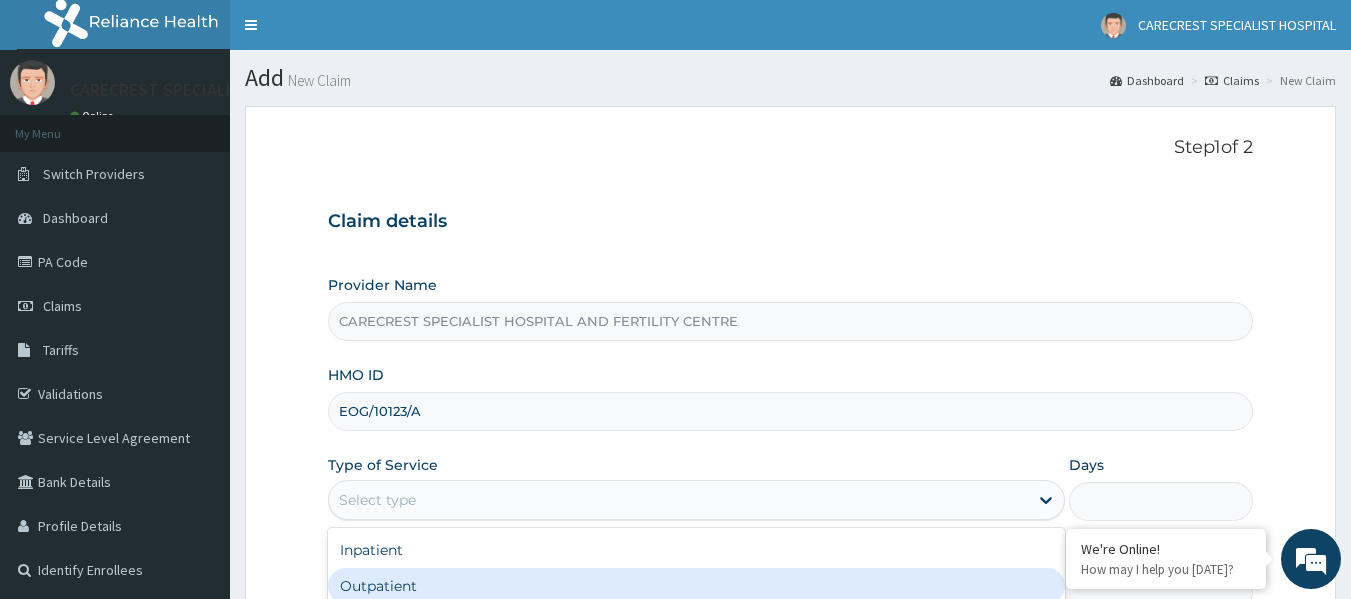 click on "Outpatient" at bounding box center (696, 586) 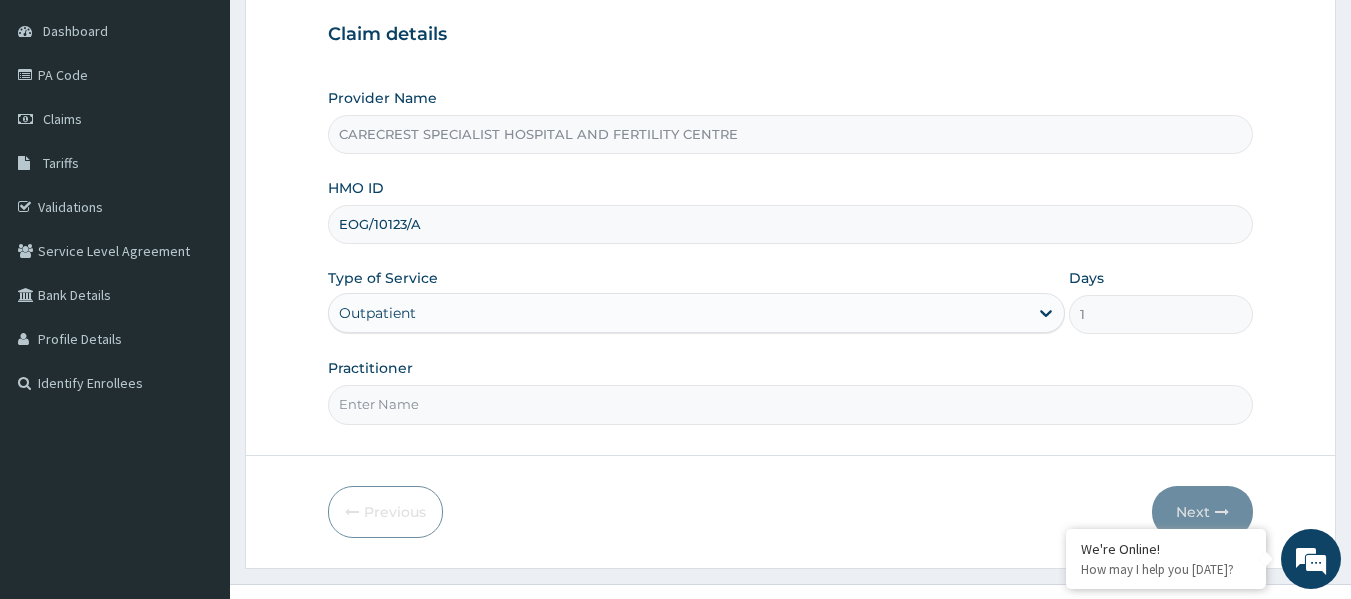 scroll, scrollTop: 223, scrollLeft: 0, axis: vertical 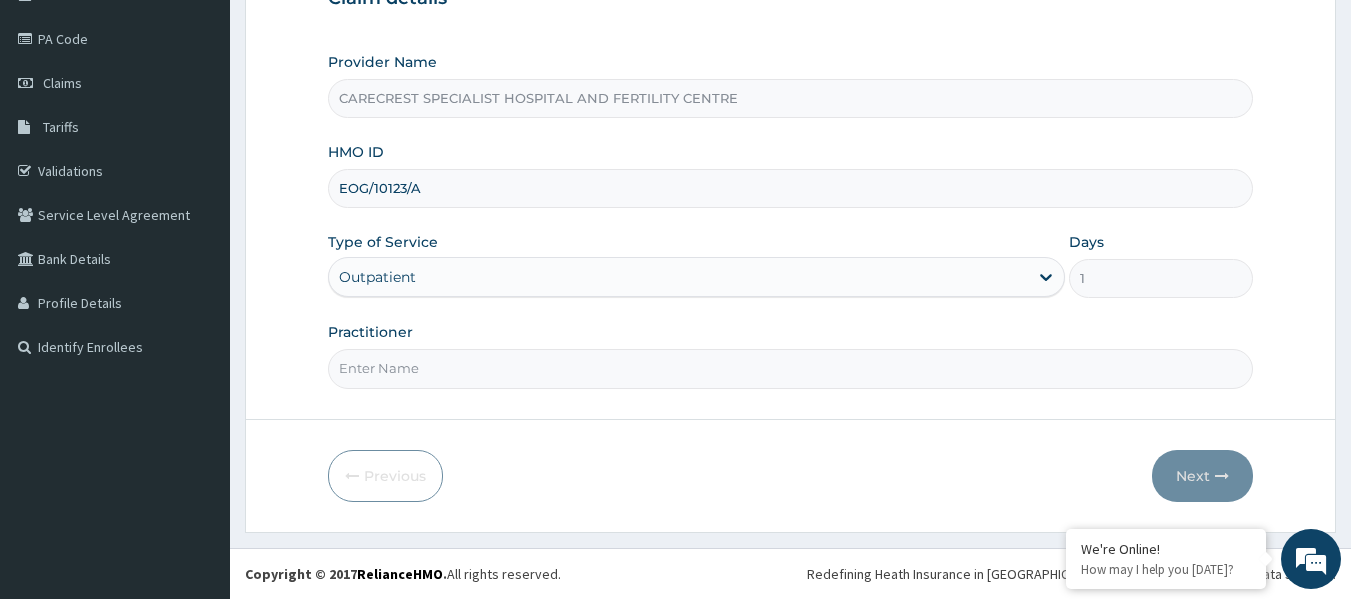 click on "Practitioner" at bounding box center (791, 368) 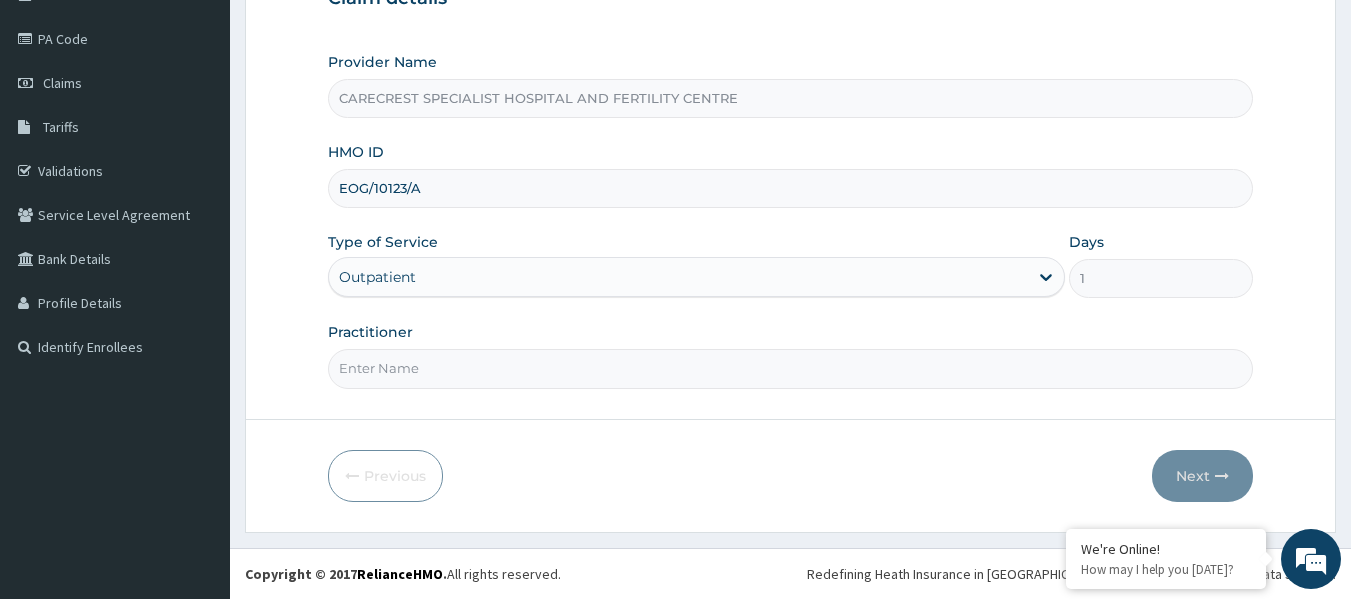 type on "DR FELIX" 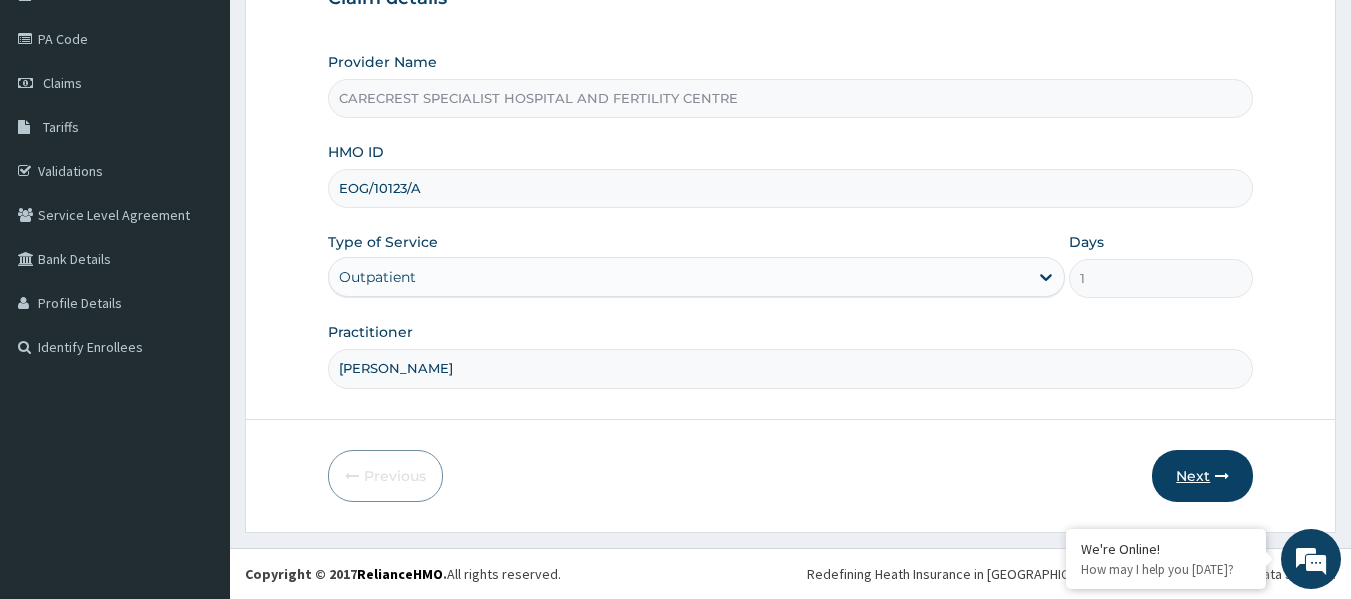 click on "Next" at bounding box center (1202, 476) 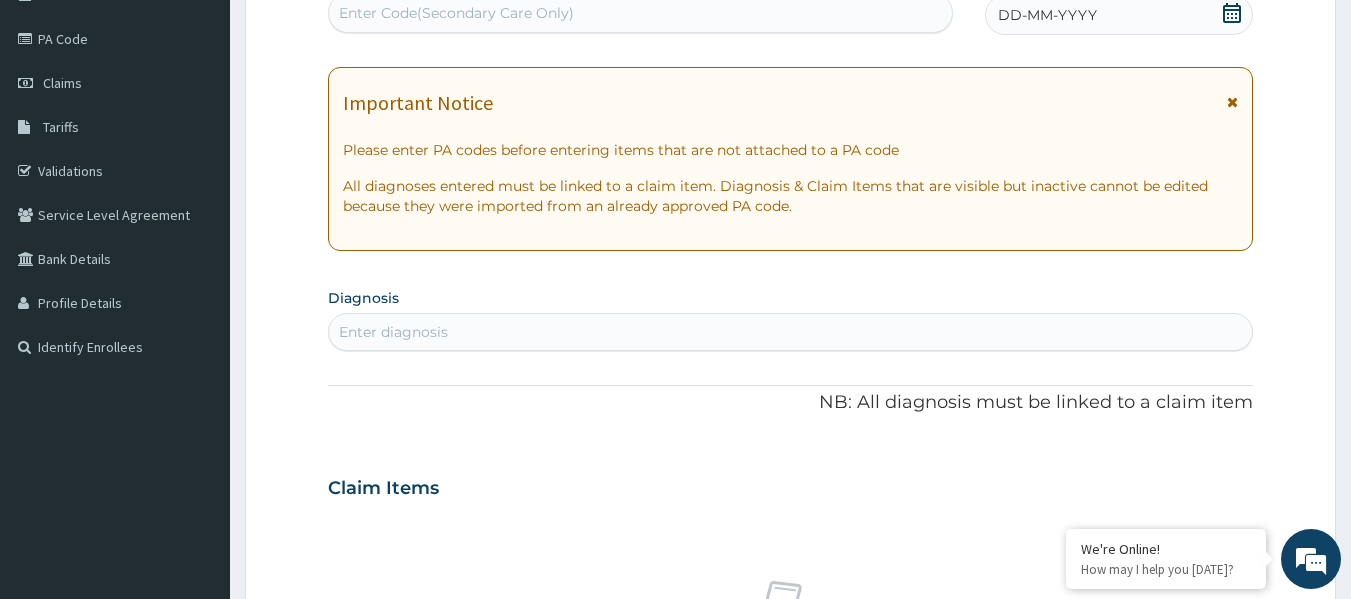 click on "Enter Code(Secondary Care Only)" at bounding box center (641, 13) 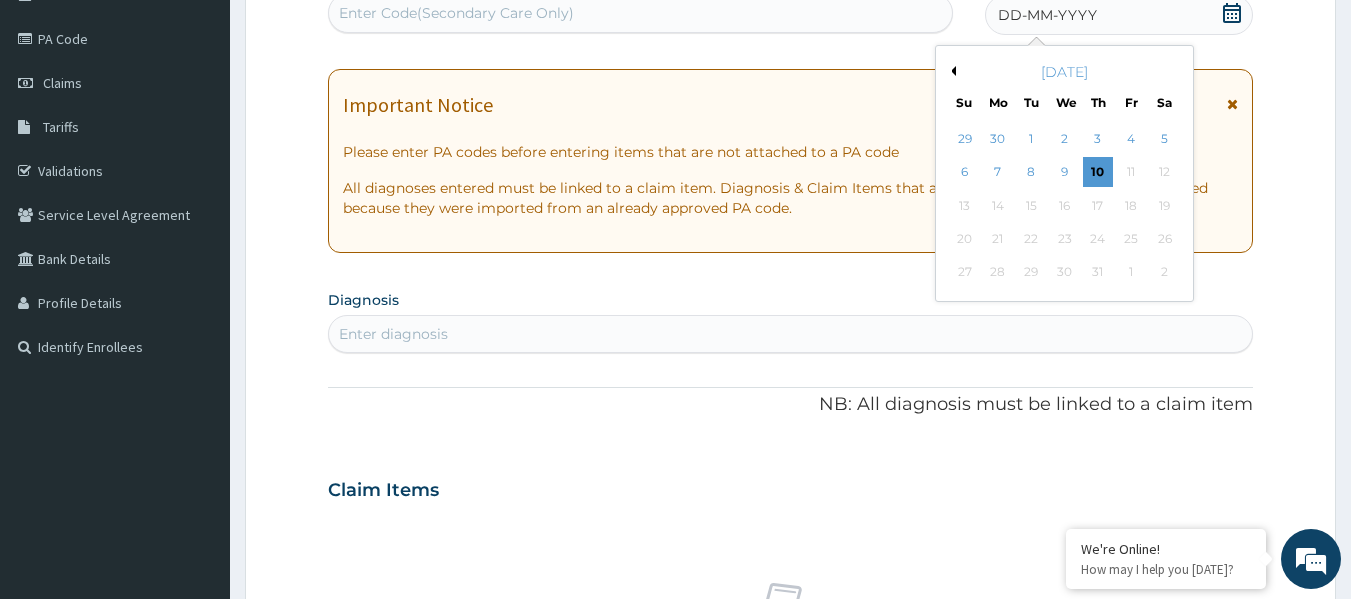 click on "Previous Month" at bounding box center (951, 71) 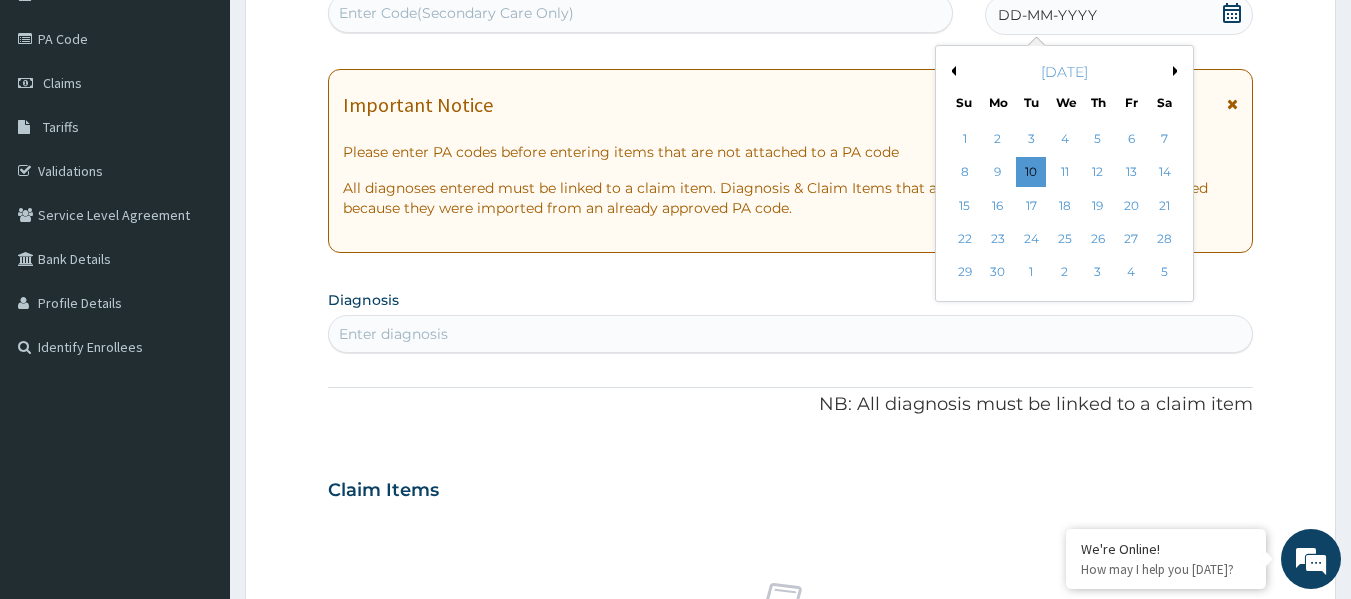 click on "Previous Month" at bounding box center (951, 71) 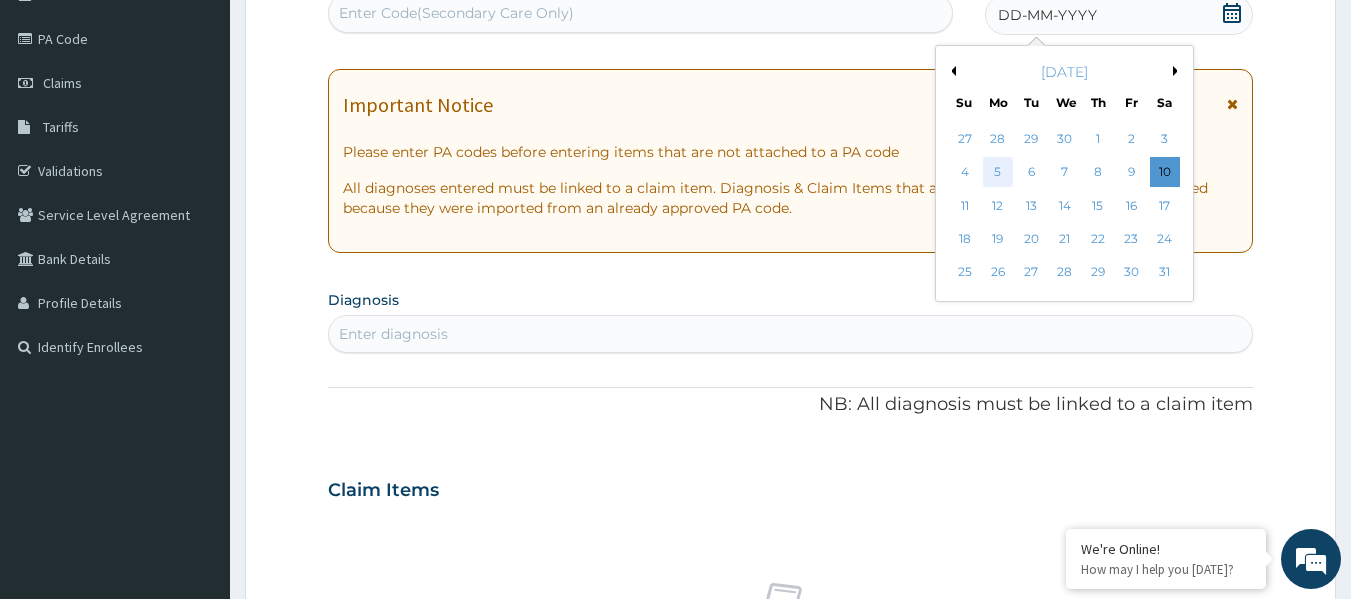 click on "5" at bounding box center (998, 173) 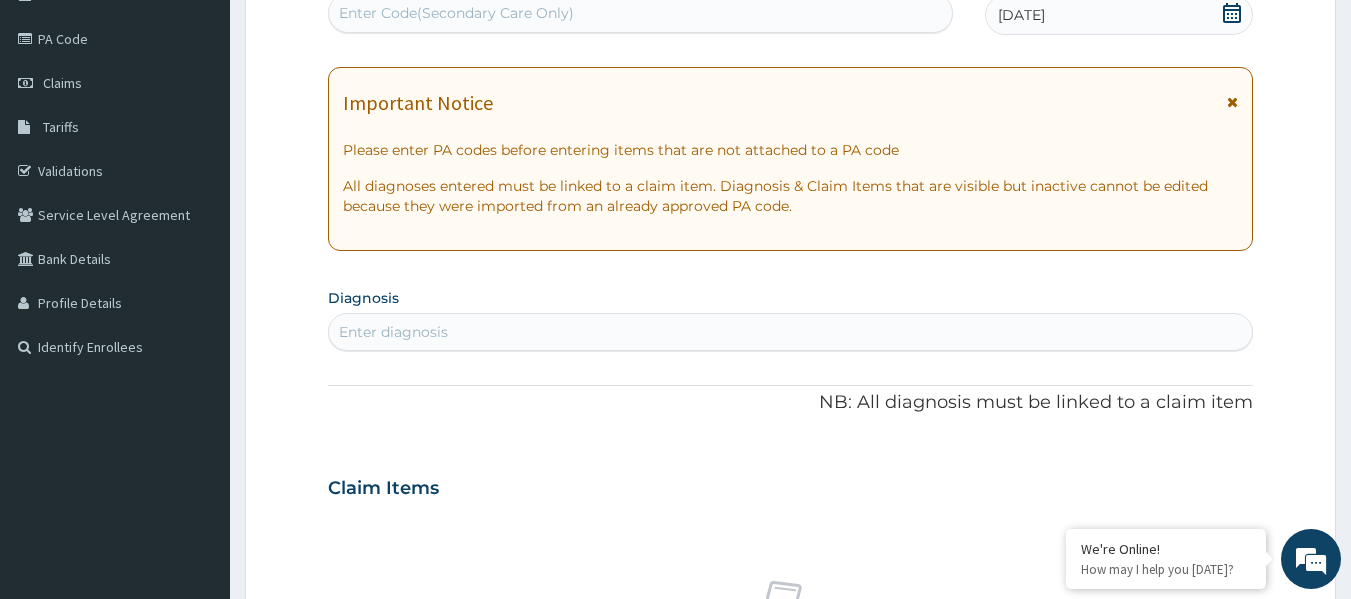click on "Enter diagnosis" at bounding box center (791, 332) 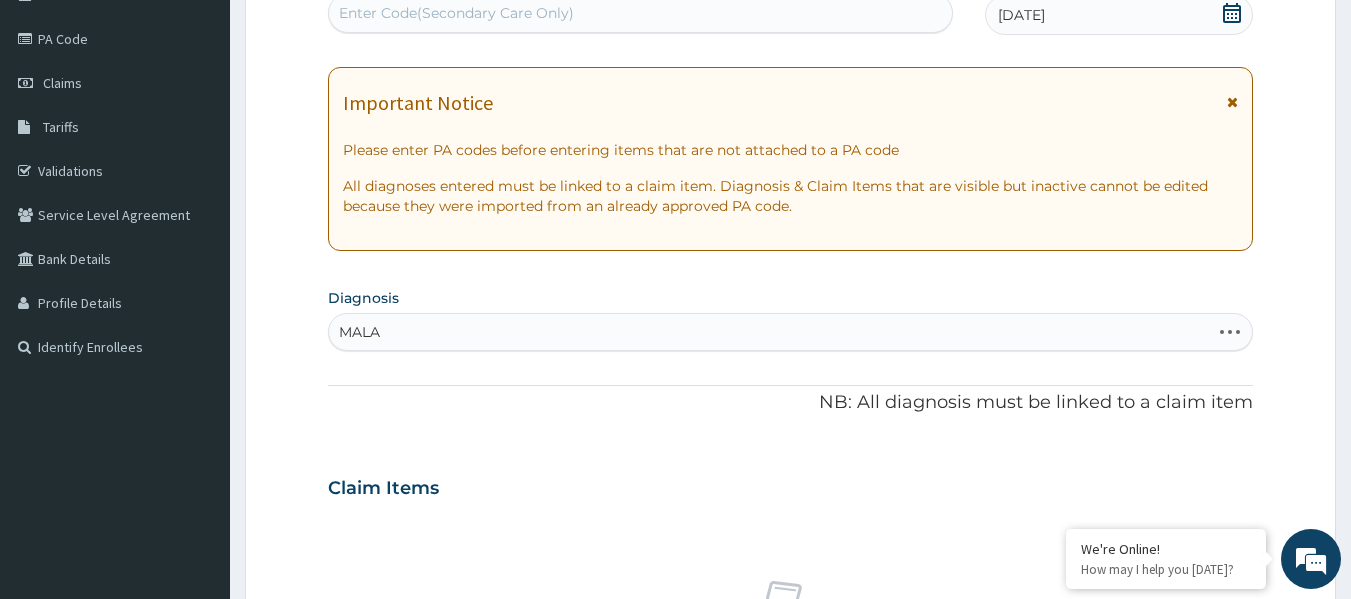 type on "MALAR" 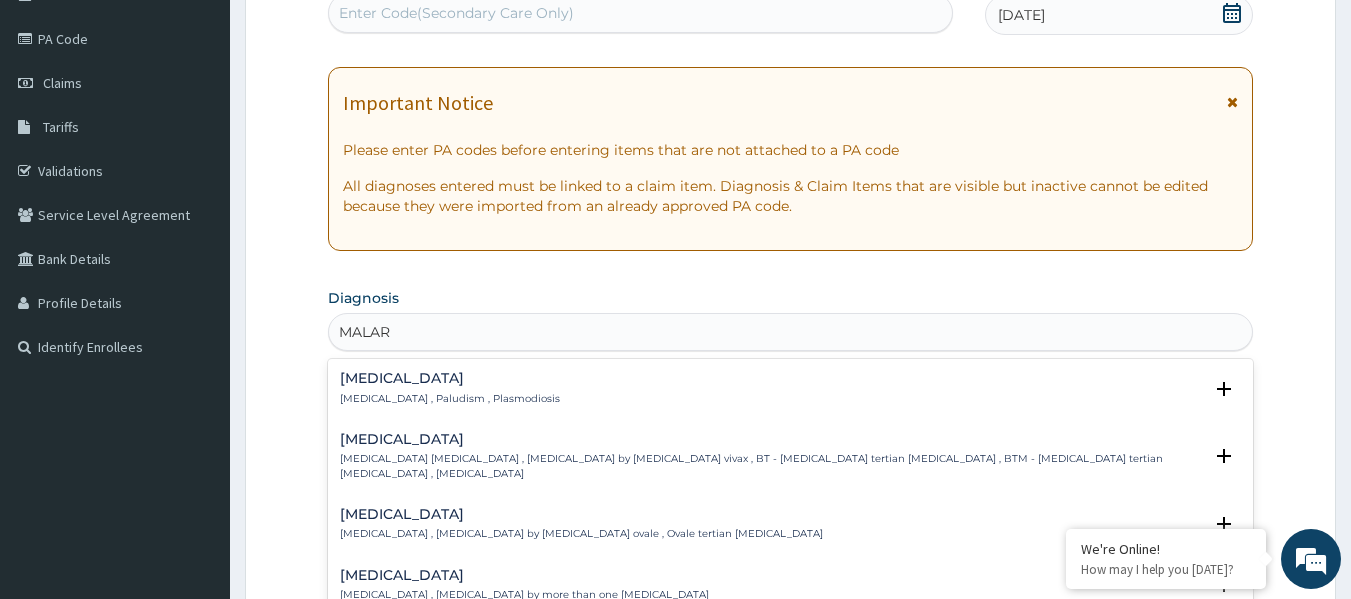 click on "Malaria , Paludism , Plasmodiosis" at bounding box center [450, 399] 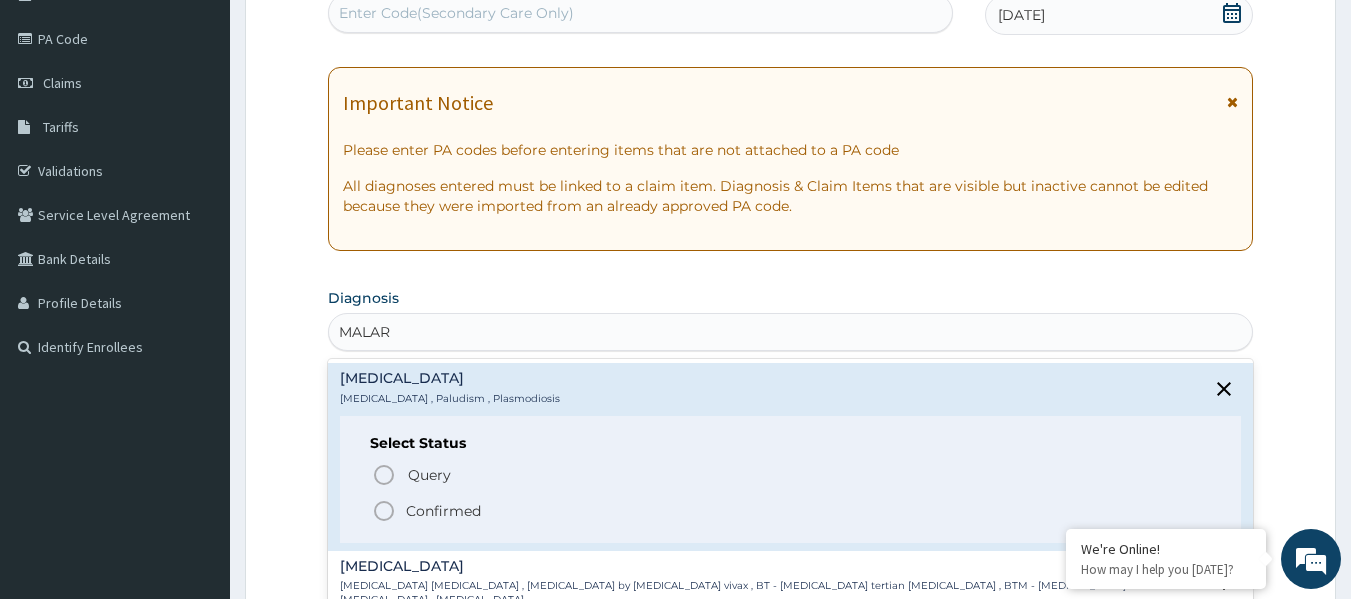 click on "Confirmed" at bounding box center (443, 511) 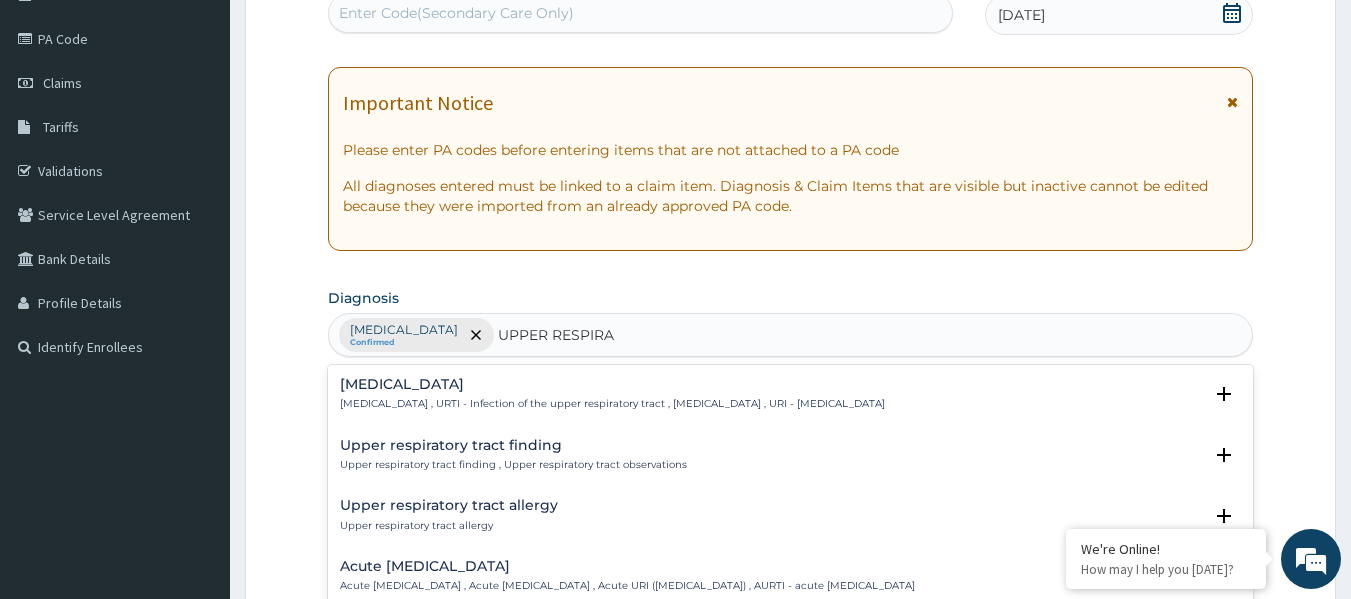 type on "UPPER RESPIRAT" 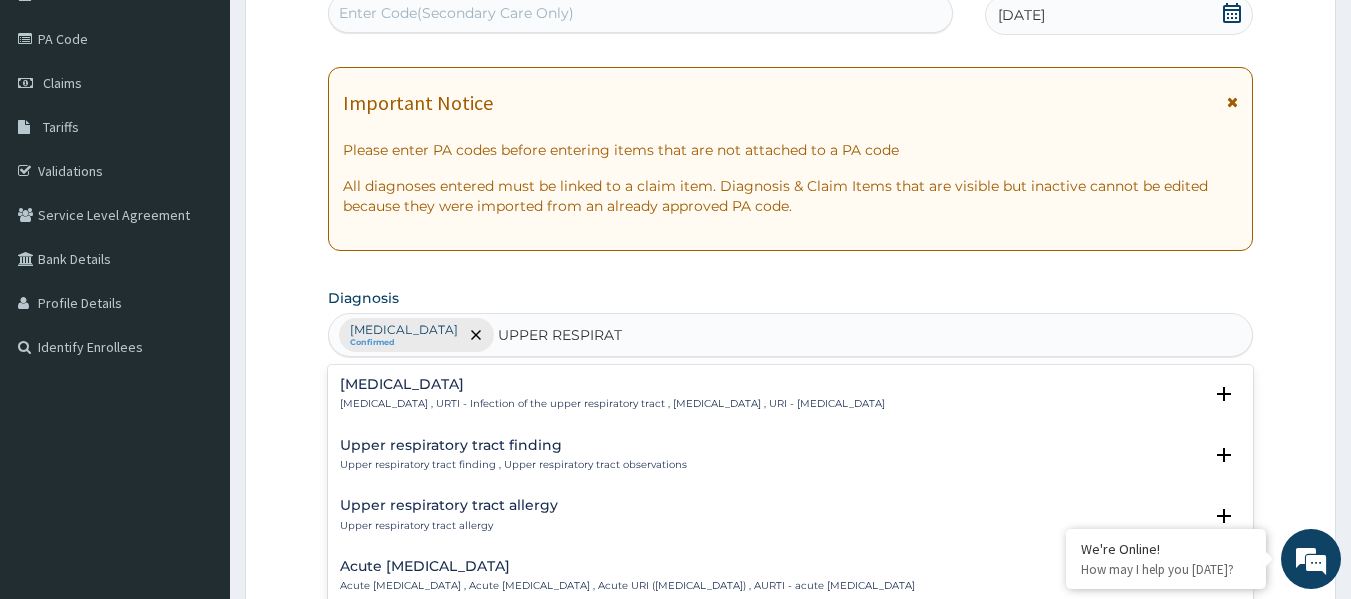 click on "Acute upper respiratory infection , Acute upper respiratory tract infection , Acute URI (upper respiratory infection) , AURTI - acute upper respiratory tract infection" at bounding box center (627, 586) 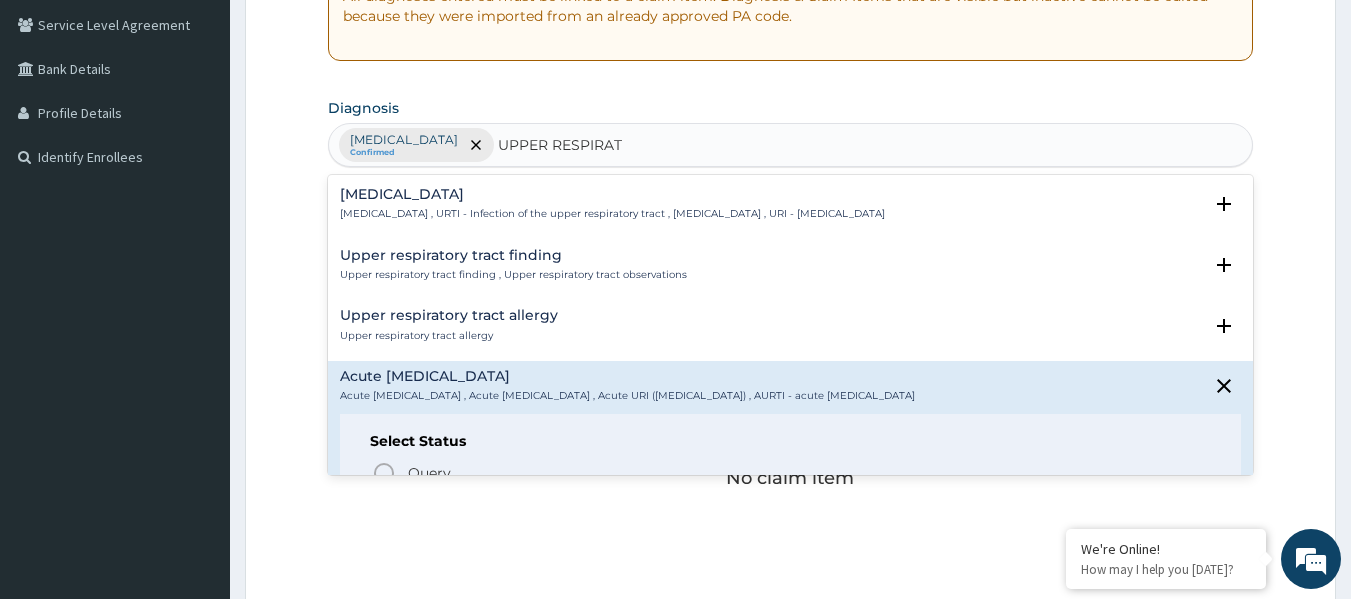 scroll, scrollTop: 495, scrollLeft: 0, axis: vertical 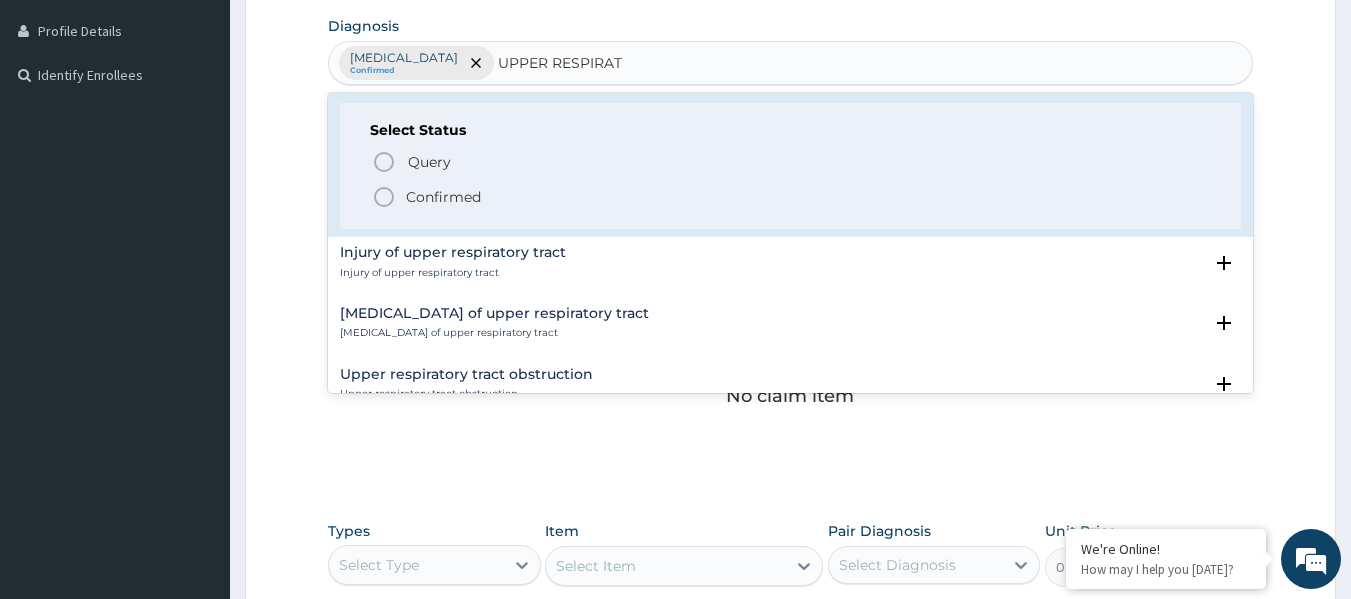 click on "Confirmed" at bounding box center (443, 197) 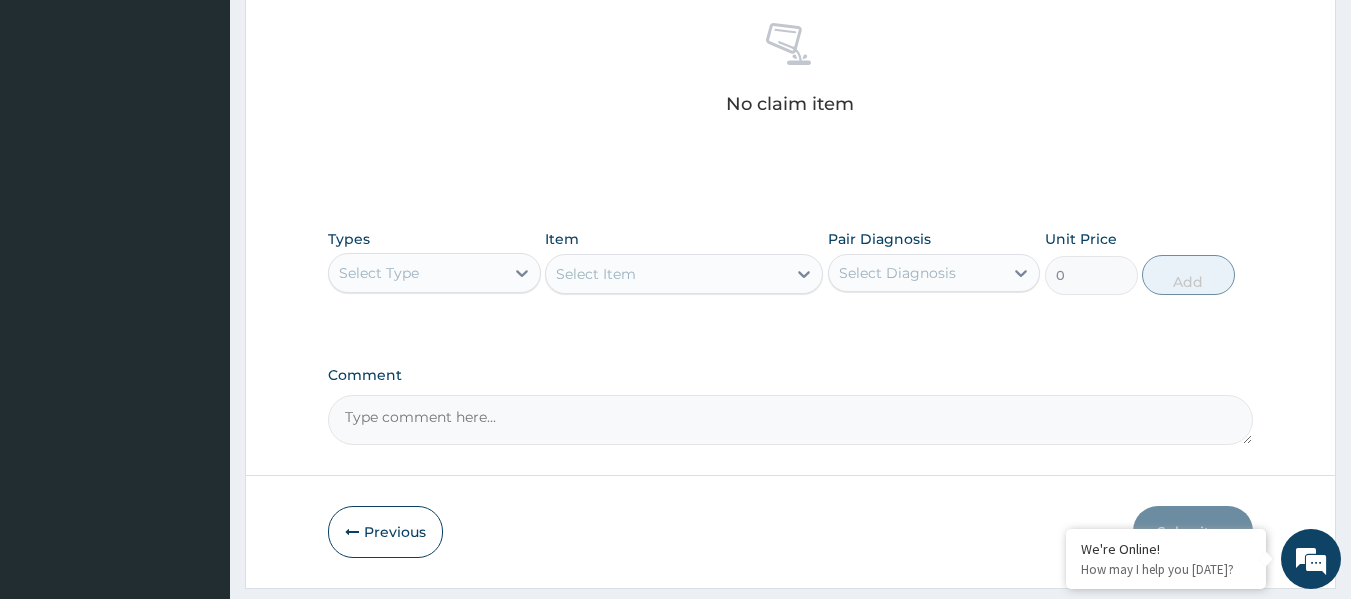scroll, scrollTop: 843, scrollLeft: 0, axis: vertical 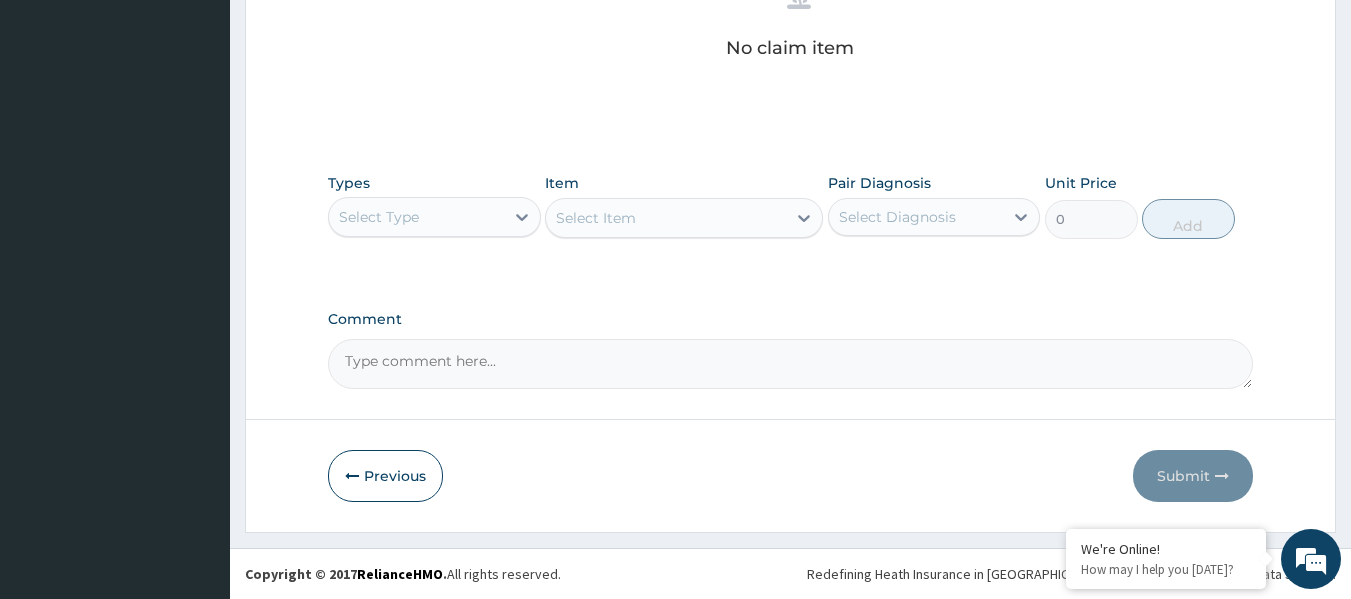 click on "Select Type" at bounding box center [416, 217] 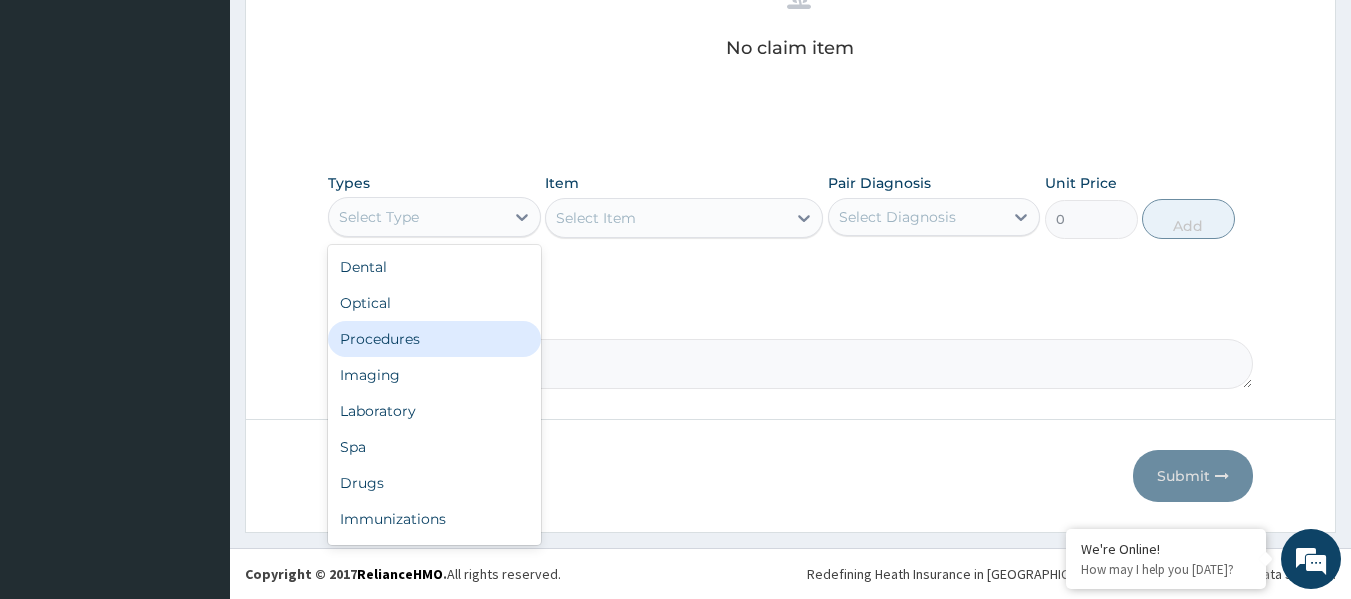 click on "Procedures" at bounding box center (434, 339) 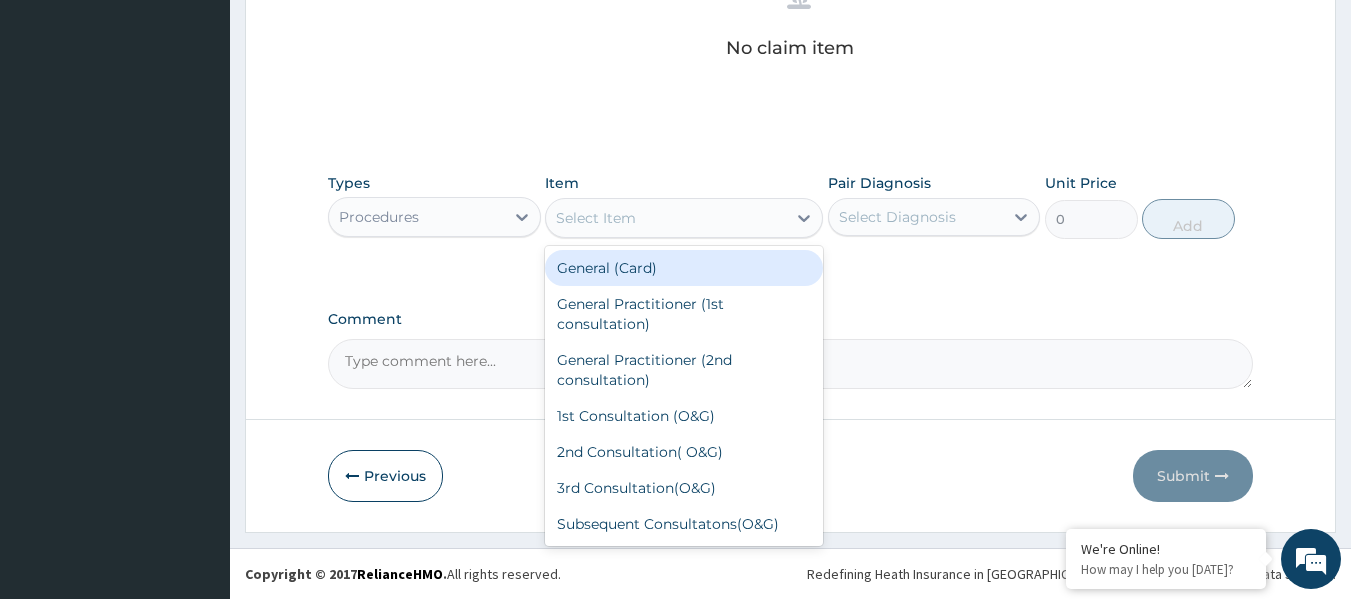 click on "Select Item" at bounding box center [596, 218] 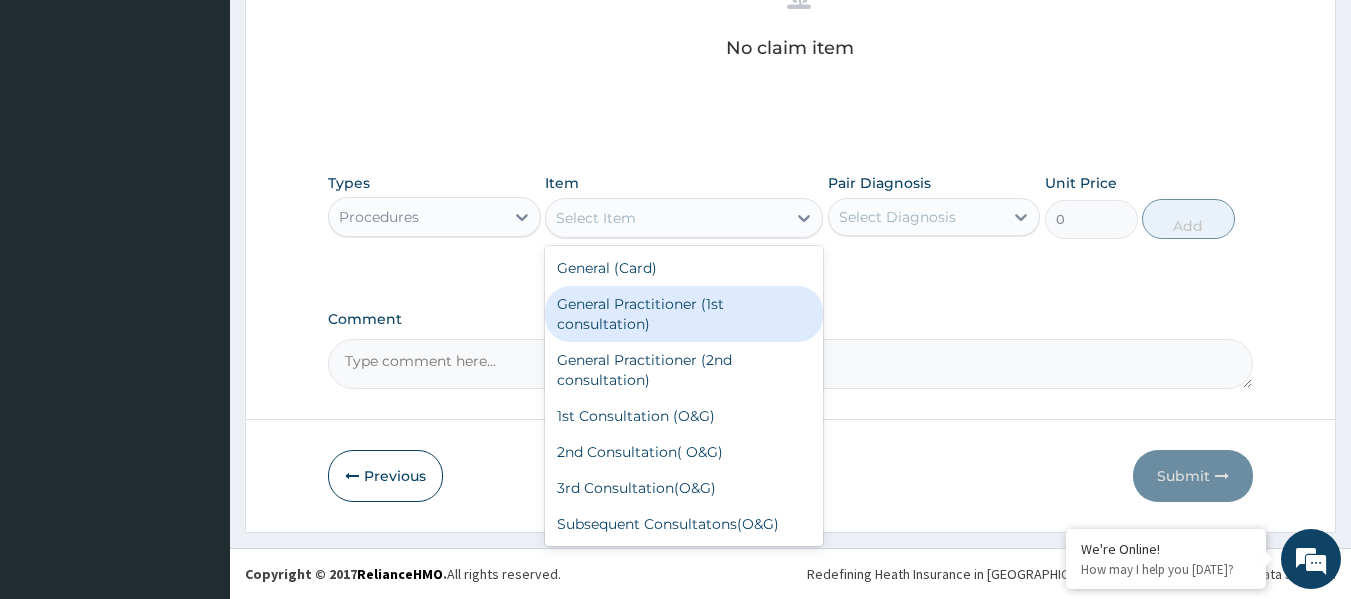 click on "General Practitioner (1st consultation)" at bounding box center [684, 314] 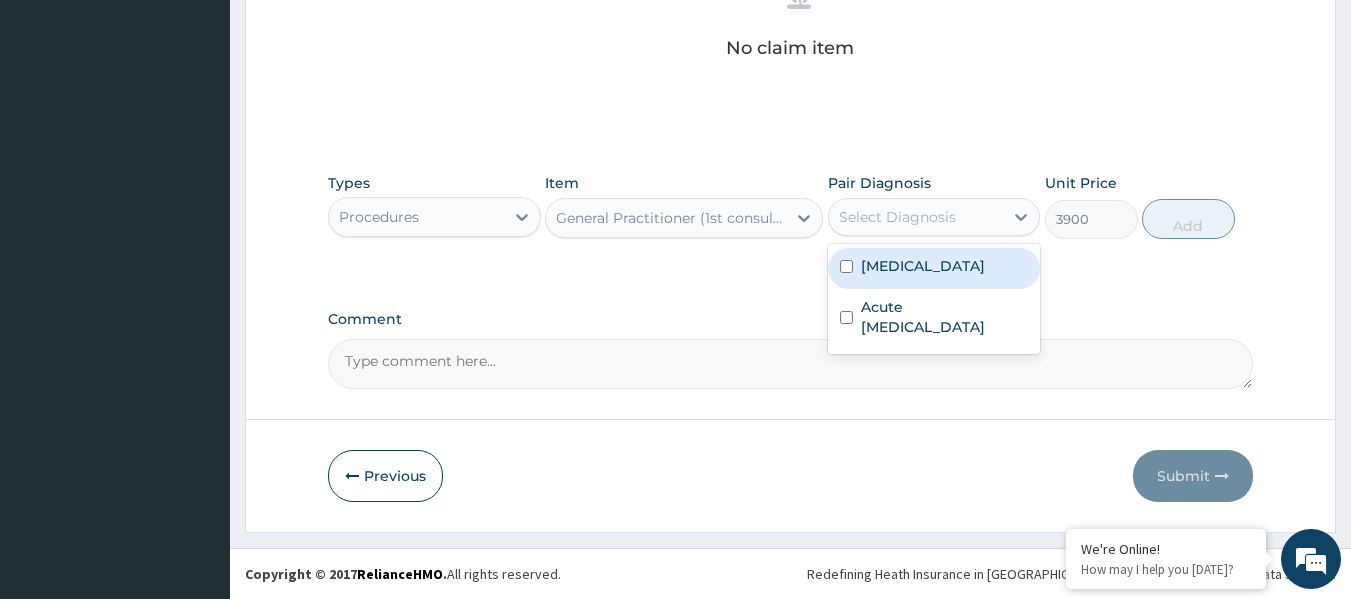 click on "Select Diagnosis" at bounding box center (897, 217) 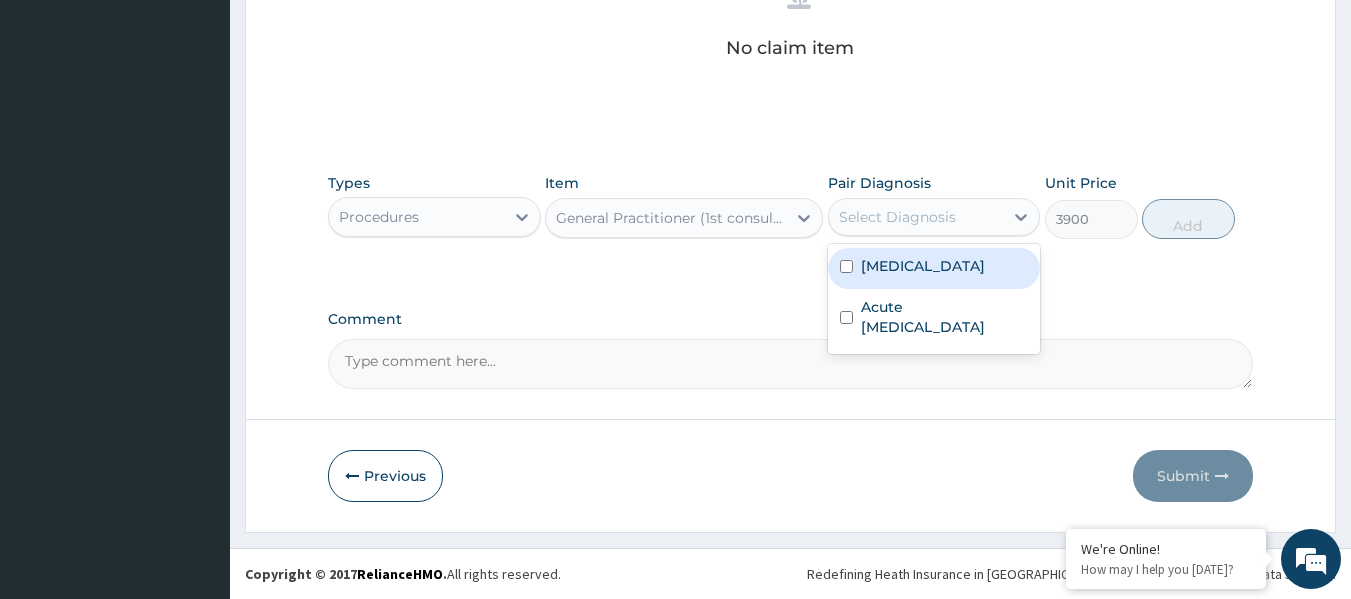 click on "Malaria" at bounding box center [934, 268] 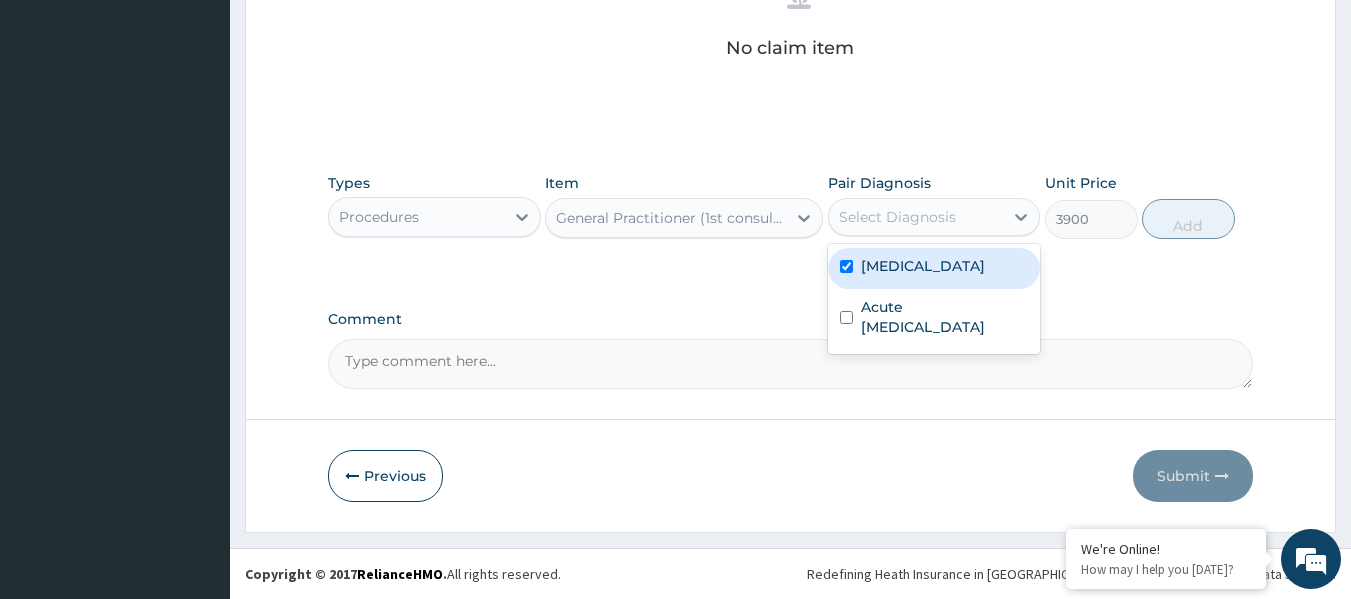 checkbox on "true" 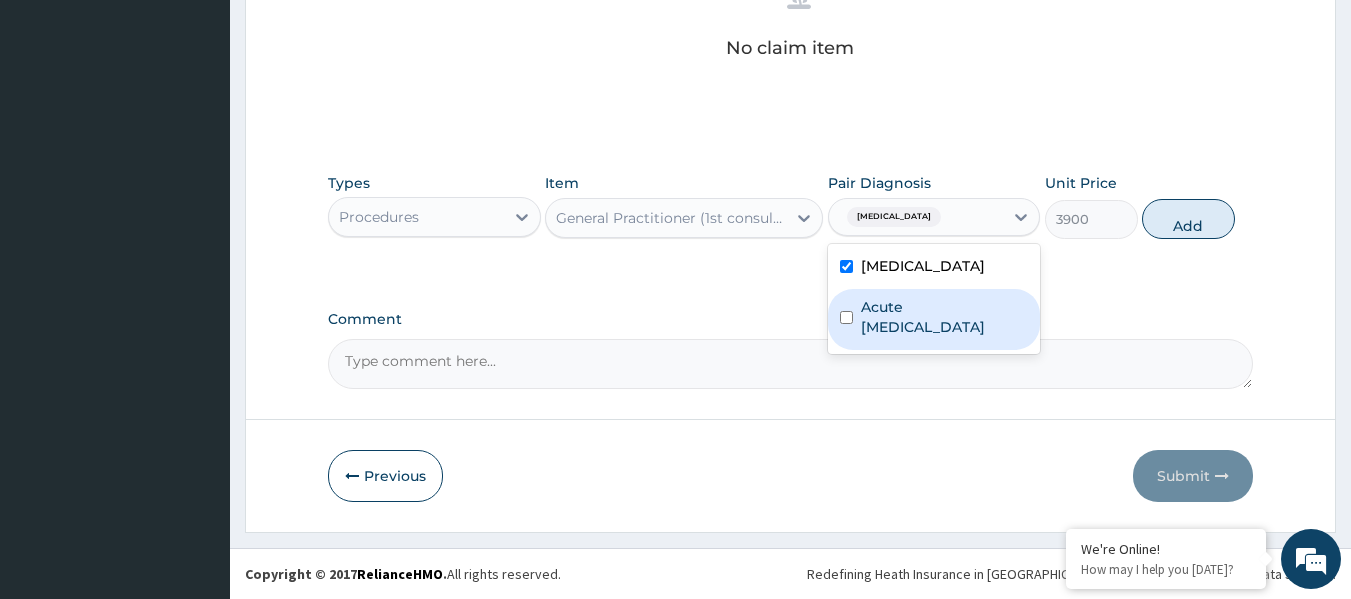 click on "Acute upper respiratory infection" at bounding box center [945, 317] 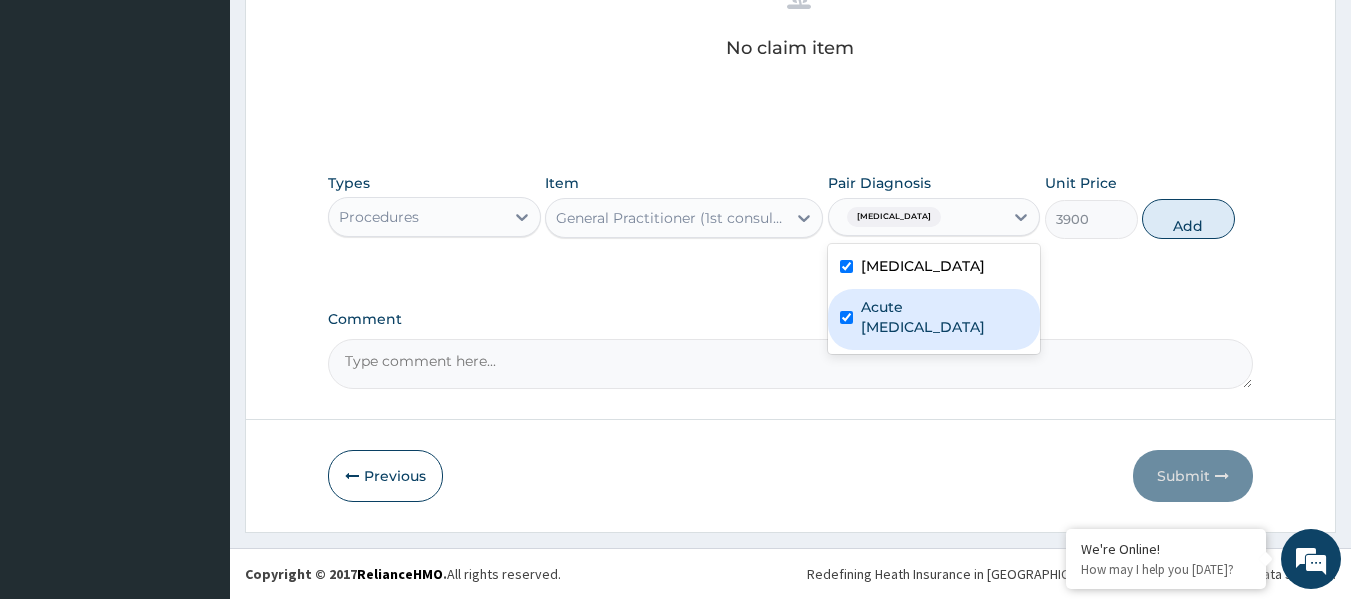 checkbox on "true" 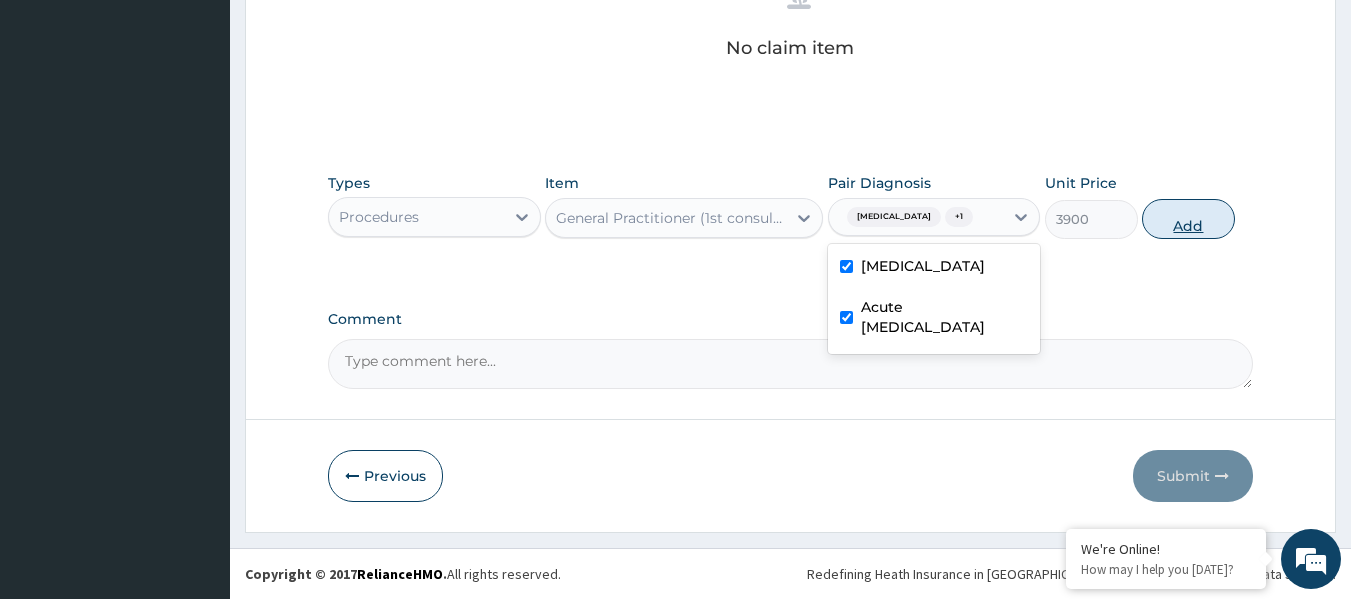 click on "Add" at bounding box center [1188, 219] 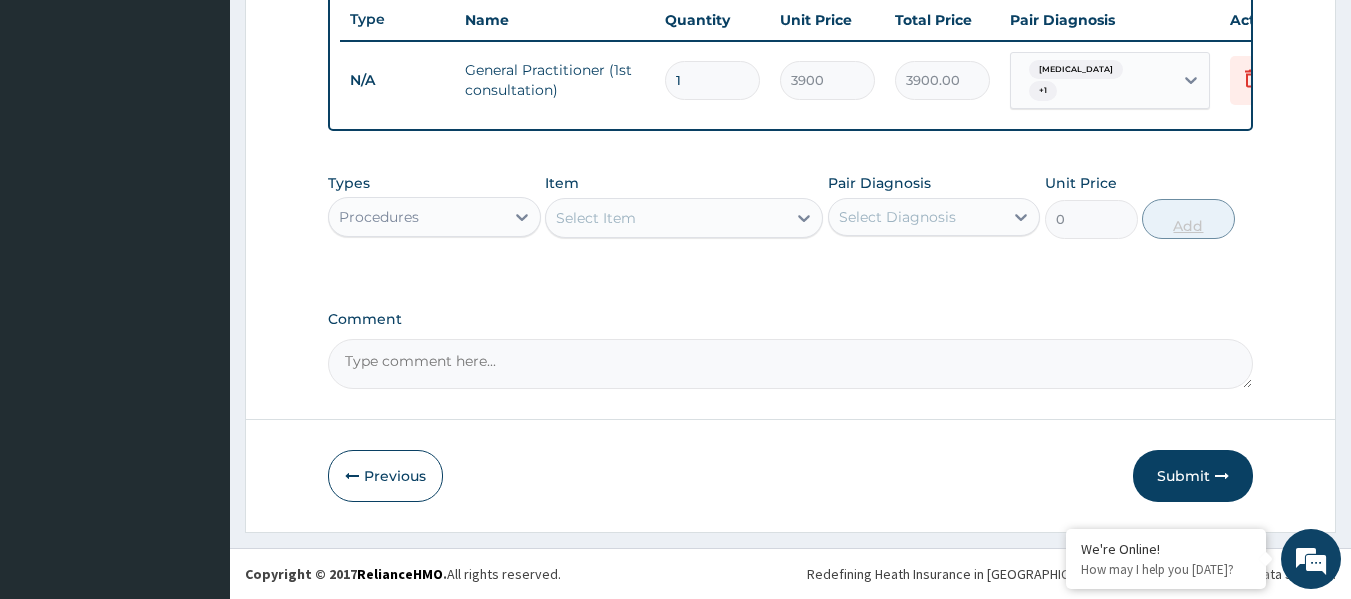 scroll, scrollTop: 763, scrollLeft: 0, axis: vertical 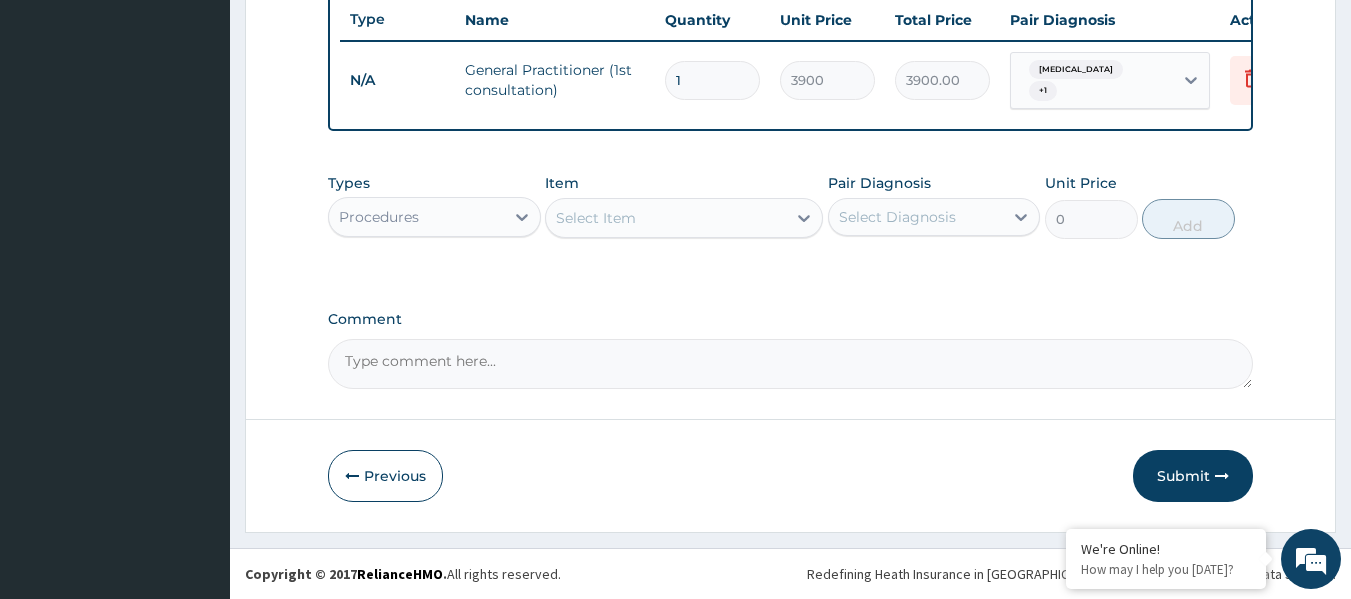 click on "Procedures" at bounding box center [416, 217] 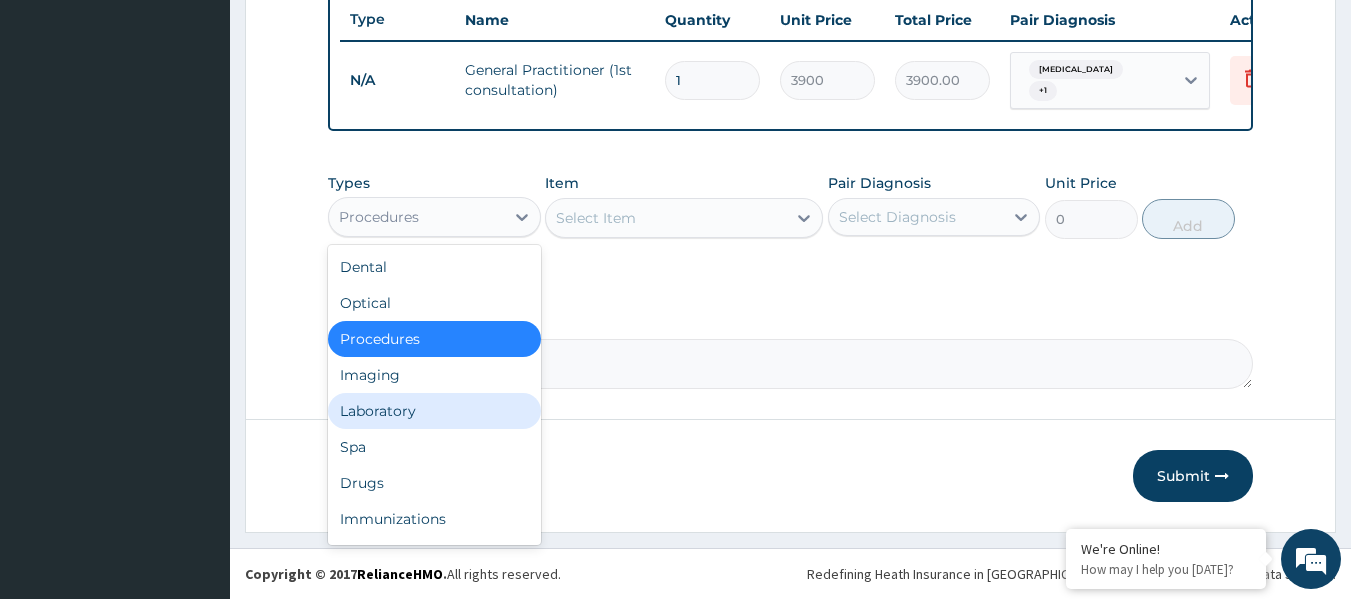 click on "Laboratory" at bounding box center (434, 411) 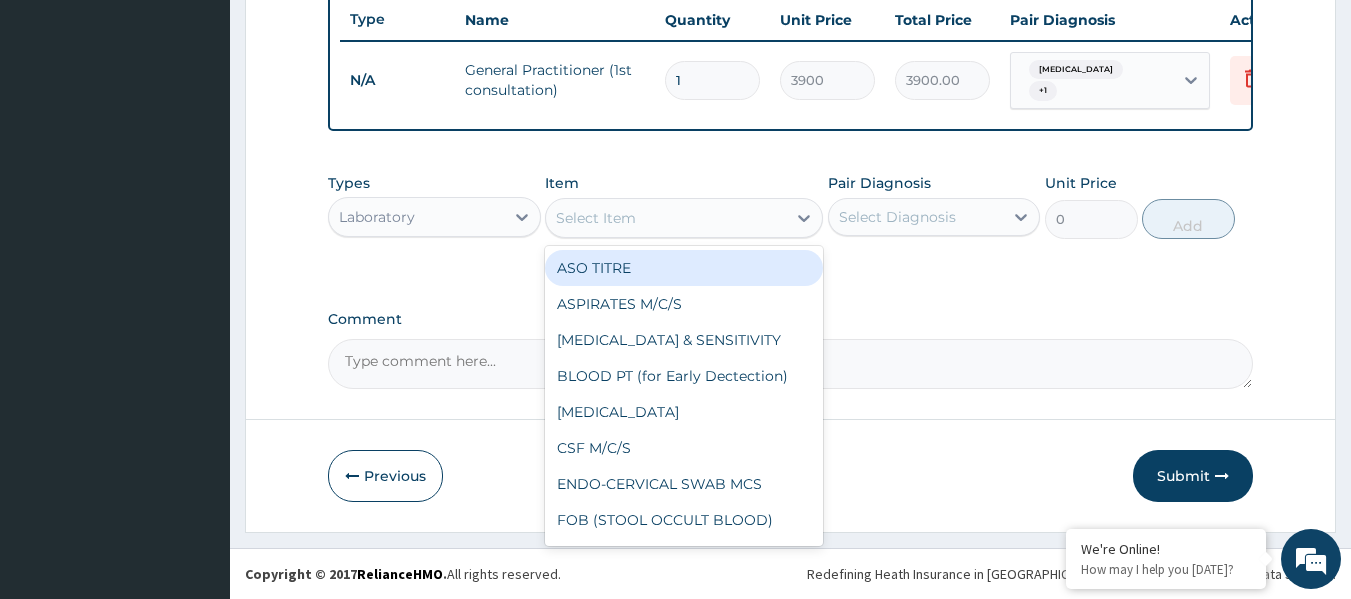 click on "Select Item" at bounding box center (666, 218) 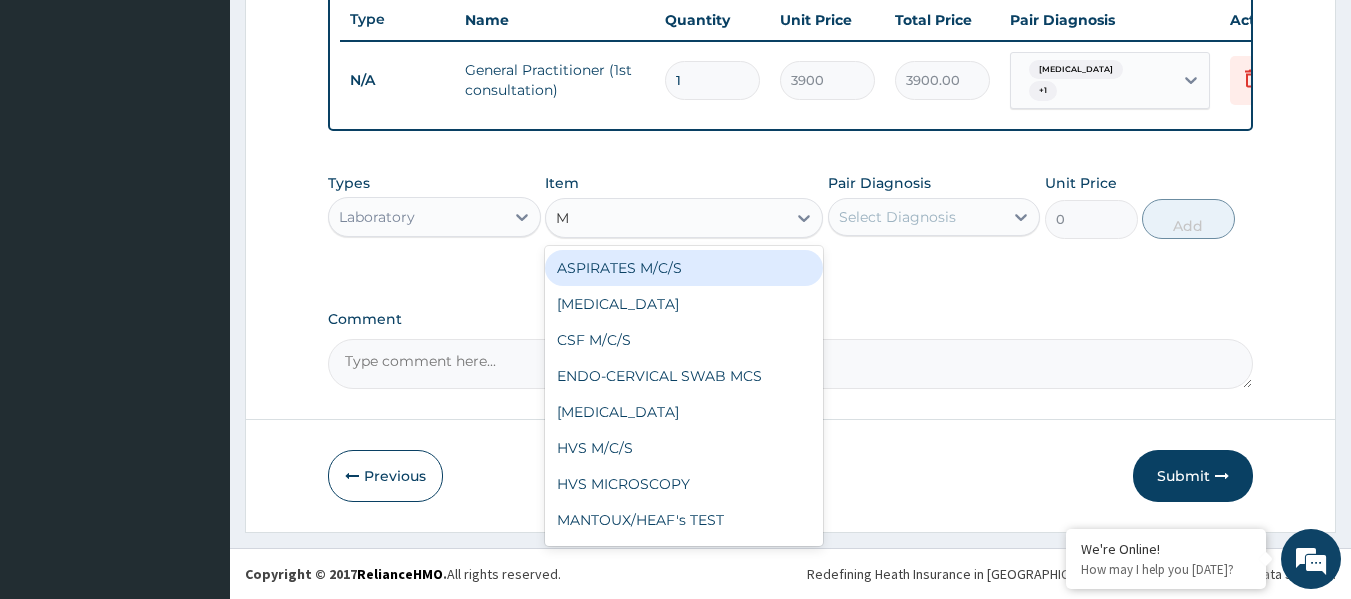 type on "MA" 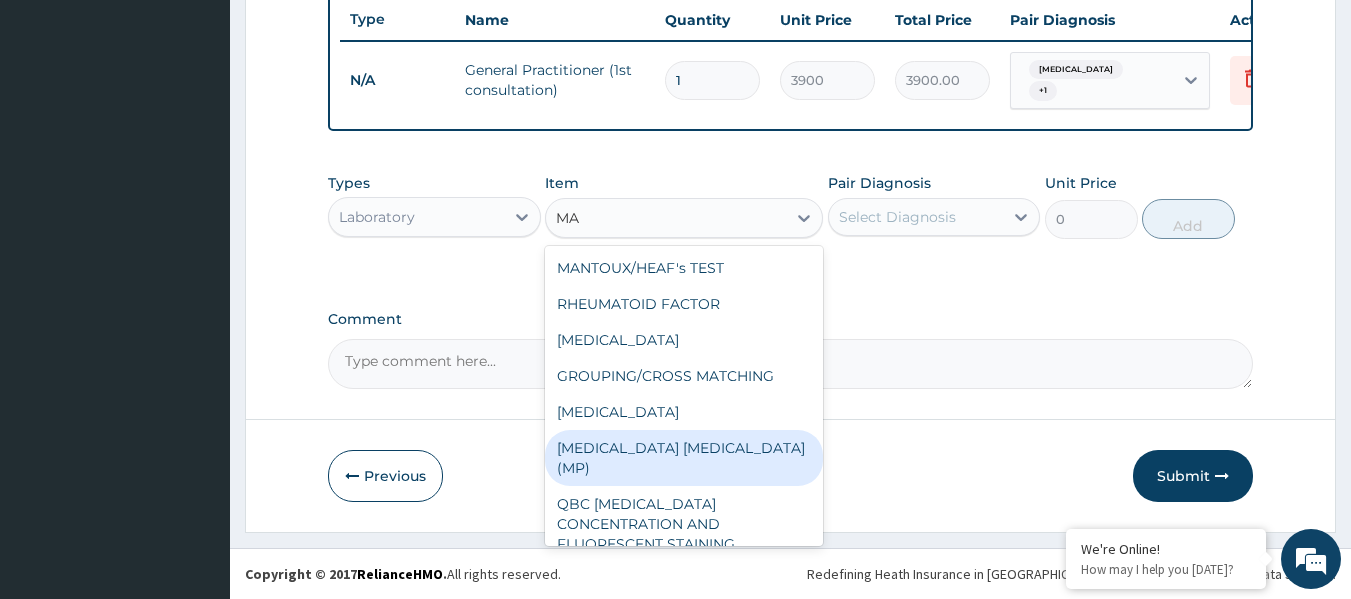 click on "MALARIA PARASITE (MP)" at bounding box center [684, 458] 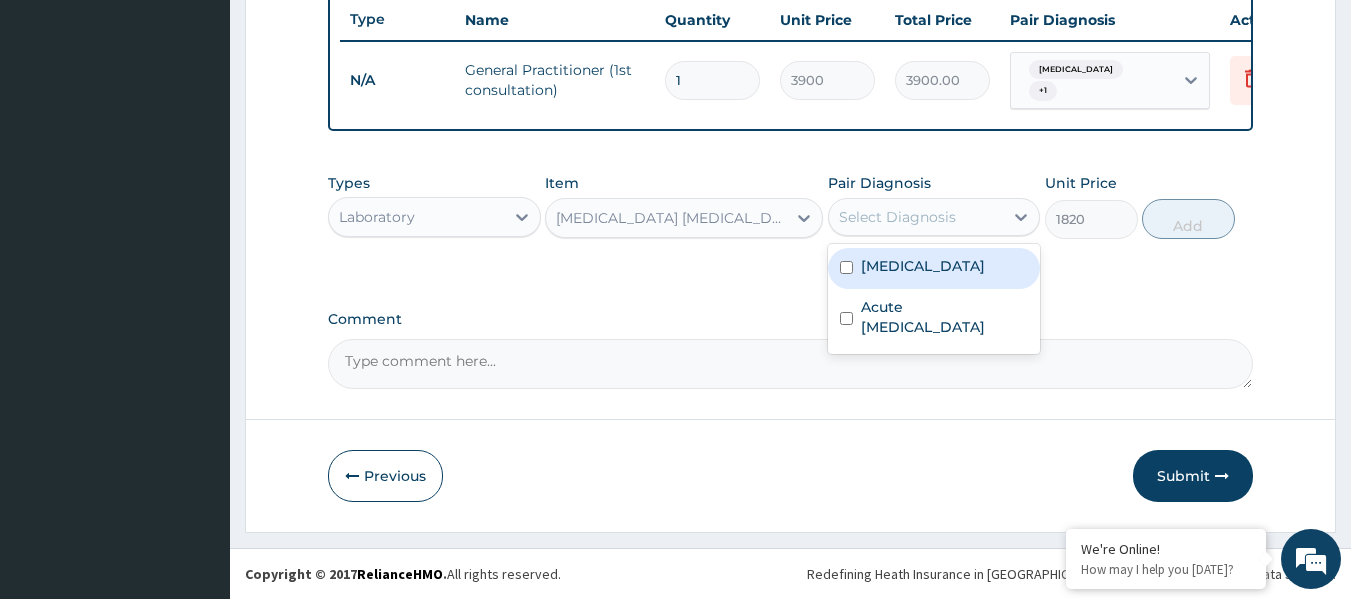 click on "Select Diagnosis" at bounding box center [897, 217] 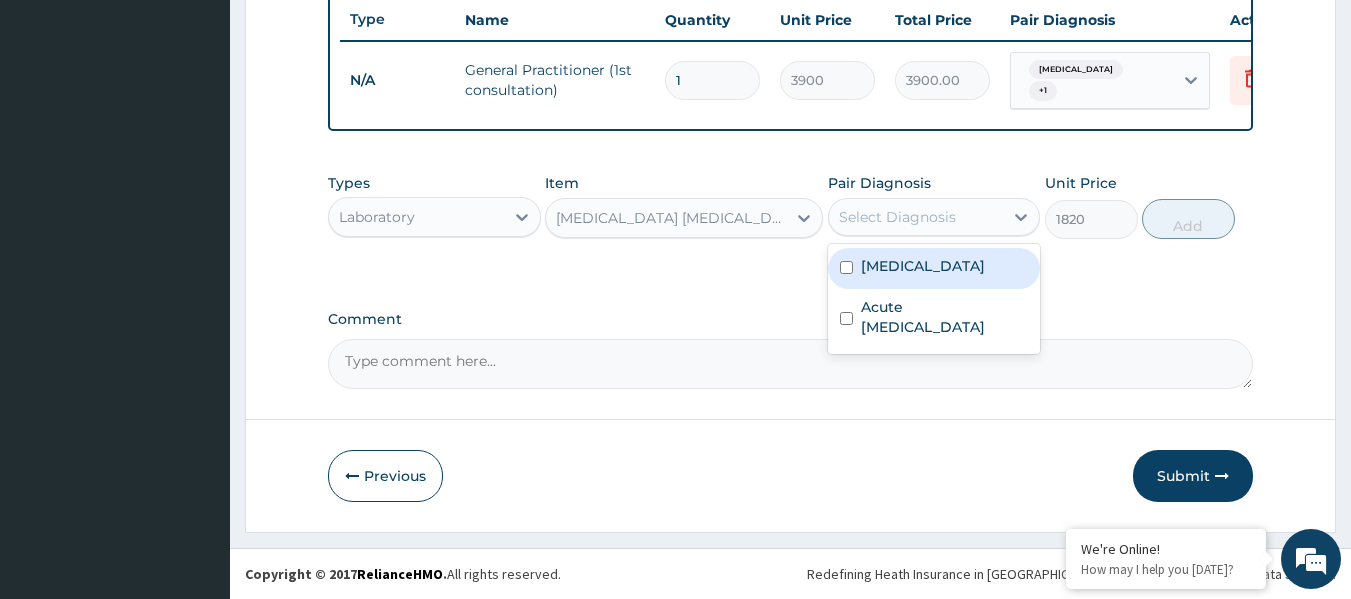 click on "Malaria" at bounding box center (923, 266) 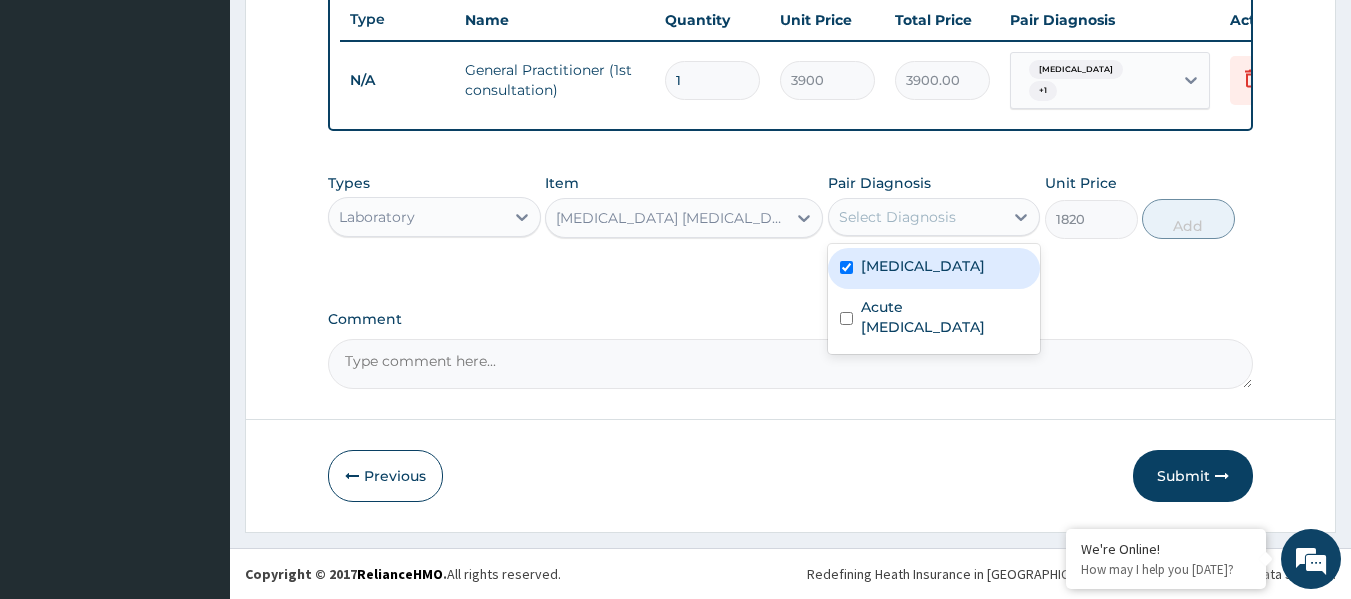checkbox on "true" 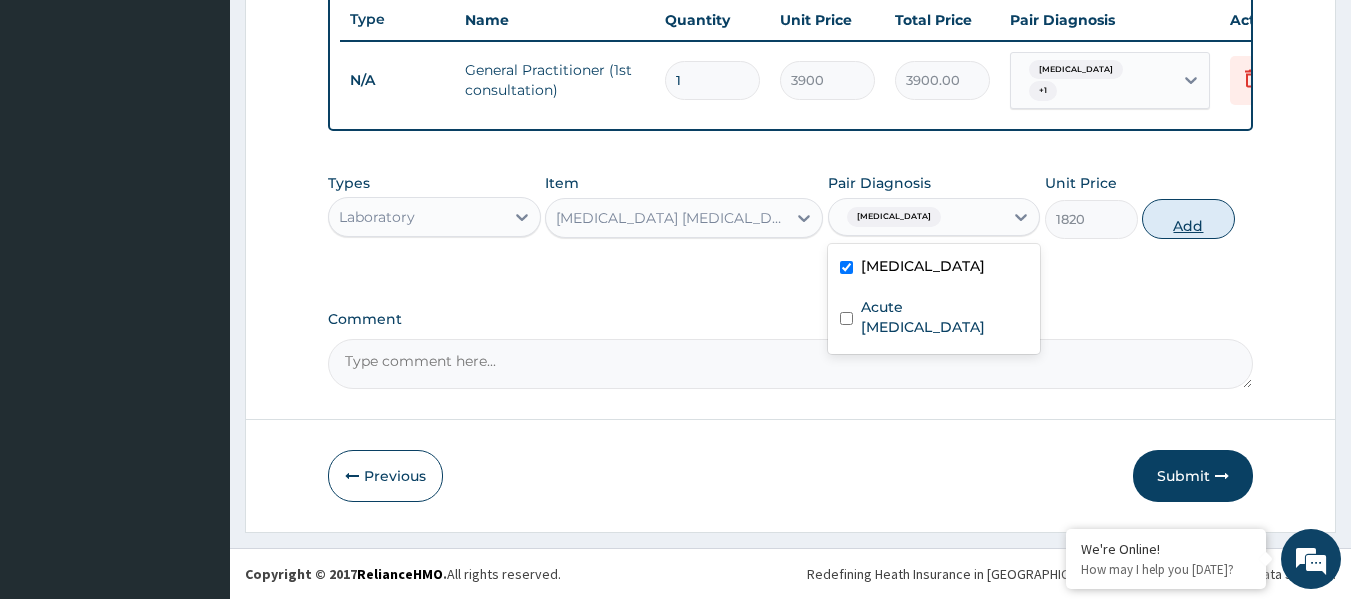 click on "Add" at bounding box center [1188, 219] 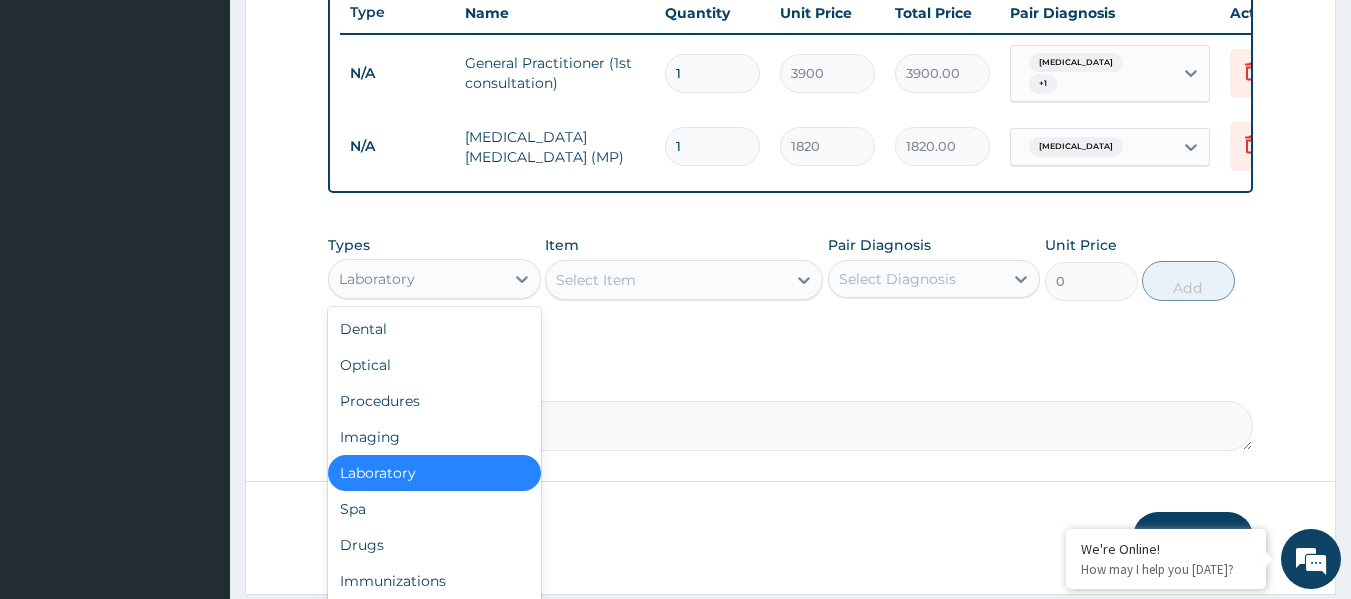 click on "Laboratory" at bounding box center (416, 279) 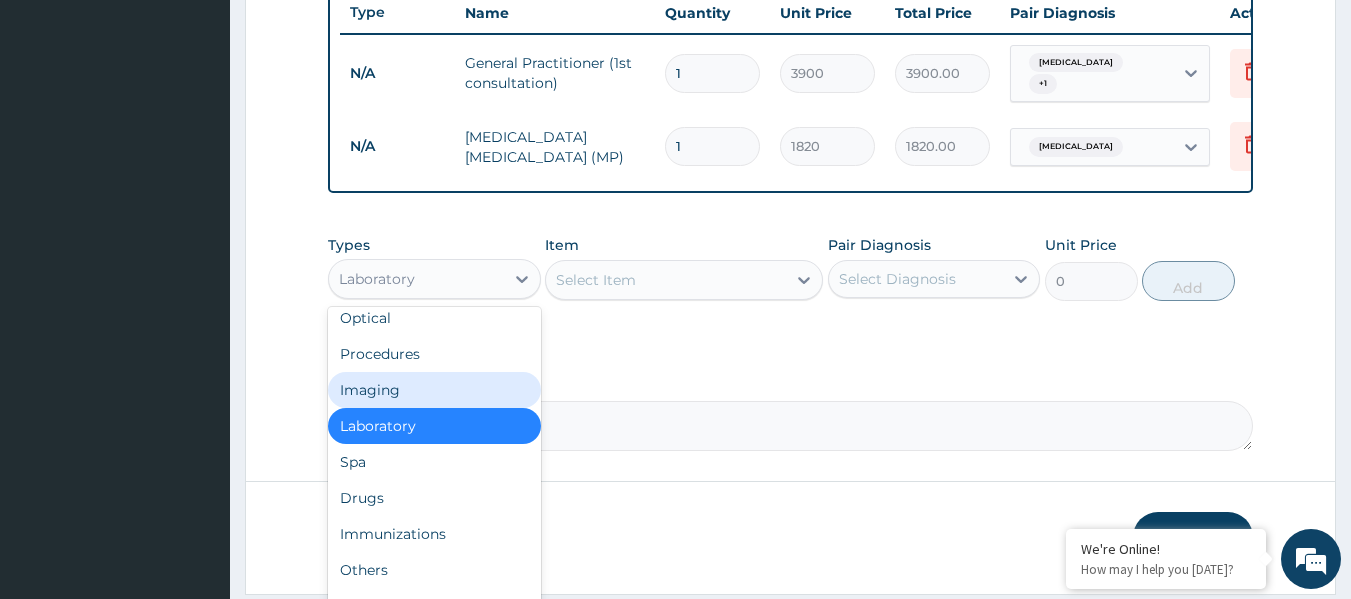 scroll, scrollTop: 68, scrollLeft: 0, axis: vertical 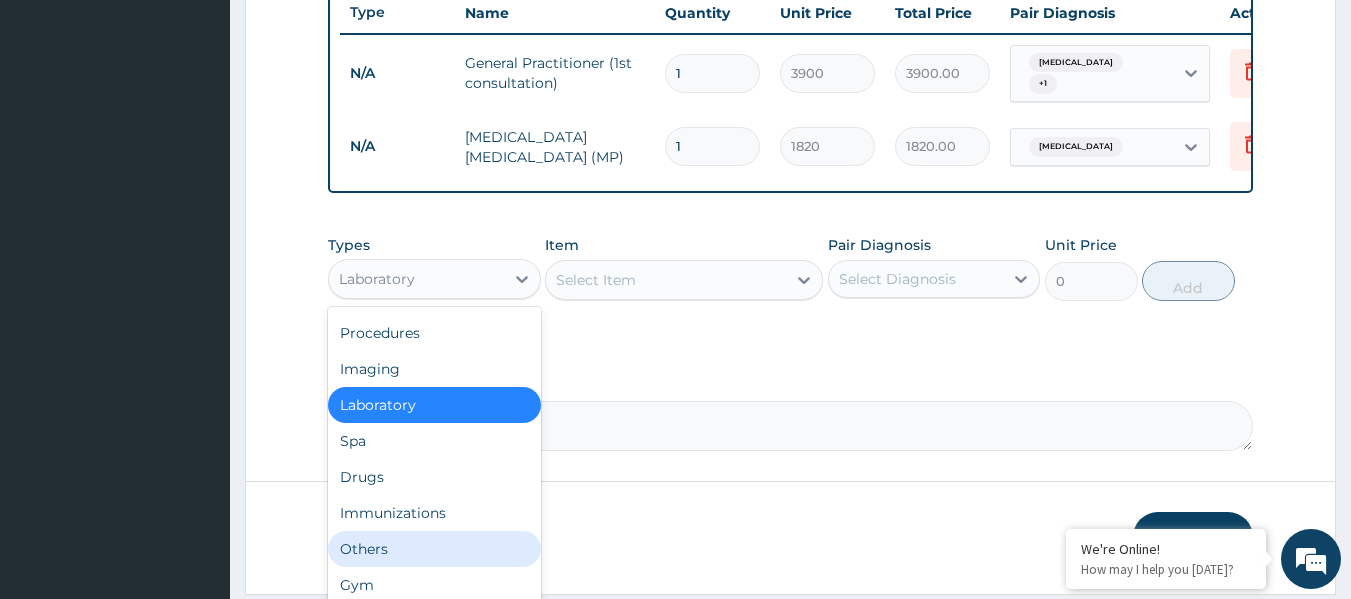 click on "Others" at bounding box center [434, 549] 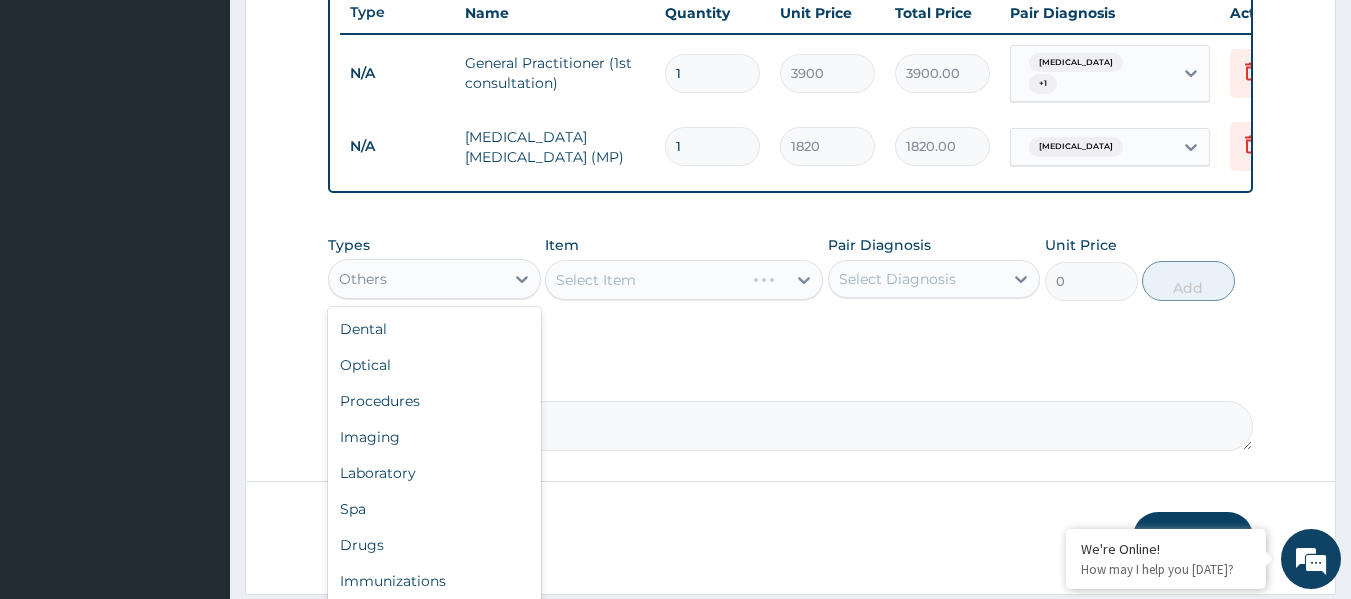 click on "Others" at bounding box center [416, 279] 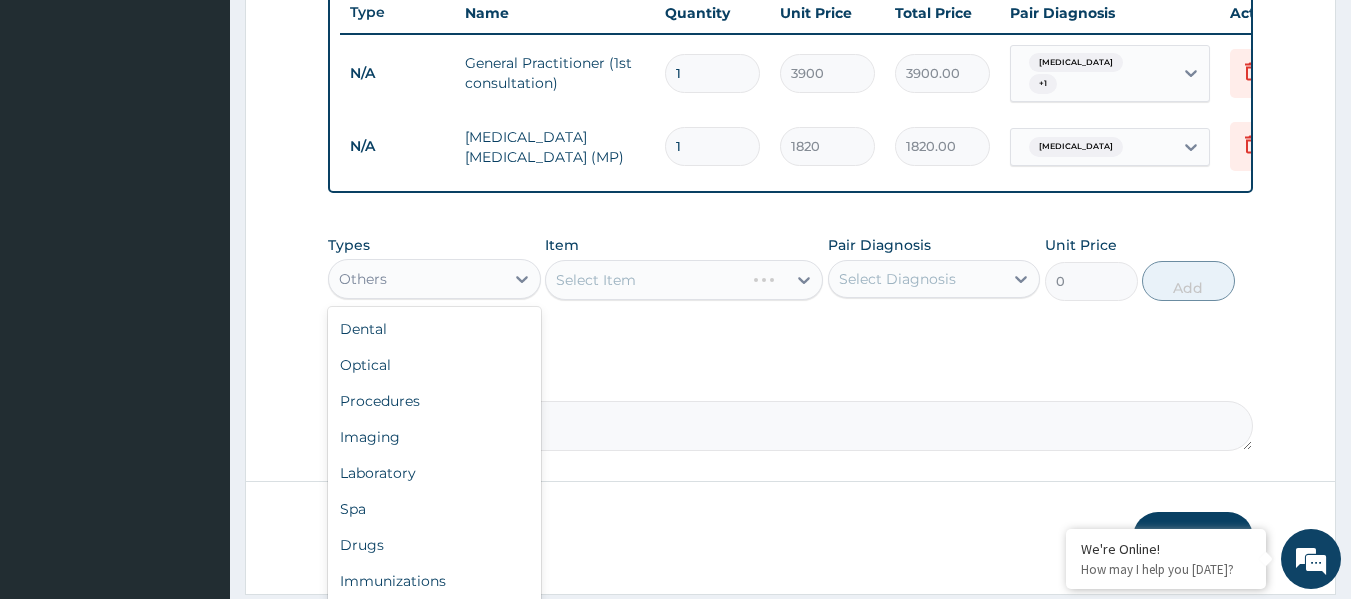 scroll, scrollTop: 40, scrollLeft: 0, axis: vertical 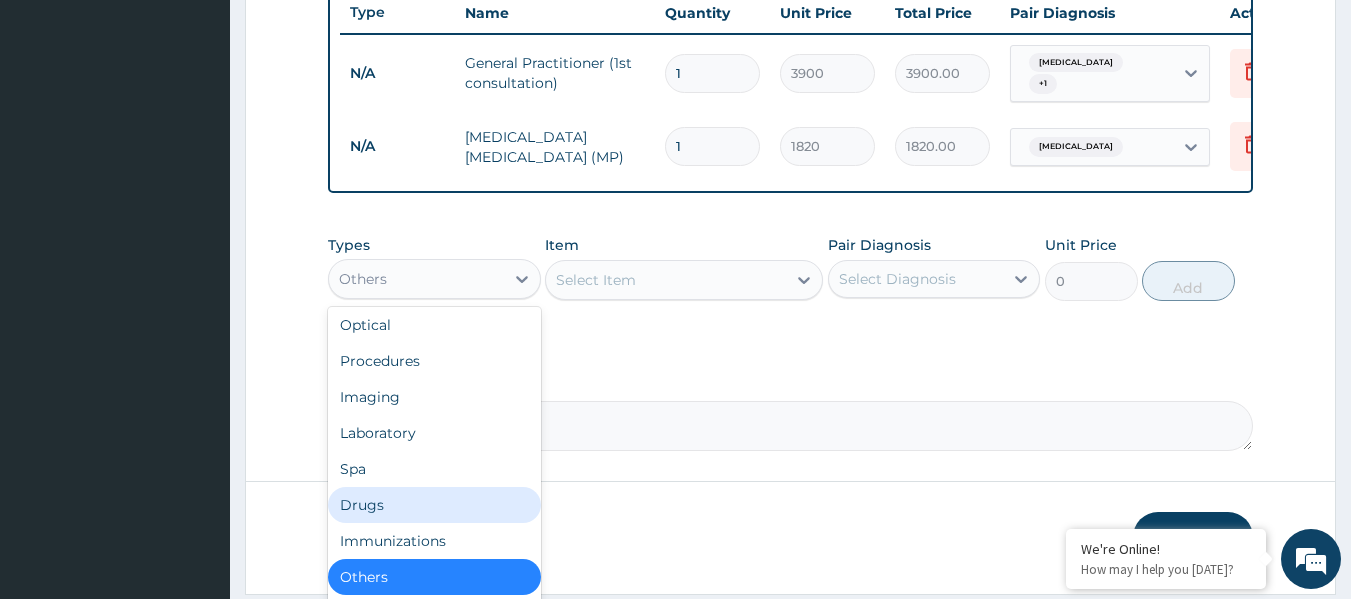 click on "Drugs" at bounding box center [434, 505] 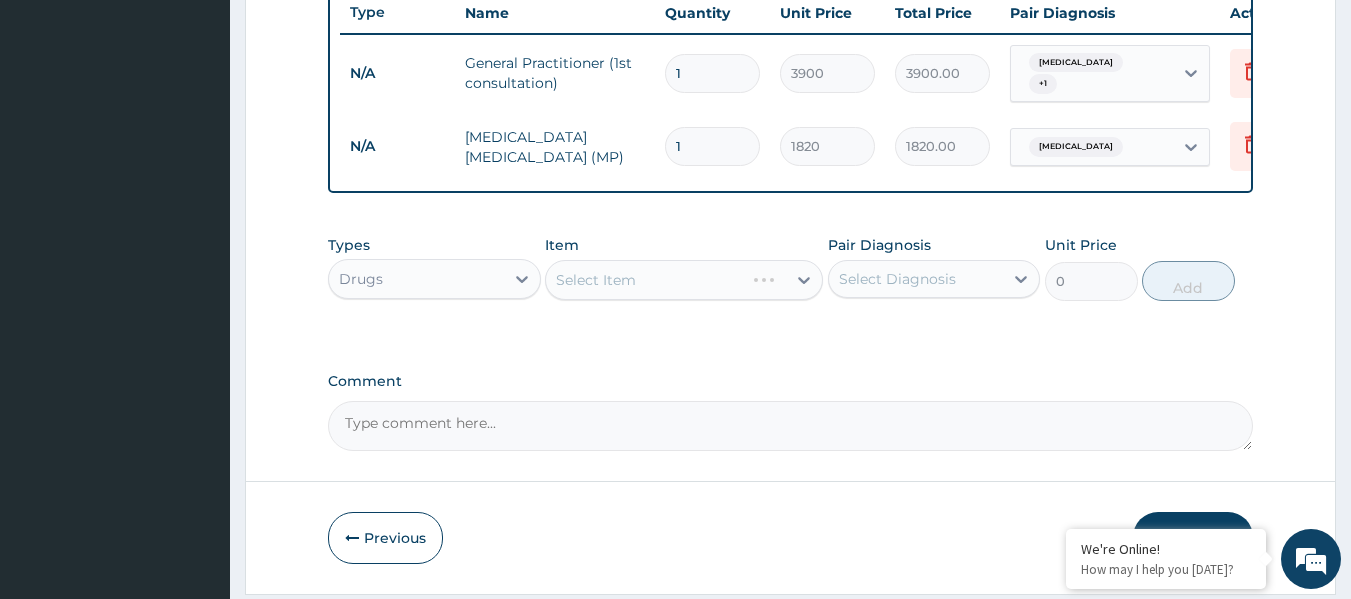 click on "Select Item" at bounding box center [684, 280] 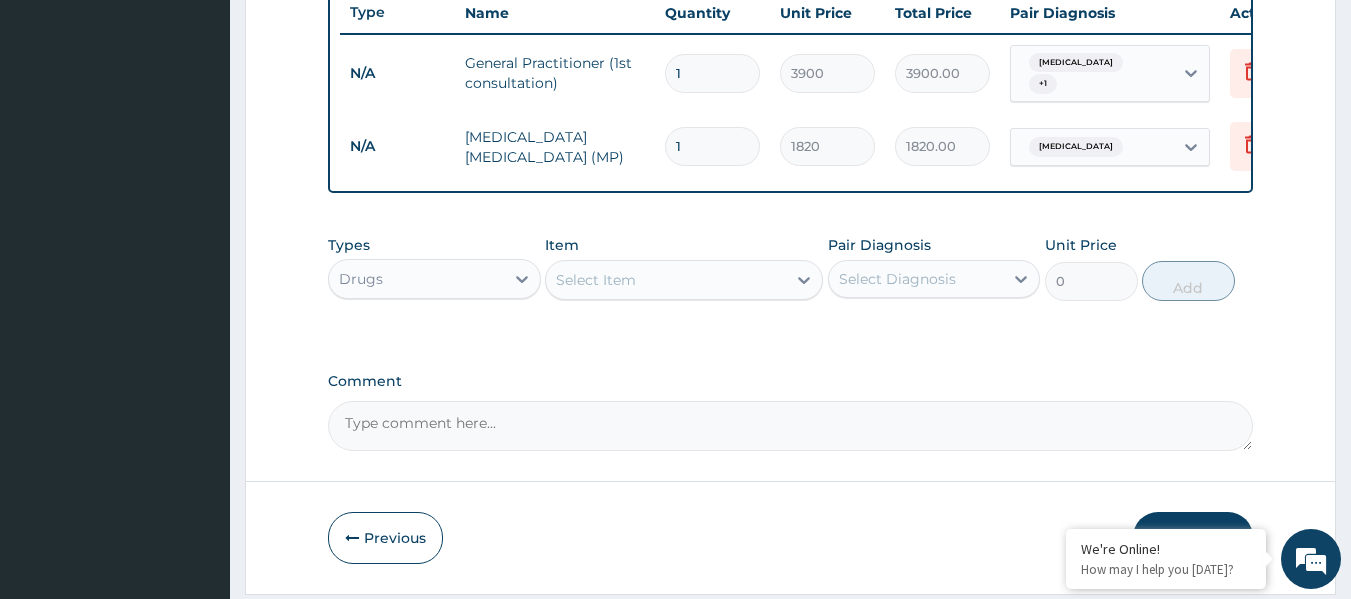 click on "Select Item" at bounding box center [666, 280] 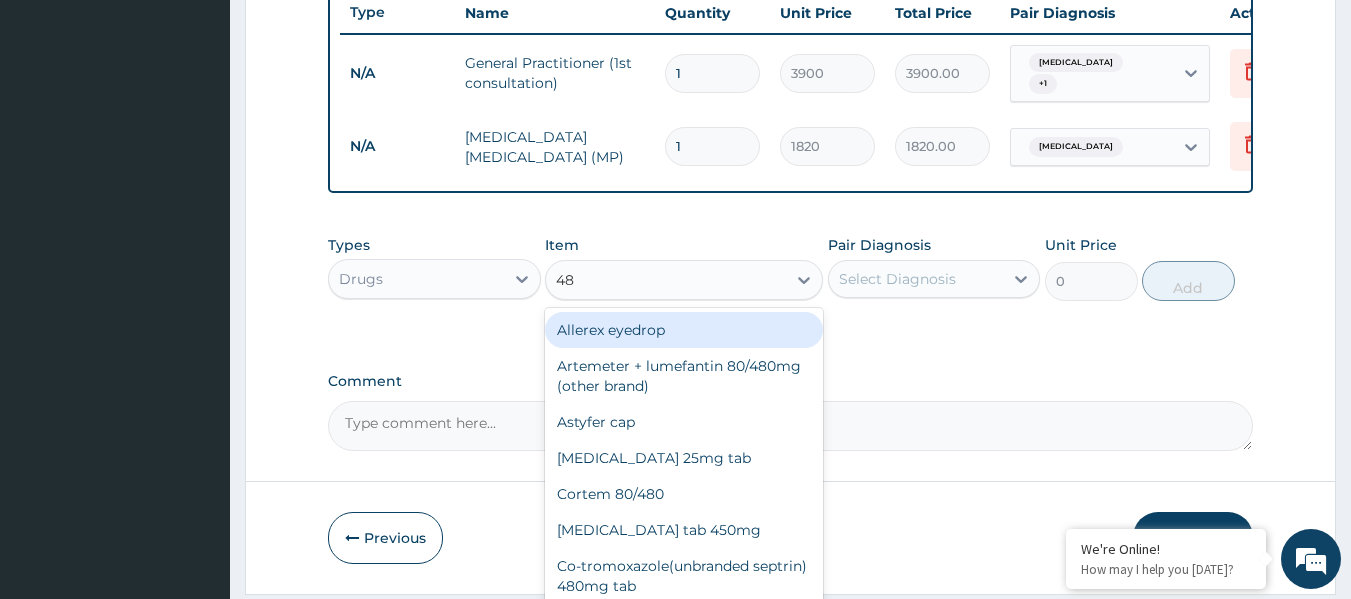 type on "480" 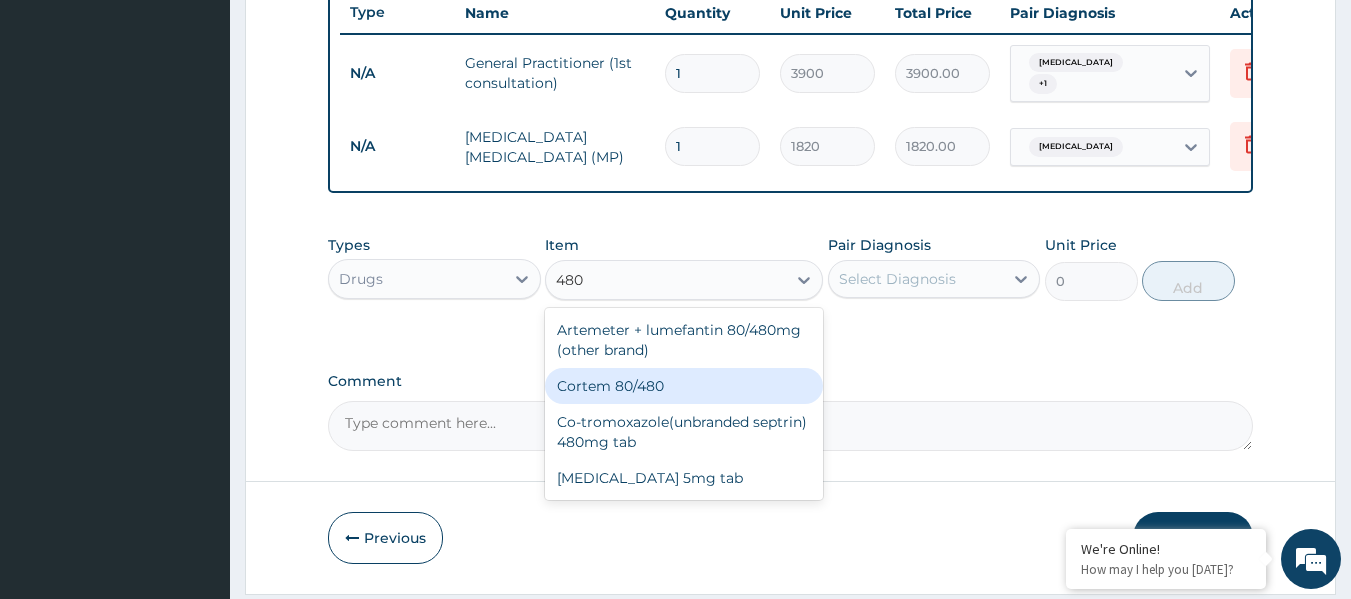 click on "Cortem 80/480" at bounding box center (684, 386) 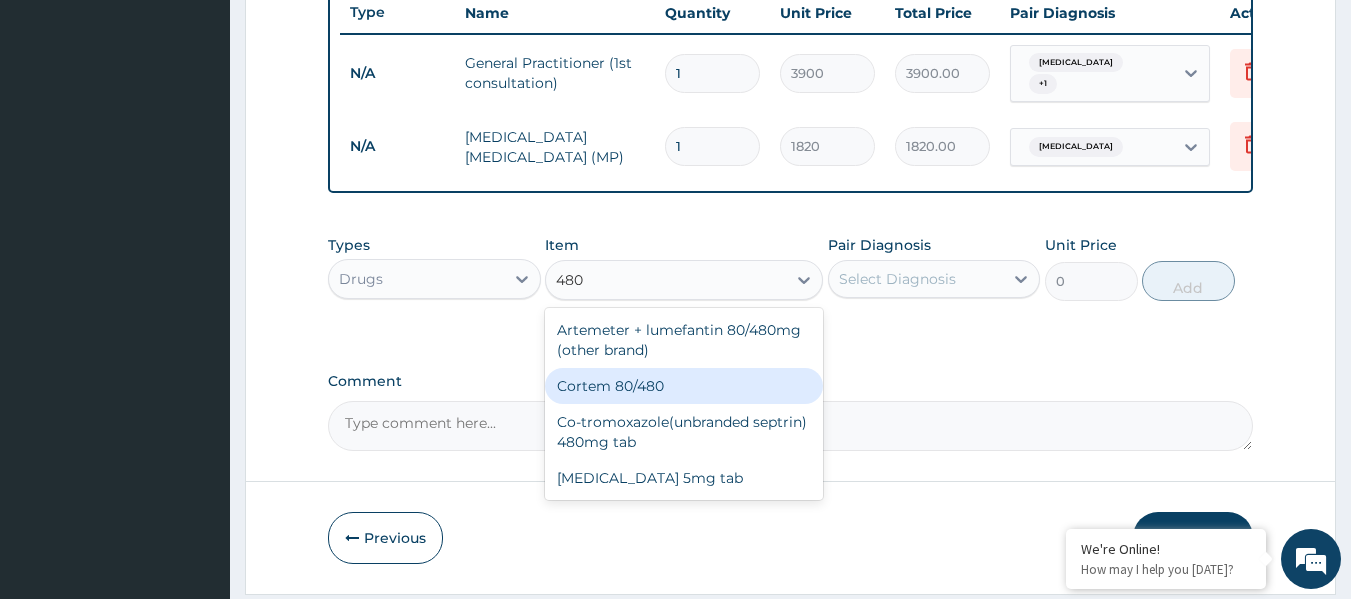 type 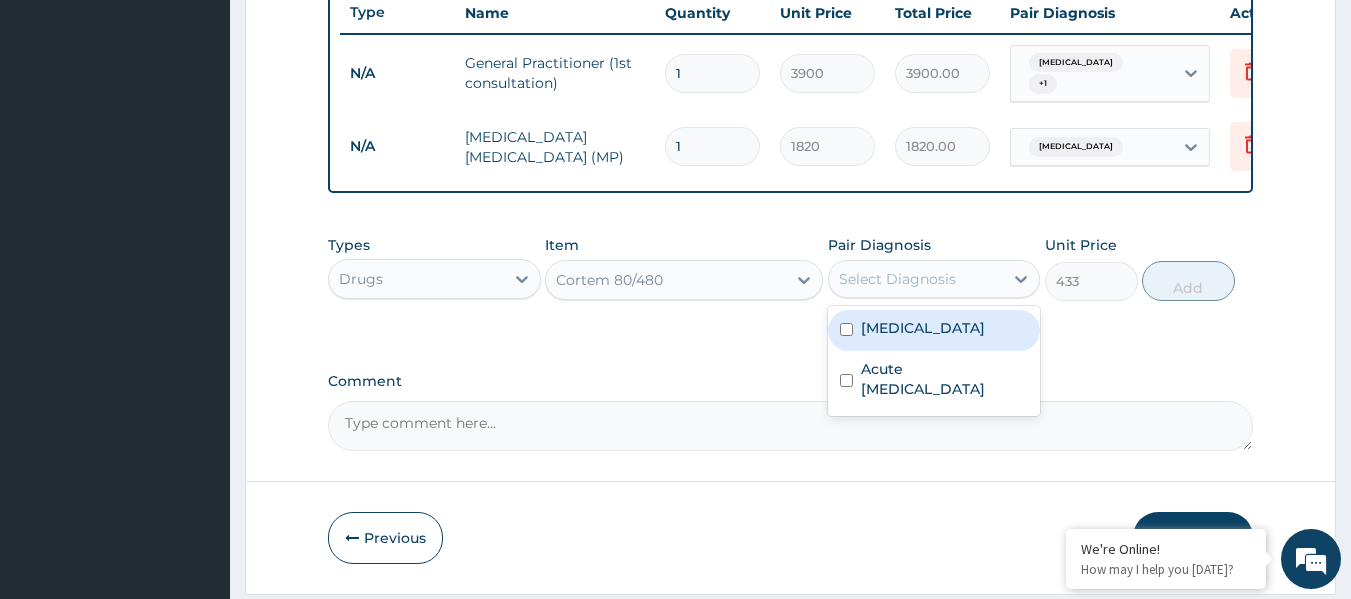 click on "Select Diagnosis" at bounding box center [897, 279] 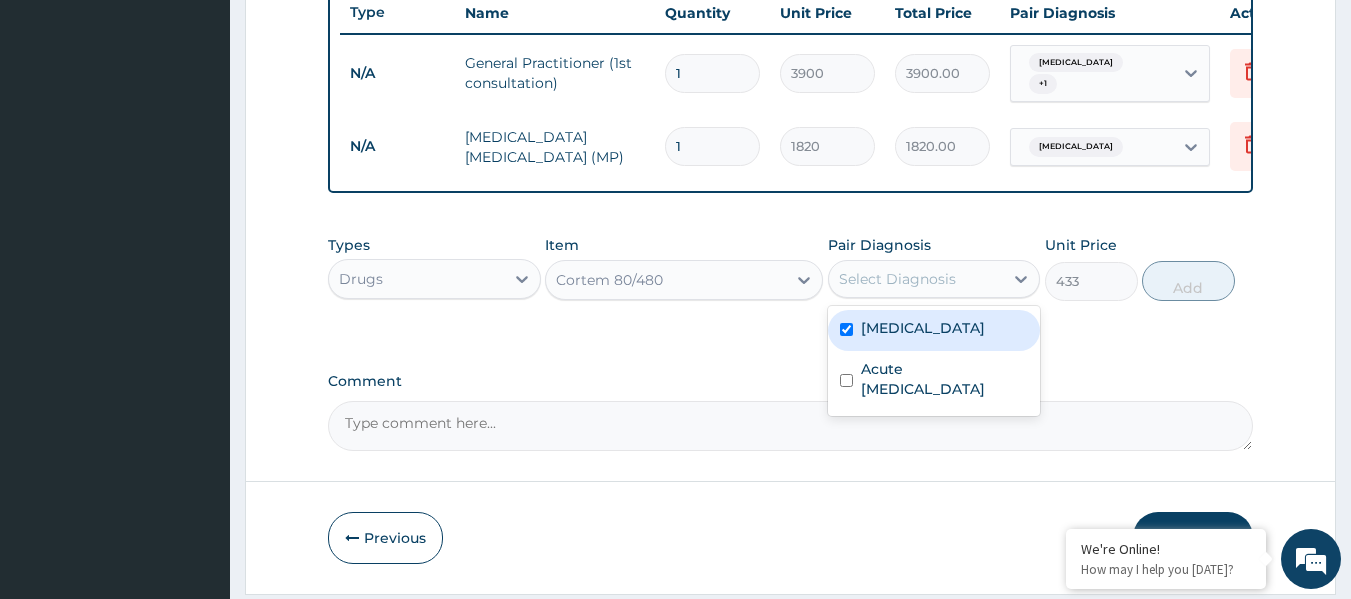 checkbox on "true" 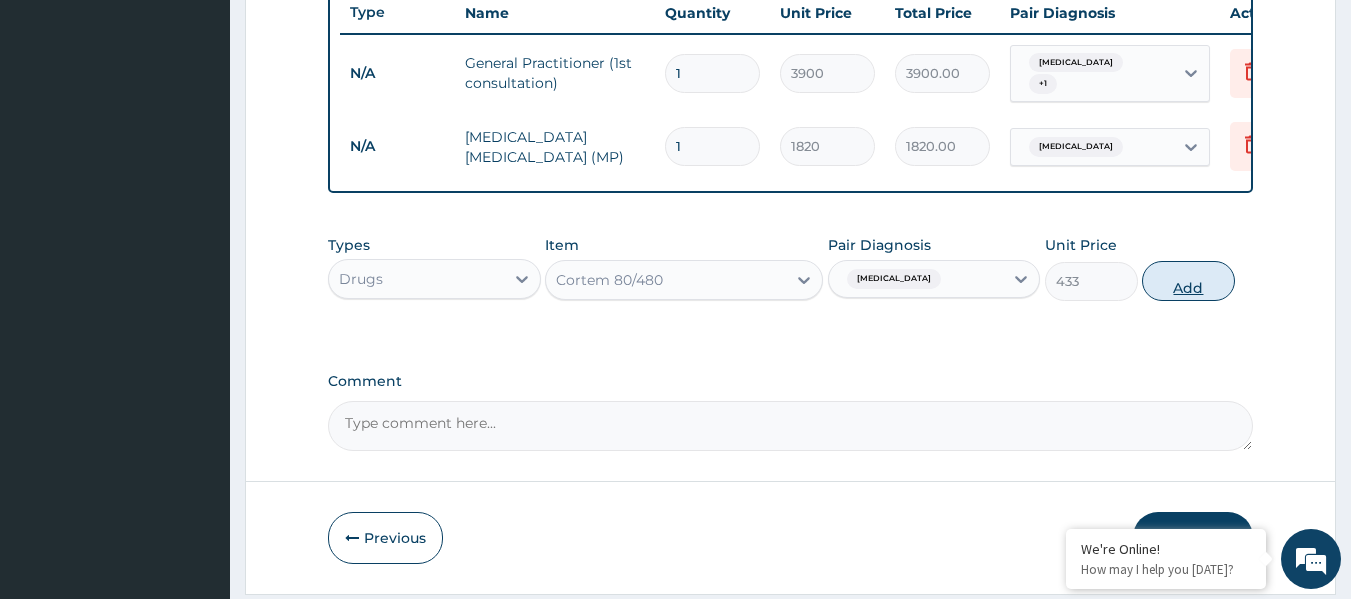click on "Add" at bounding box center [1188, 281] 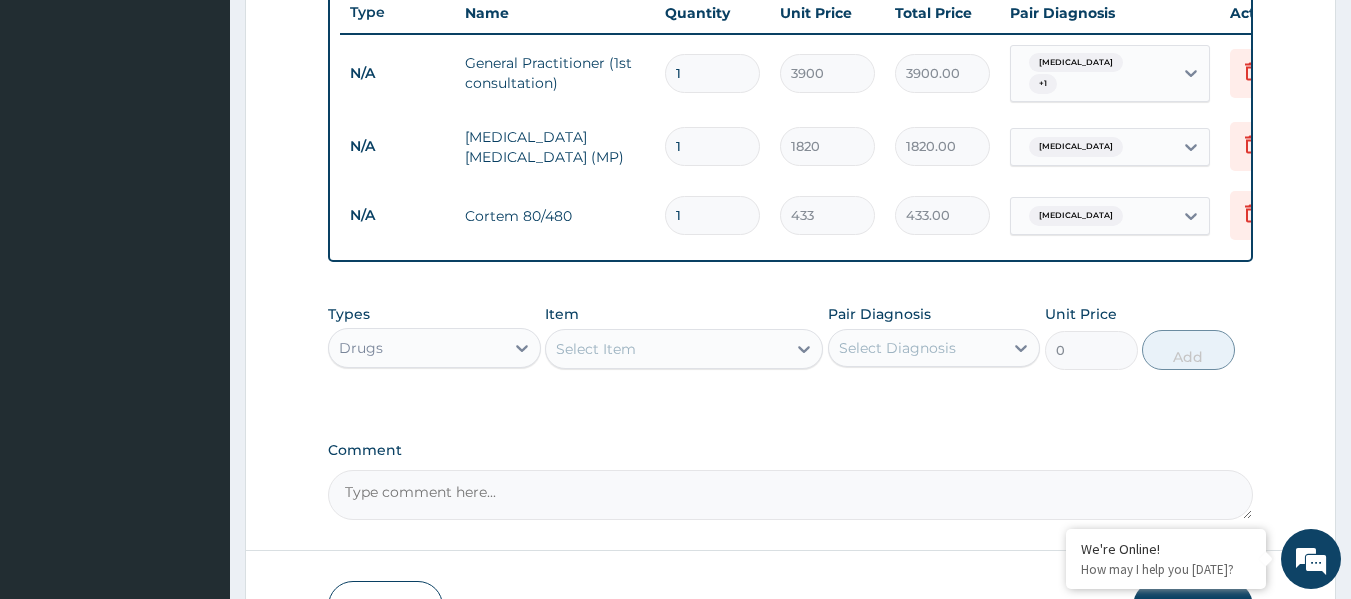 click on "Select Item" at bounding box center [596, 349] 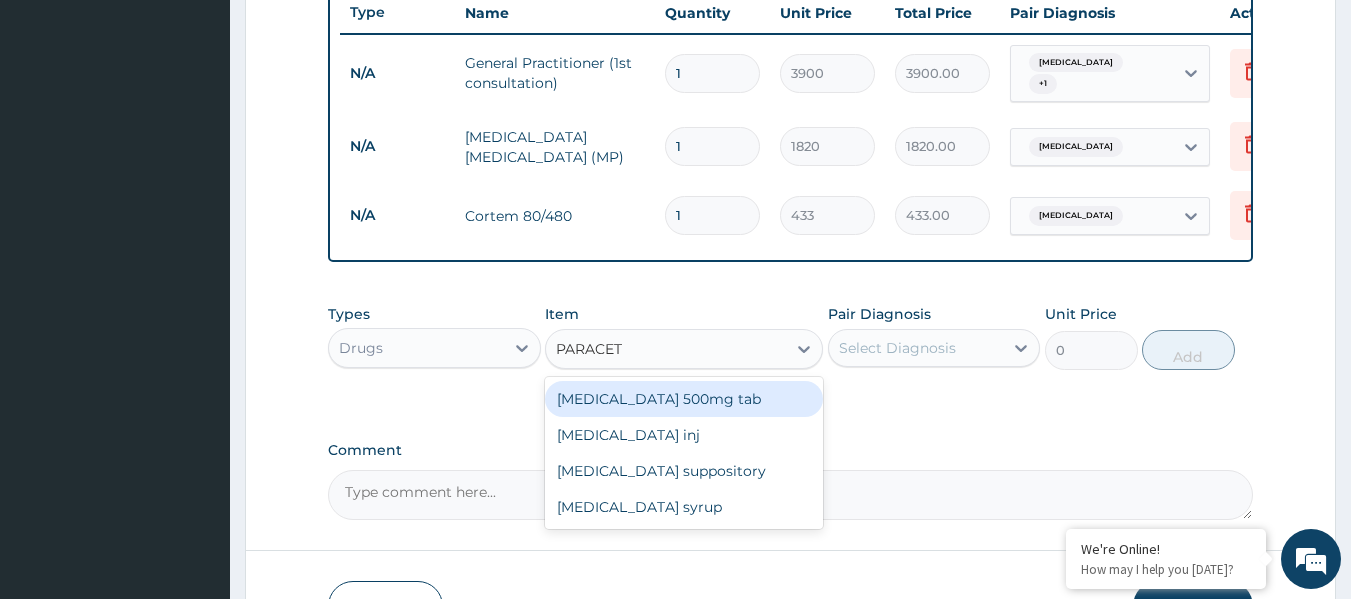 type on "PARACETA" 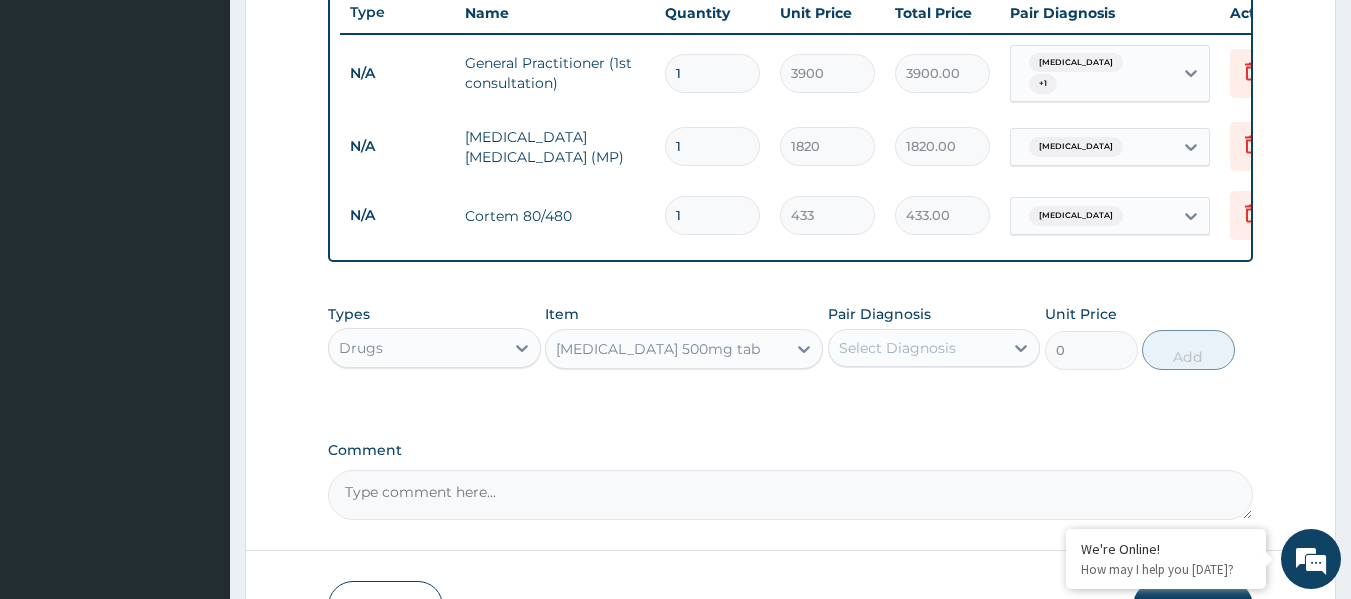 type 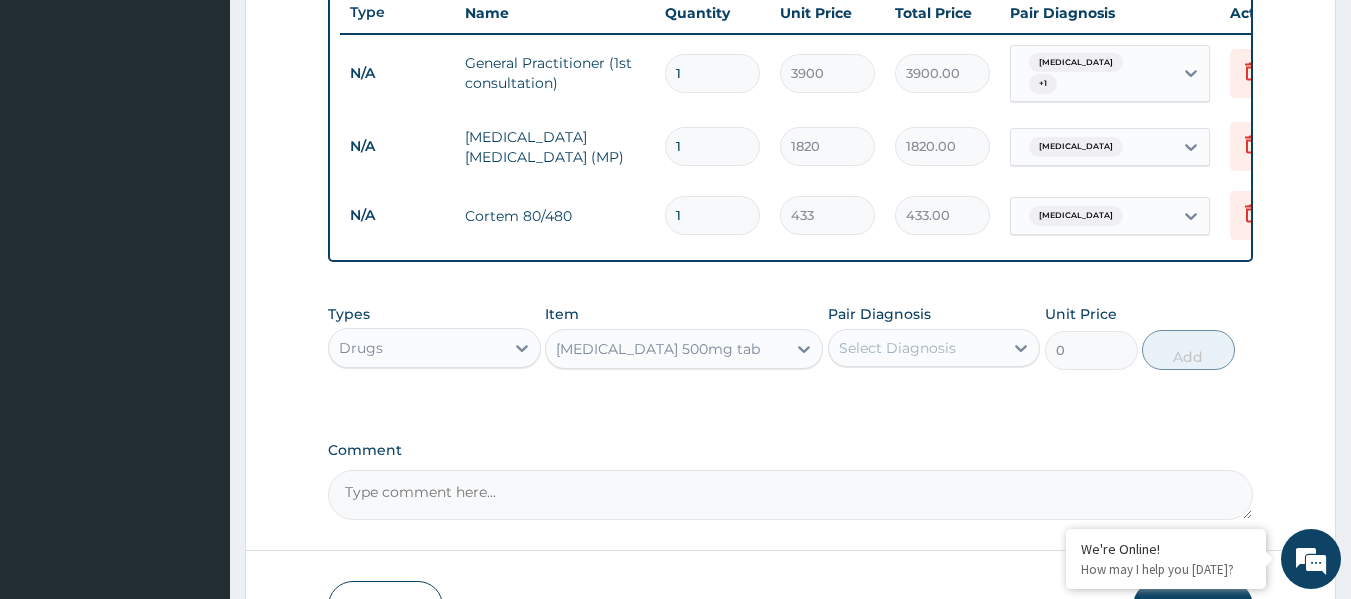 type on "64.43" 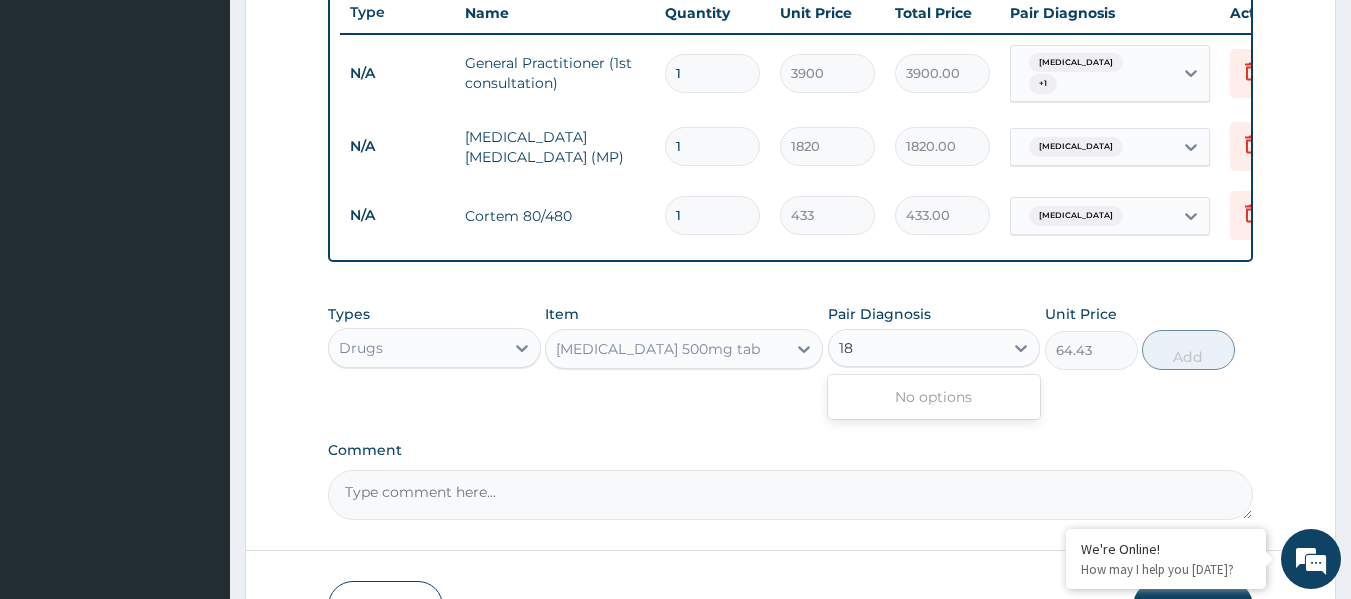 type on "1" 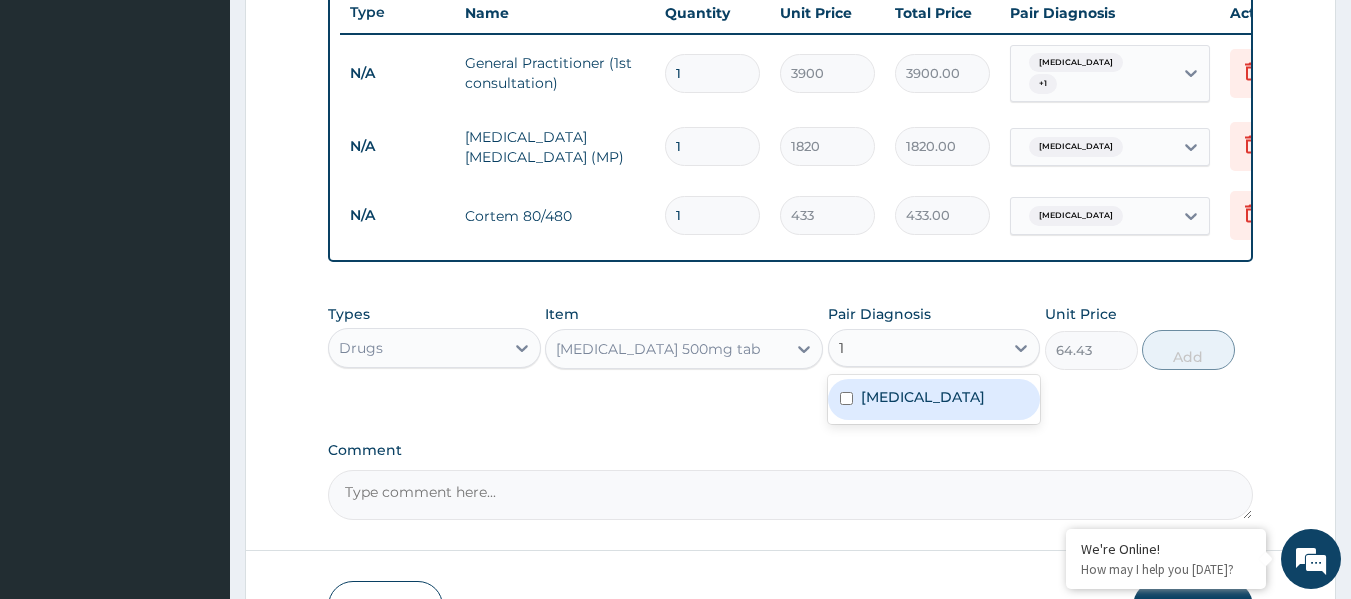 type 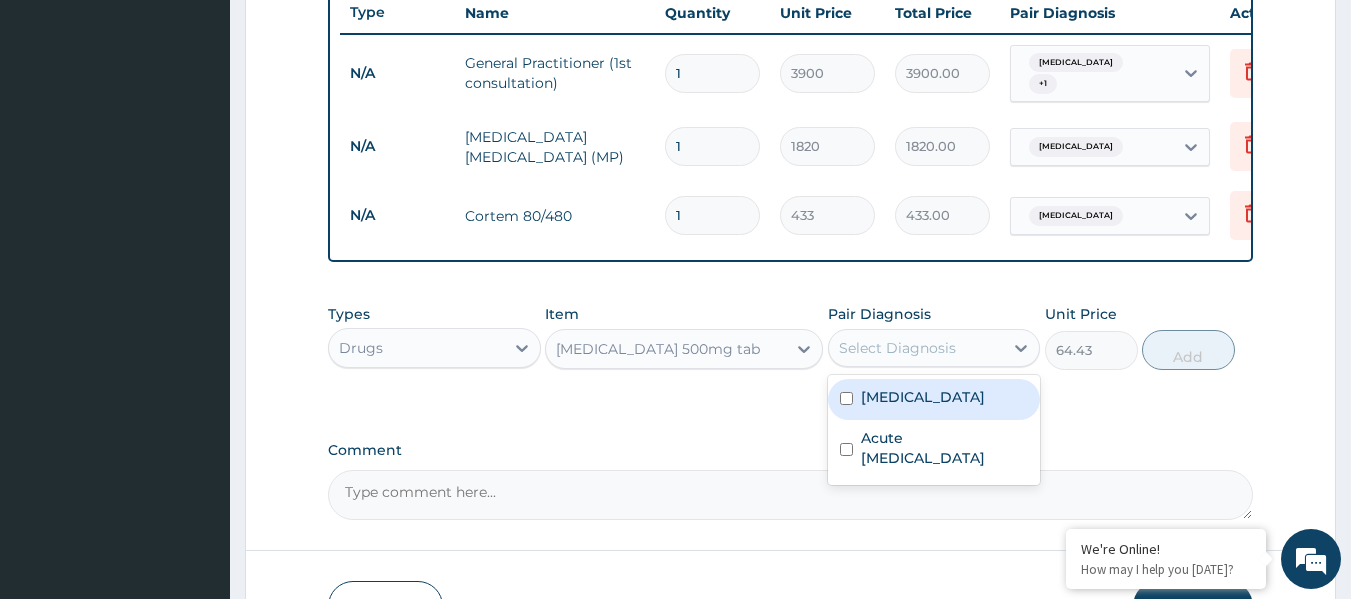 click on "Malaria" at bounding box center [934, 399] 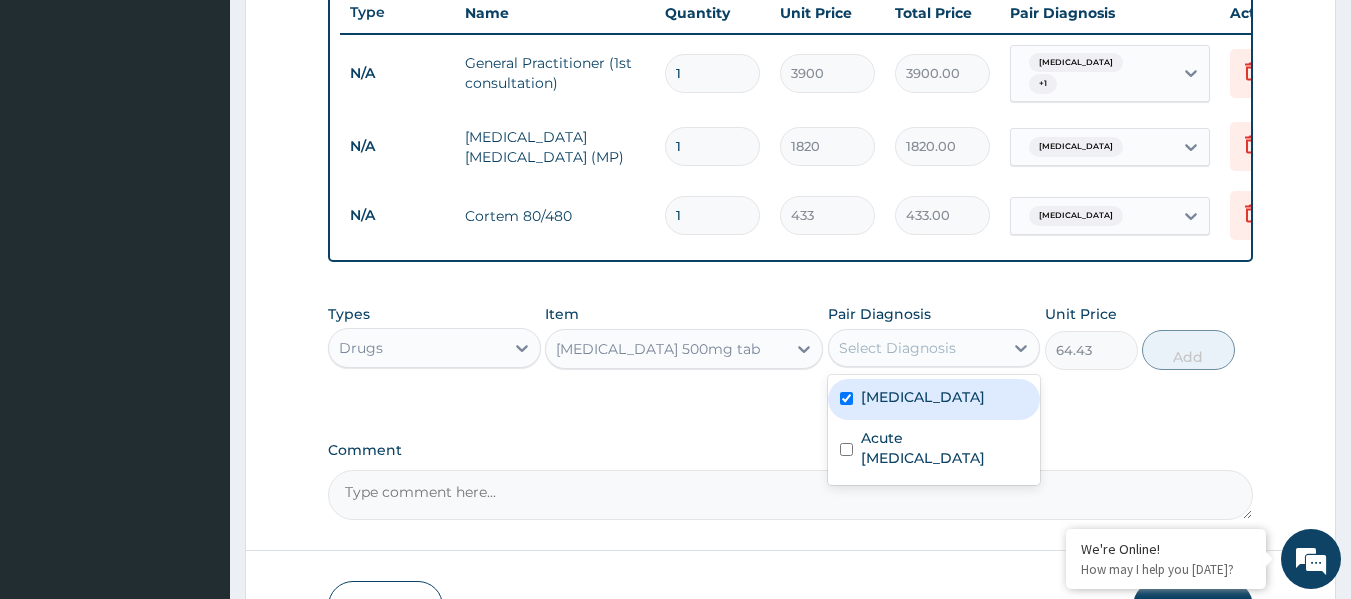 checkbox on "true" 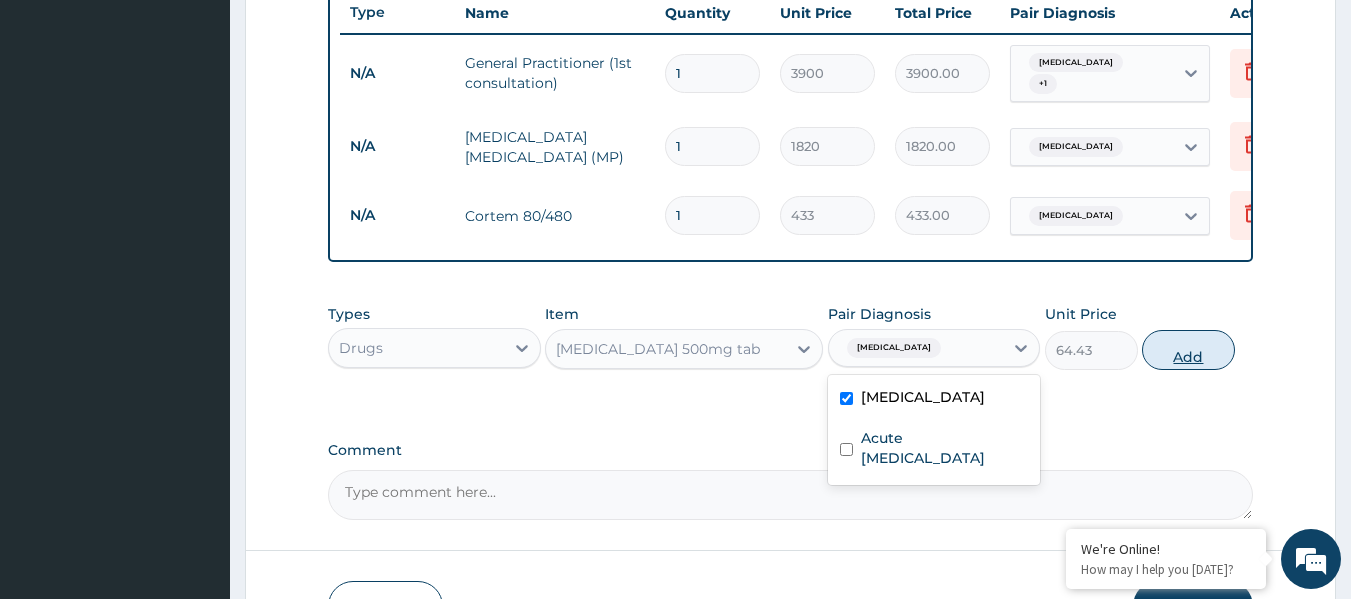 click on "Add" at bounding box center (1188, 350) 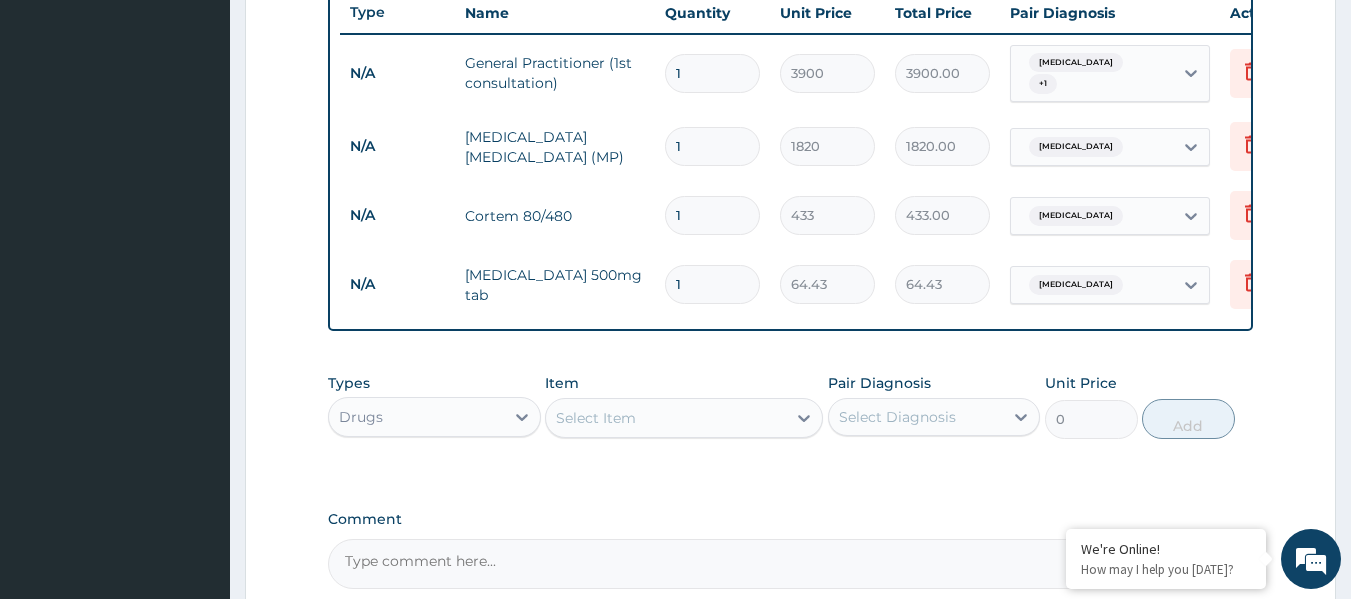 type on "18" 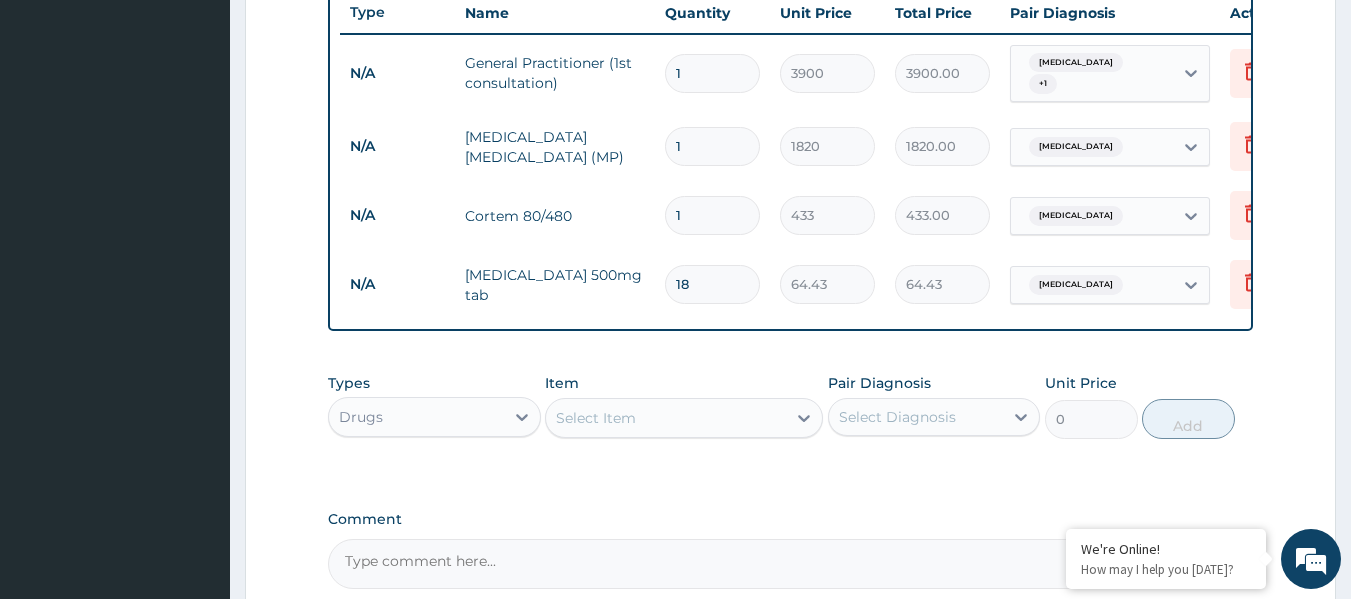 type on "1159.74" 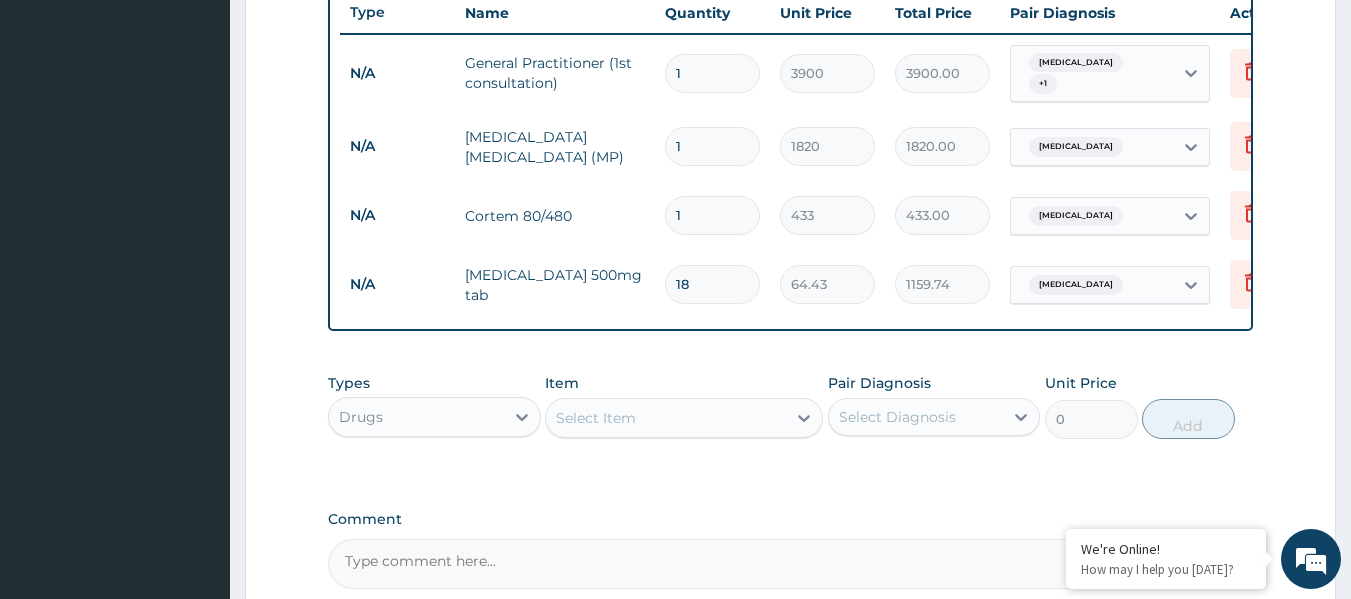 type on "18" 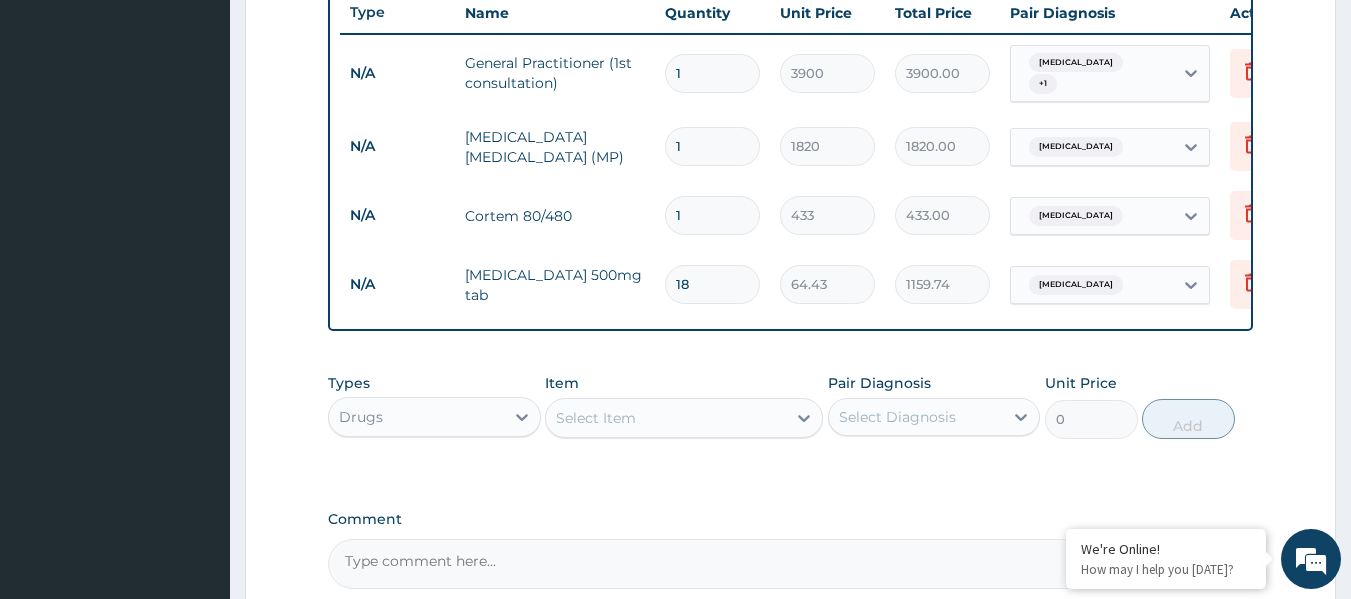 click on "Drugs" at bounding box center (416, 417) 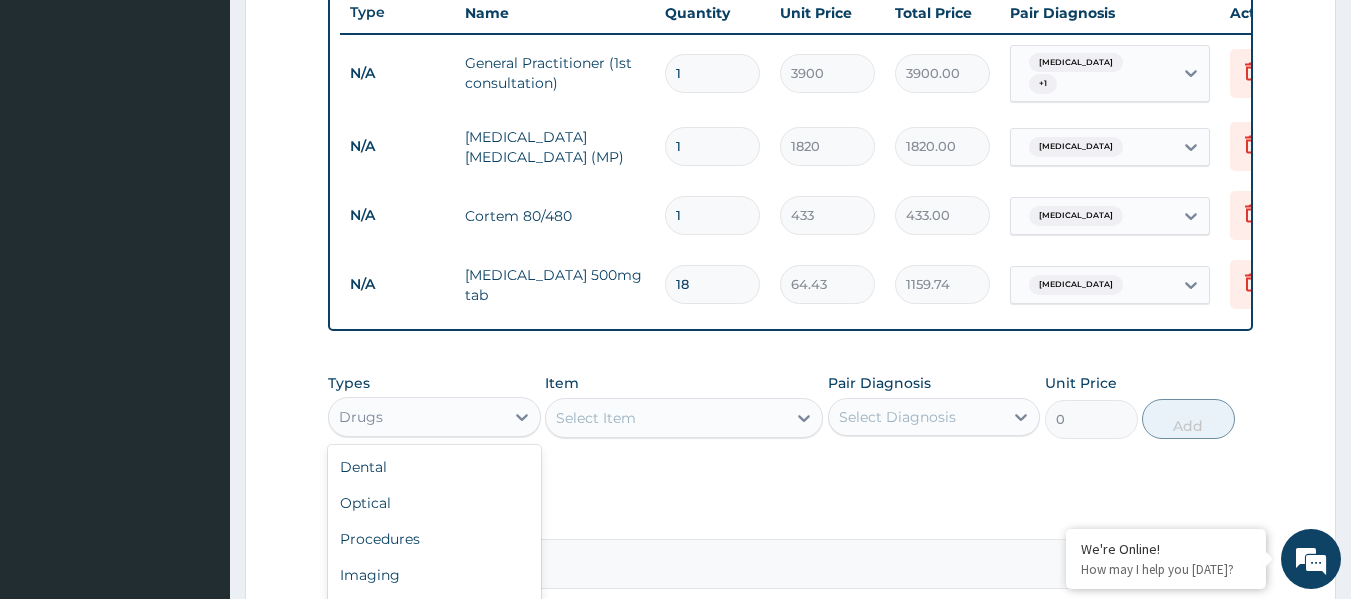click on "Select Item" at bounding box center (666, 418) 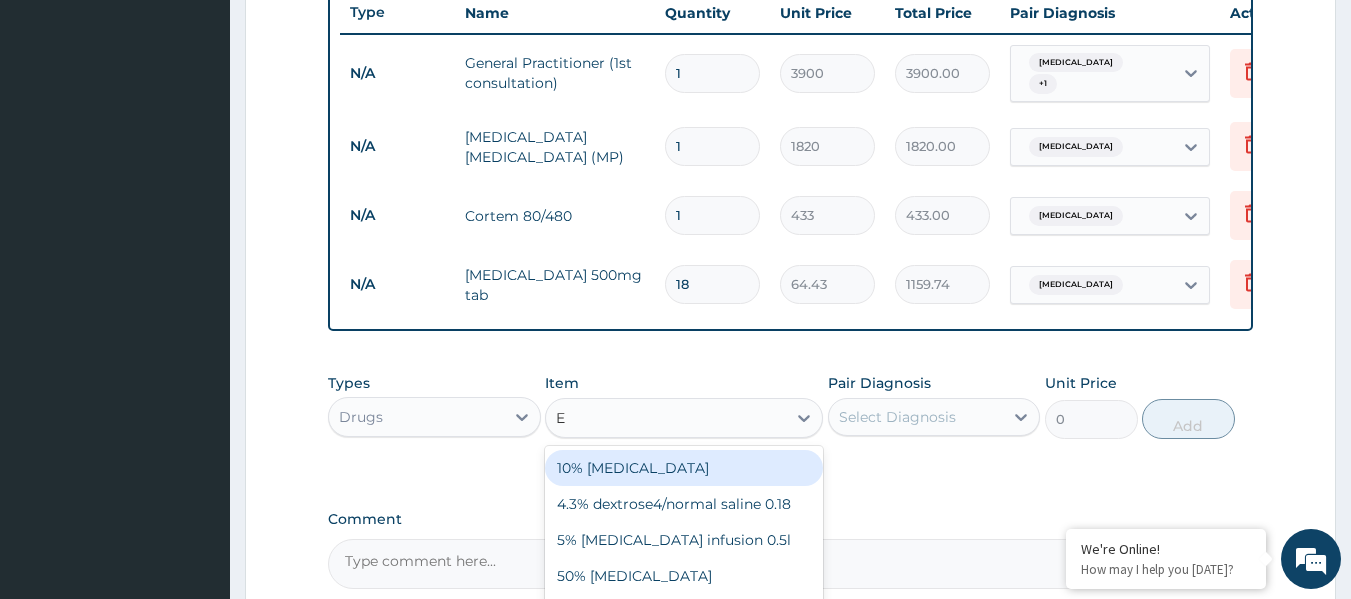 type on "E-" 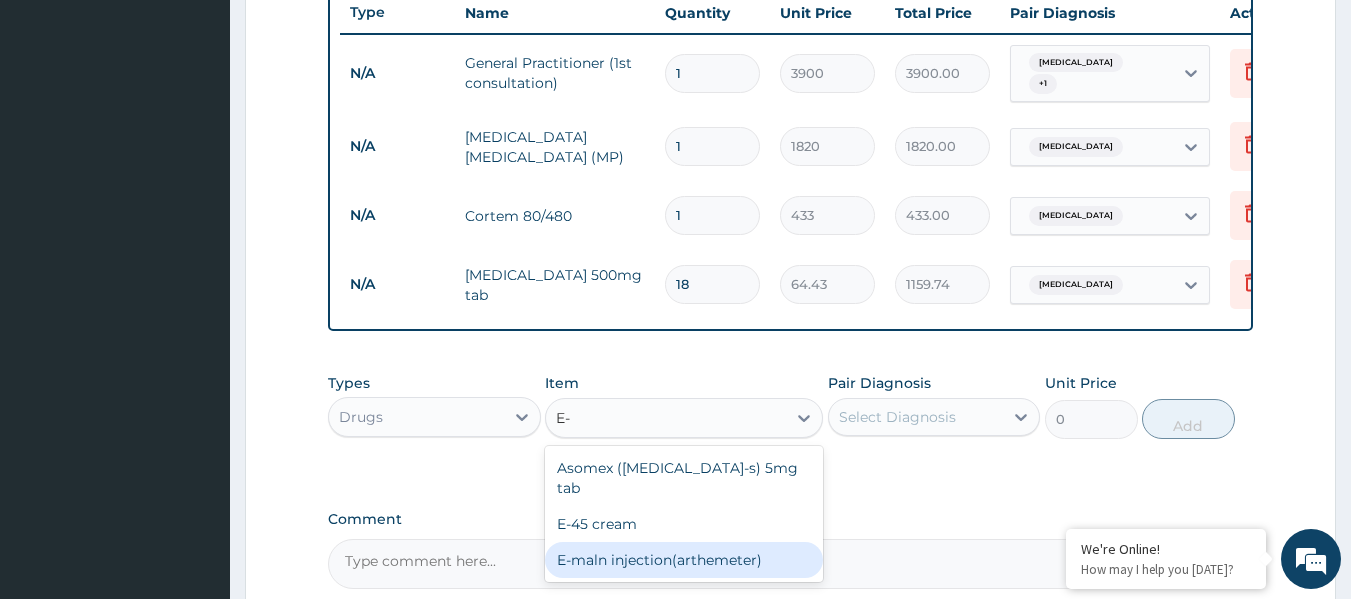 click on "E-maln injection(arthemeter)" at bounding box center (684, 560) 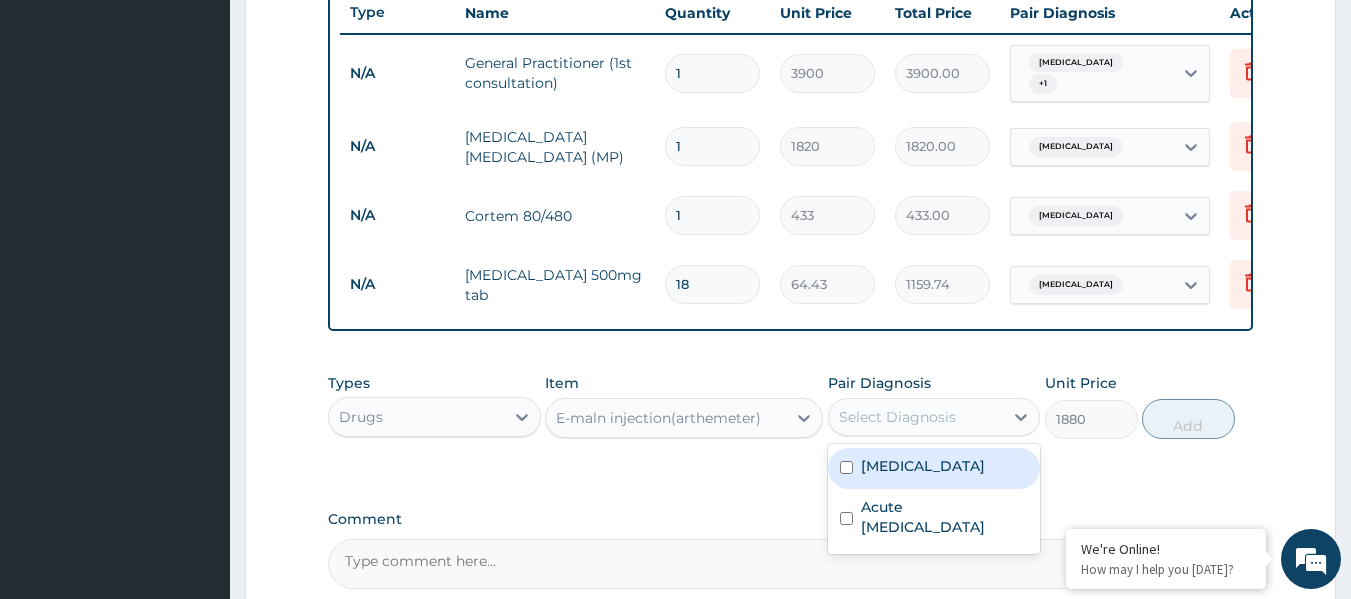 click on "Select Diagnosis" at bounding box center [916, 417] 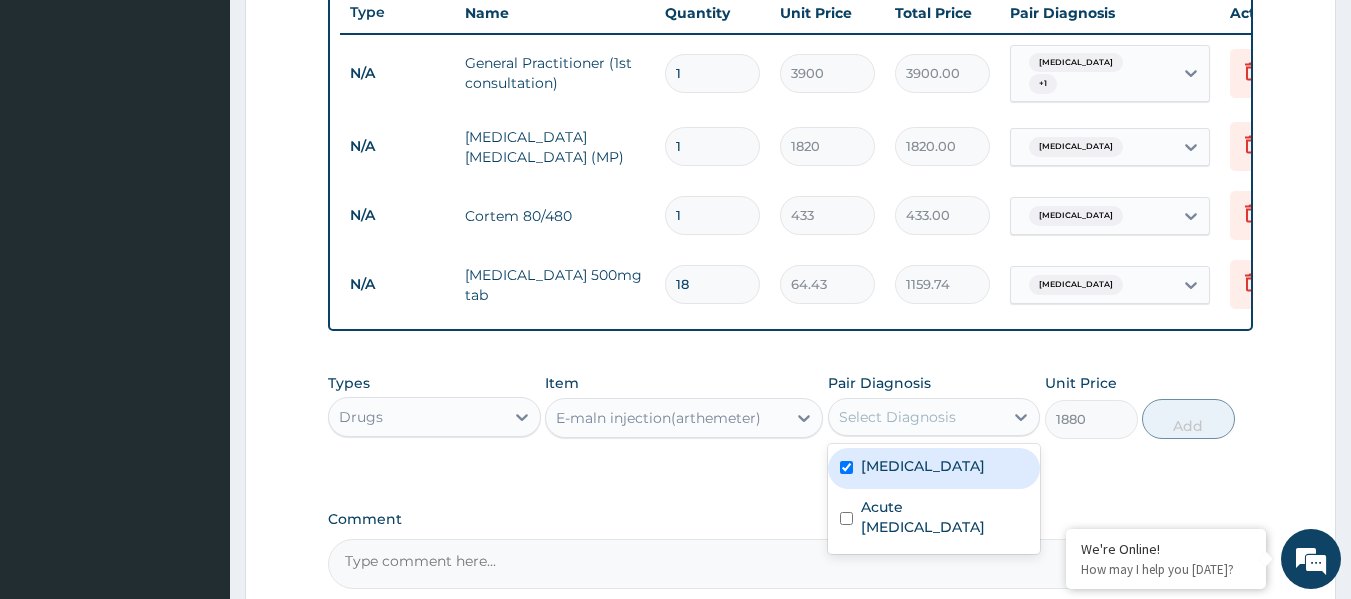 checkbox on "true" 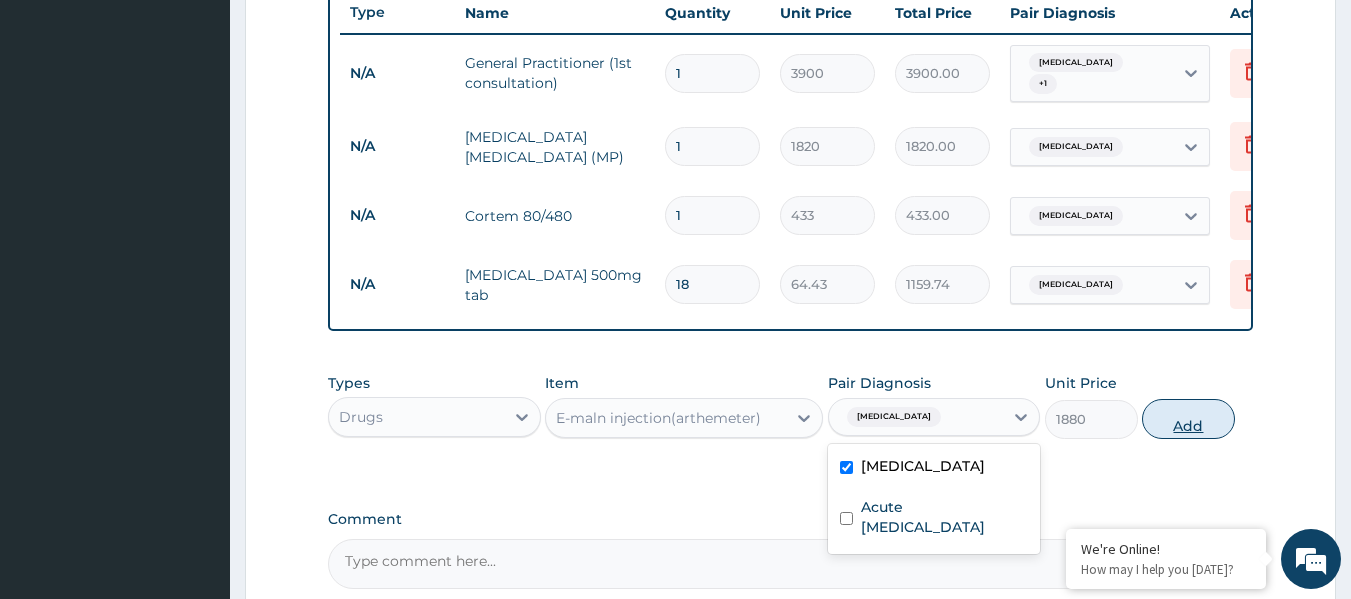 click on "Add" at bounding box center [1188, 419] 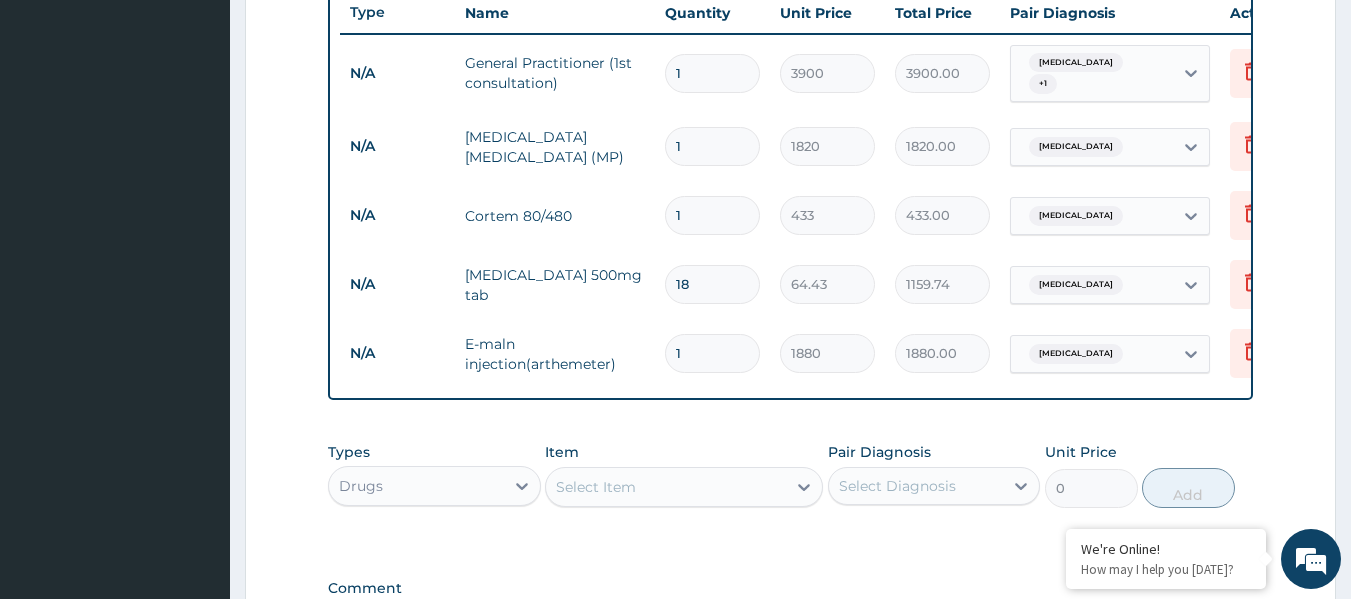 click on "Select Item" at bounding box center [666, 487] 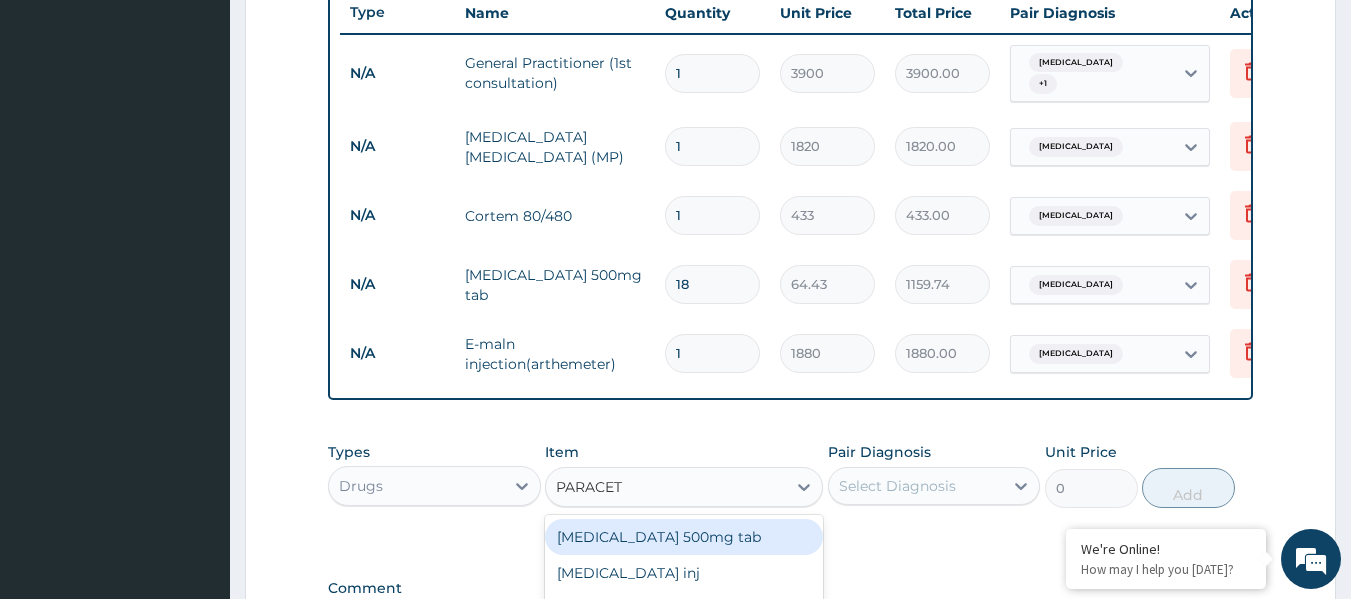 type on "PARACETA" 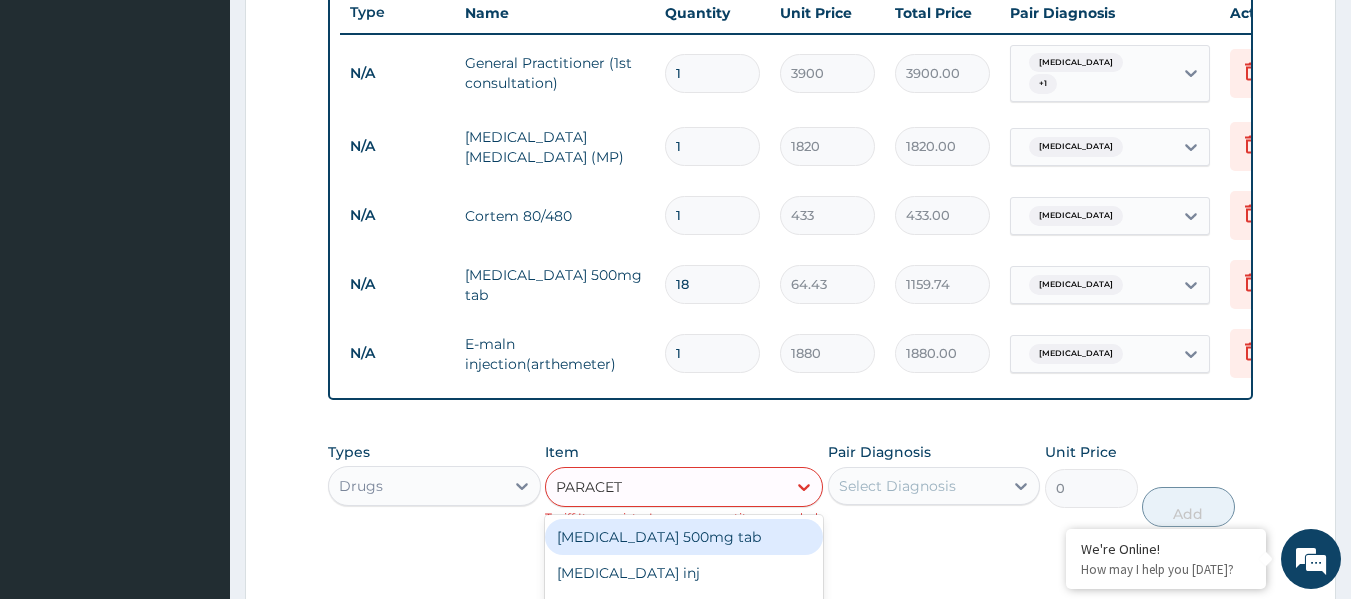 type on "PARACETA" 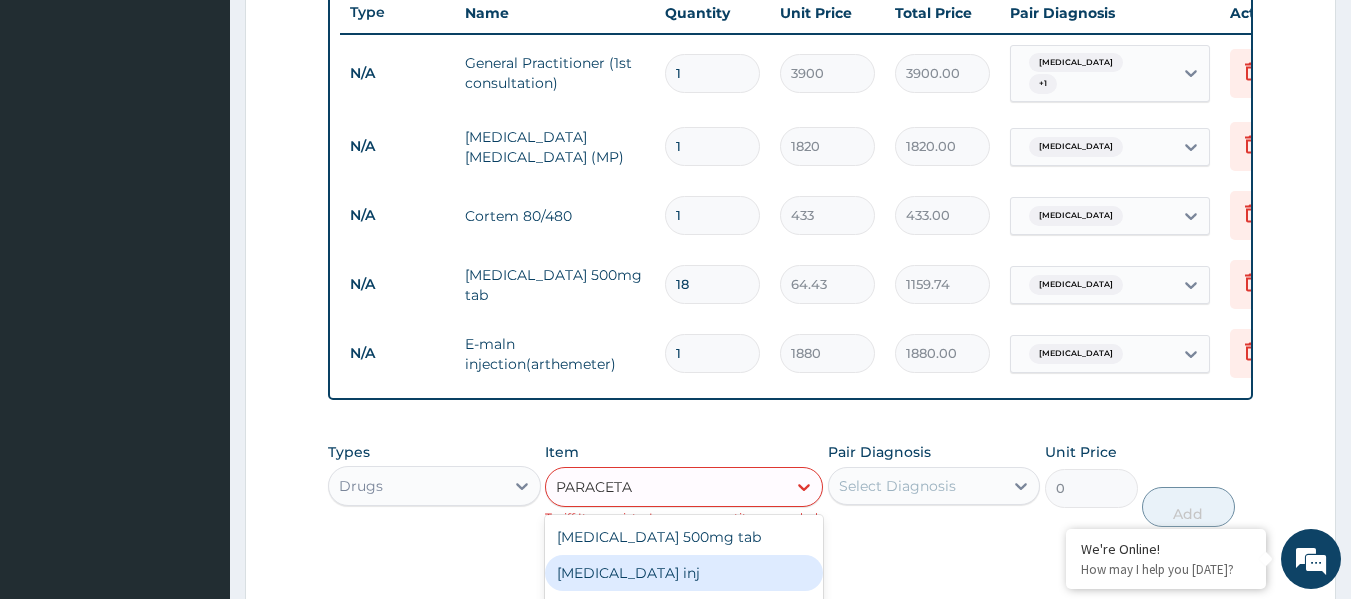 type 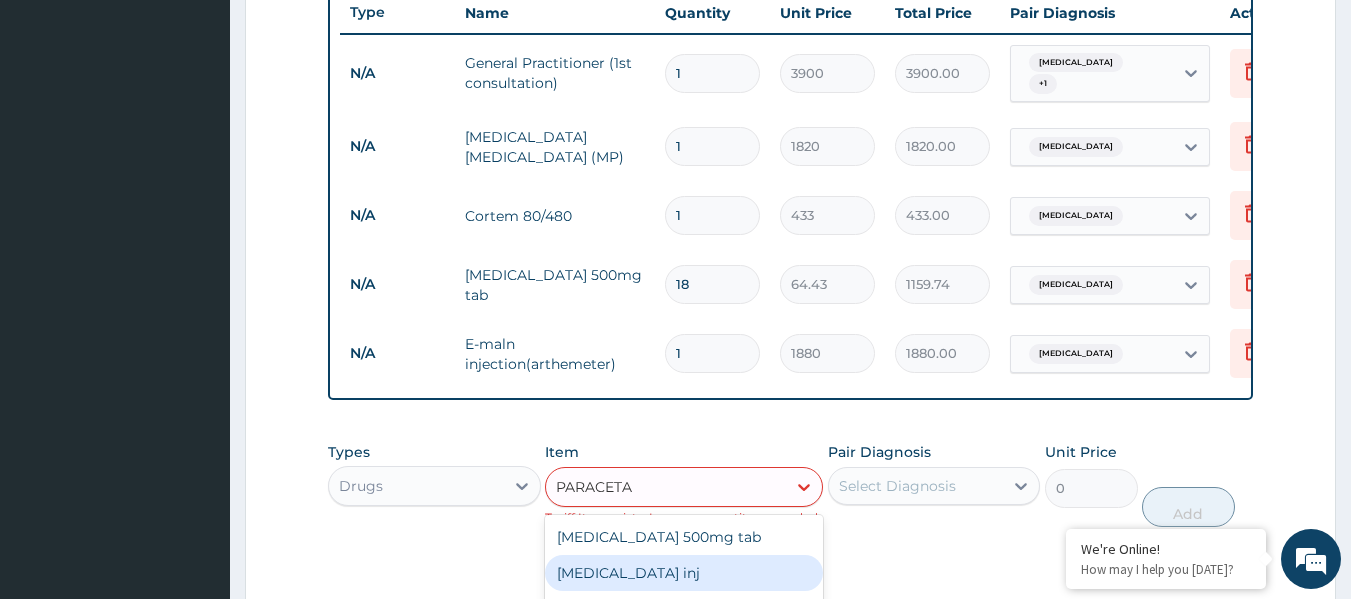 type on "540" 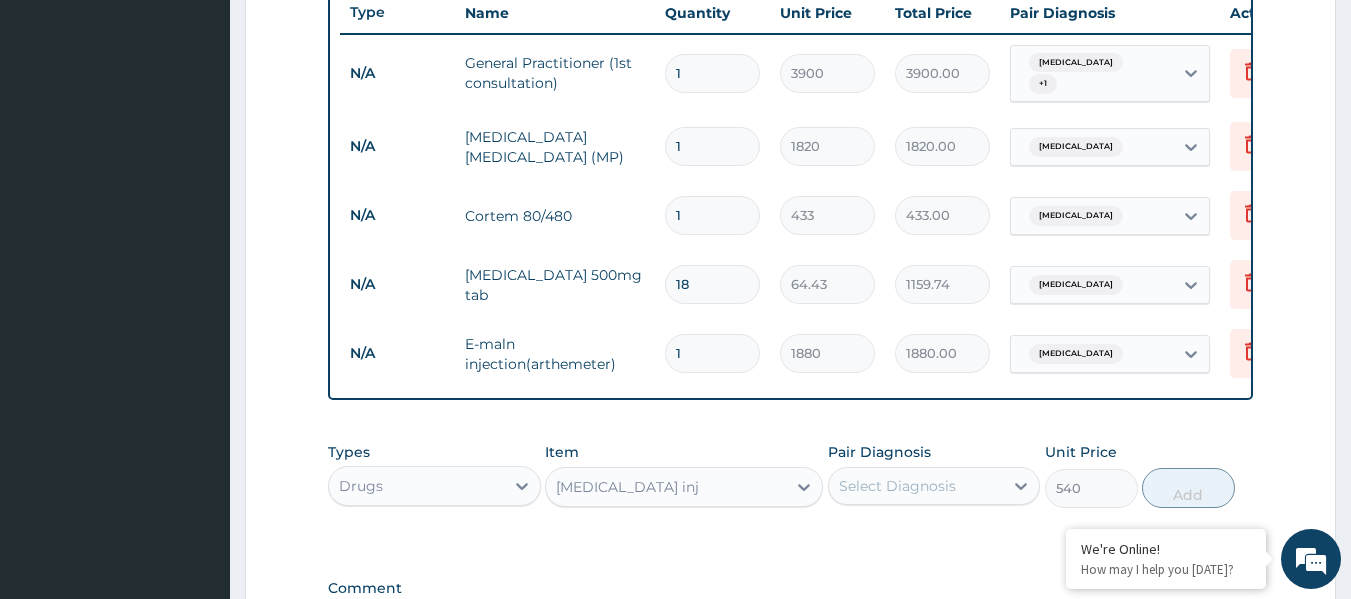 click on "Select Diagnosis" at bounding box center [897, 486] 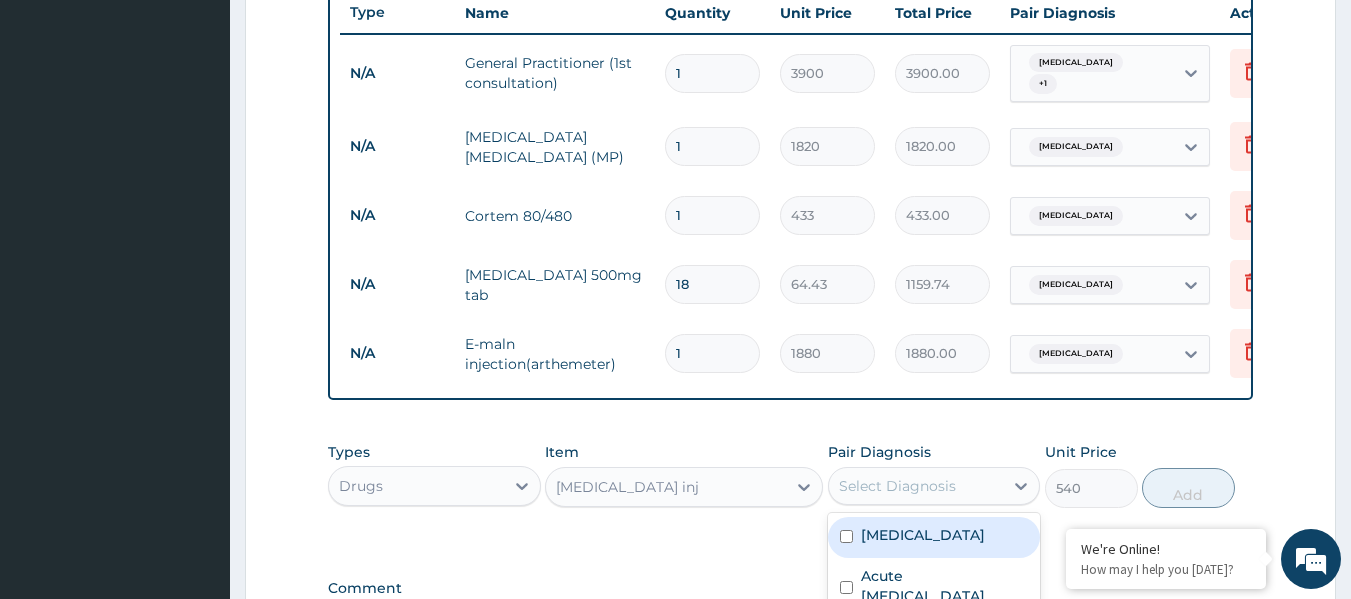 click on "Malaria" at bounding box center [923, 535] 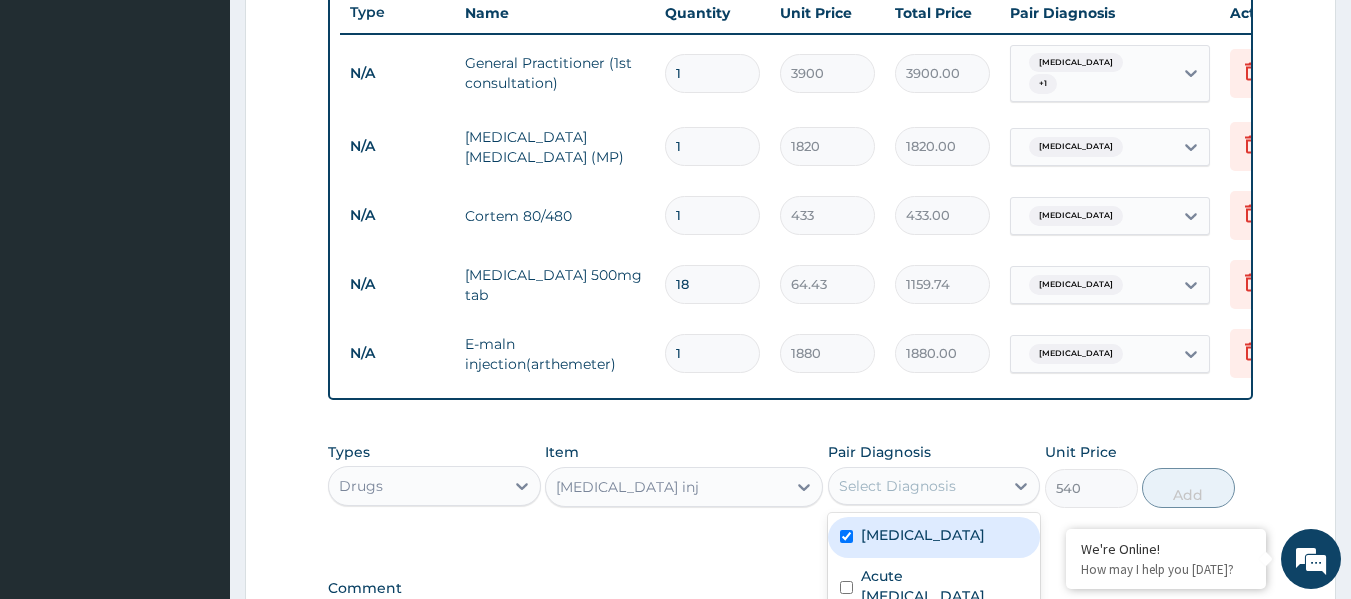 checkbox on "true" 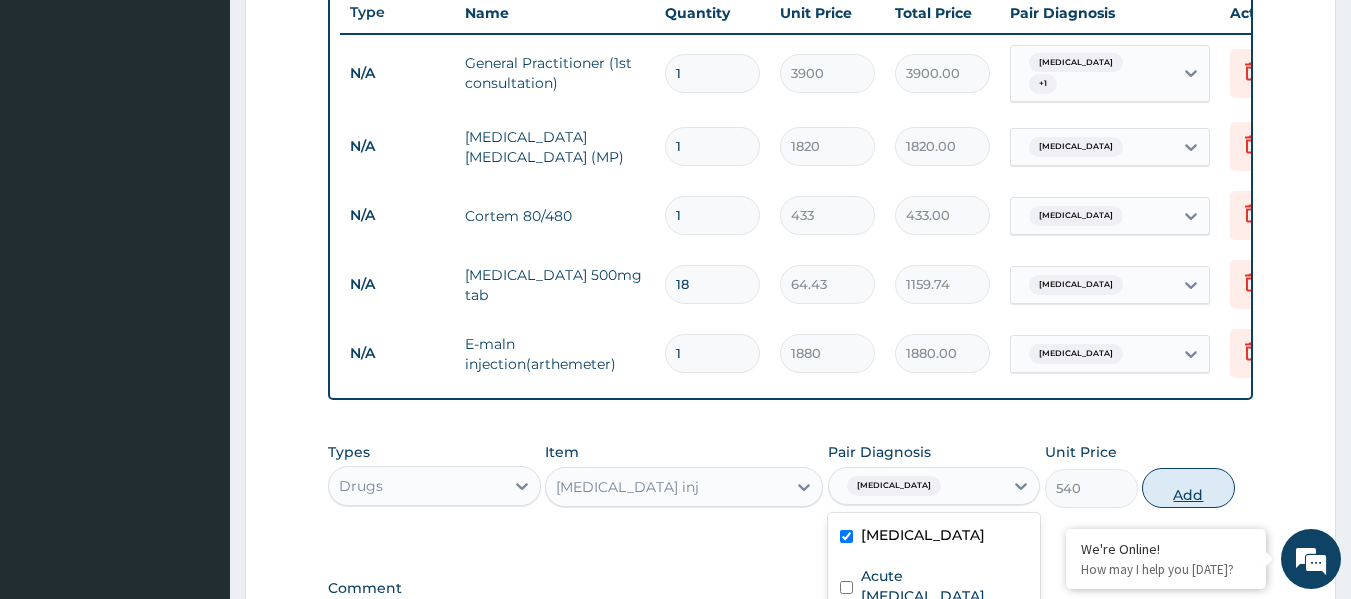 drag, startPoint x: 924, startPoint y: 578, endPoint x: 1214, endPoint y: 509, distance: 298.0956 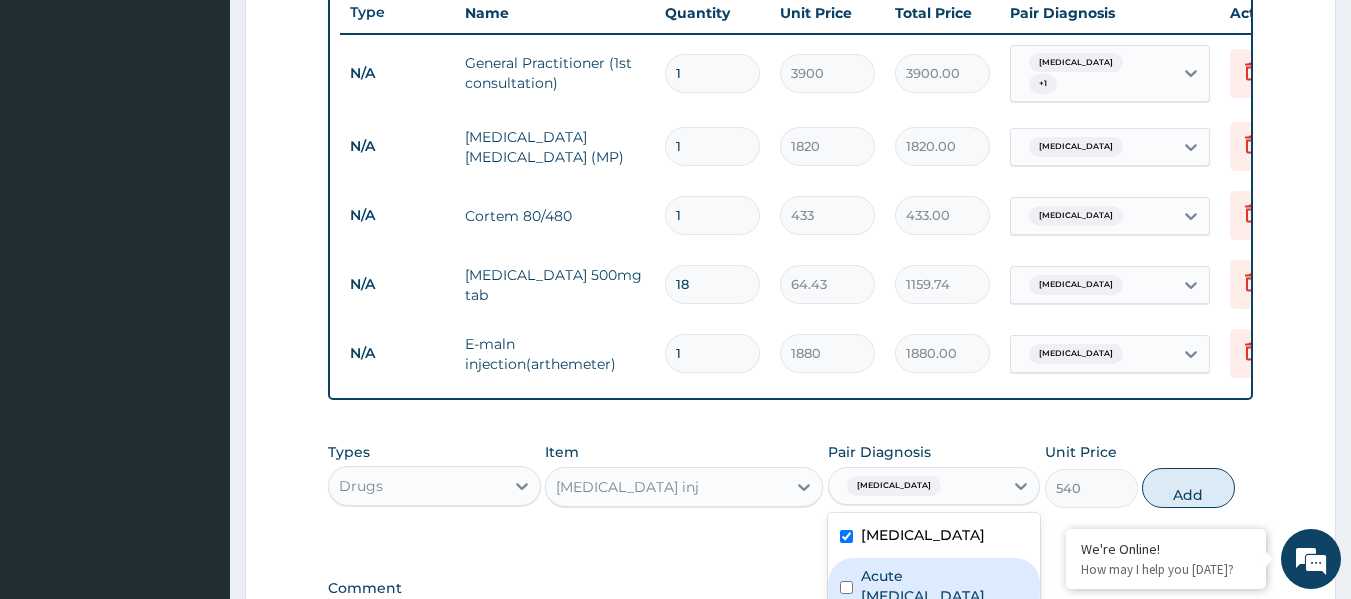 click at bounding box center (846, 587) 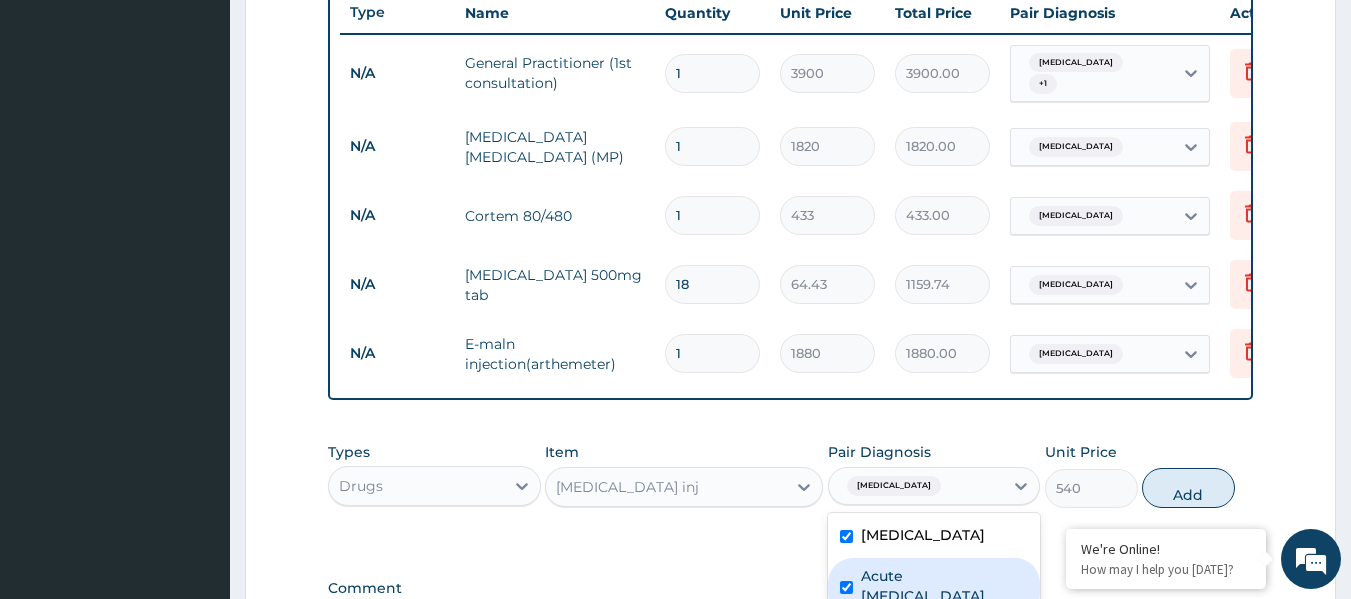 checkbox on "true" 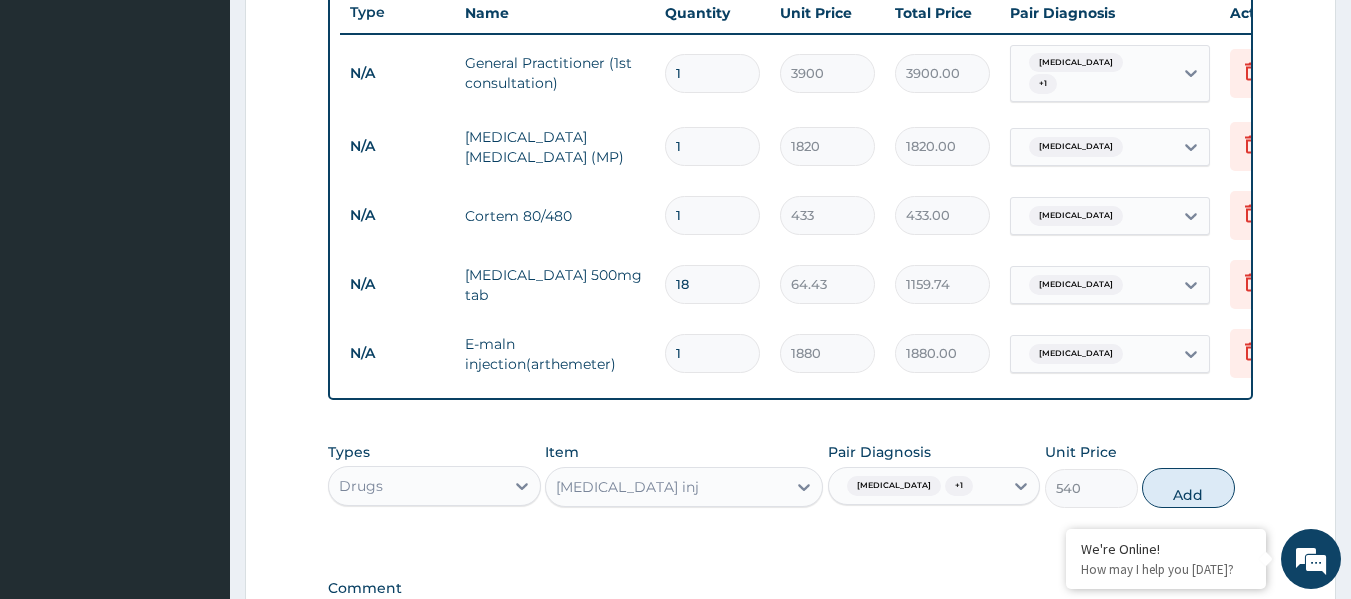 click on "Types Drugs Item Paracetamol inj Pair Diagnosis Malaria  + 1 Unit Price 540 Add" at bounding box center (791, 475) 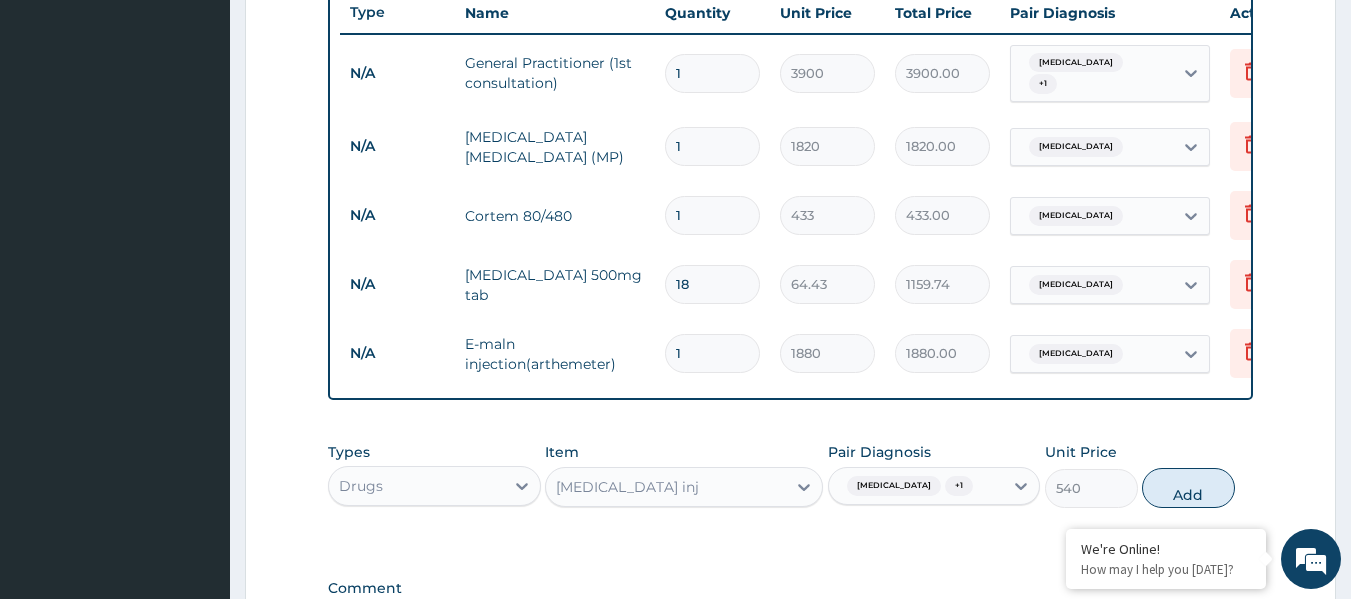 click on "1" at bounding box center [712, 353] 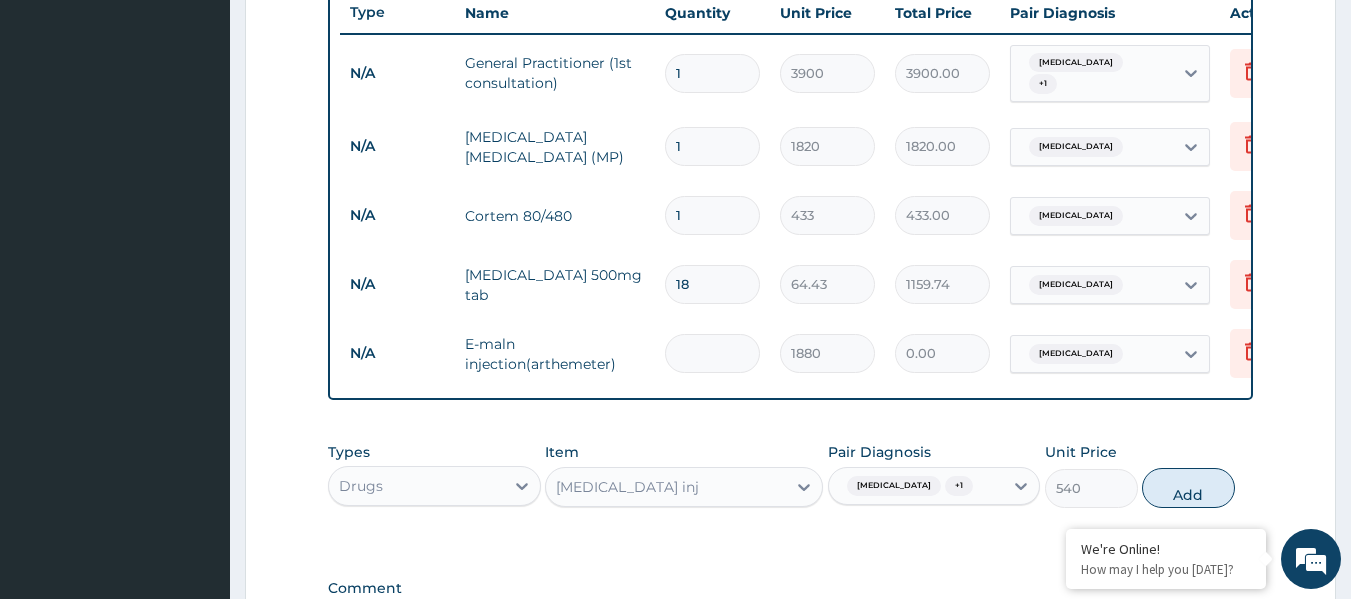type on "2" 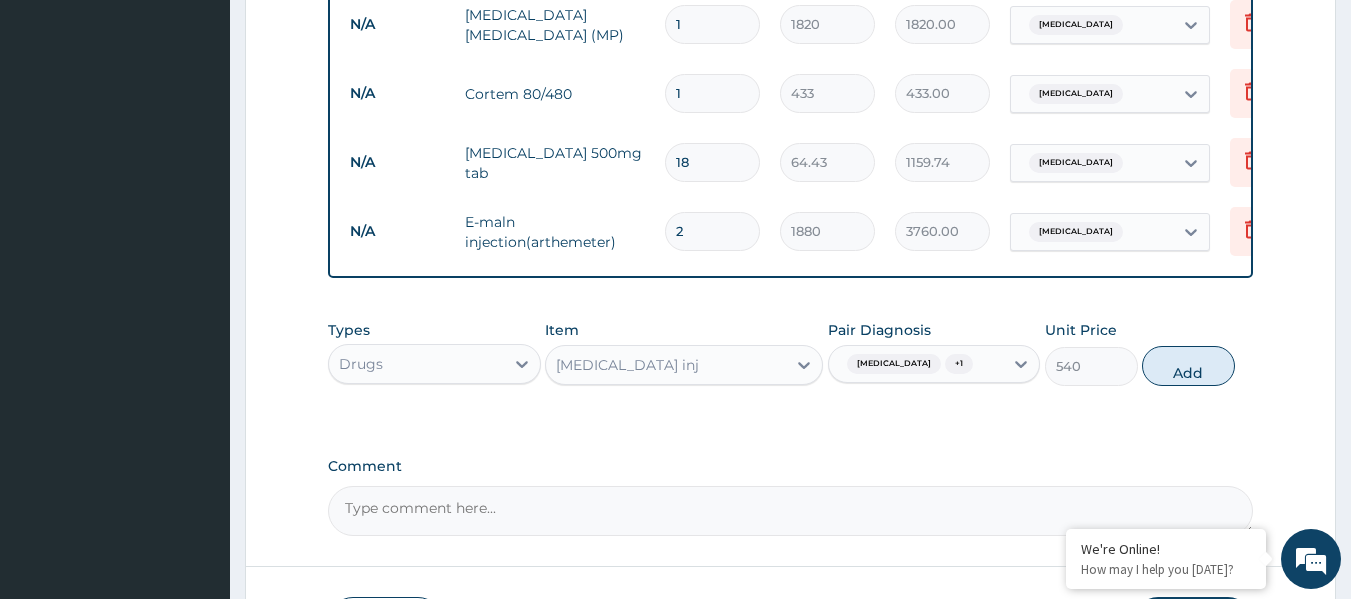 scroll, scrollTop: 909, scrollLeft: 0, axis: vertical 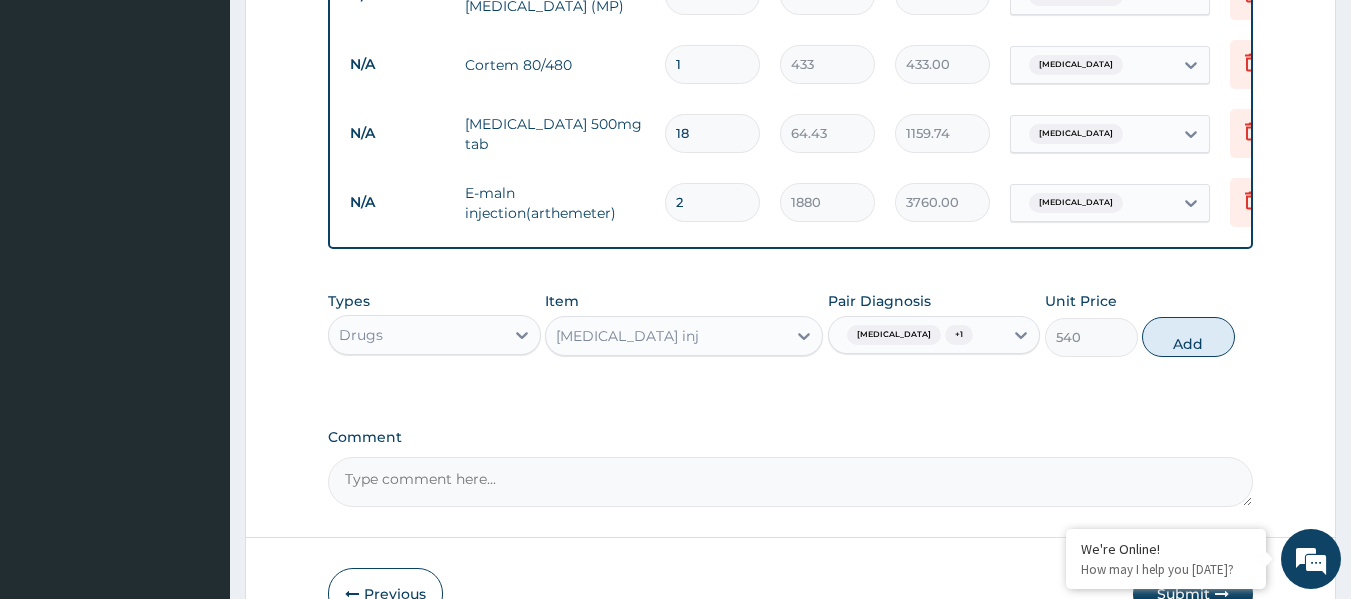 type on "2" 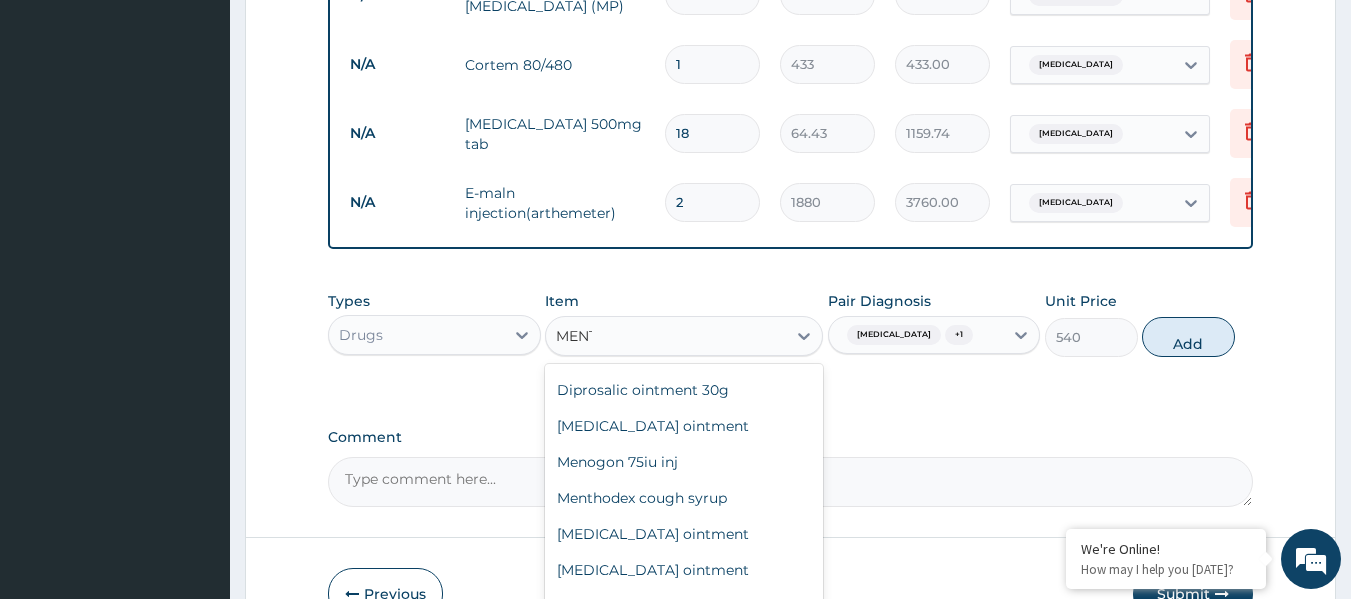 scroll, scrollTop: 428, scrollLeft: 0, axis: vertical 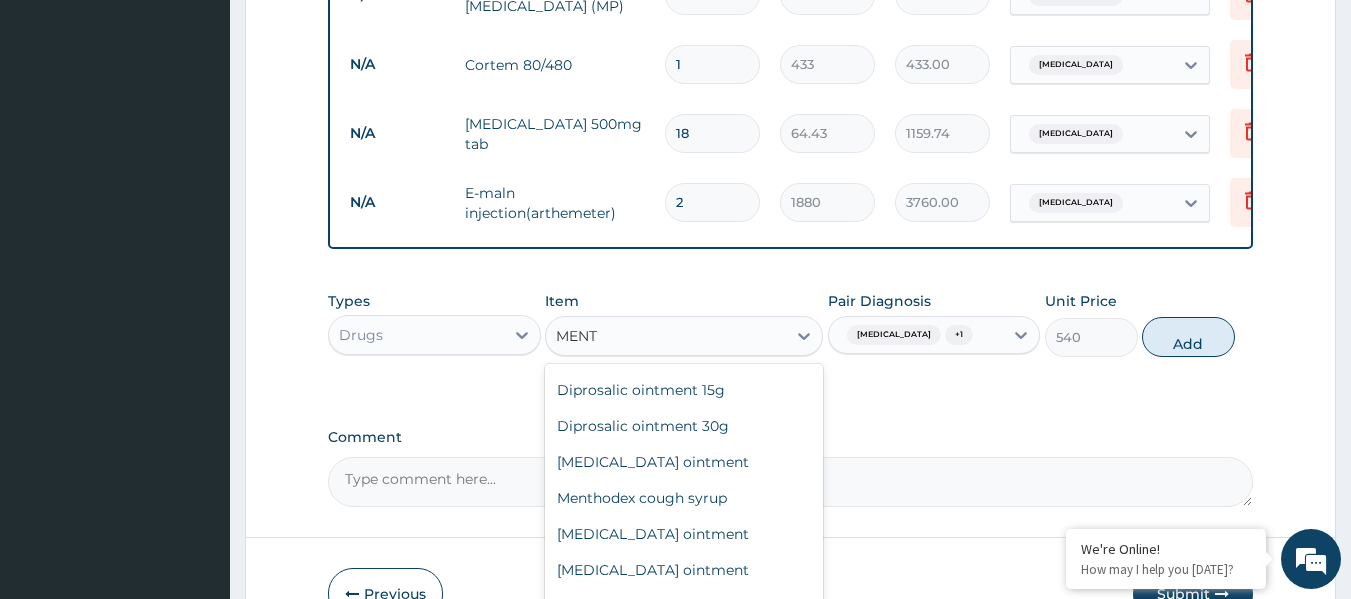 type on "MENTH" 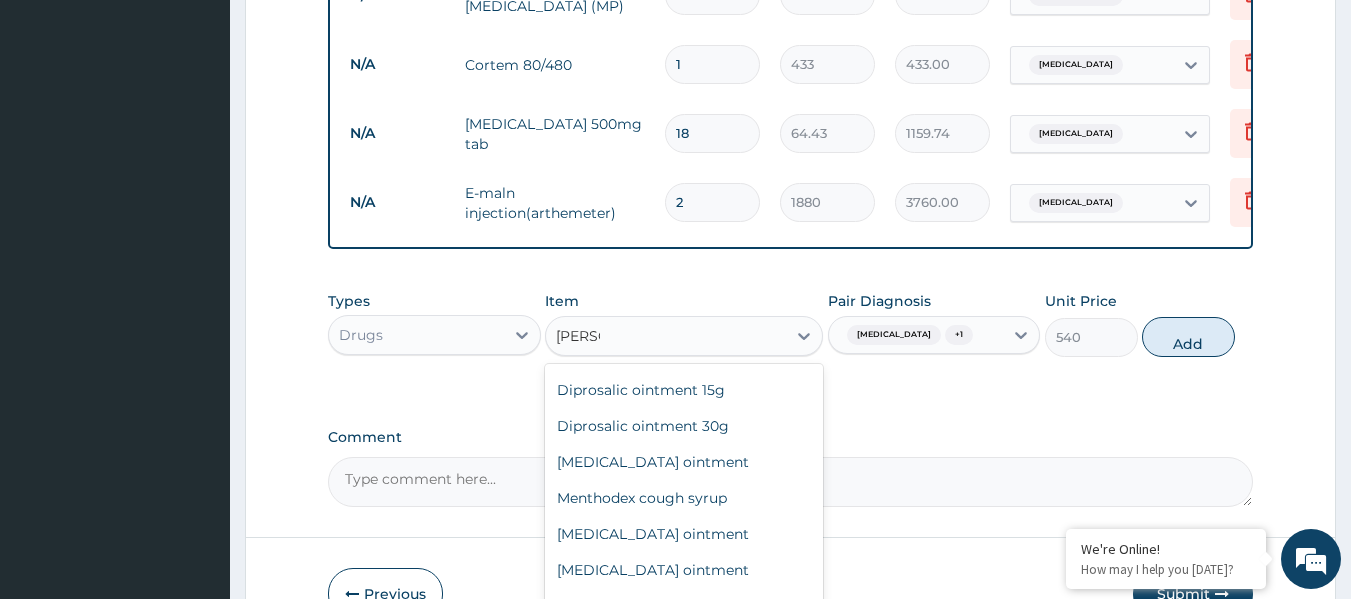 scroll, scrollTop: 0, scrollLeft: 0, axis: both 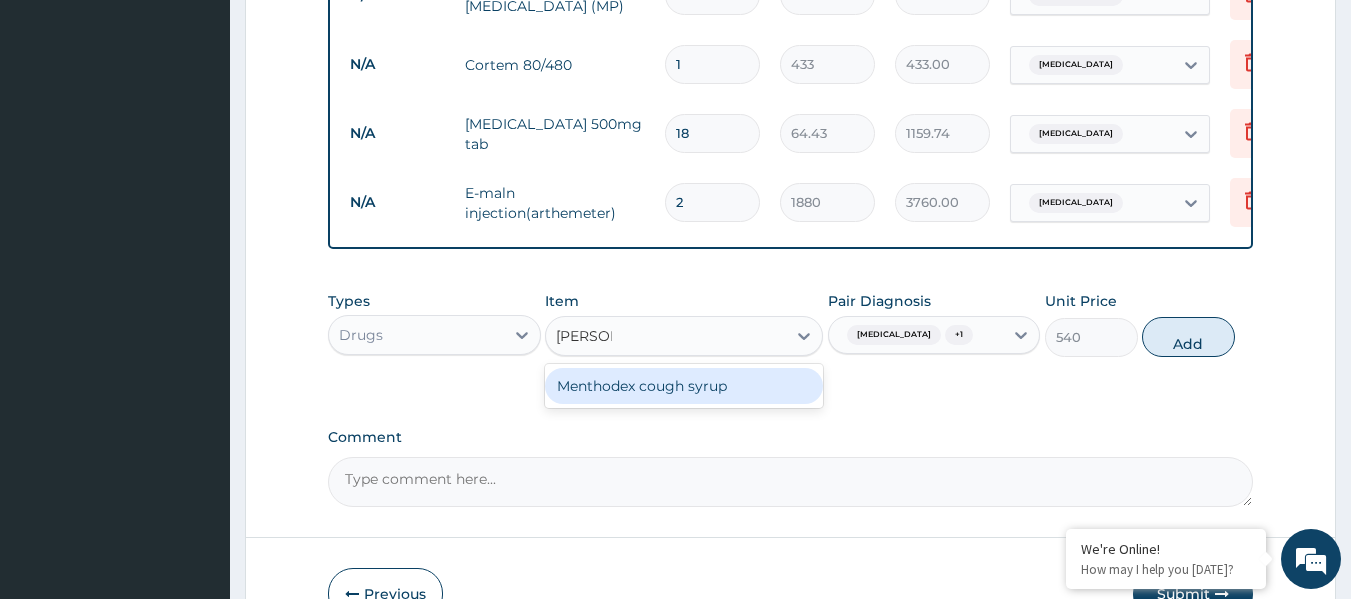 type 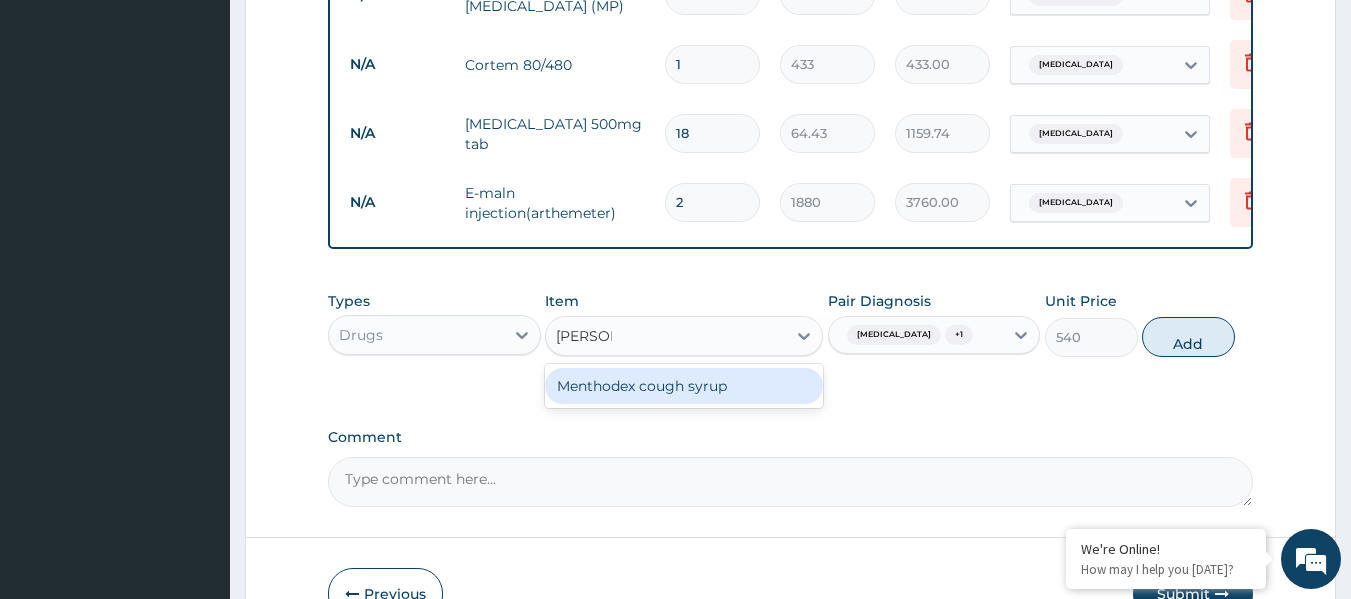 type on "1152" 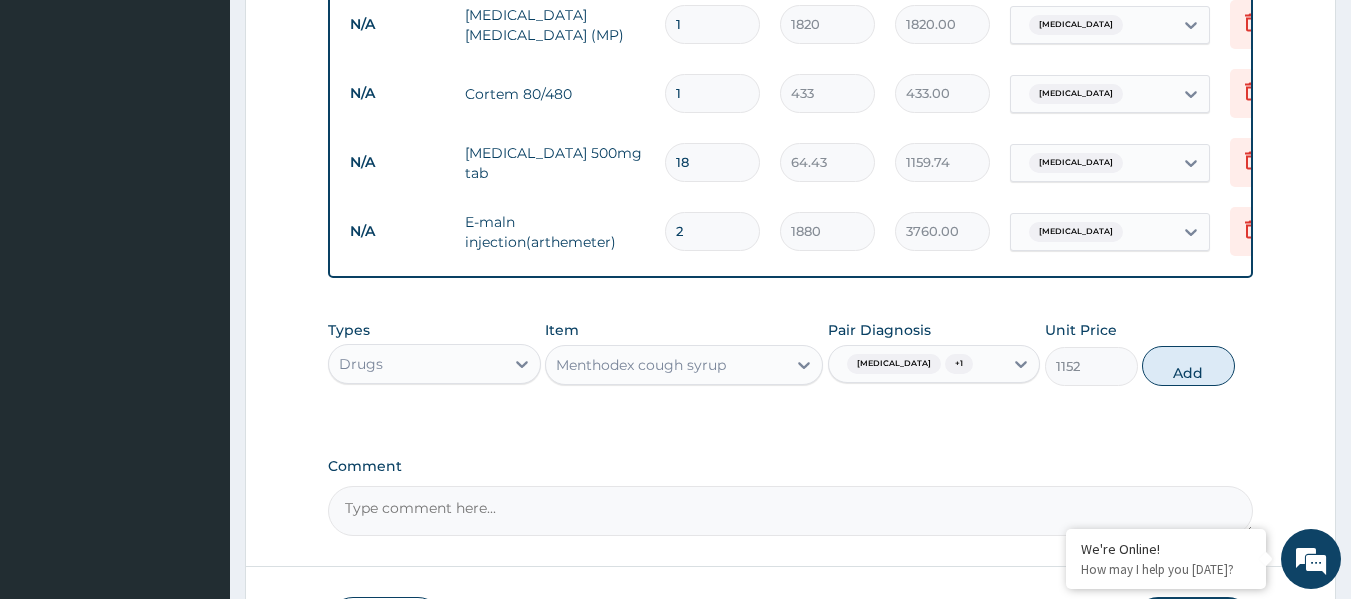 scroll, scrollTop: 882, scrollLeft: 0, axis: vertical 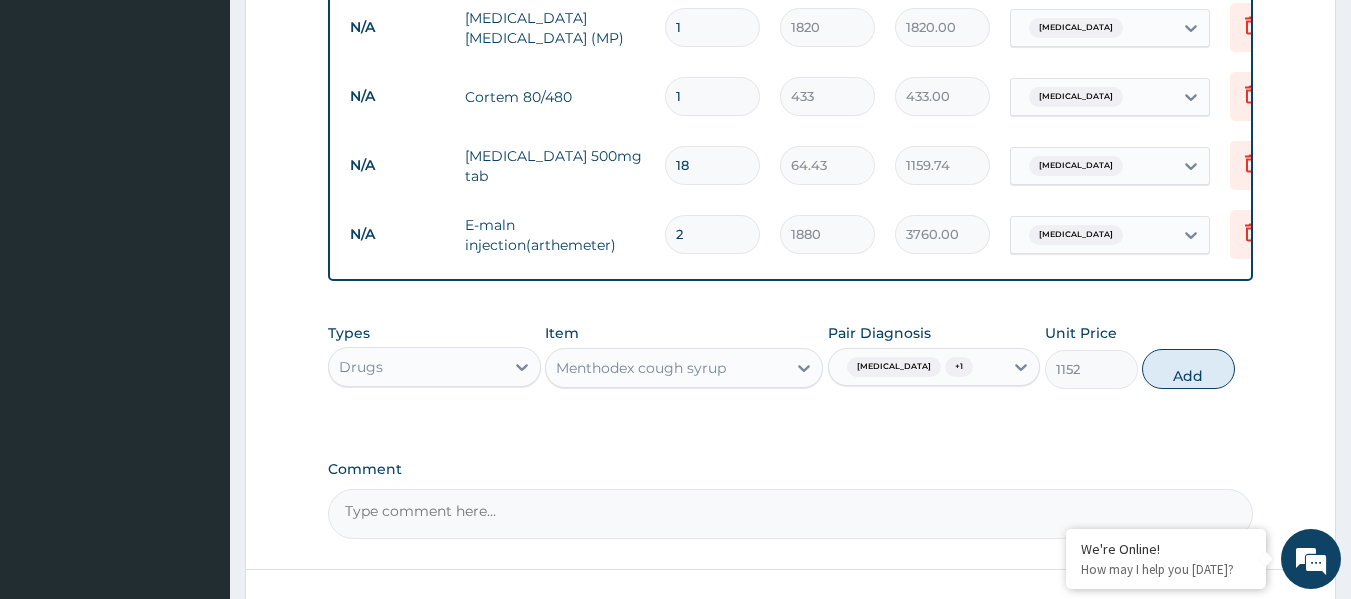 click on "2" at bounding box center (712, 234) 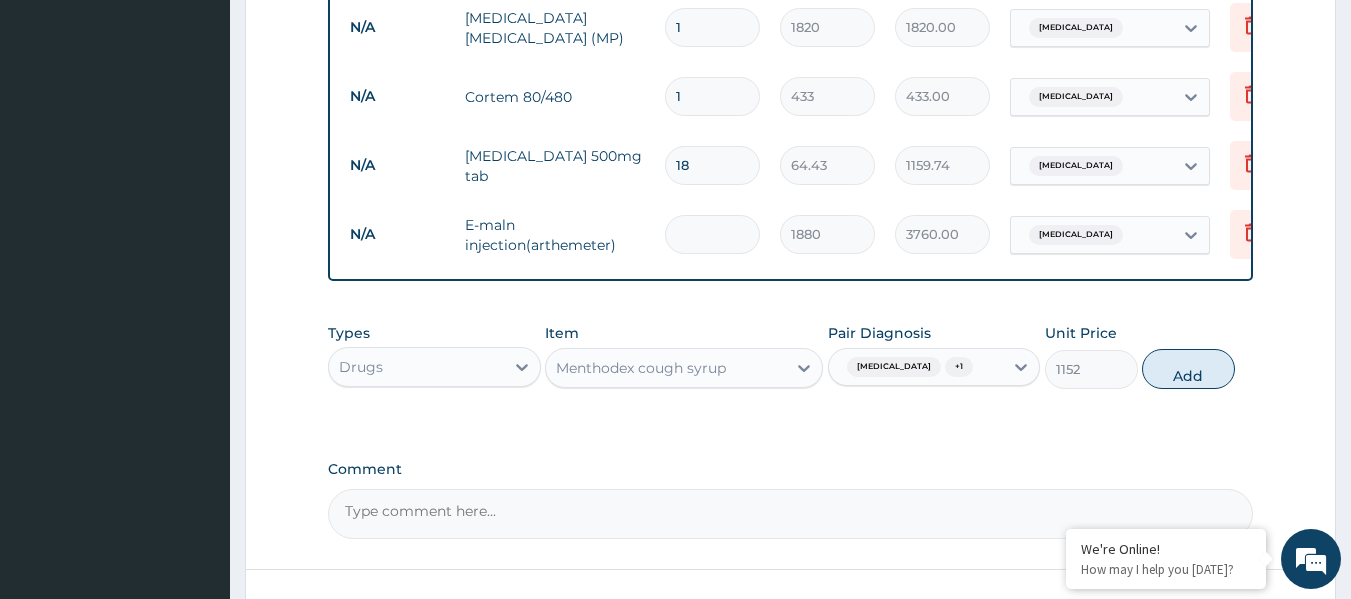 type on "0.00" 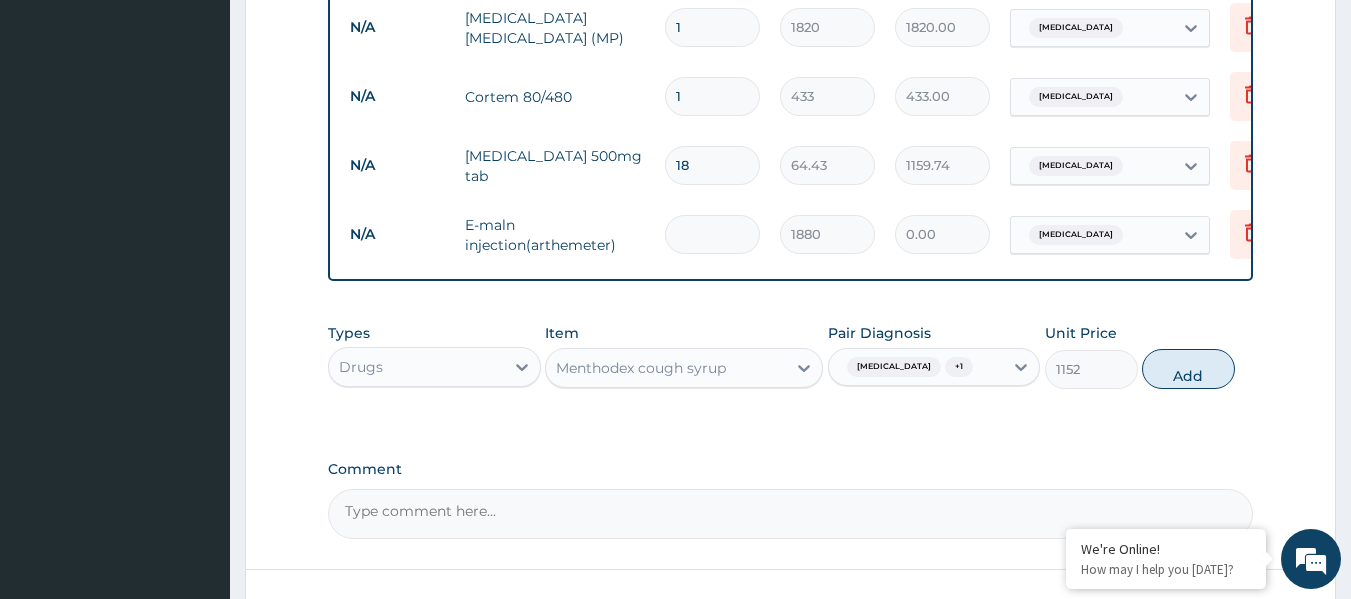 type on "1" 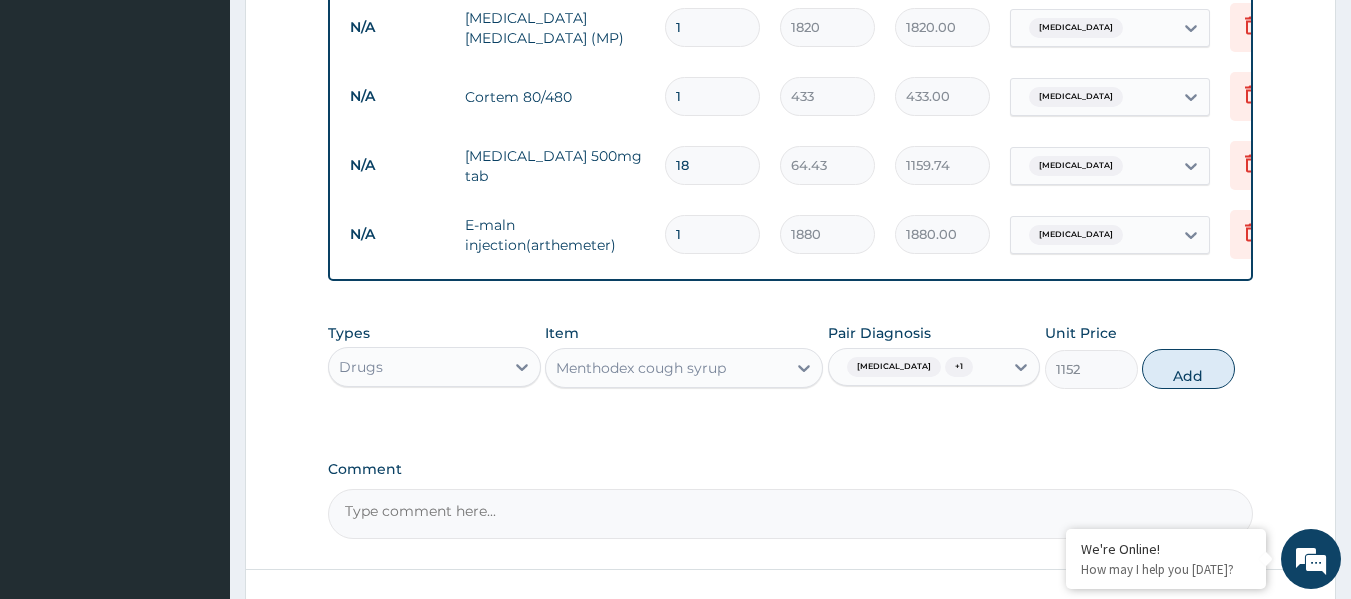 type on "1" 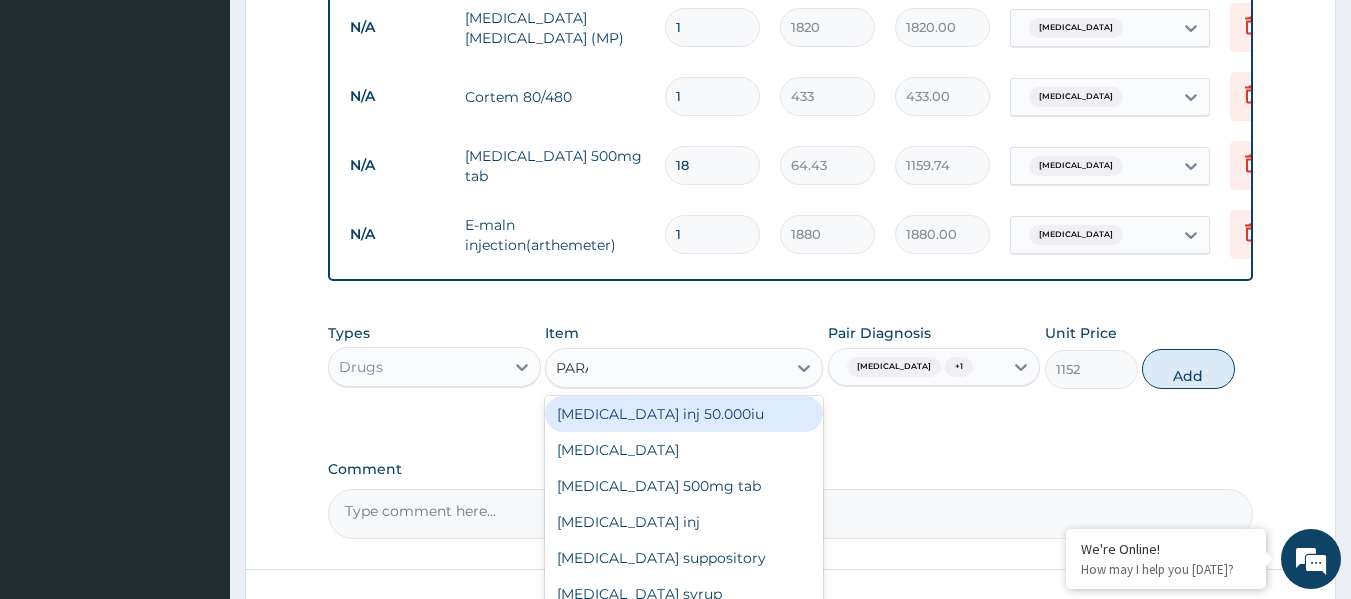 scroll, scrollTop: 0, scrollLeft: 0, axis: both 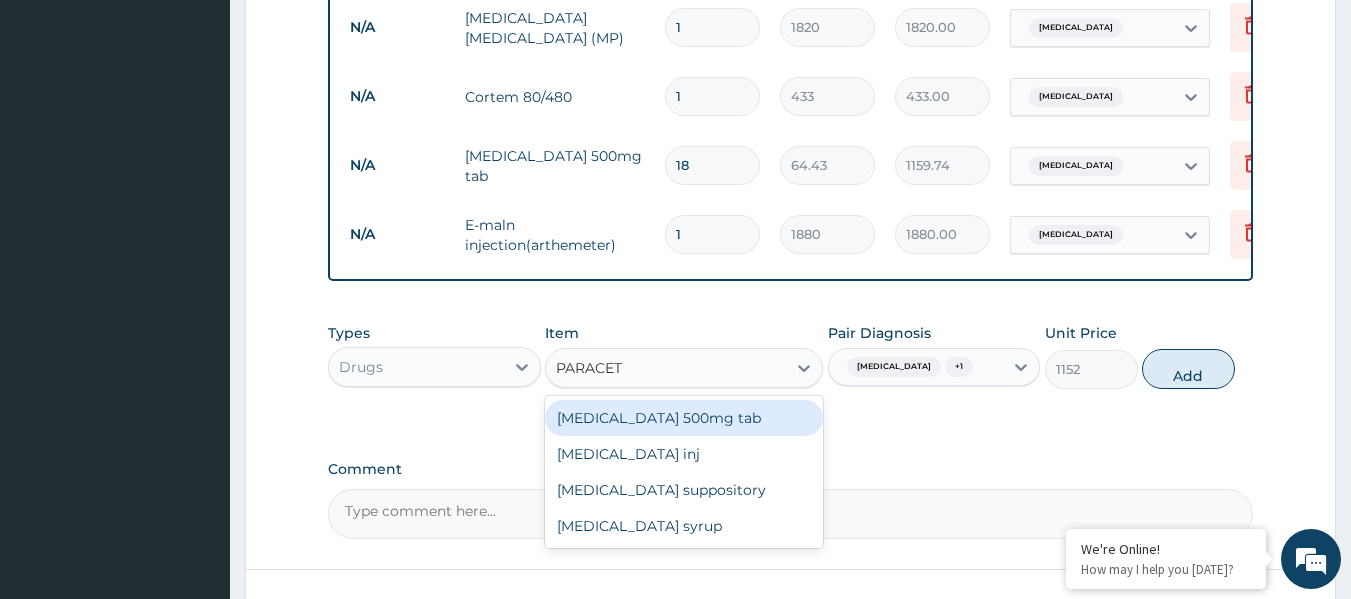 type on "PARACETA" 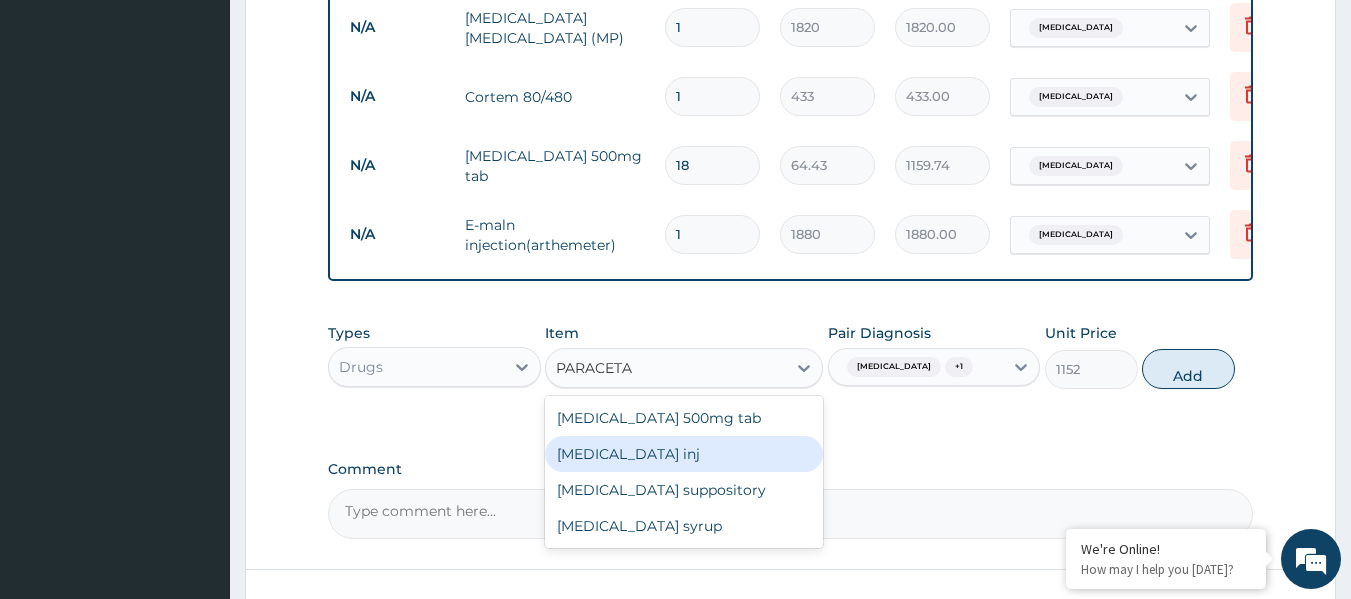 click on "Paracetamol inj" at bounding box center [684, 454] 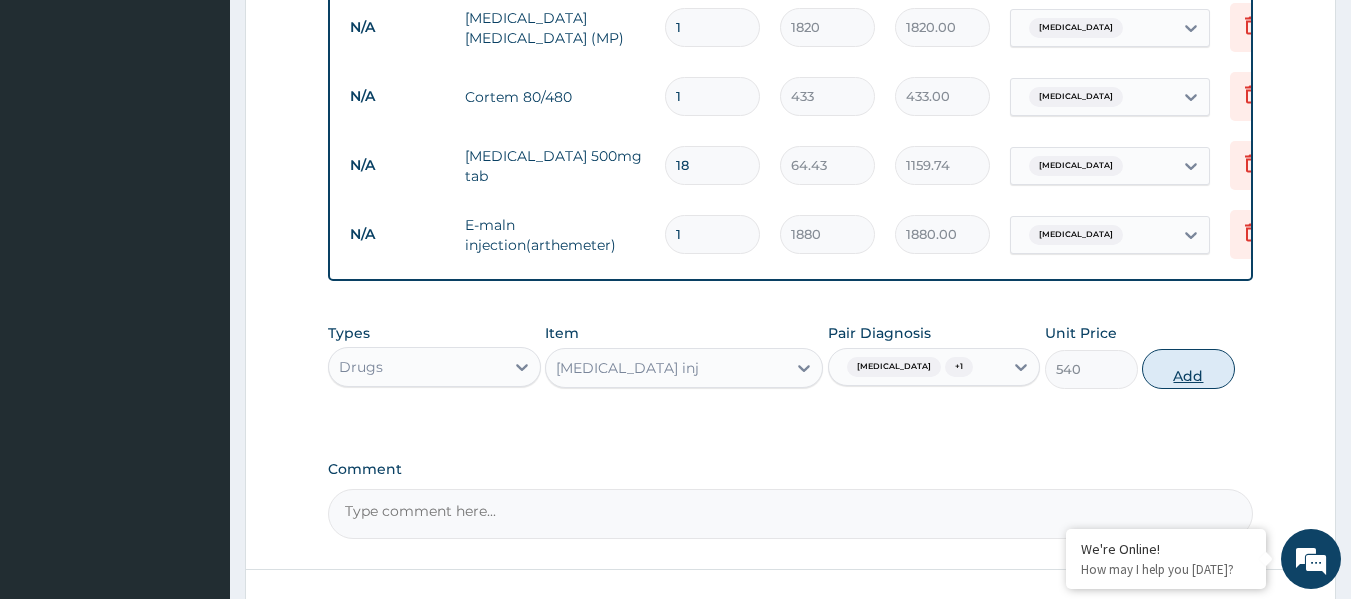 click on "Add" at bounding box center (1188, 369) 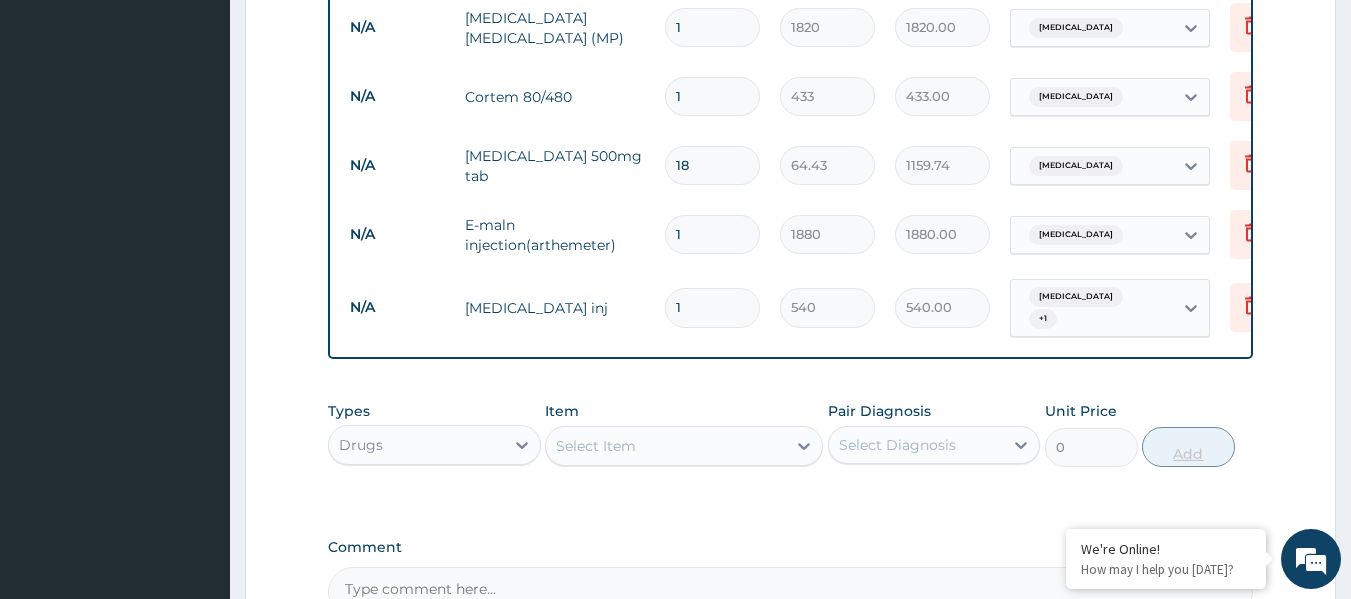 type 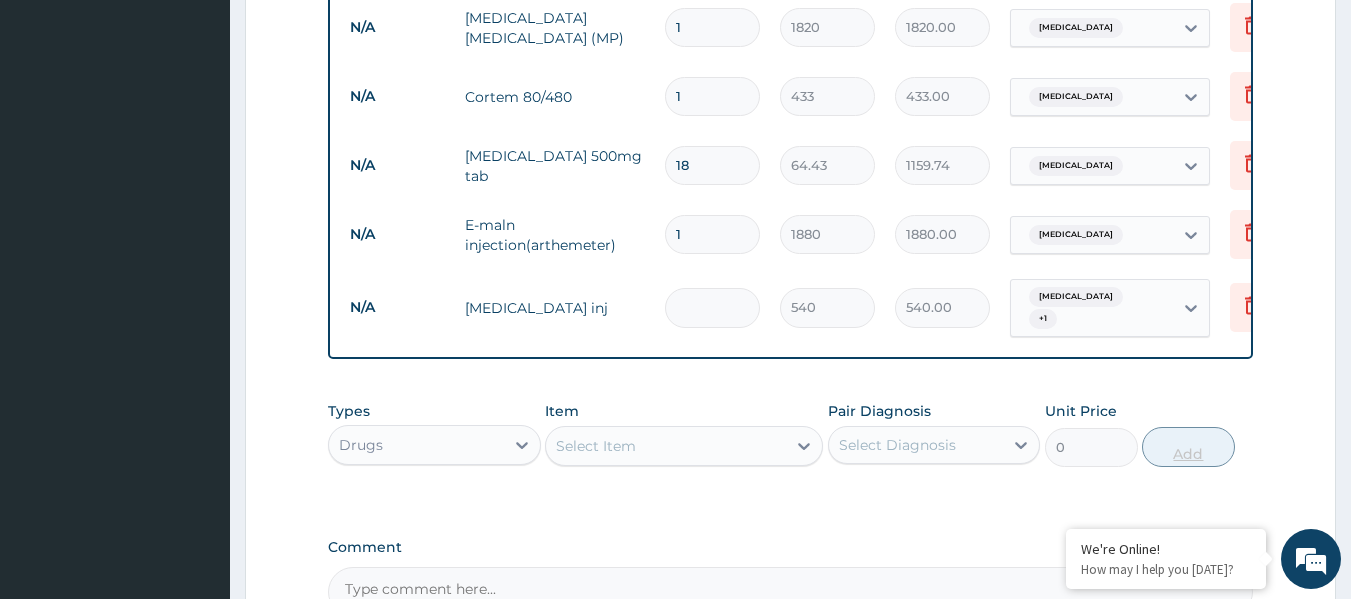type on "0.00" 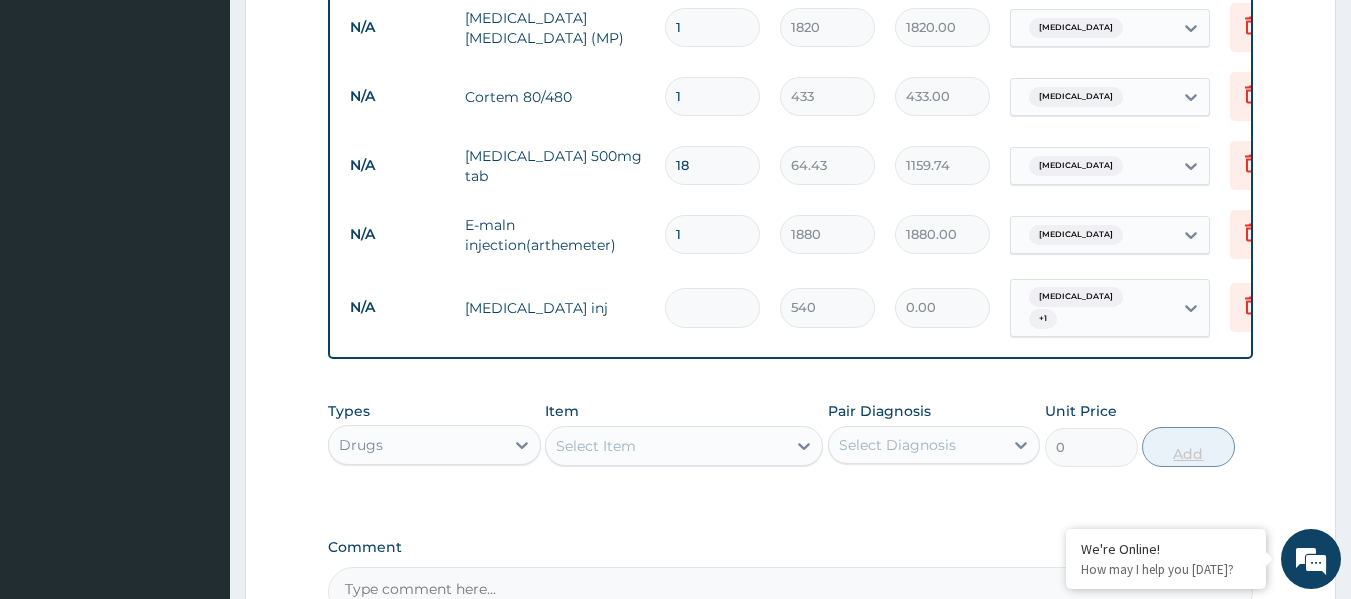 type on "2" 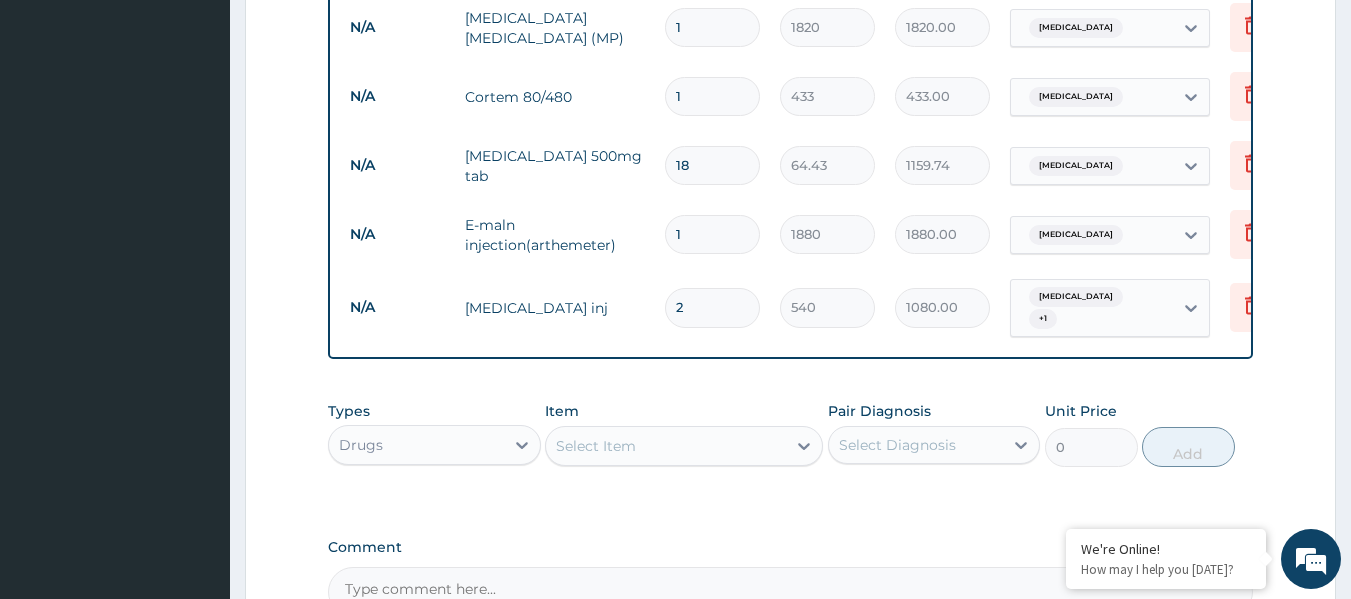 type on "2" 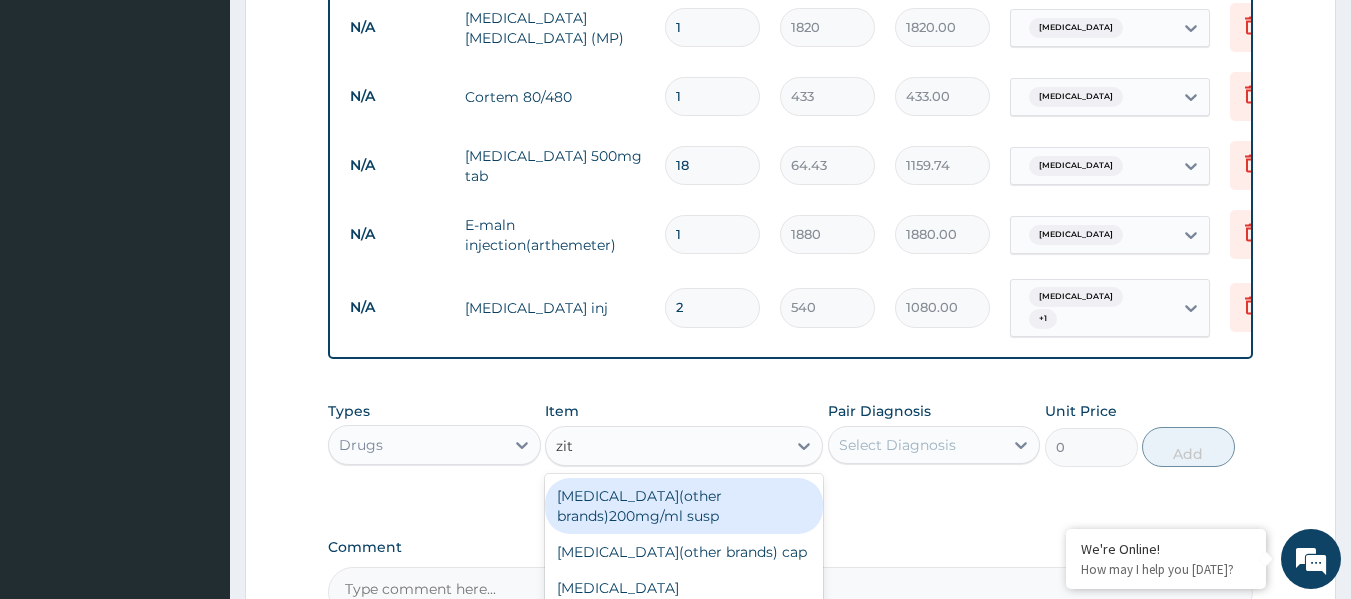 type on "zith" 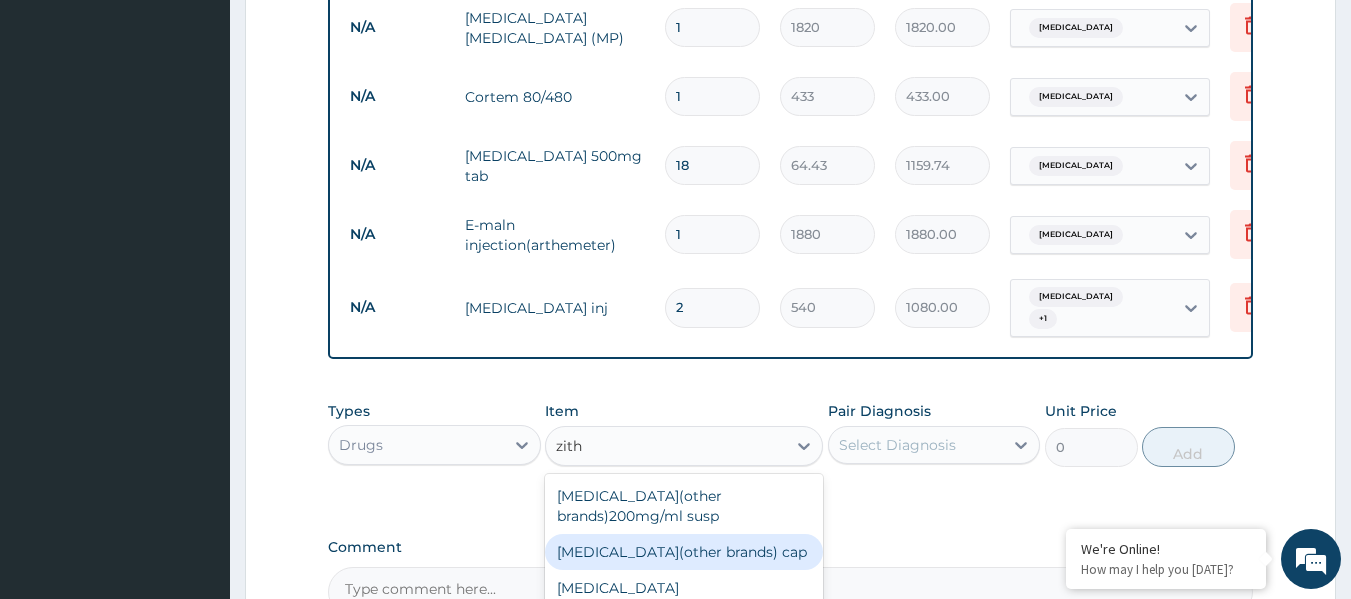 click on "Azithromycin(other brands) cap" at bounding box center (684, 552) 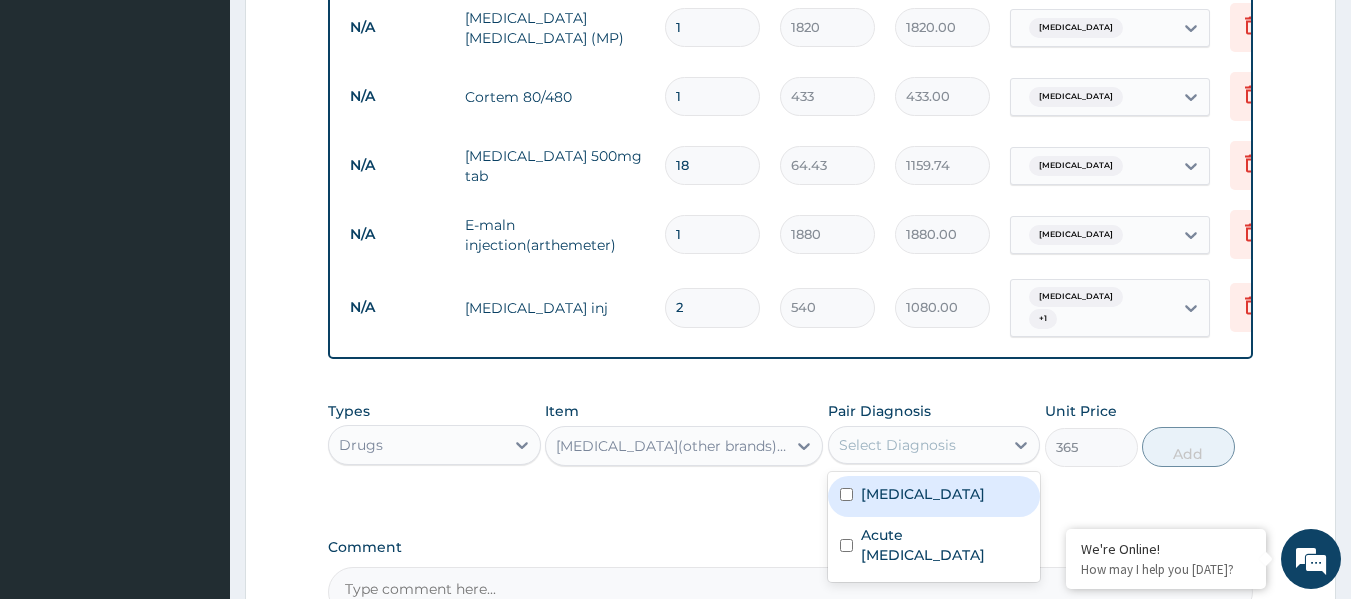 click on "Select Diagnosis" at bounding box center [897, 445] 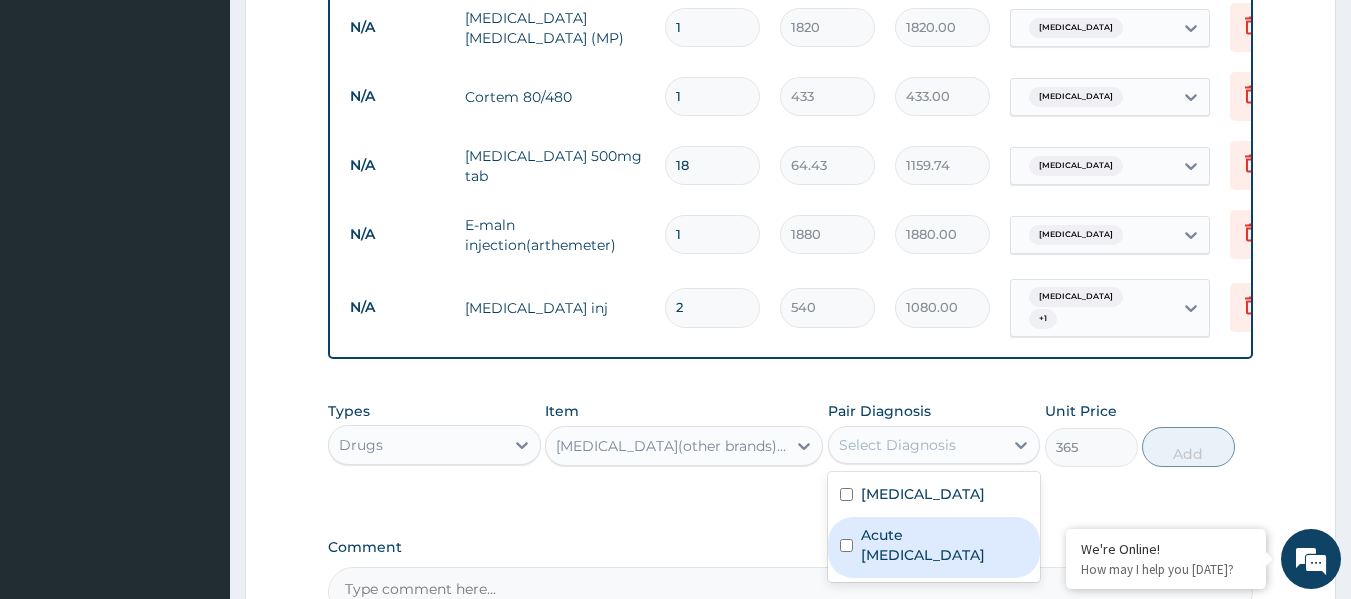 click on "Acute upper respiratory infection" at bounding box center (945, 545) 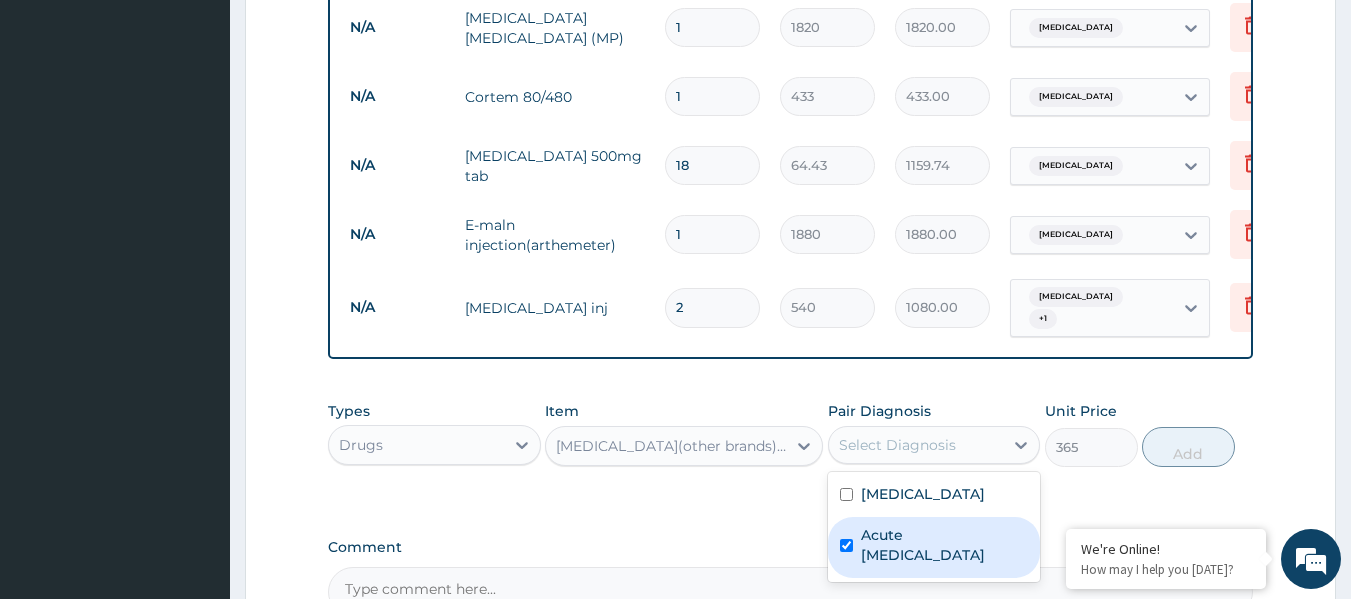 checkbox on "true" 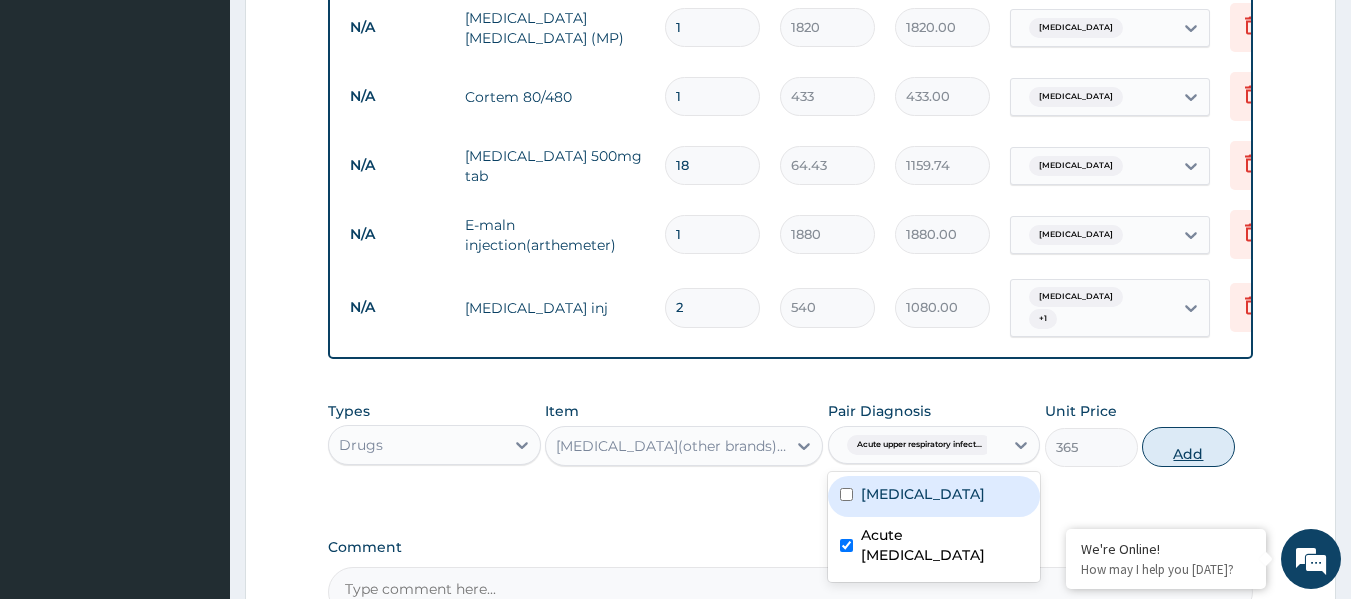 click on "Add" at bounding box center (1188, 447) 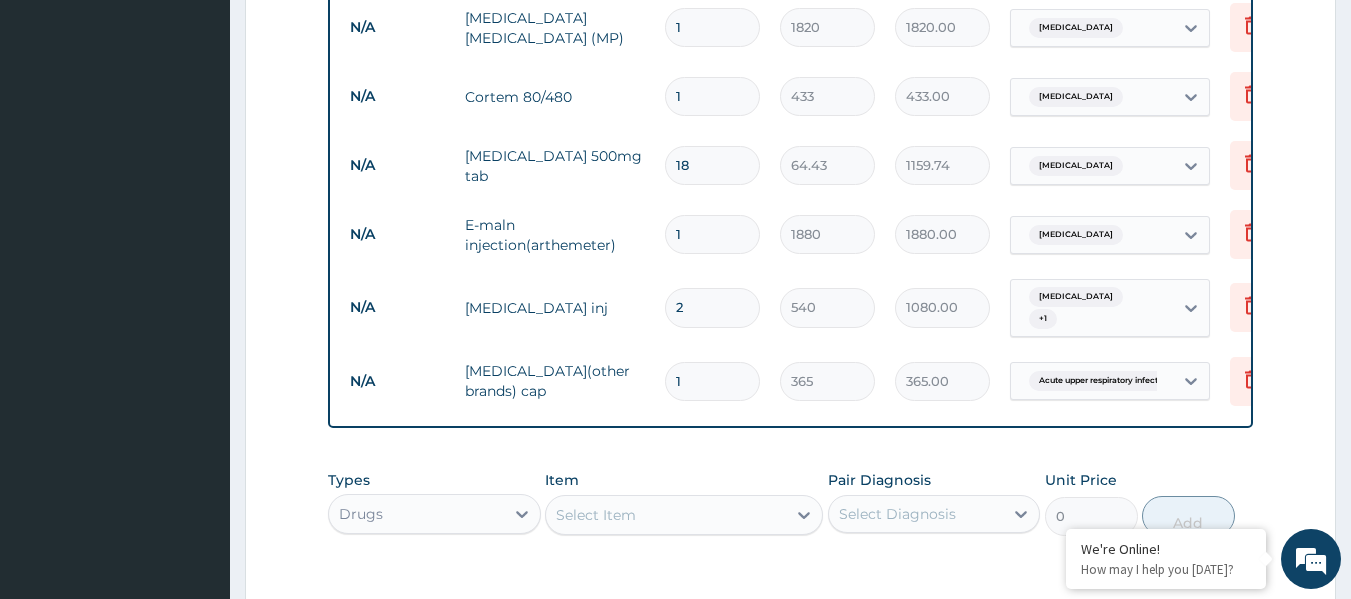 type on "10" 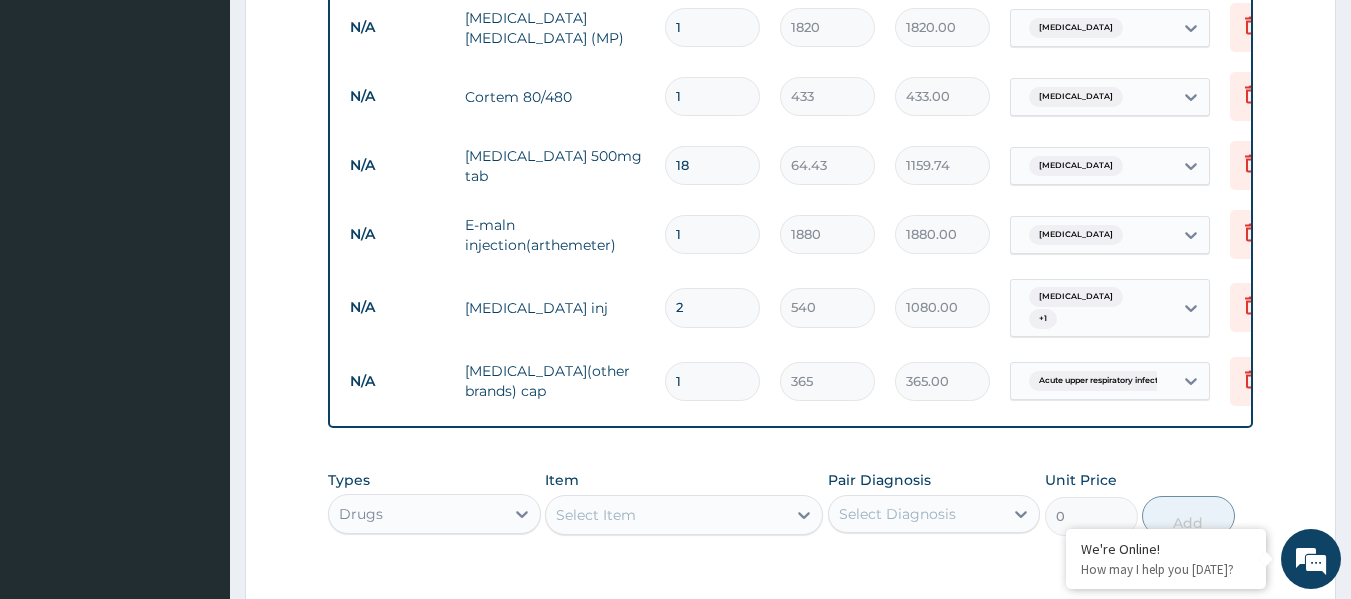 type on "3650.00" 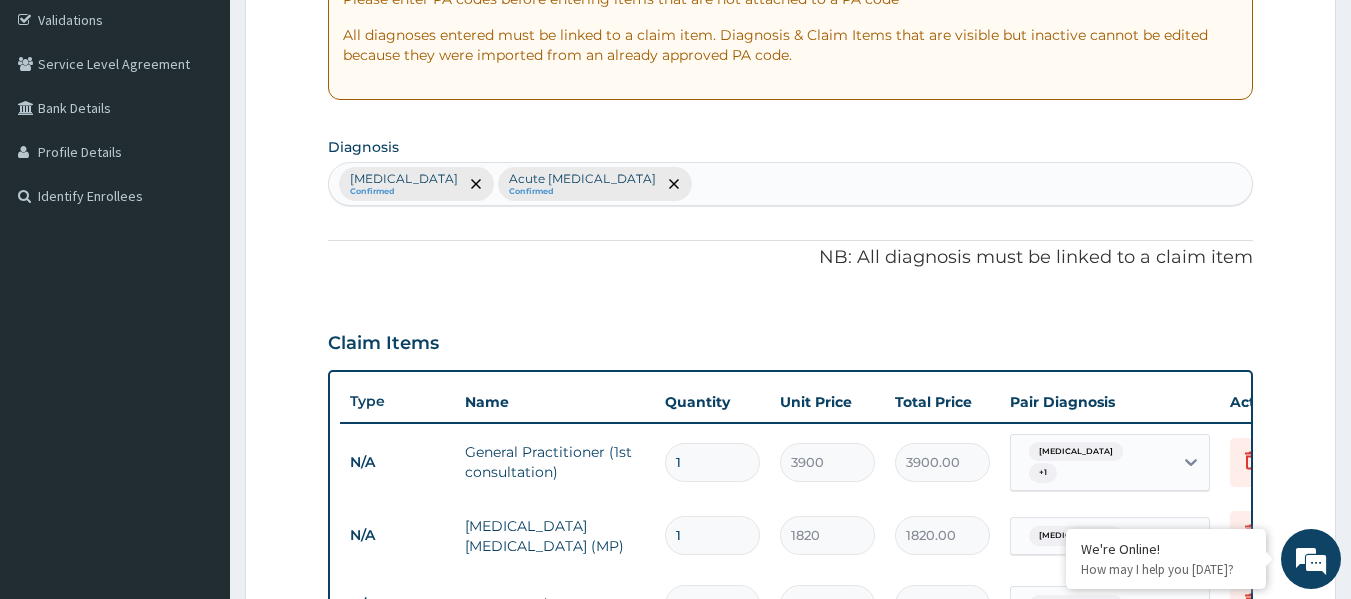 scroll, scrollTop: 330, scrollLeft: 0, axis: vertical 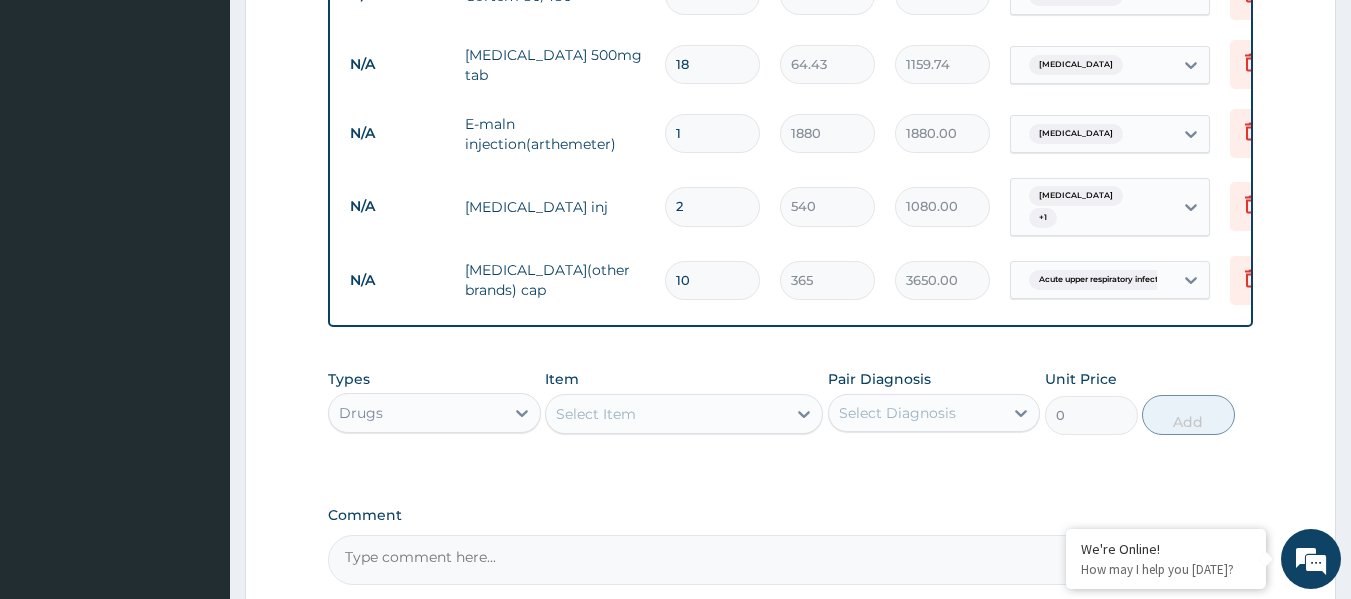 type on "10" 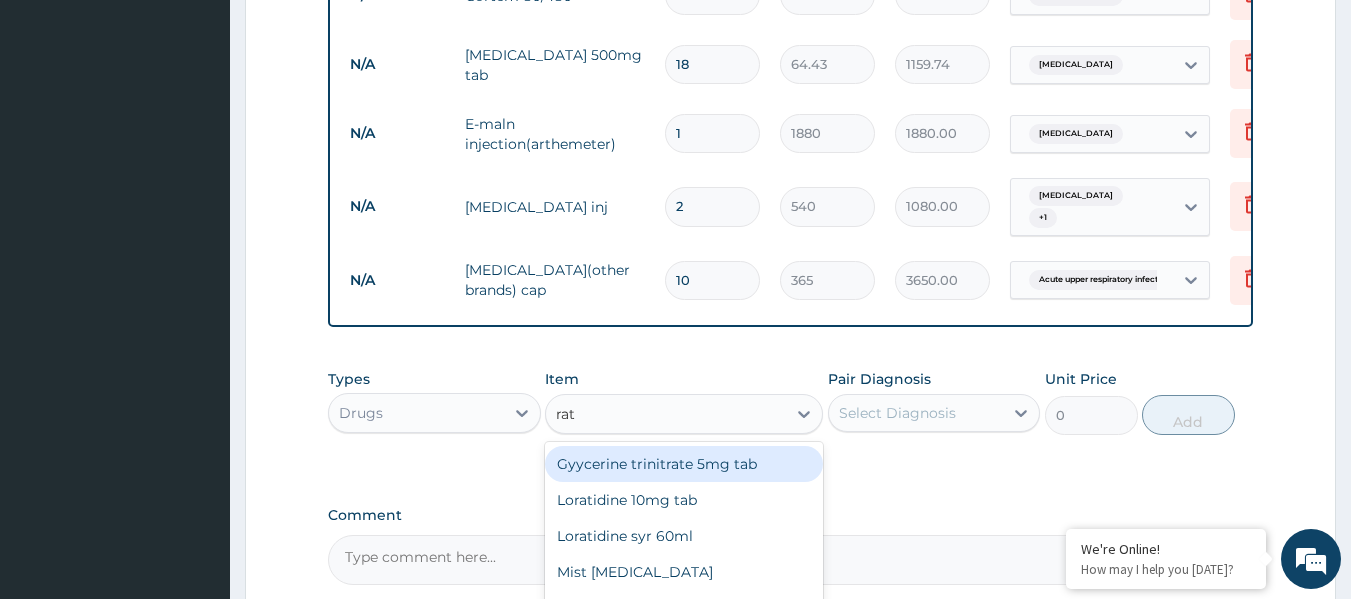 type on "rati" 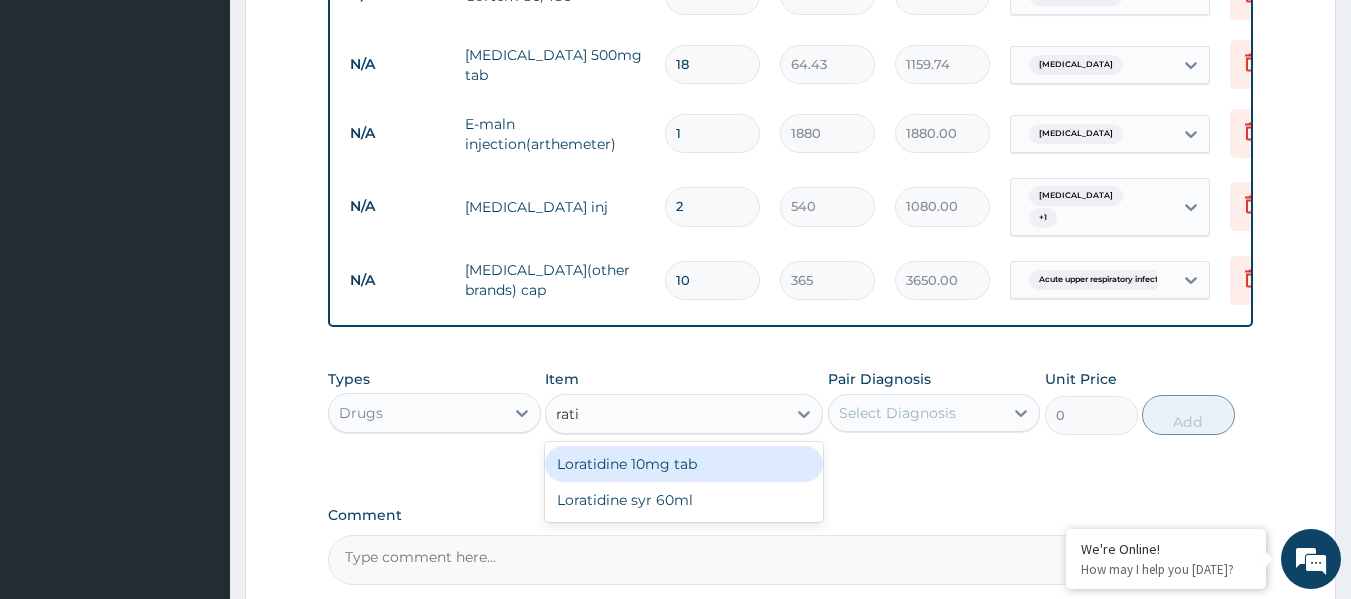 click on "Loratidine 10mg tab" at bounding box center (684, 464) 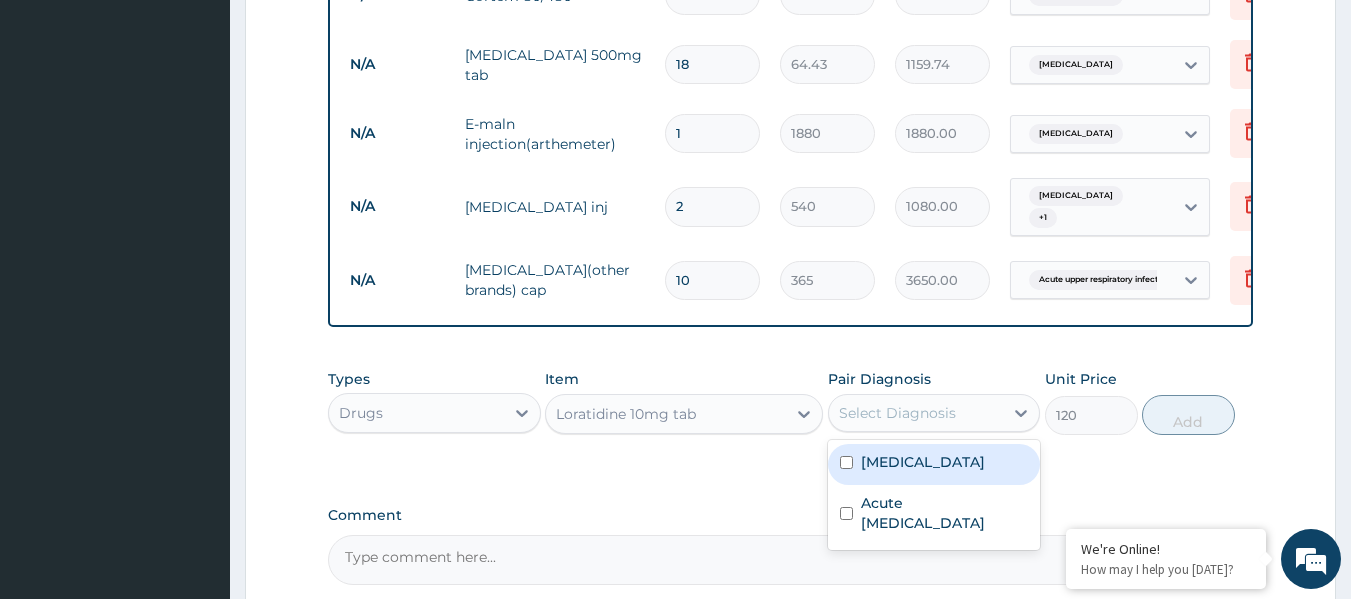 click on "Select Diagnosis" at bounding box center [916, 413] 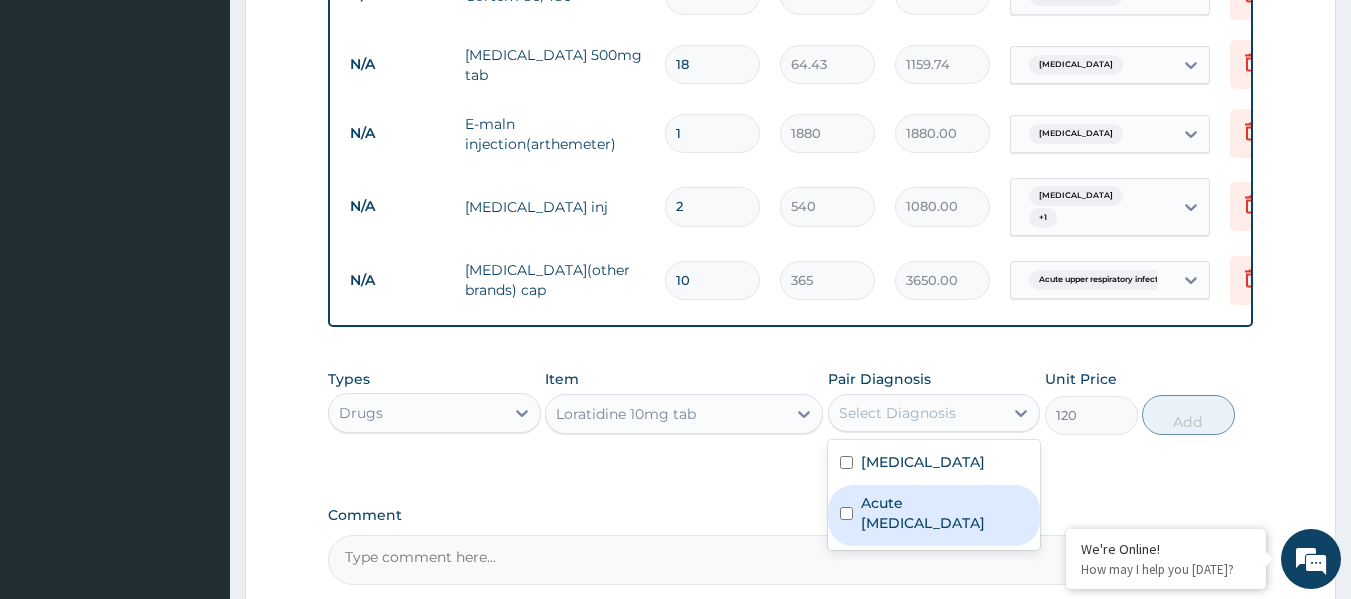 click on "Acute upper respiratory infection" at bounding box center [945, 513] 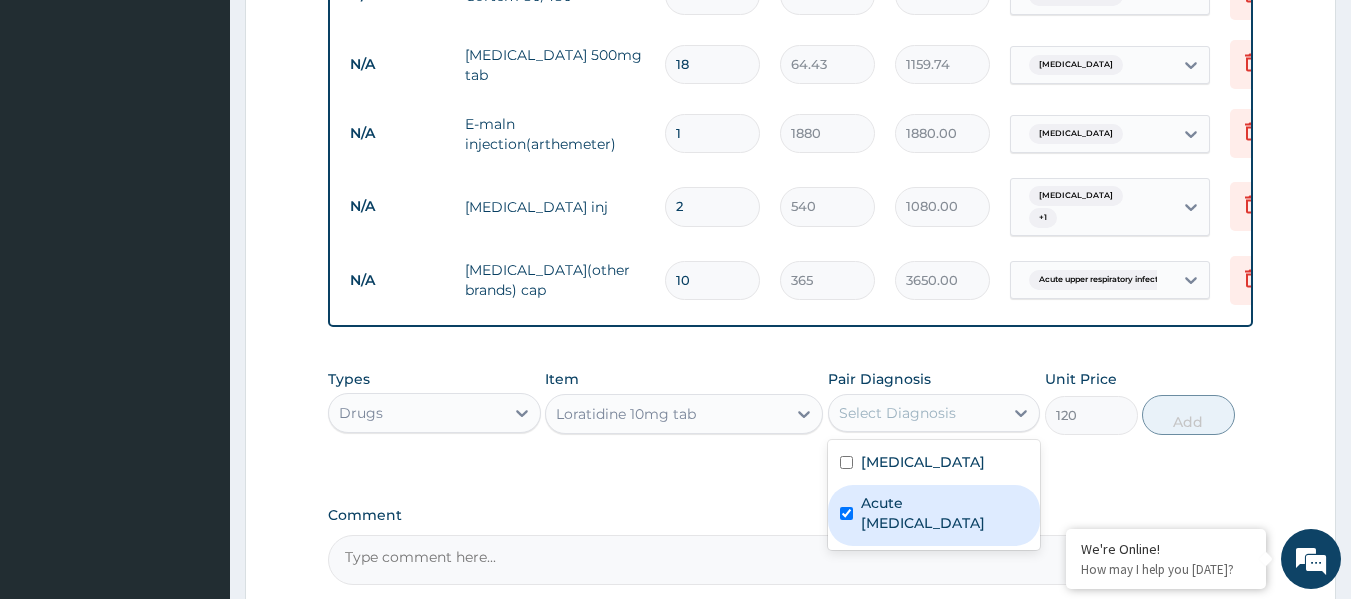 checkbox on "true" 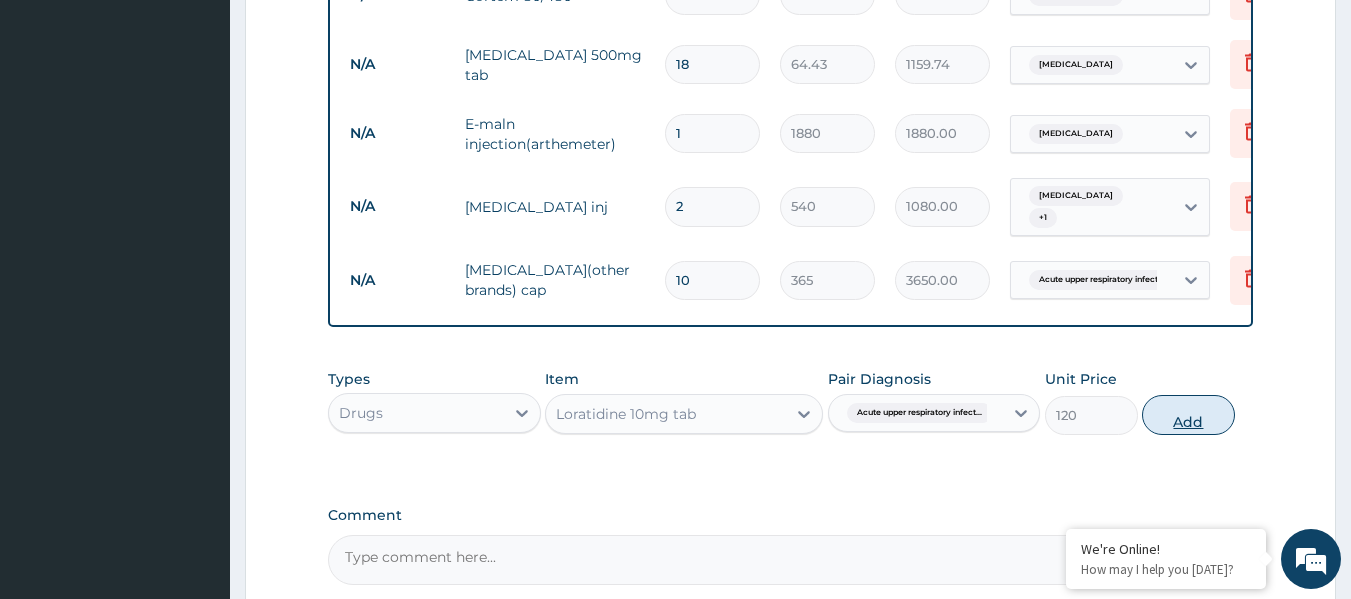 click on "Add" at bounding box center (1188, 415) 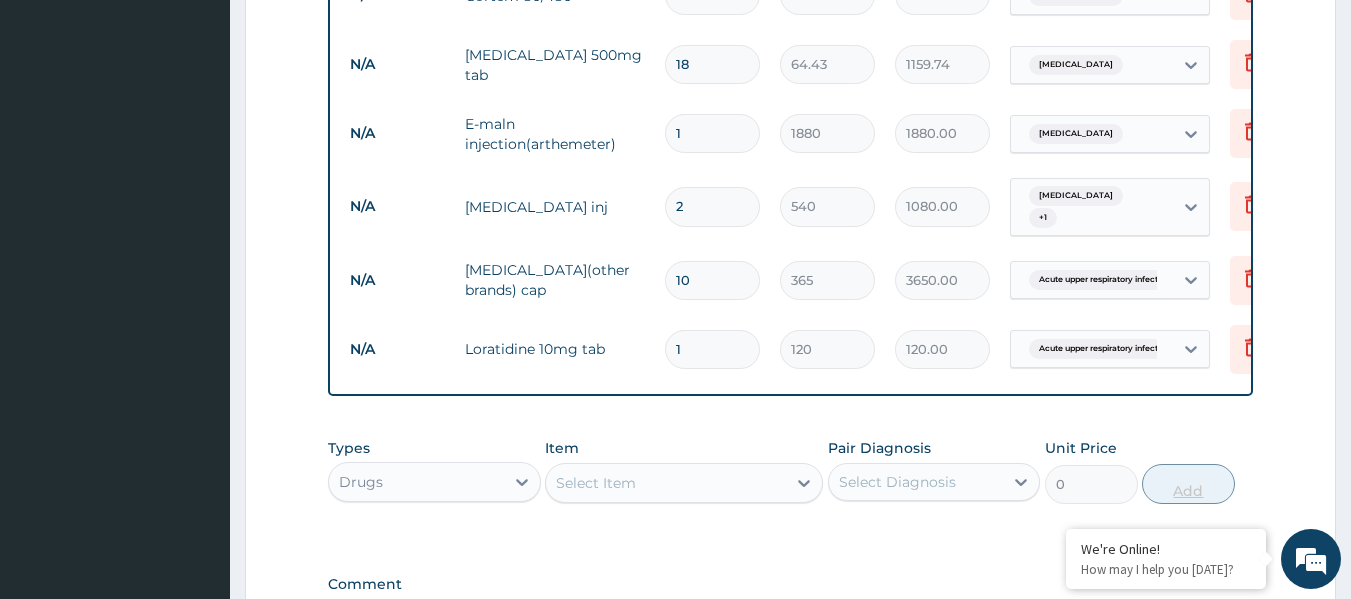 type 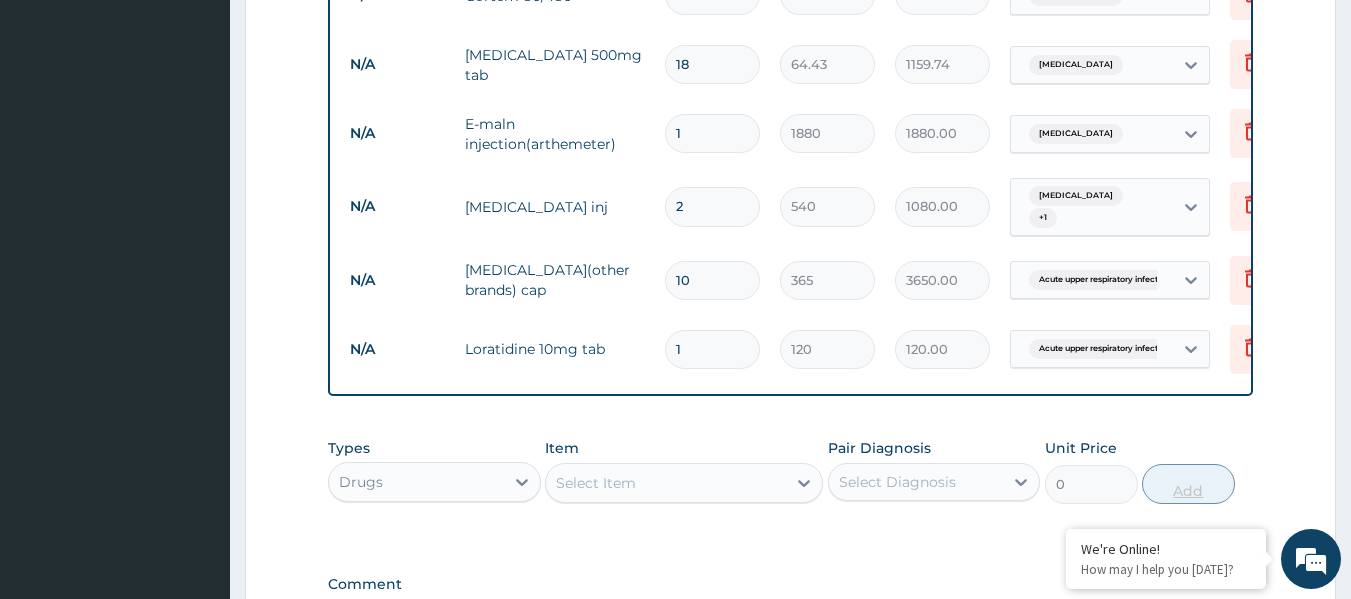 type on "0.00" 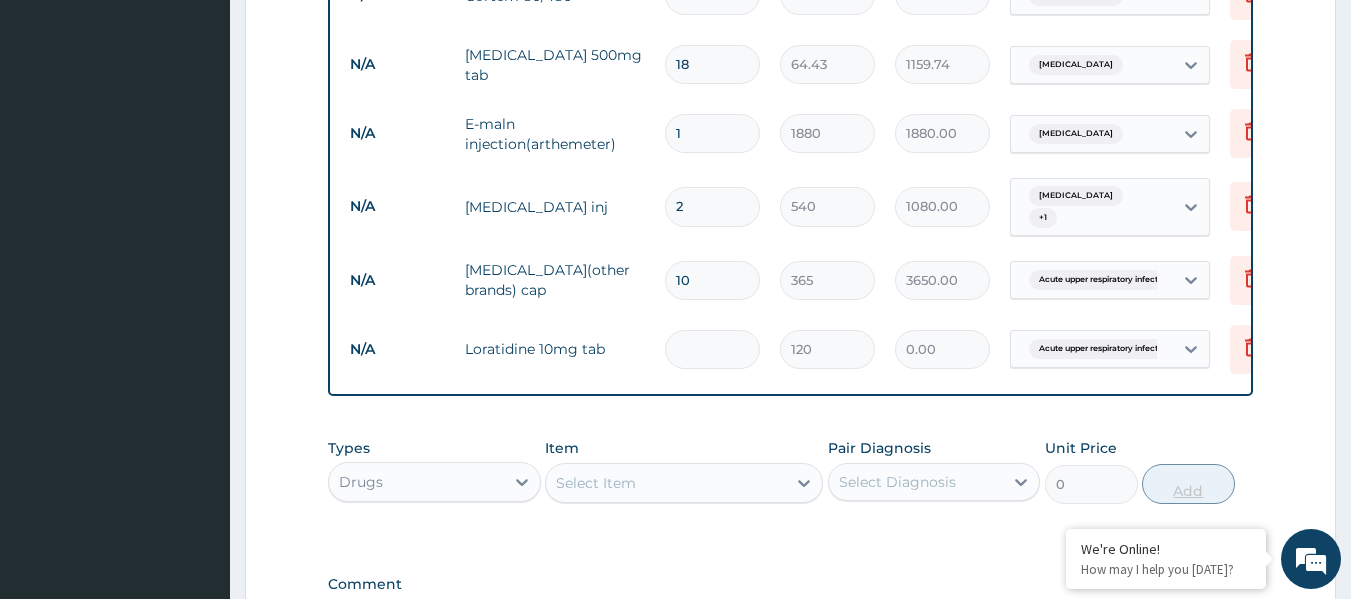 type on "5" 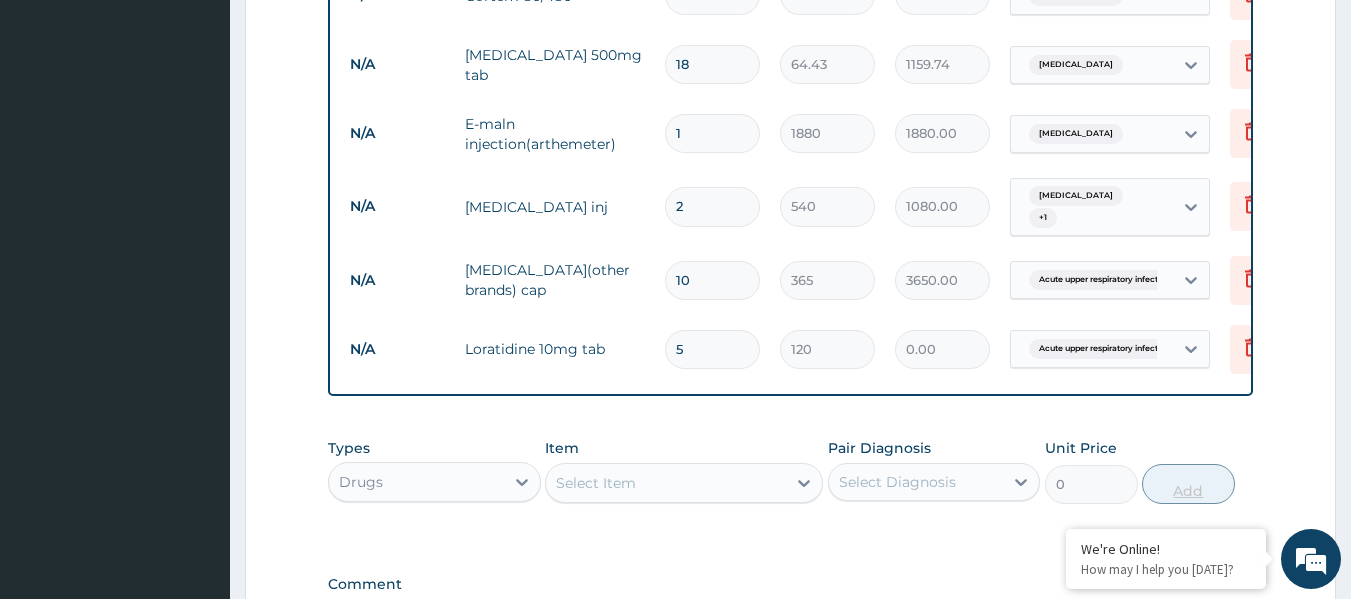 type on "600.00" 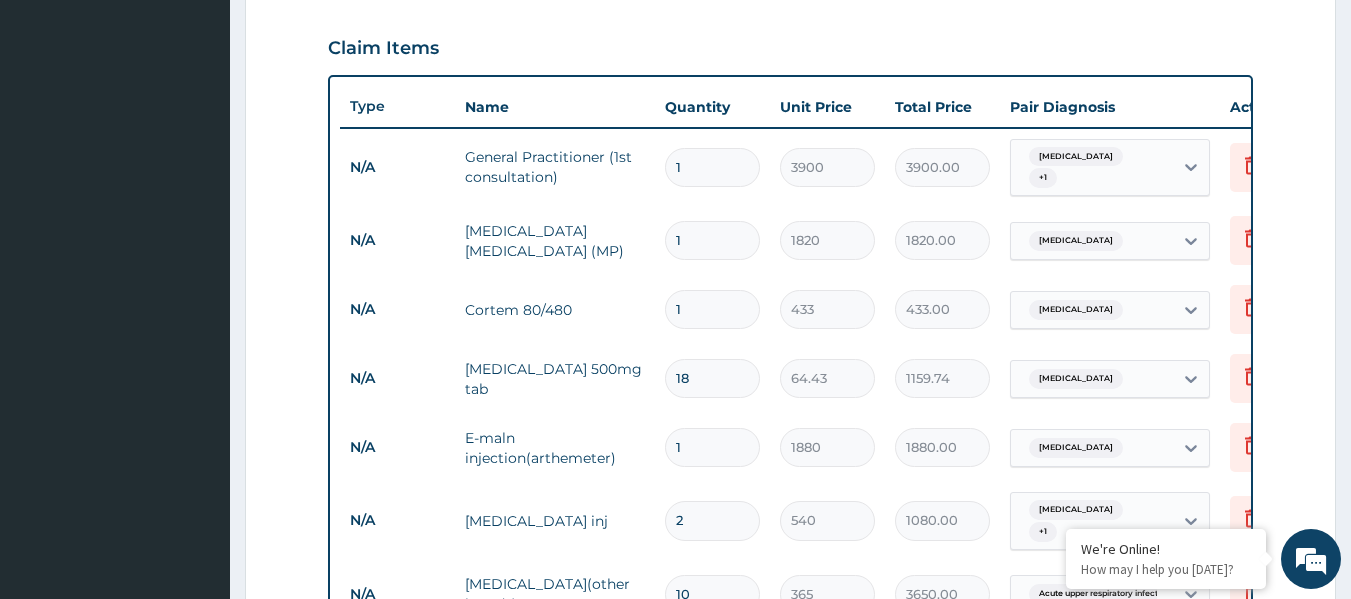 scroll, scrollTop: 1246, scrollLeft: 0, axis: vertical 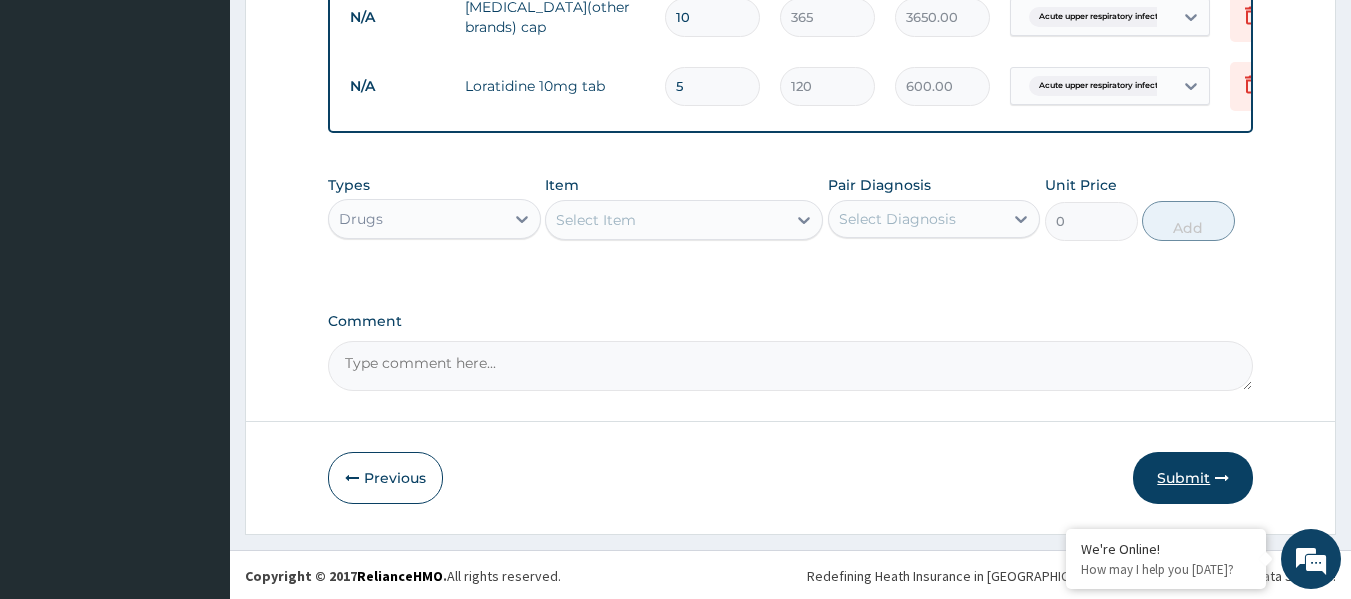 type on "5" 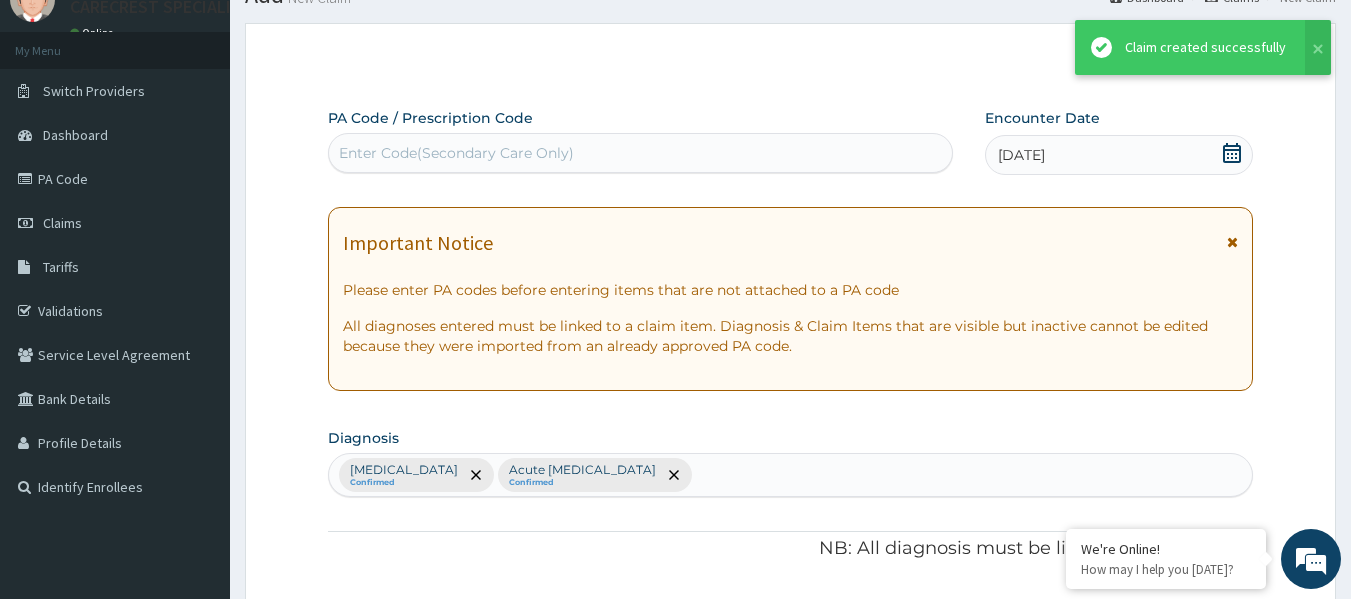 scroll, scrollTop: 1246, scrollLeft: 0, axis: vertical 